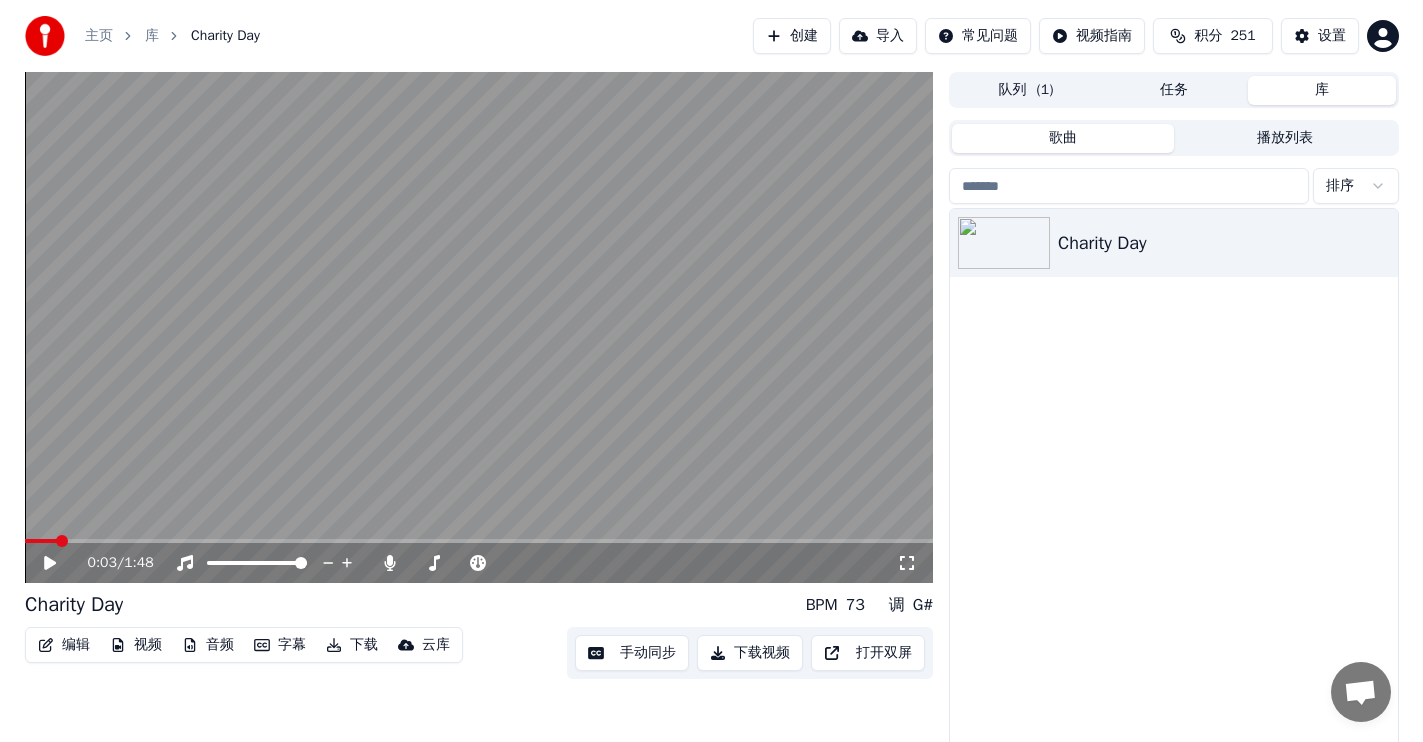 scroll, scrollTop: 0, scrollLeft: 0, axis: both 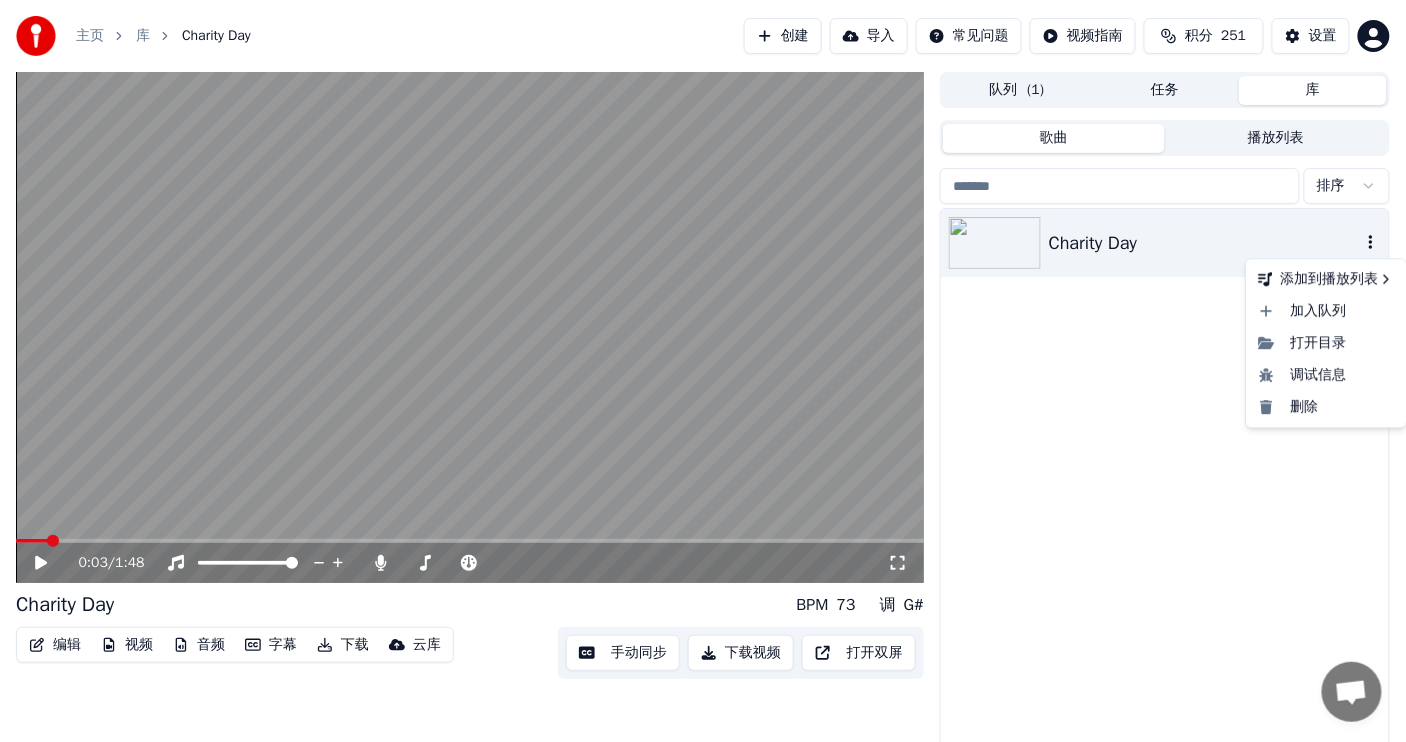 click 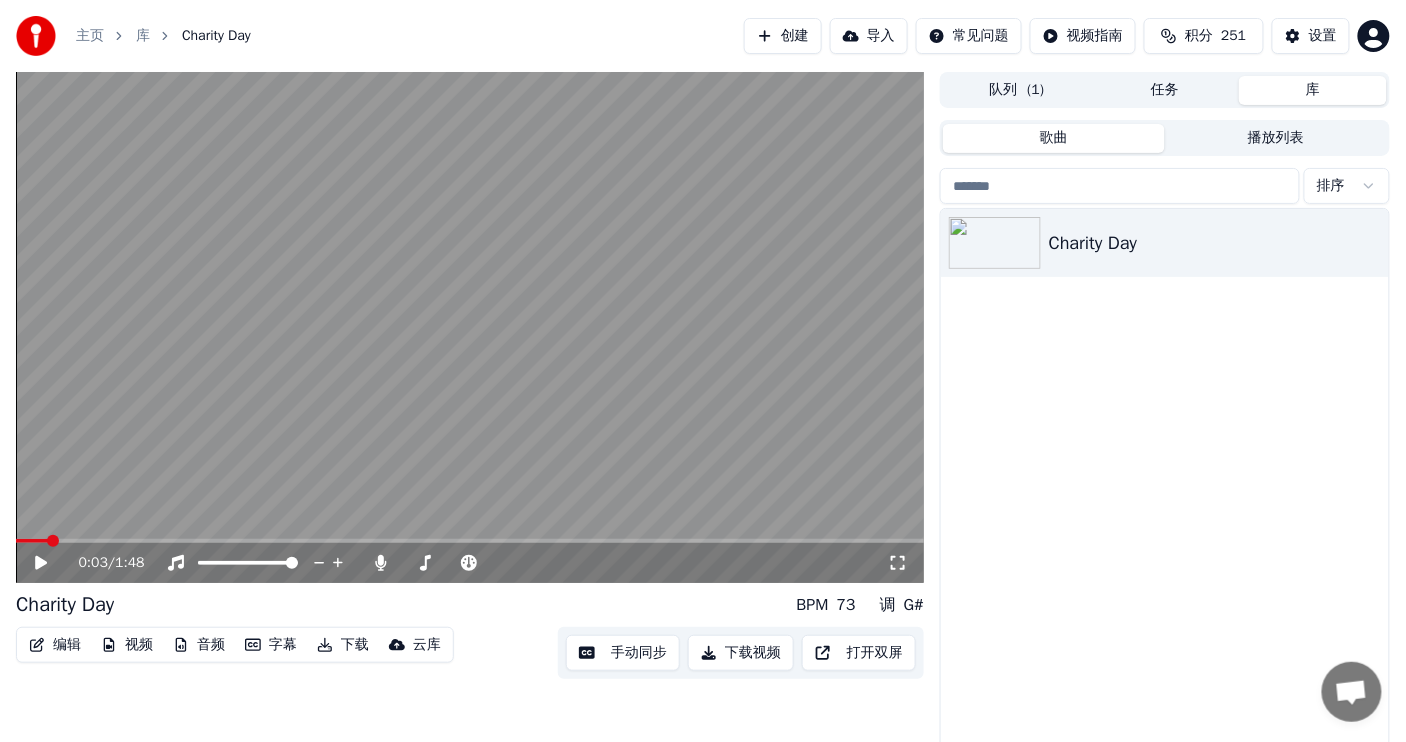 click on "任务" at bounding box center [1165, 90] 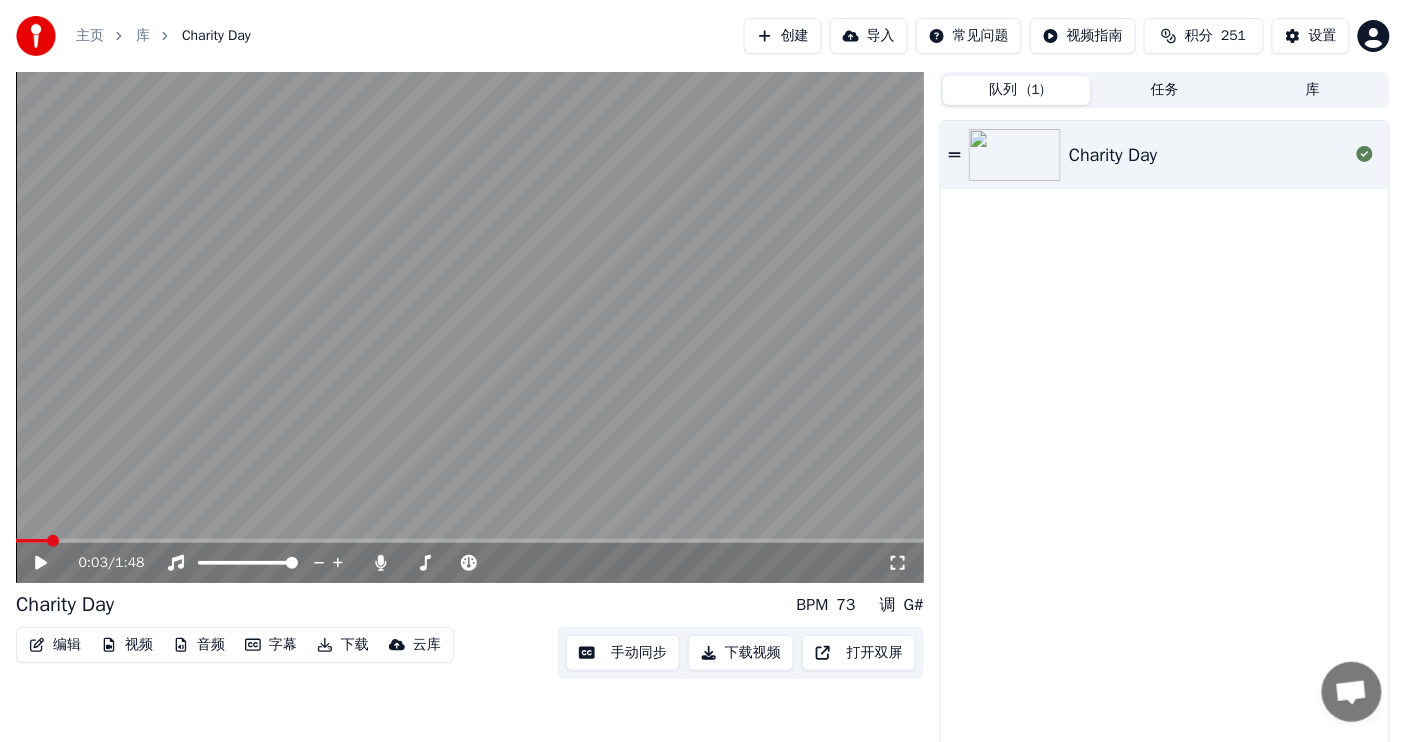 click on "队列 ( 1 )" at bounding box center (1017, 90) 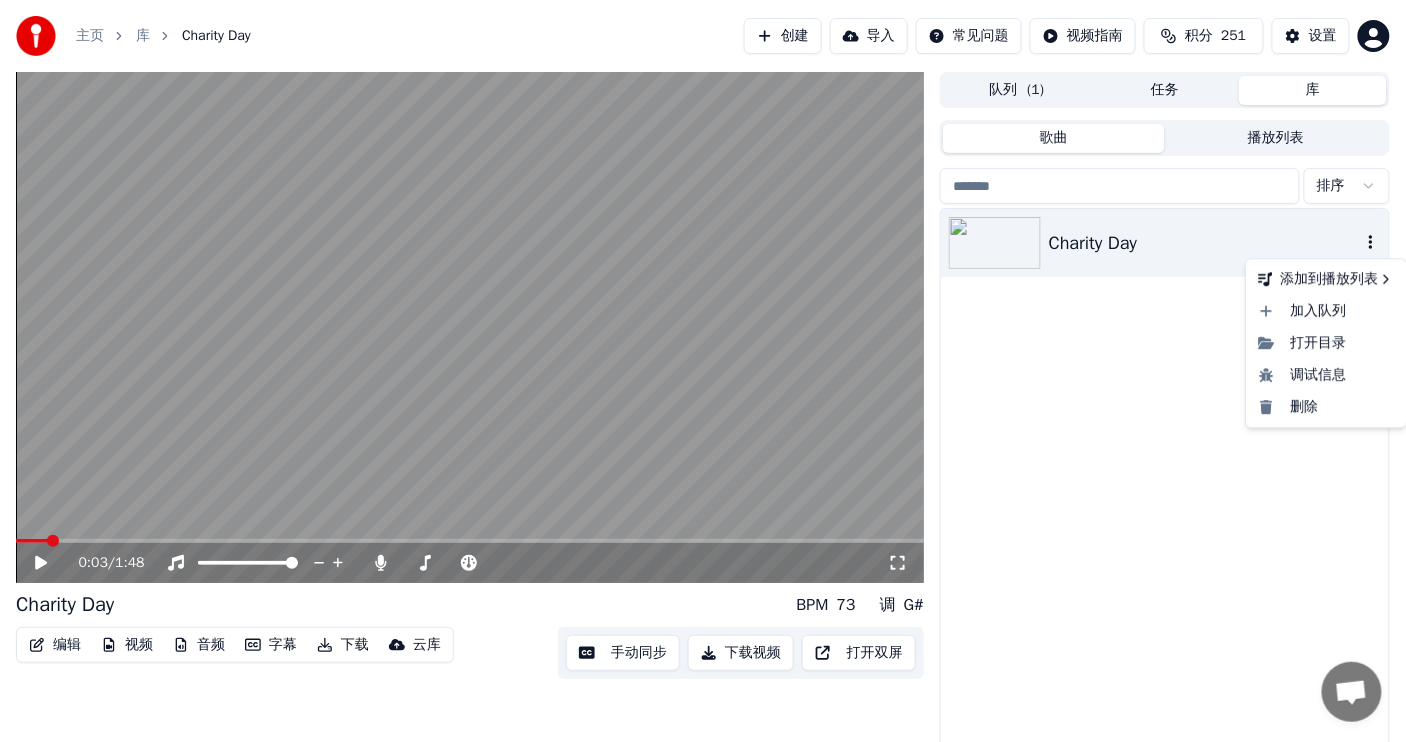 click 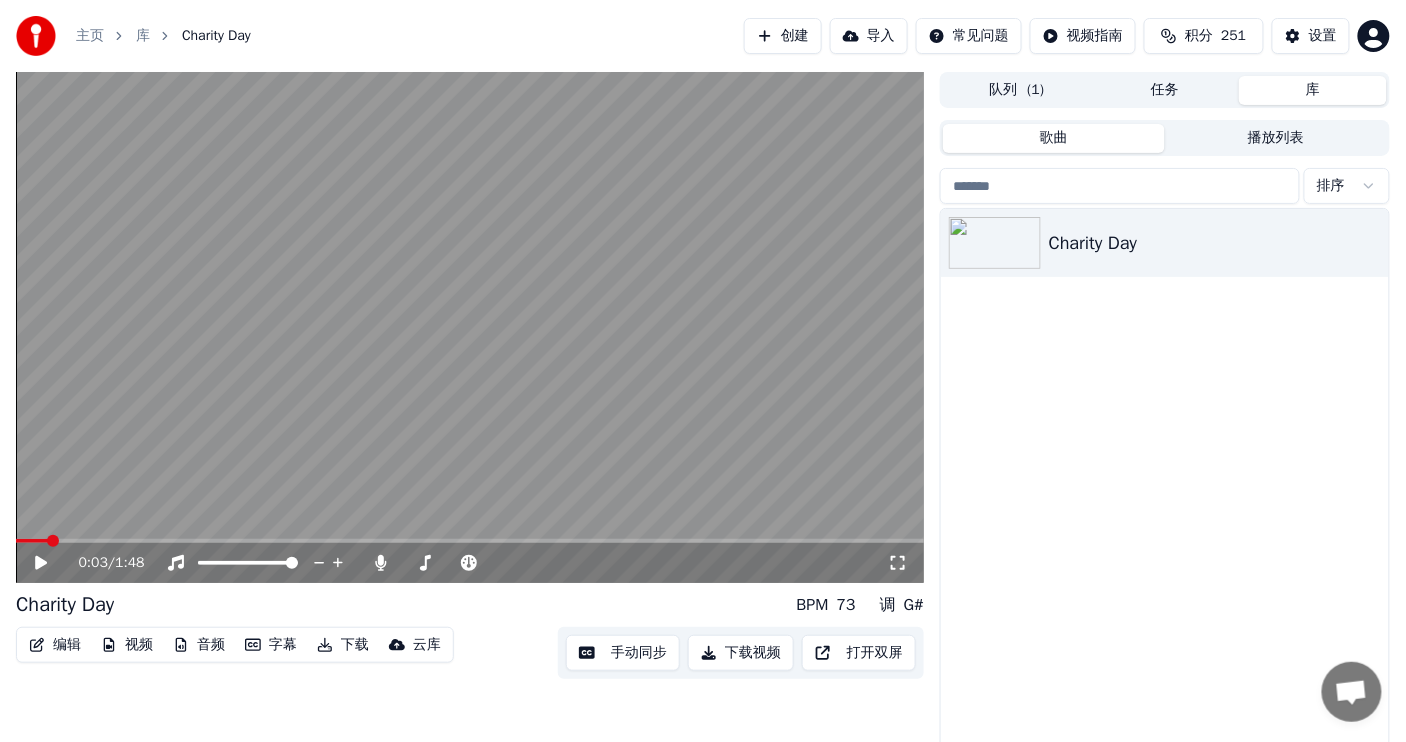 click on "打开双屏" at bounding box center [859, 653] 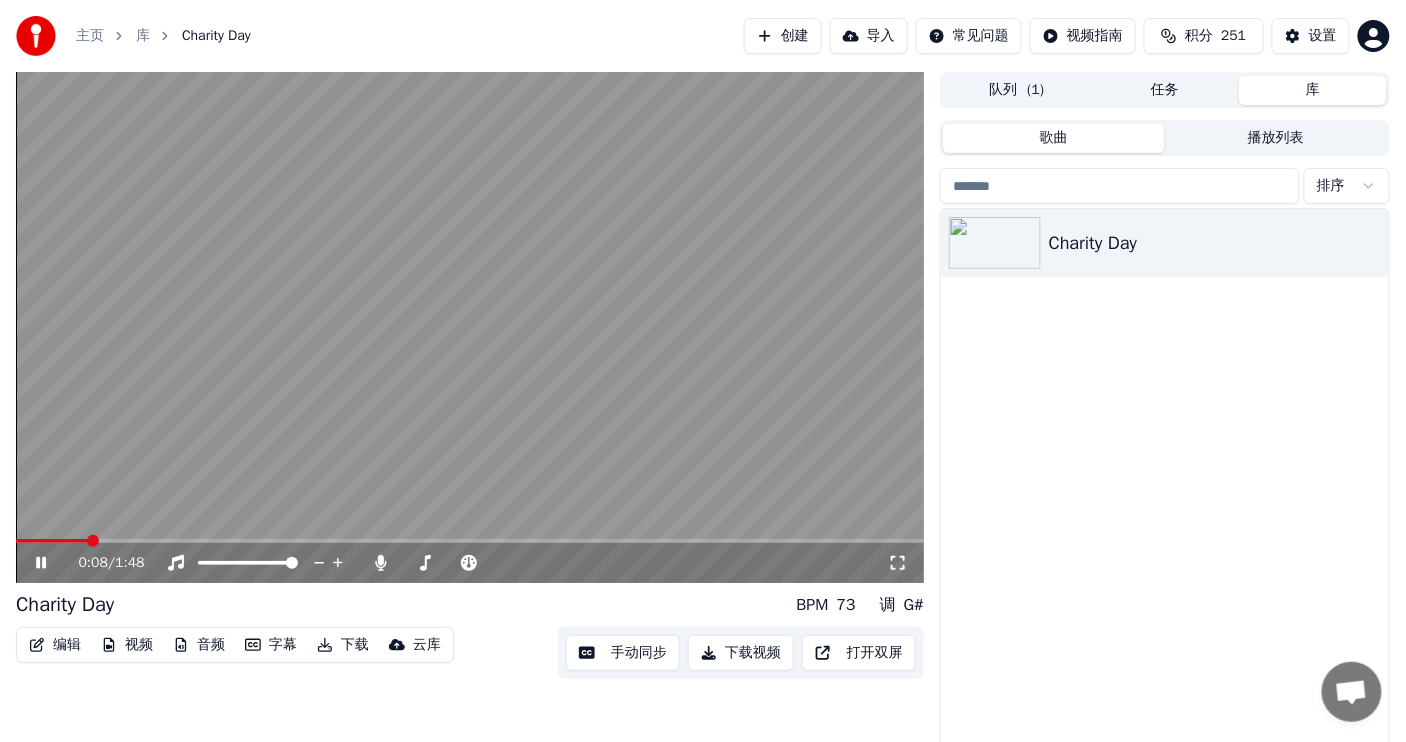 click 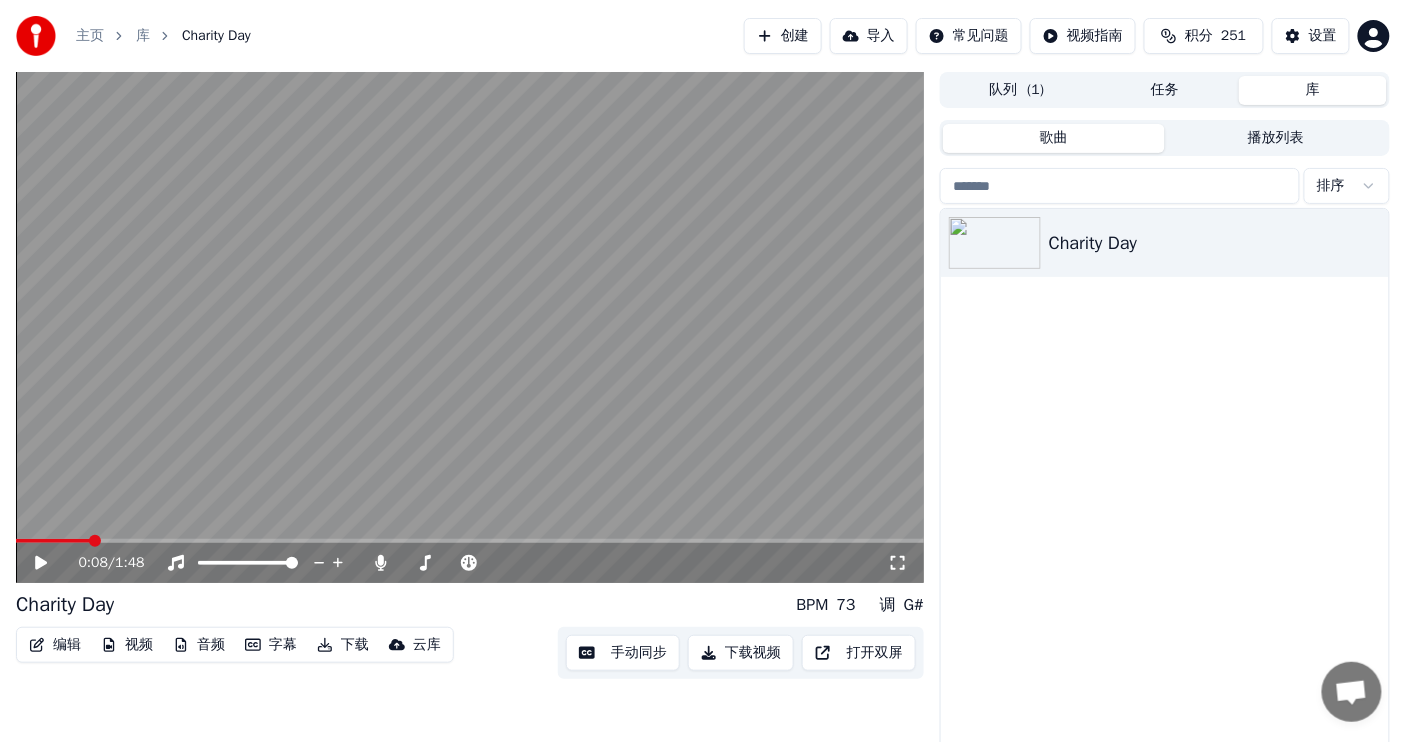click on "云库" at bounding box center (427, 645) 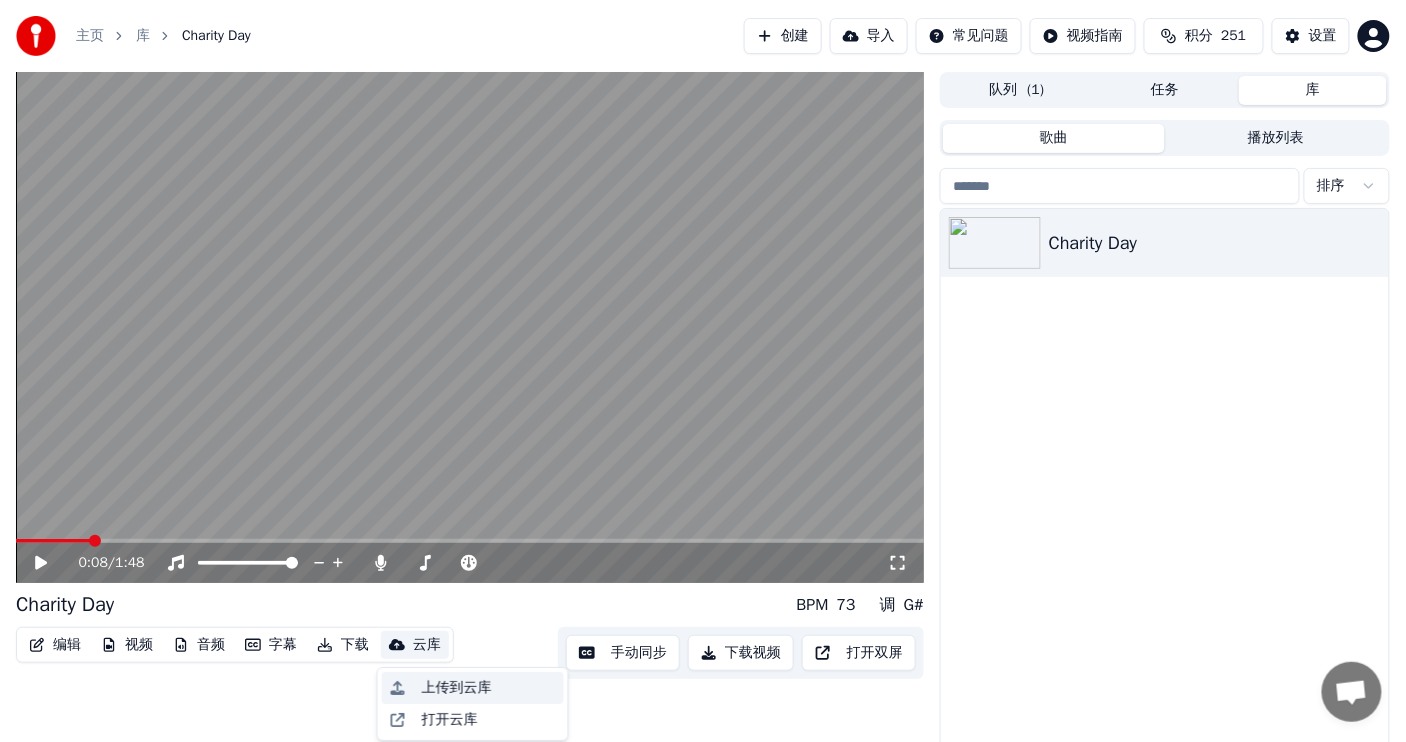 click on "上传到云库" at bounding box center [457, 688] 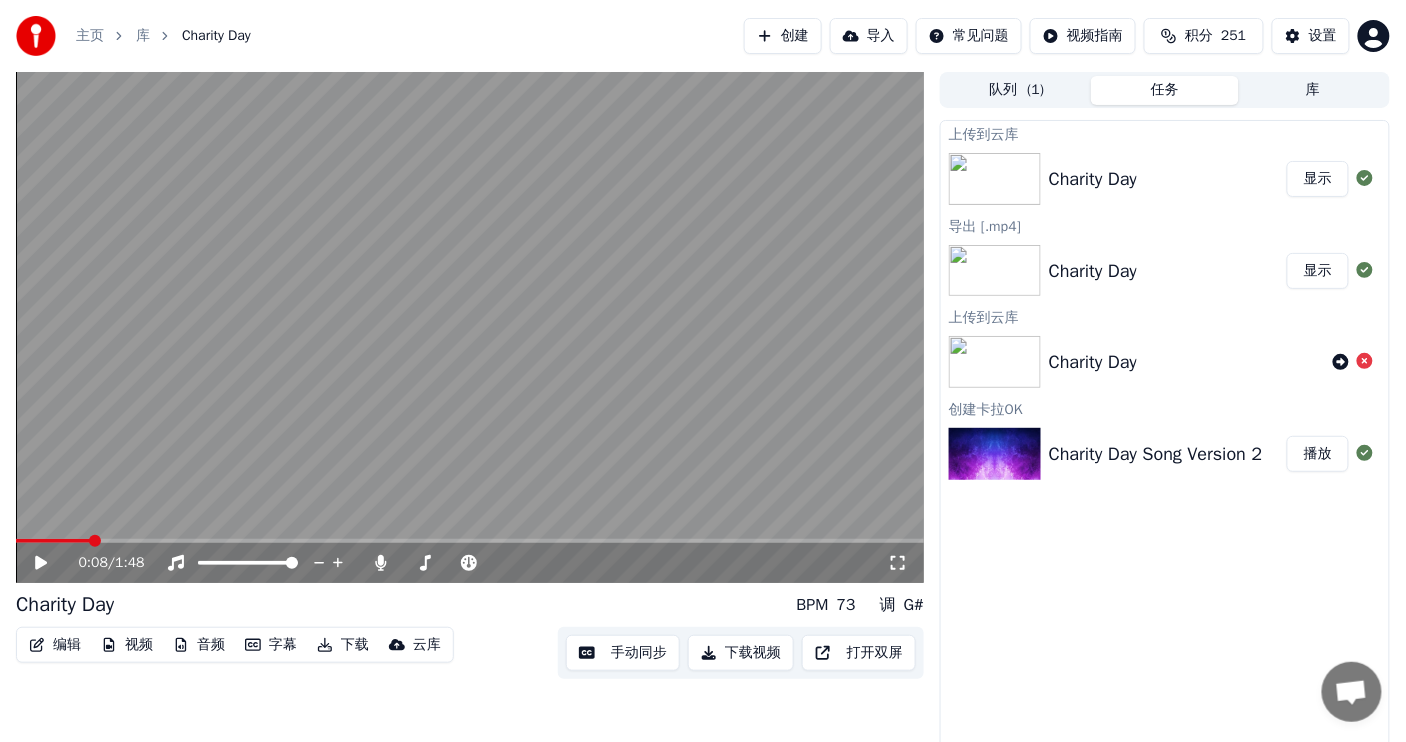click on "Charity Day" at bounding box center (1168, 179) 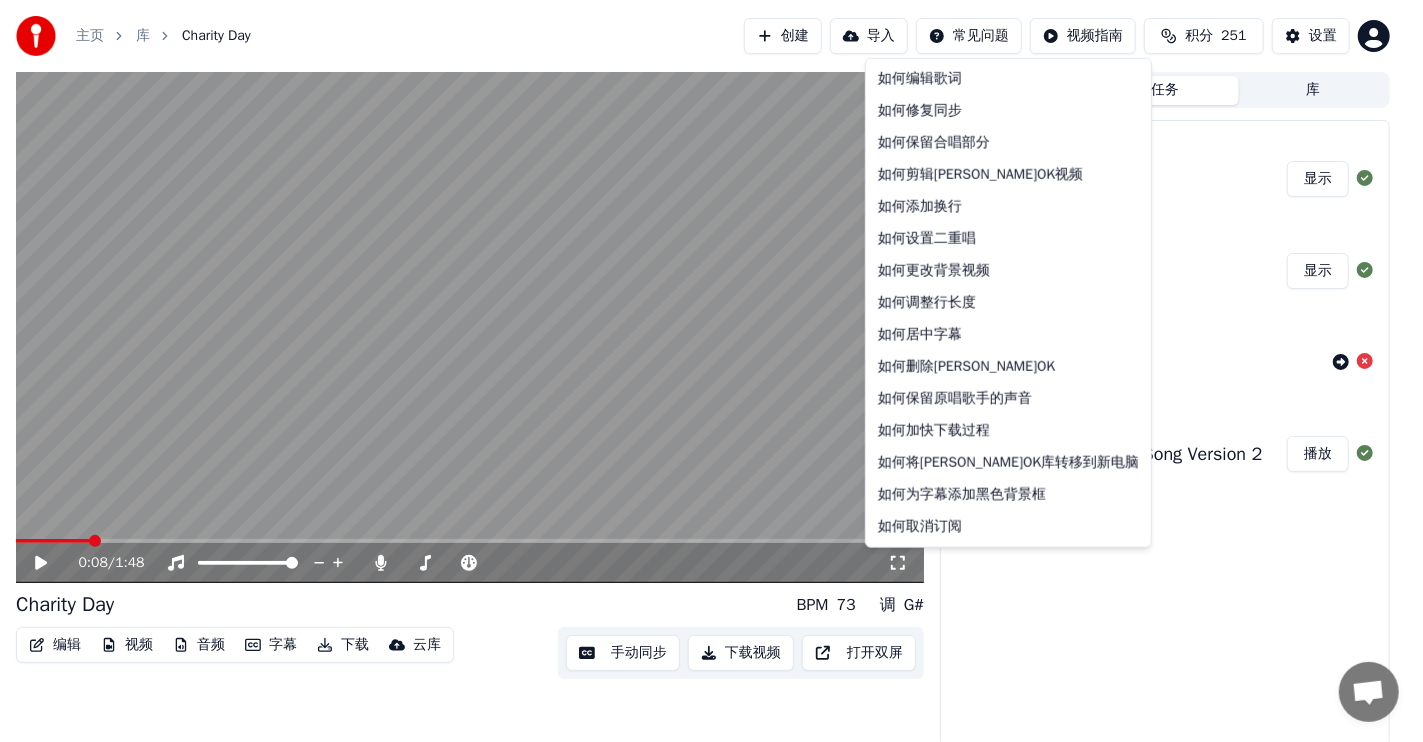 click on "主页 库 Charity Day 创建 导入 常见问题 视频指南 积分 251 设置 0:08  /  1:48 Charity Day BPM 73 调 G# 编辑 视频 音频 字幕 下载 云库 手动同步 下载视频 打开双屏 队列 ( 1 ) 任务 库 上传到云库 Charity Day 显示 导出 [.mp4] Charity Day 显示 上传到云库 Charity Day 创建[PERSON_NAME]OK Charity Day Song Version 2 播放 如何编辑歌词 如何修复同步 如何保留合唱部分 如何剪辑[PERSON_NAME]OK视频 如何添加换行 如何设置二重唱 如何更改背景视频 如何调整行长度 如何居中字幕 如何删除[PERSON_NAME]OK 如何保留原唱歌手的声音 如何加快下载过程 如何将[PERSON_NAME]OK库转移到新电脑 如何为字幕添加黑色背景框 如何取消订阅" at bounding box center [711, 371] 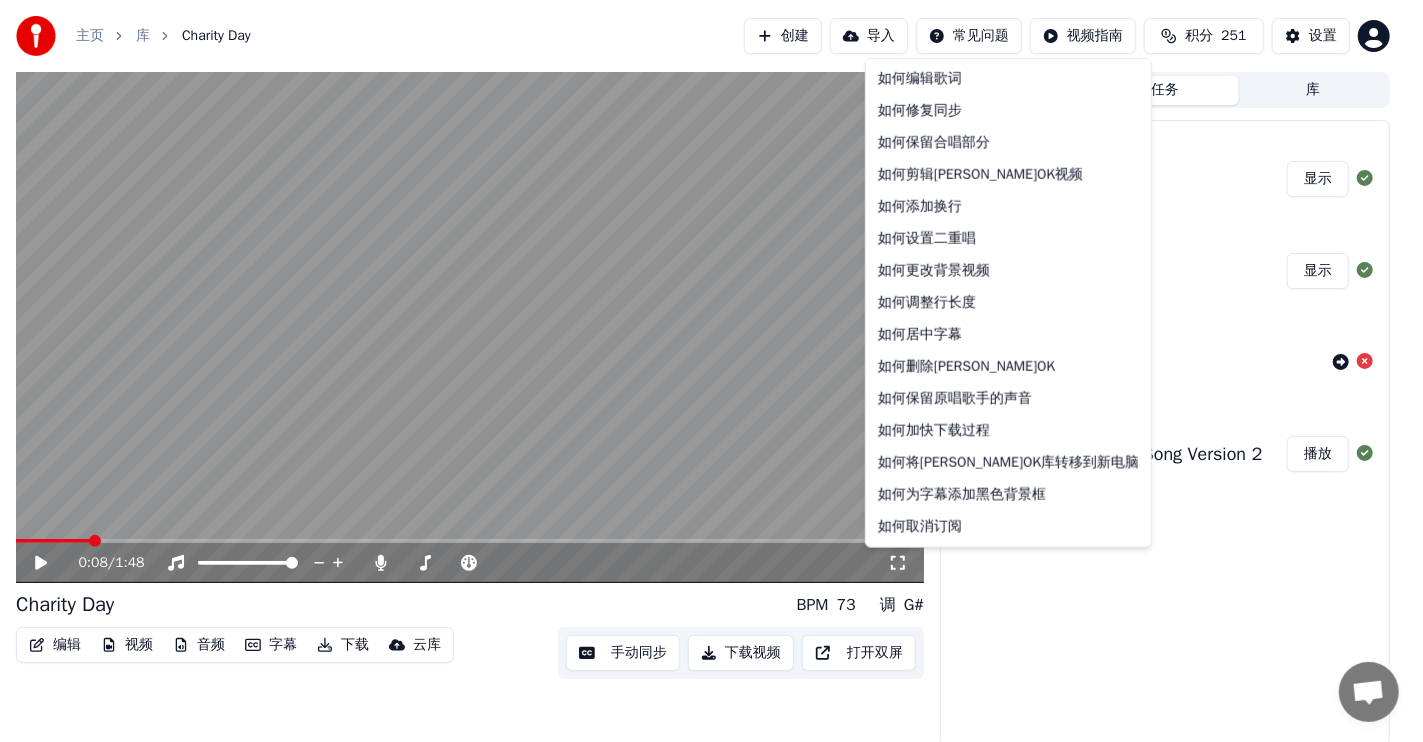 click on "主页 库 Charity Day 创建 导入 常见问题 视频指南 积分 251 设置 0:08  /  1:48 Charity Day BPM 73 调 G# 编辑 视频 音频 字幕 下载 云库 手动同步 下载视频 打开双屏 队列 ( 1 ) 任务 库 上传到云库 Charity Day 显示 导出 [.mp4] Charity Day 显示 上传到云库 Charity Day 创建[PERSON_NAME]OK Charity Day Song Version 2 播放 如何编辑歌词 如何修复同步 如何保留合唱部分 如何剪辑[PERSON_NAME]OK视频 如何添加换行 如何设置二重唱 如何更改背景视频 如何调整行长度 如何居中字幕 如何删除[PERSON_NAME]OK 如何保留原唱歌手的声音 如何加快下载过程 如何将[PERSON_NAME]OK库转移到新电脑 如何为字幕添加黑色背景框 如何取消订阅" at bounding box center [711, 371] 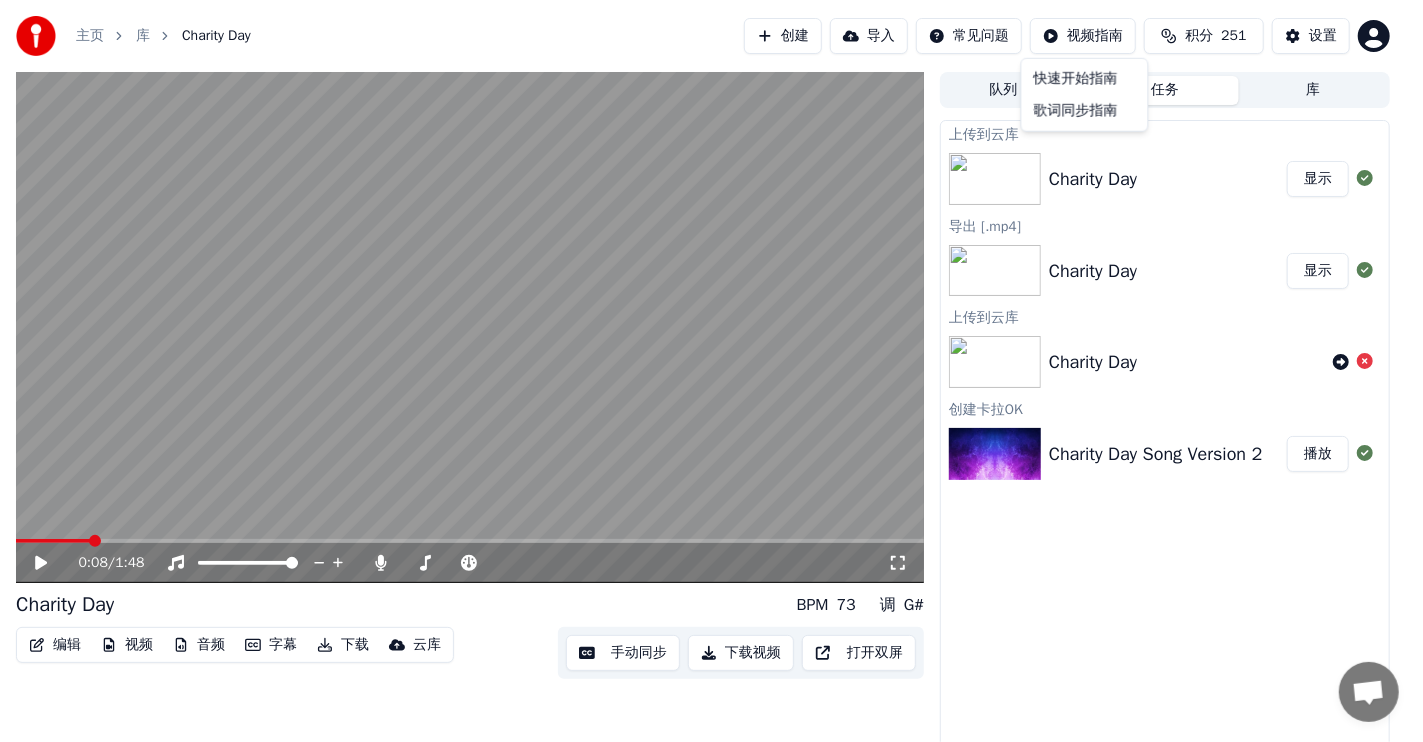 click on "主页 库 Charity Day 创建 导入 常见问题 视频指南 积分 251 设置 0:08  /  1:48 Charity Day BPM 73 调 G# 编辑 视频 音频 字幕 下载 云库 手动同步 下载视频 打开双屏 队列 ( 1 ) 任务 库 上传到云库 Charity Day 显示 导出 [.mp4] Charity Day 显示 上传到云库 Charity Day 创建[PERSON_NAME]OK Charity Day Song Version 2 播放 快速开始指南 歌词同步指南" at bounding box center [711, 371] 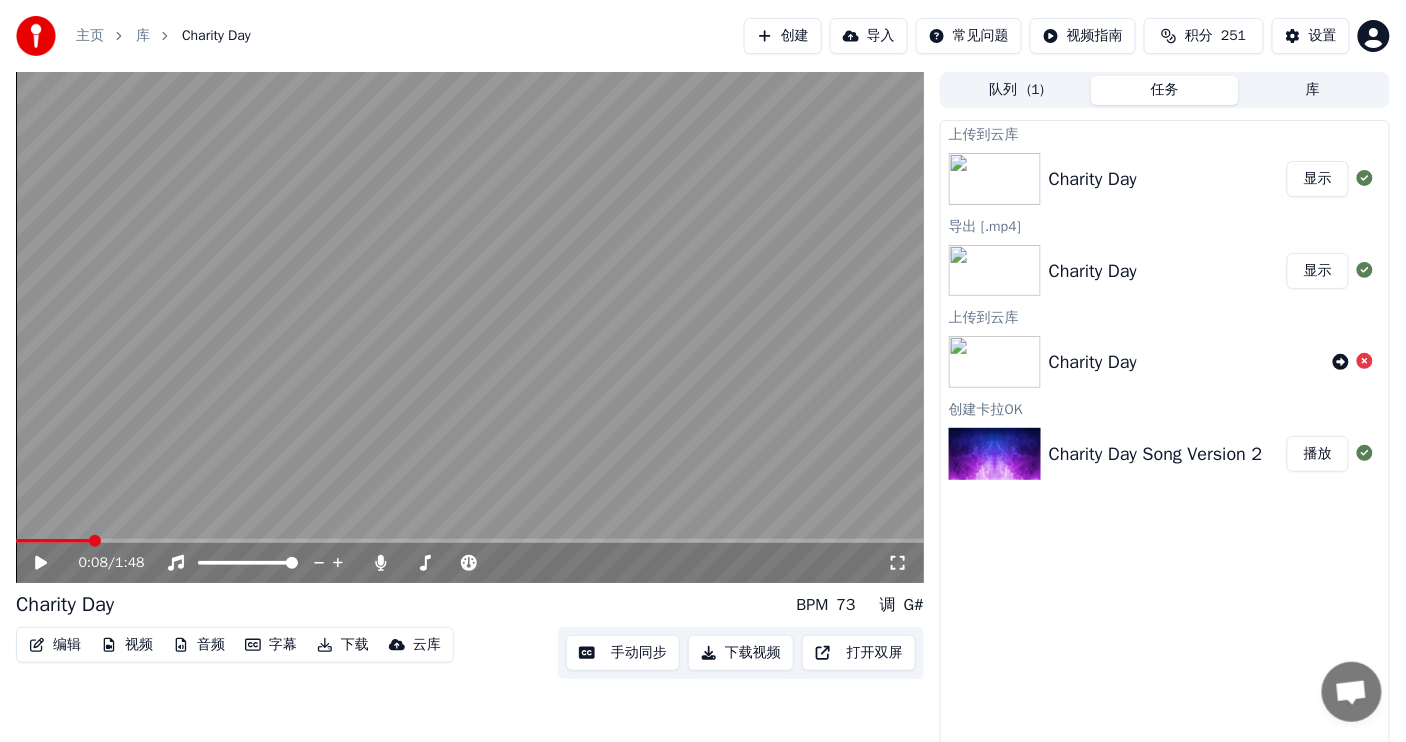 click on "创建" at bounding box center (783, 36) 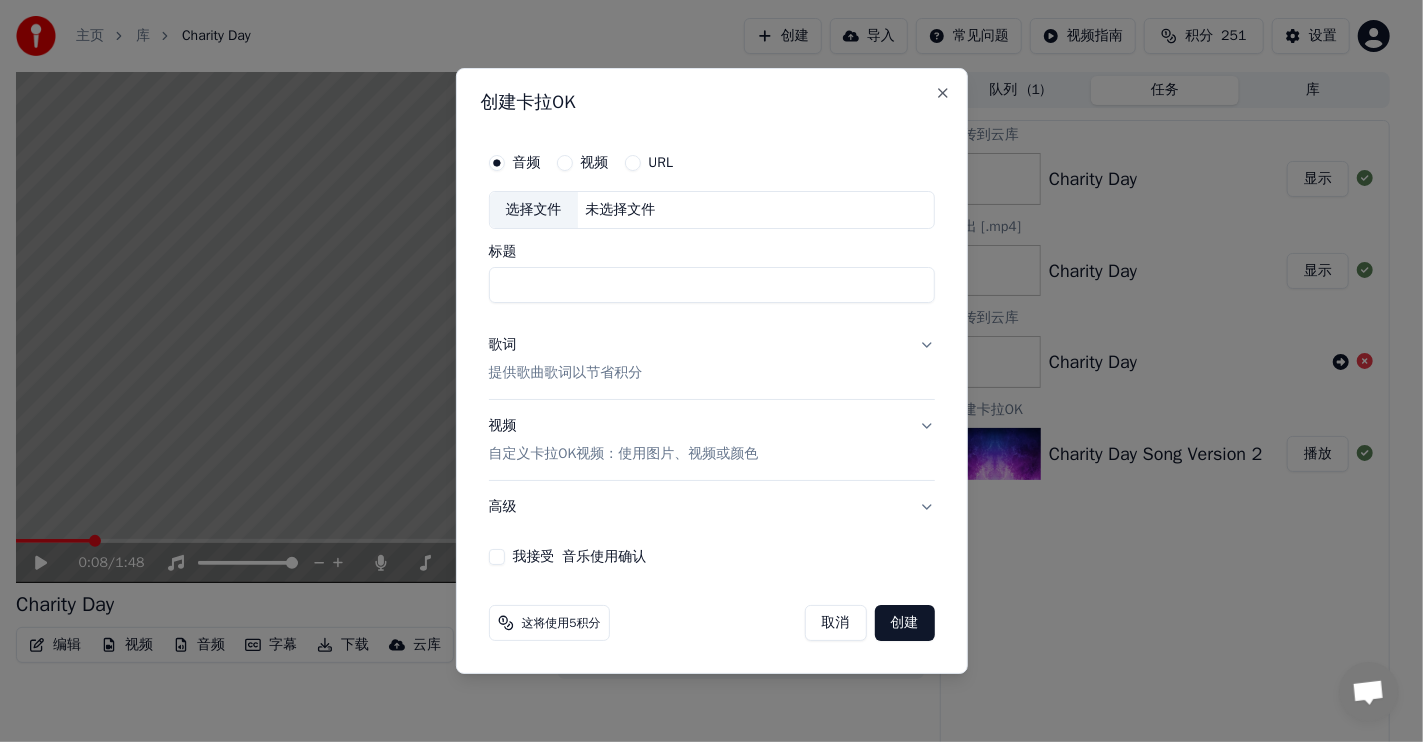 click on "选择文件" at bounding box center [534, 210] 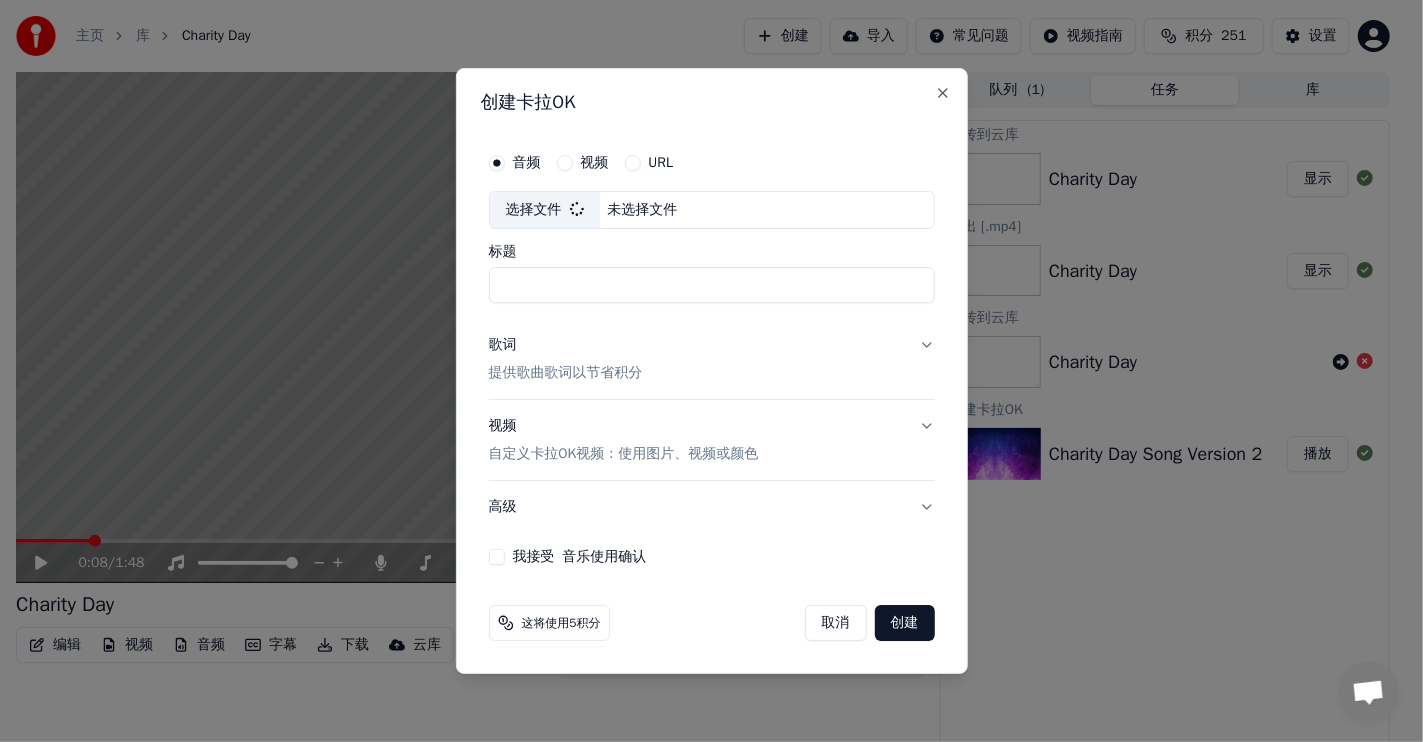 type on "*********" 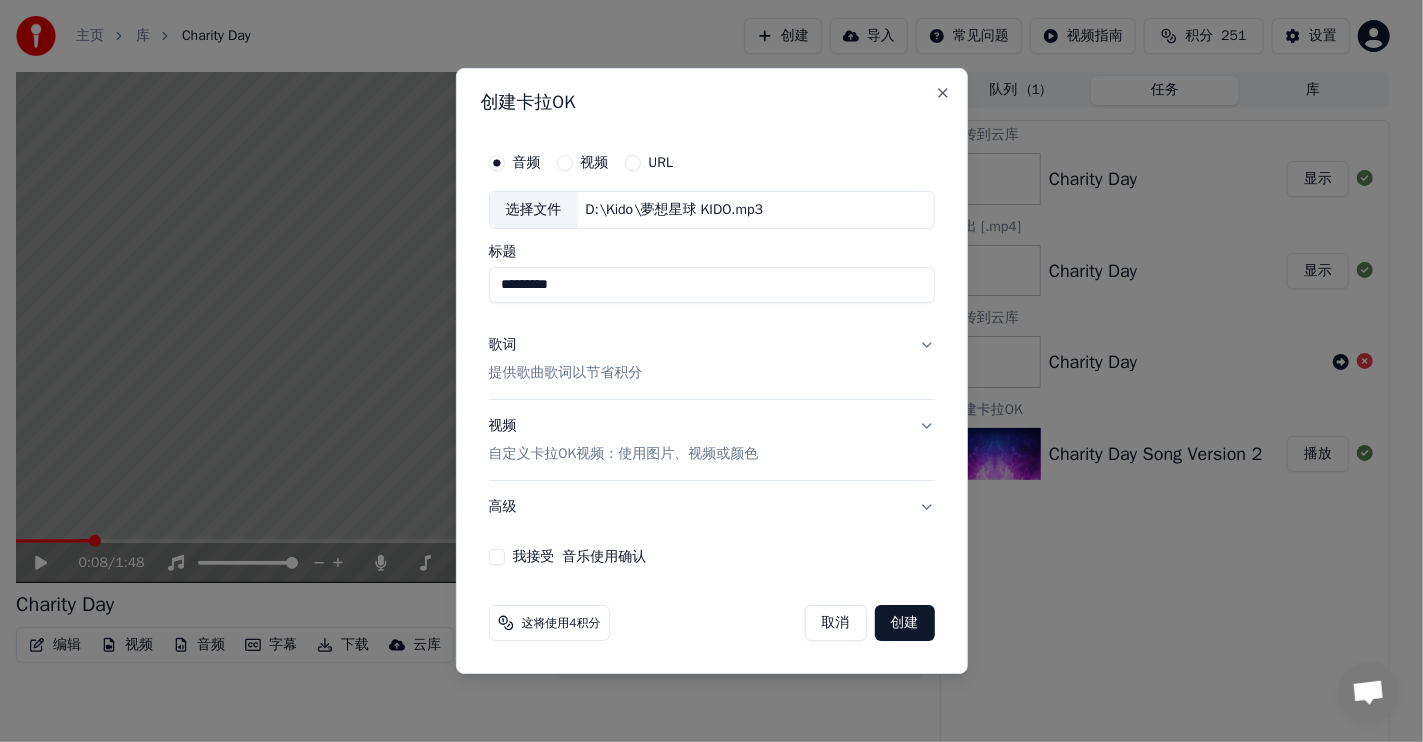 click on "*********" at bounding box center (712, 285) 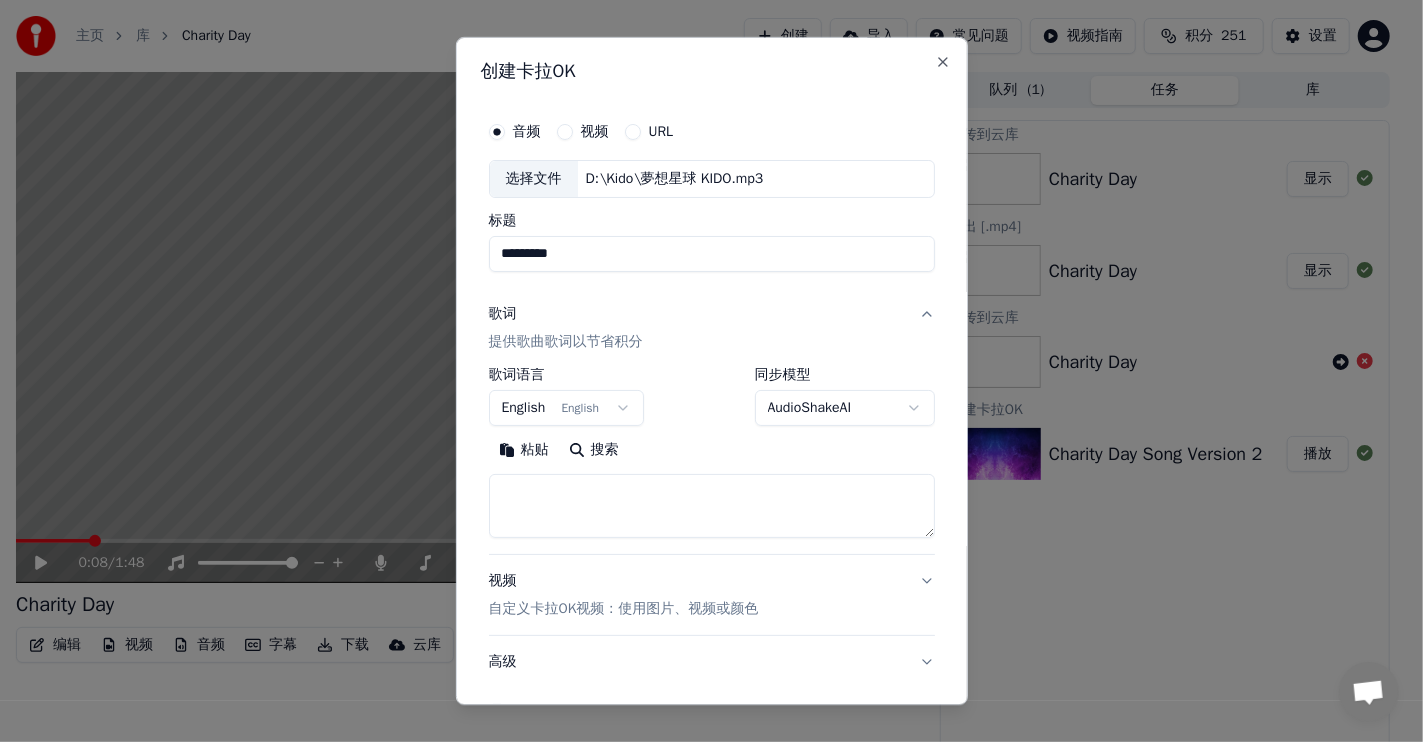 click on "**********" at bounding box center (703, 371) 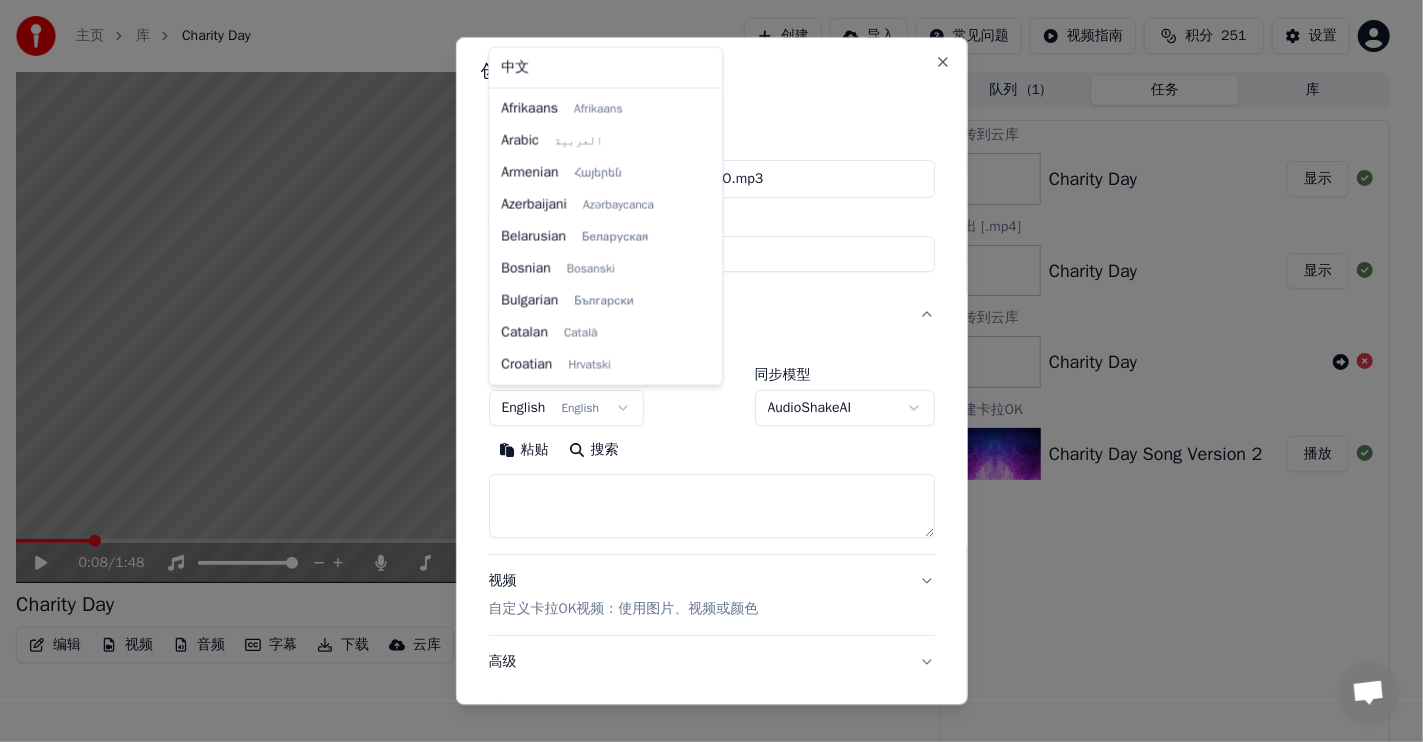 scroll, scrollTop: 127, scrollLeft: 0, axis: vertical 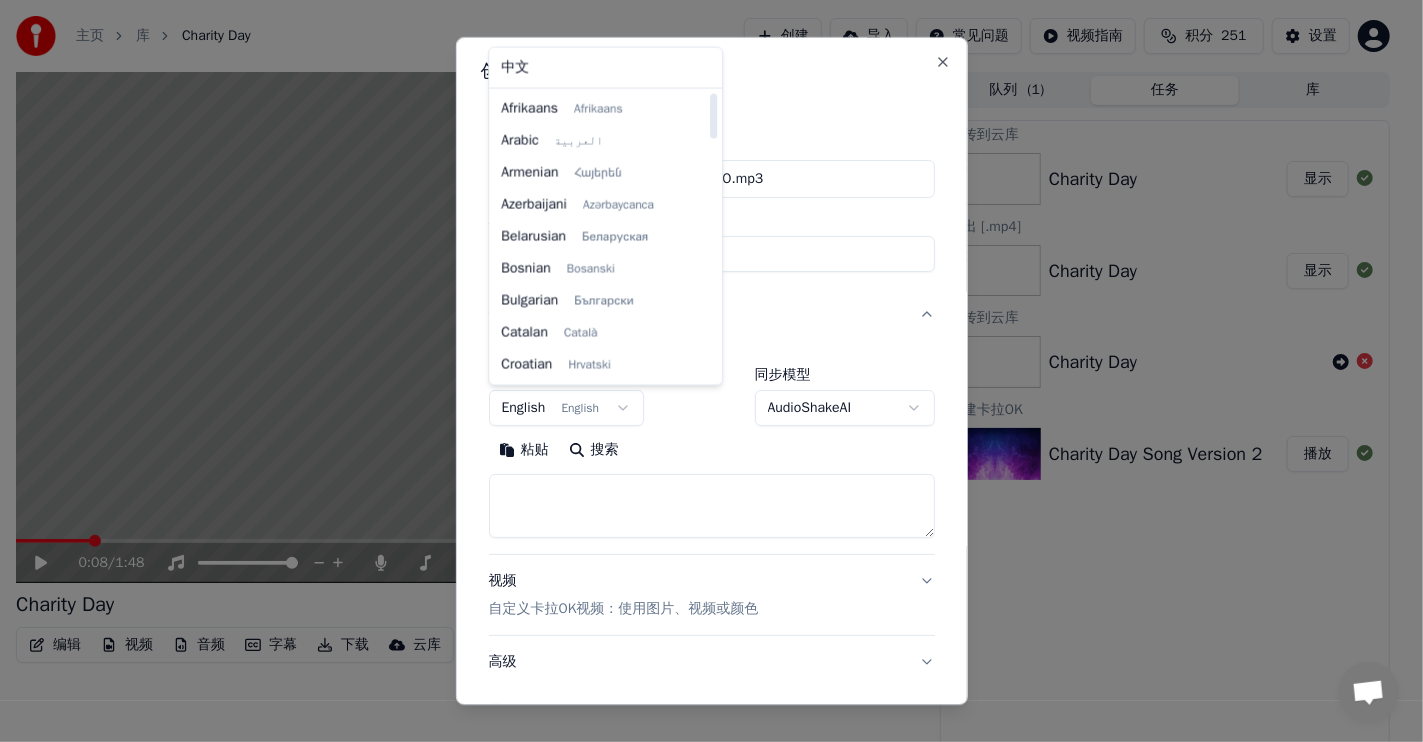 select on "**" 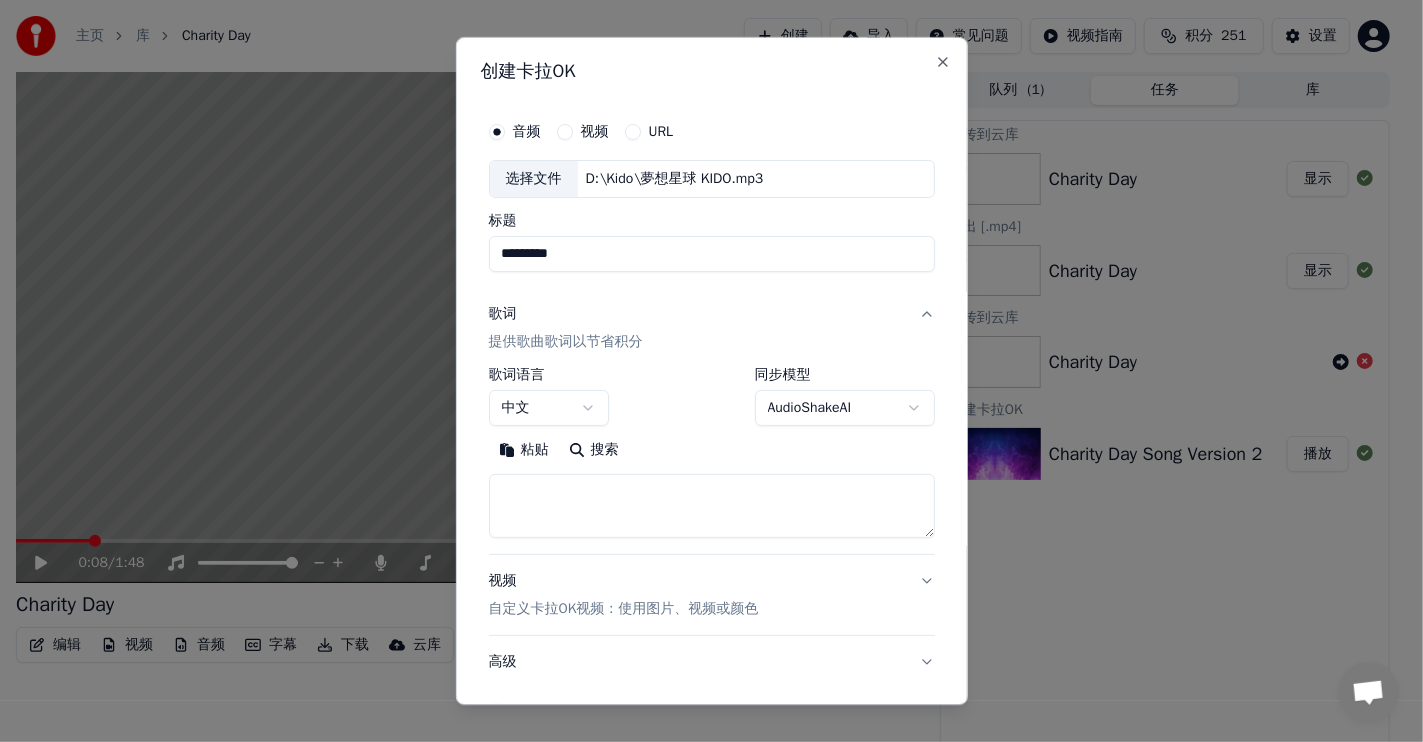 click at bounding box center (712, 506) 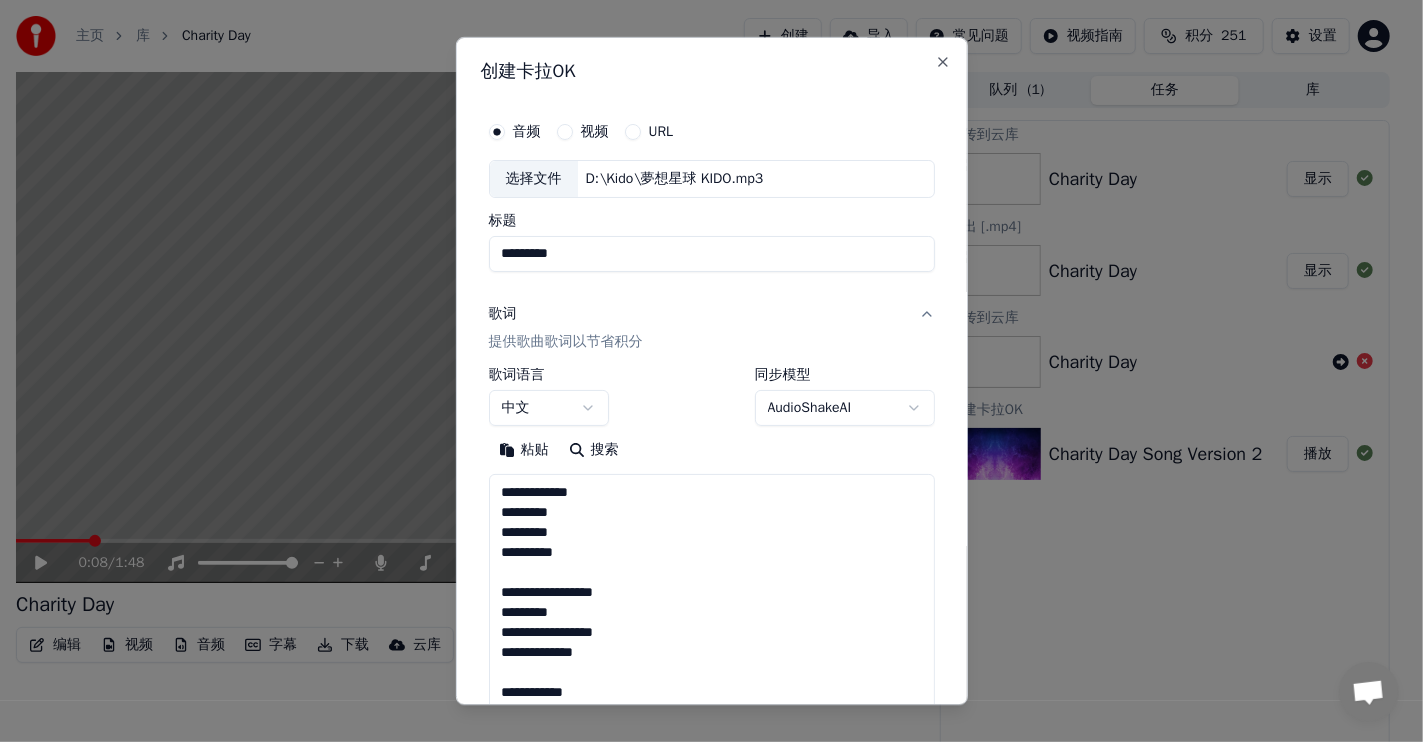 scroll, scrollTop: 524, scrollLeft: 0, axis: vertical 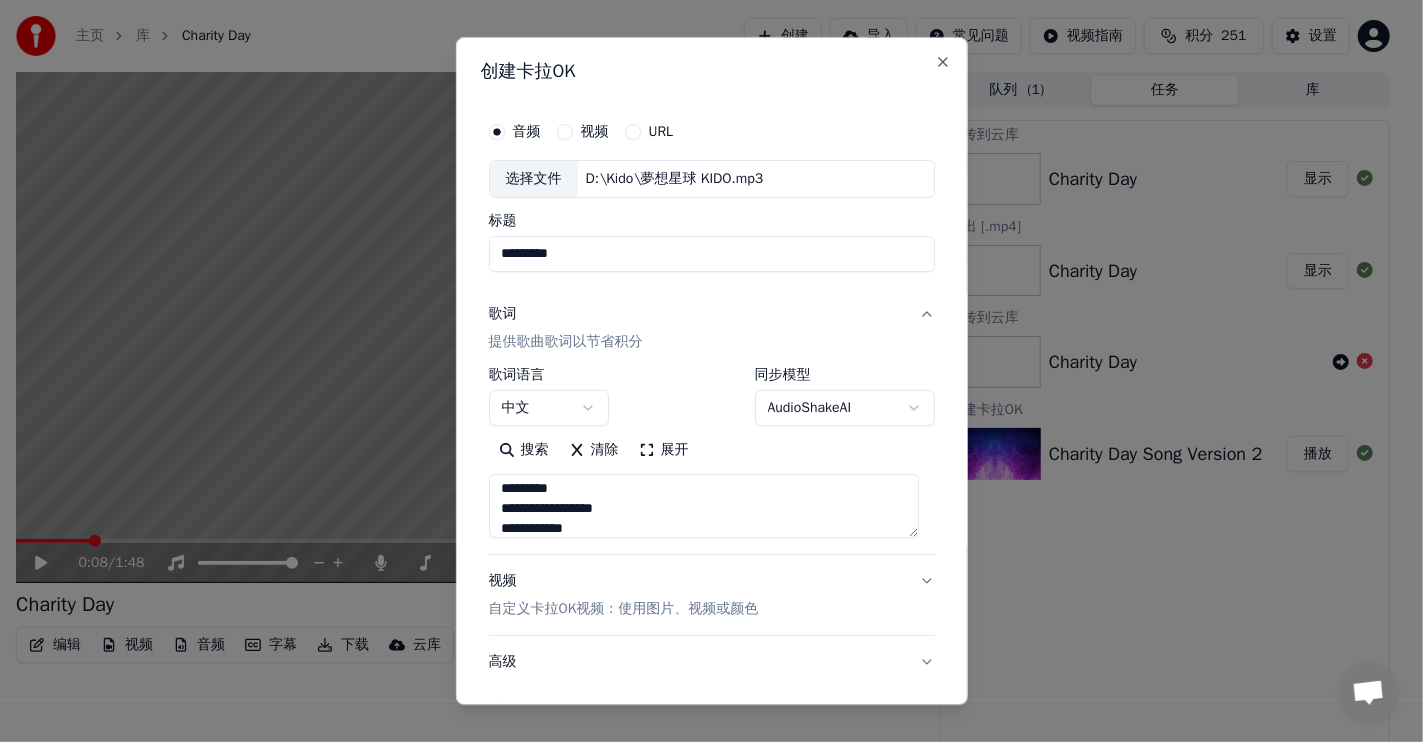 type on "**********" 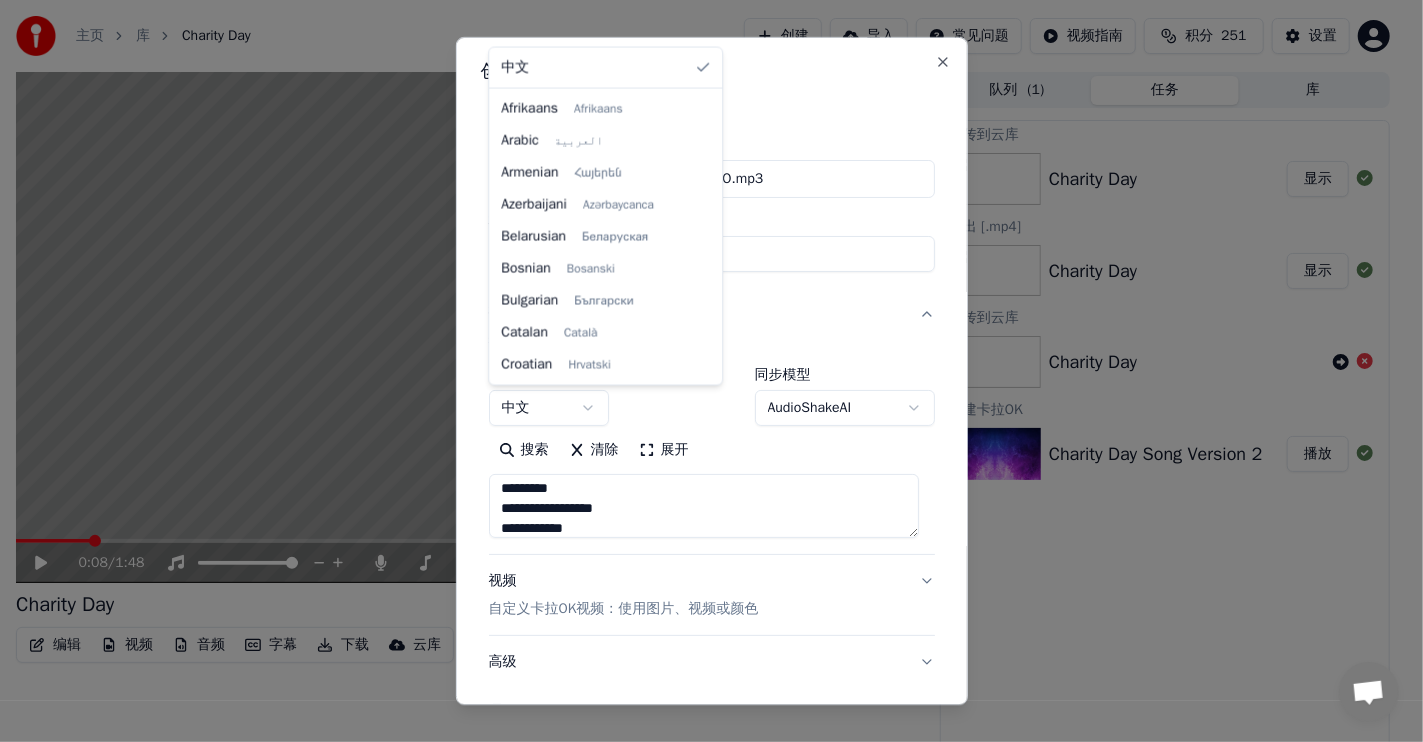 click on "**********" at bounding box center (703, 371) 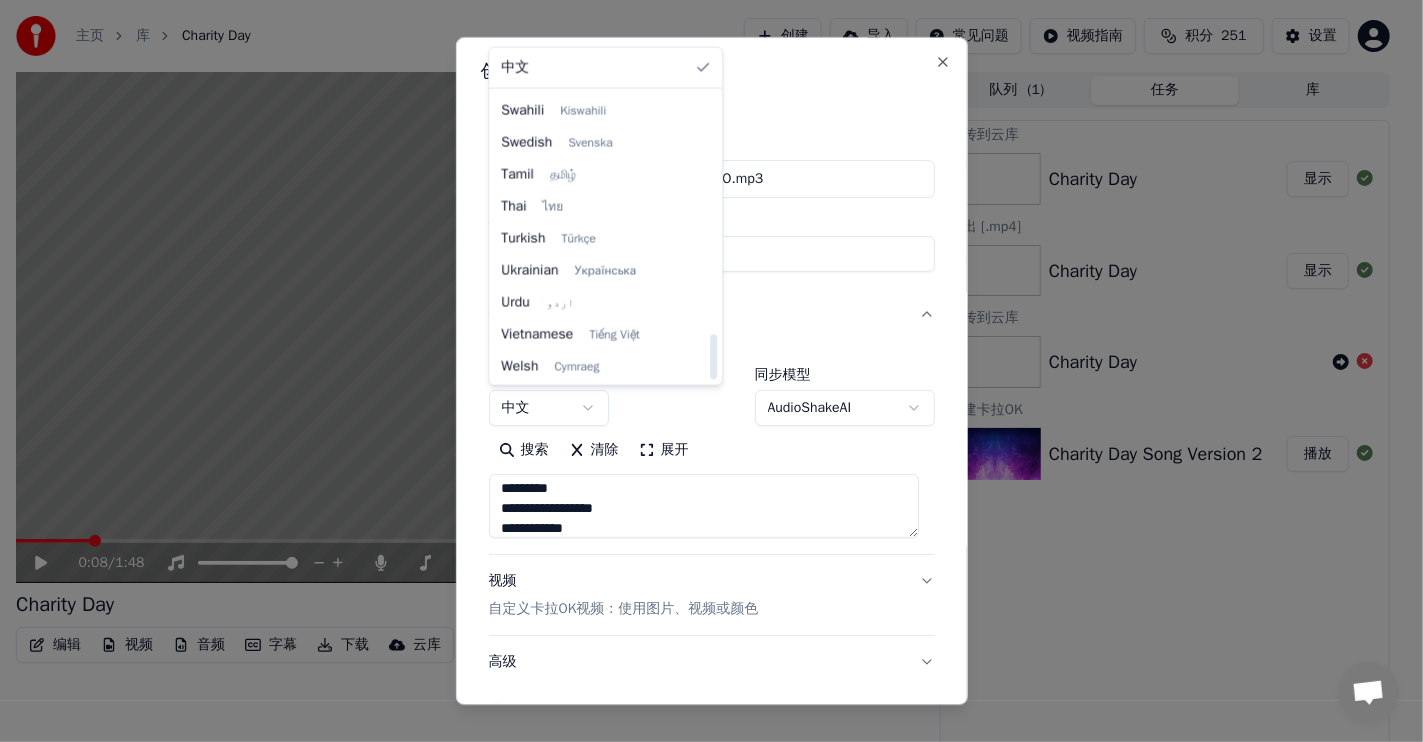 scroll, scrollTop: 1536, scrollLeft: 0, axis: vertical 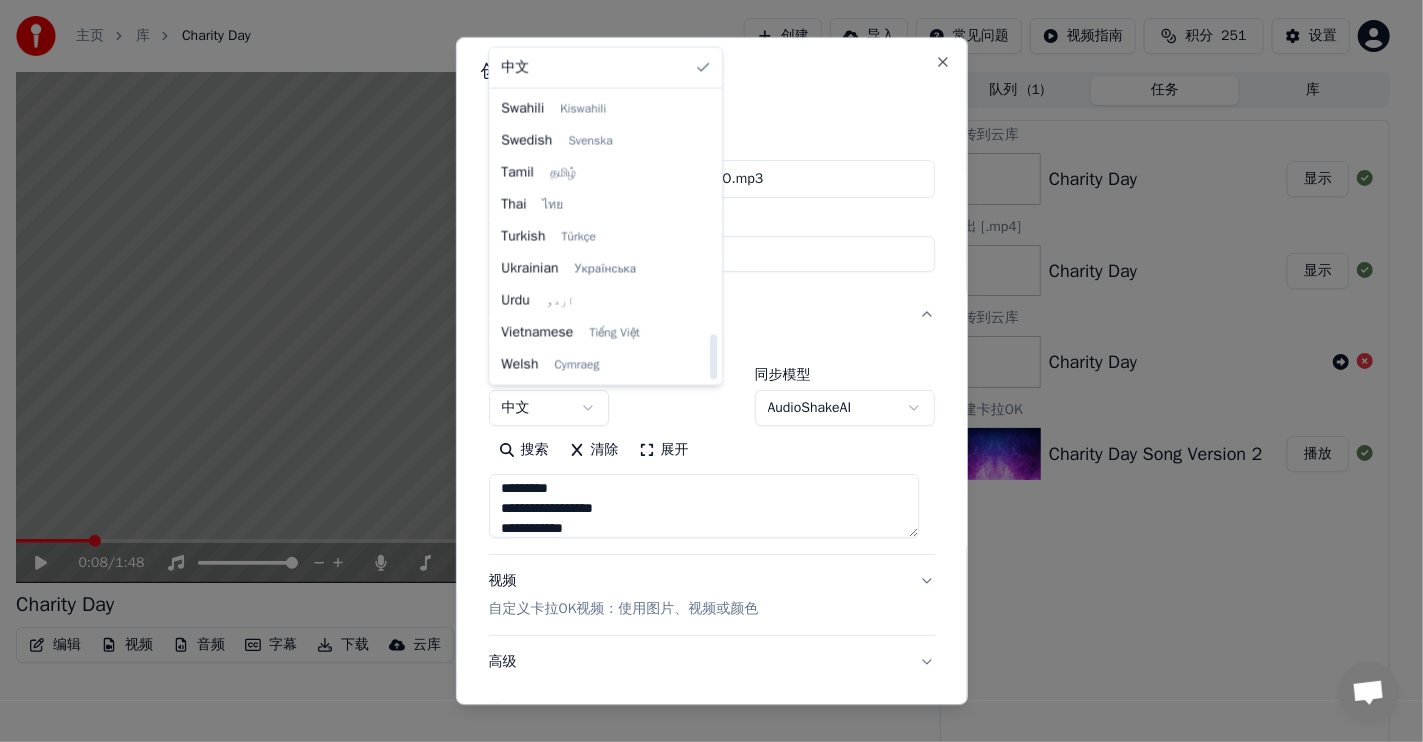 drag, startPoint x: 724, startPoint y: 116, endPoint x: 707, endPoint y: 391, distance: 275.52496 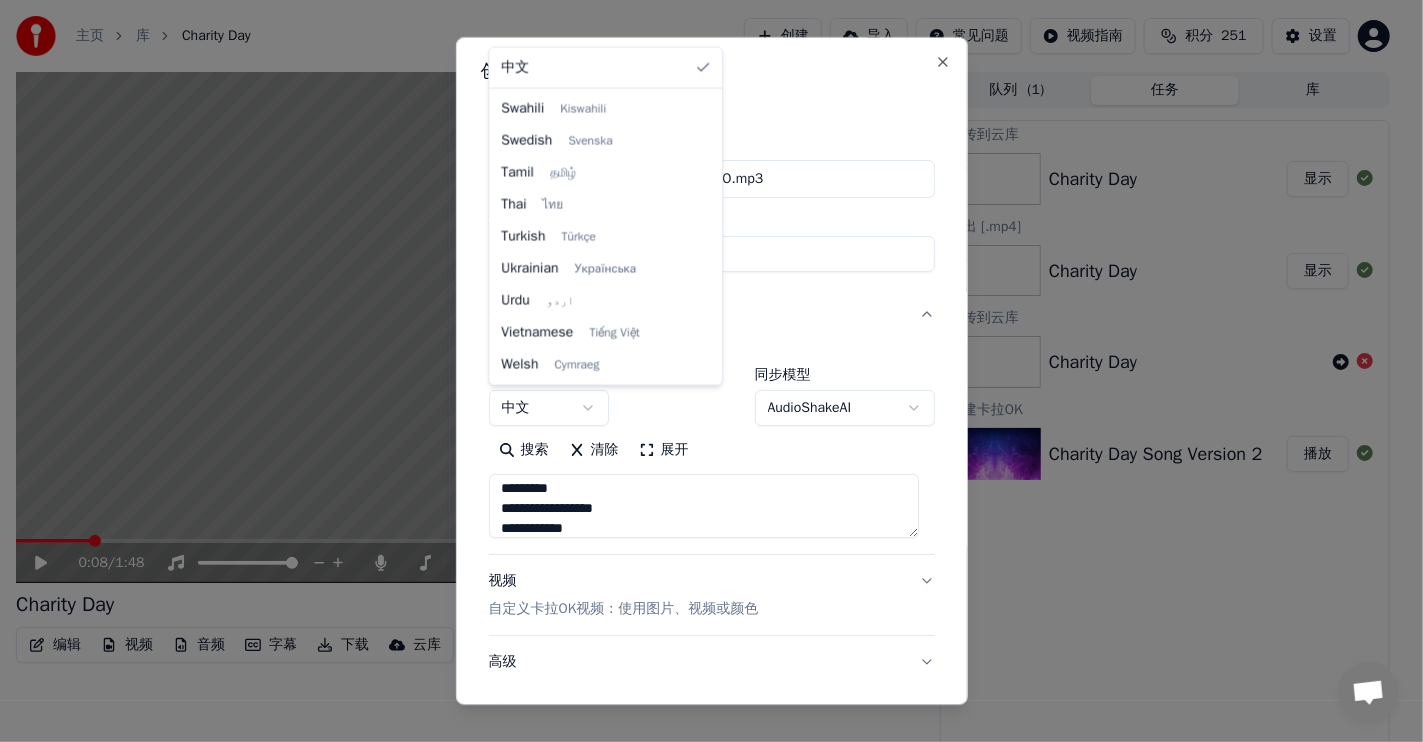 click on "**********" at bounding box center (703, 371) 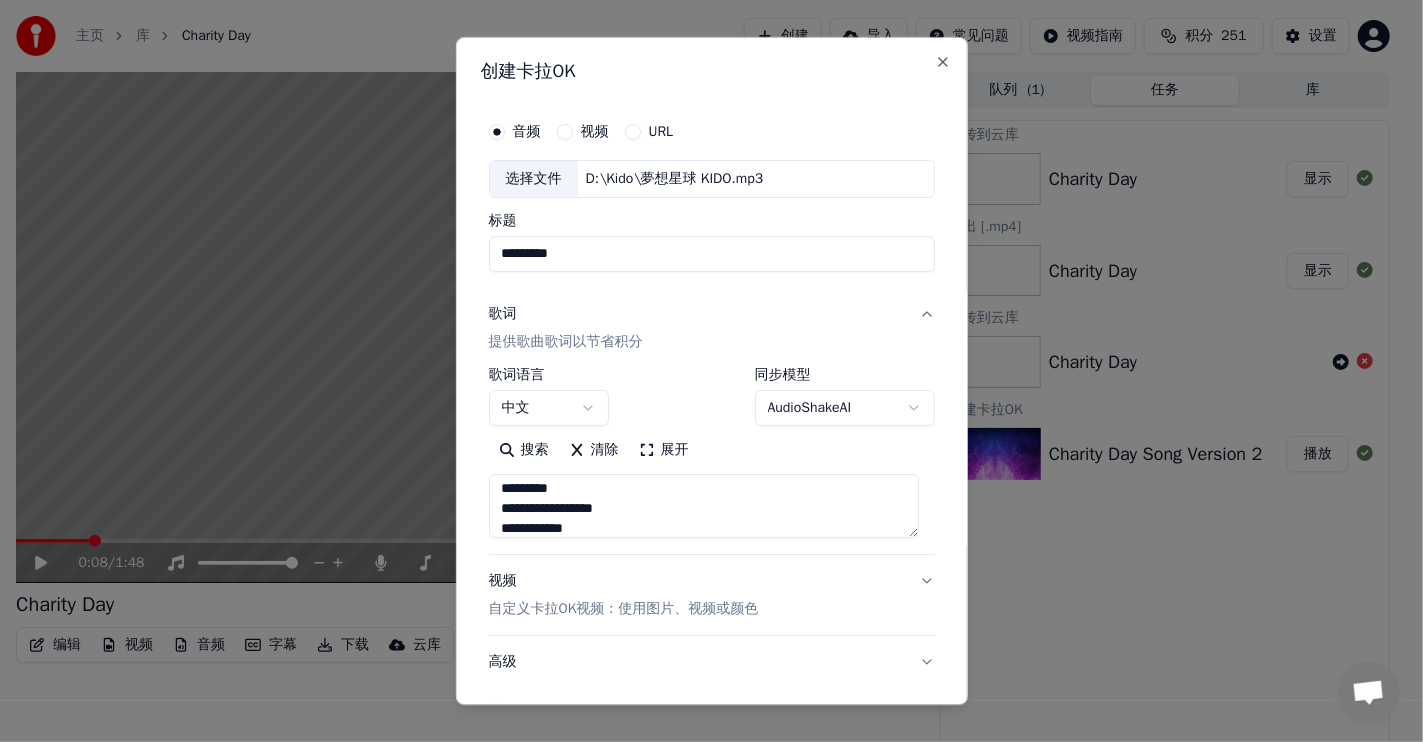 click on "视频 自定义卡拉OK视频：使用图片、视频或颜色" at bounding box center [624, 595] 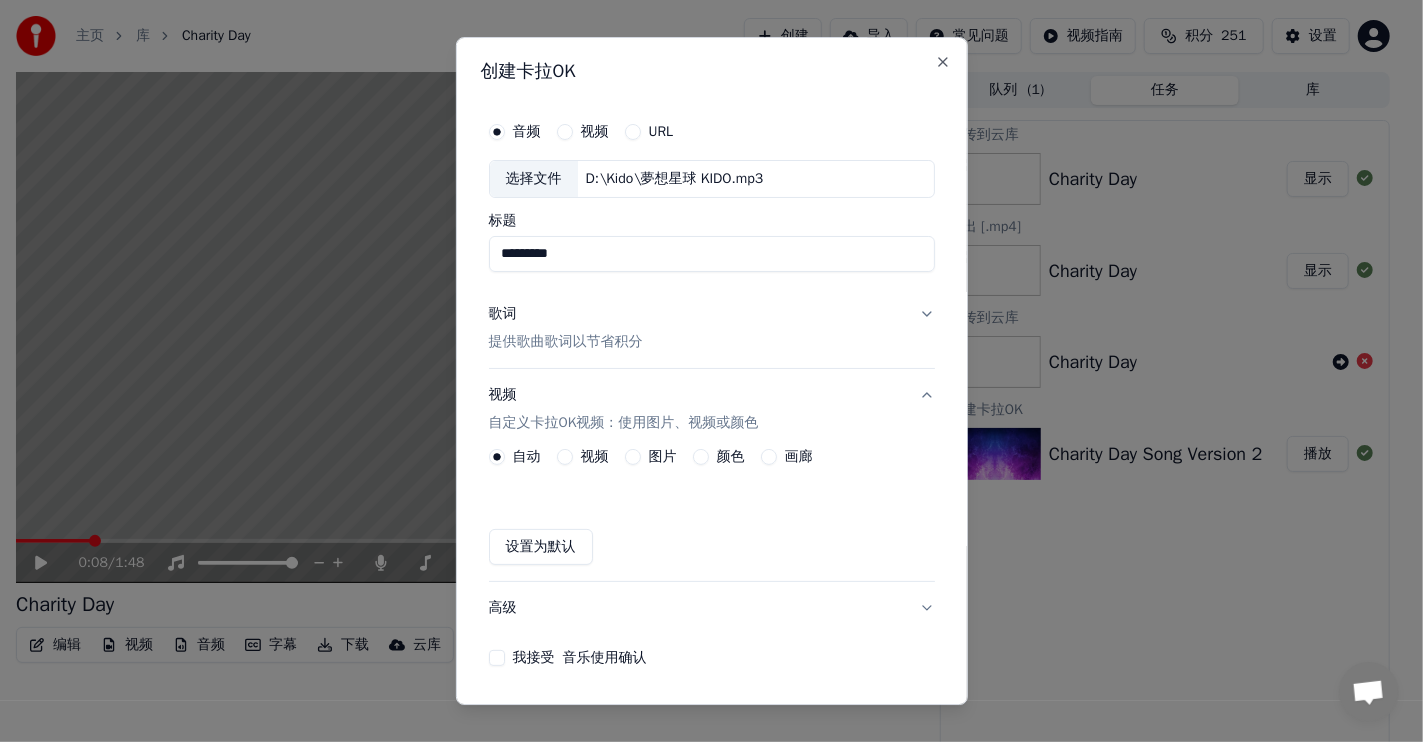 click on "颜色" at bounding box center [701, 457] 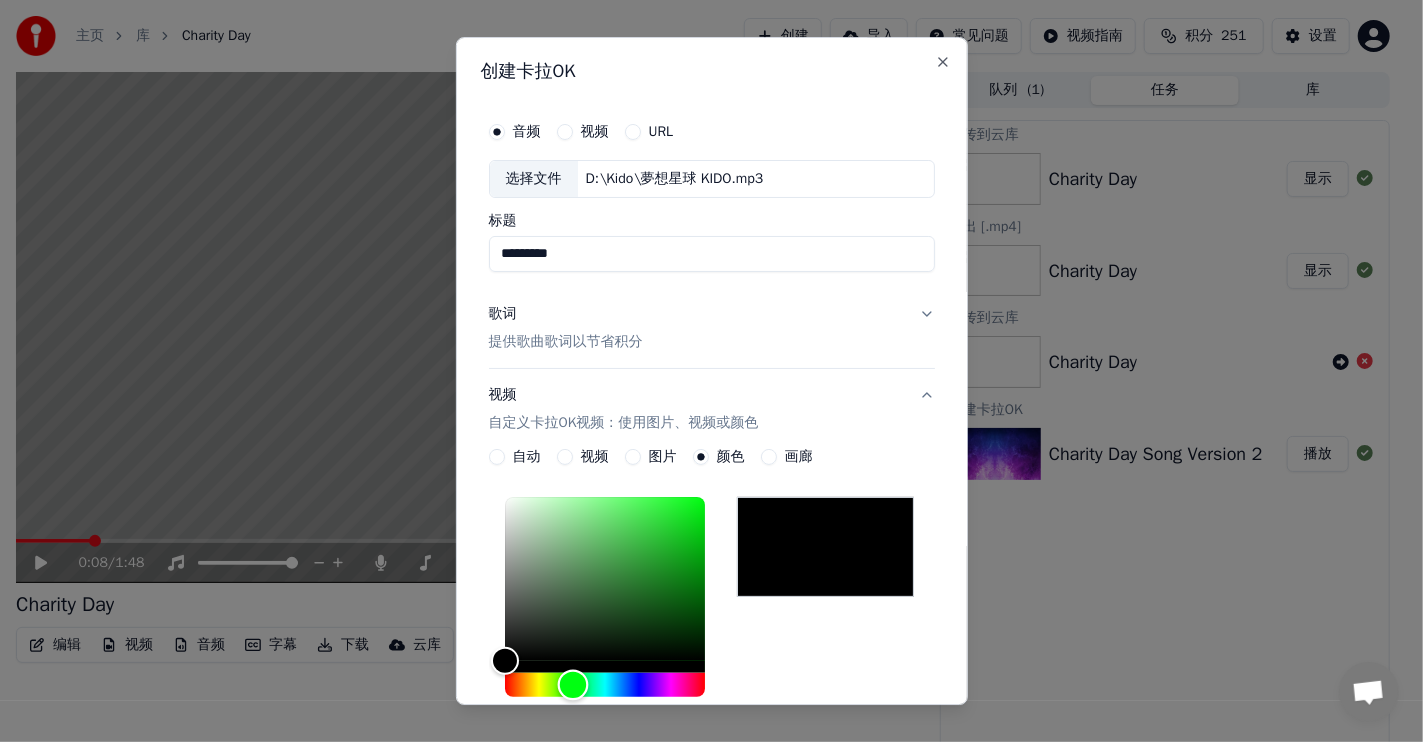drag, startPoint x: 543, startPoint y: 689, endPoint x: 573, endPoint y: 691, distance: 30.066593 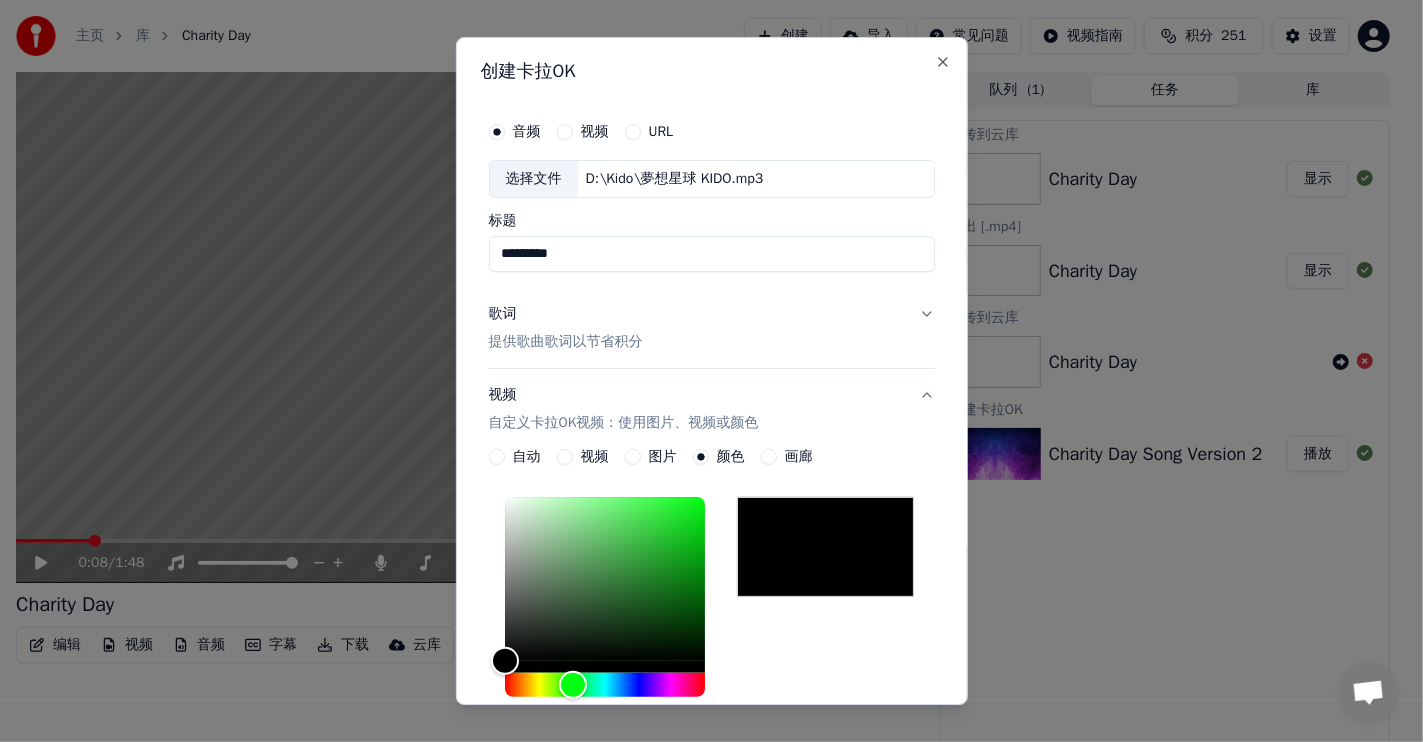 click on "*******" at bounding box center (621, 623) 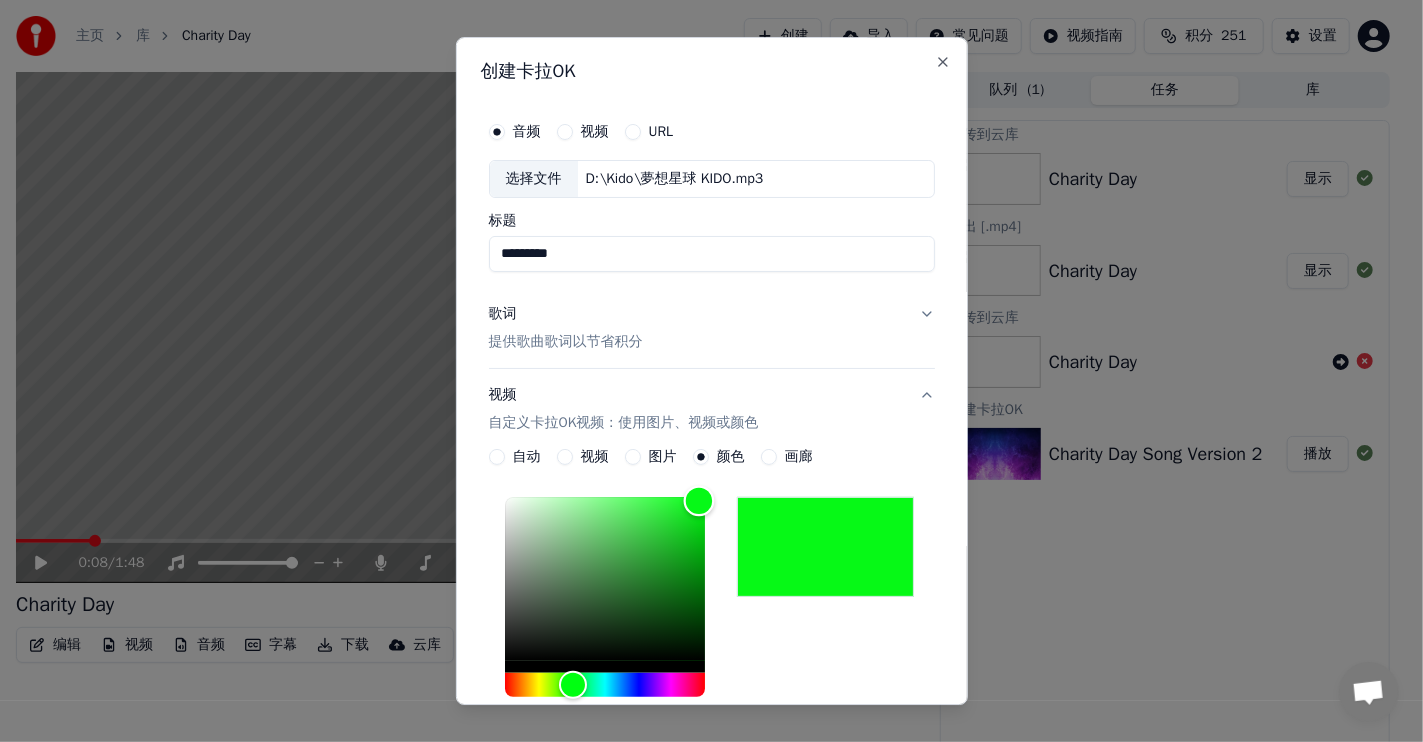 type on "*******" 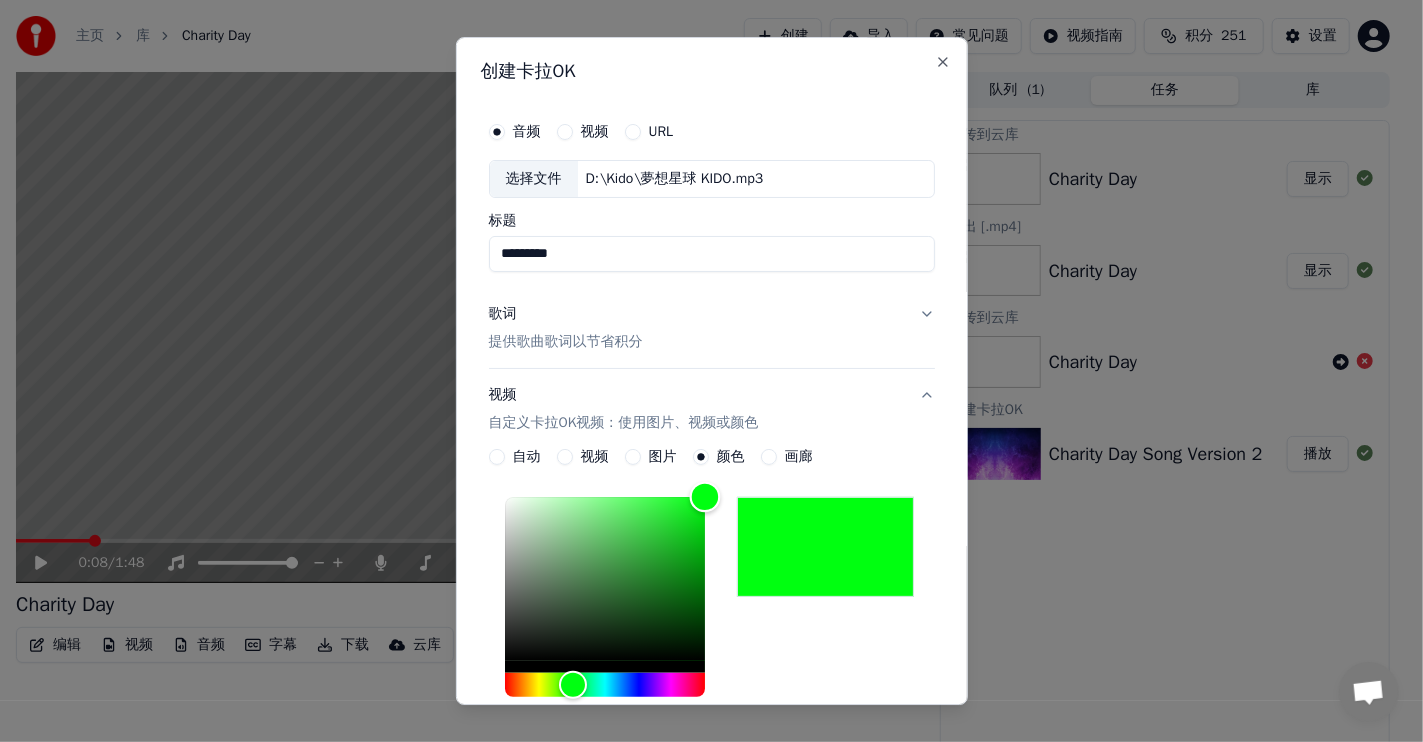 drag, startPoint x: 693, startPoint y: 508, endPoint x: 791, endPoint y: 448, distance: 114.90866 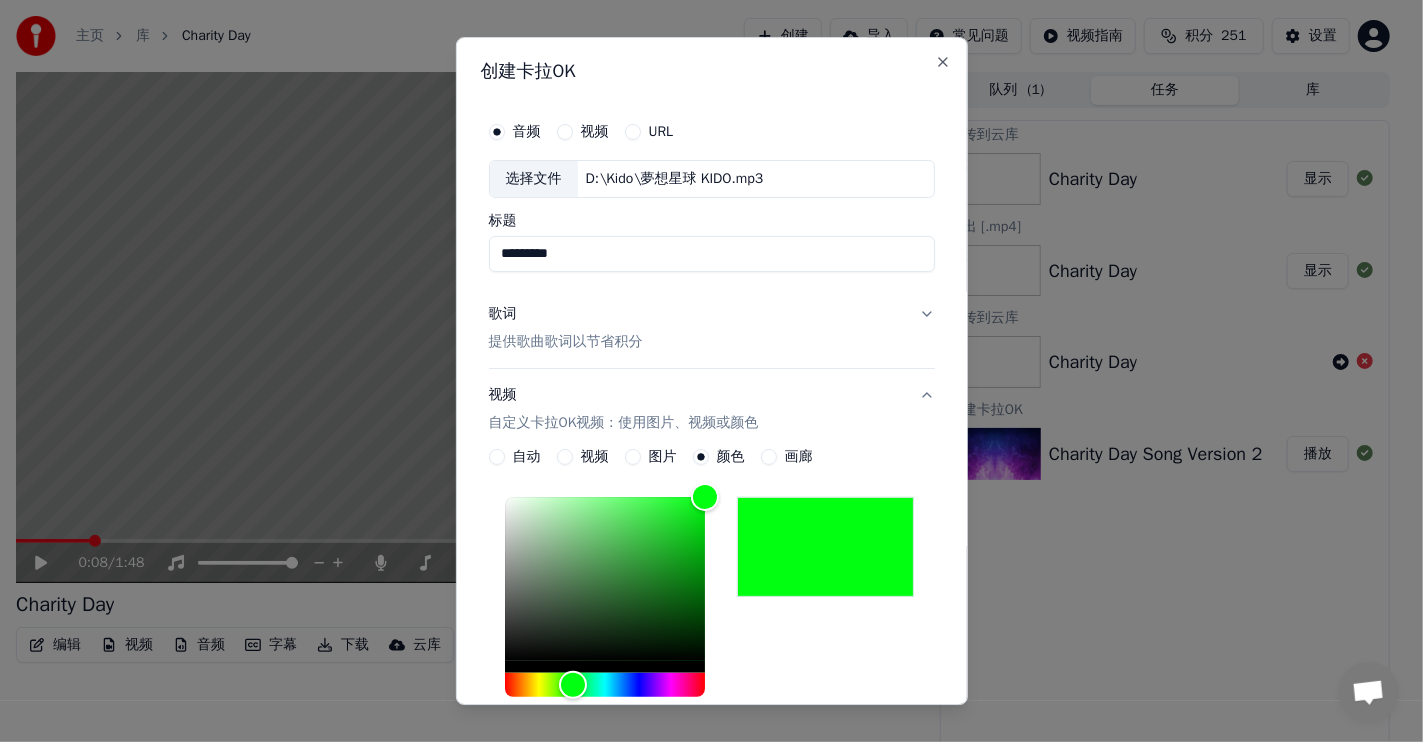 click on "视频 自定义卡拉OK视频：使用图片、视频或颜色" at bounding box center [624, 409] 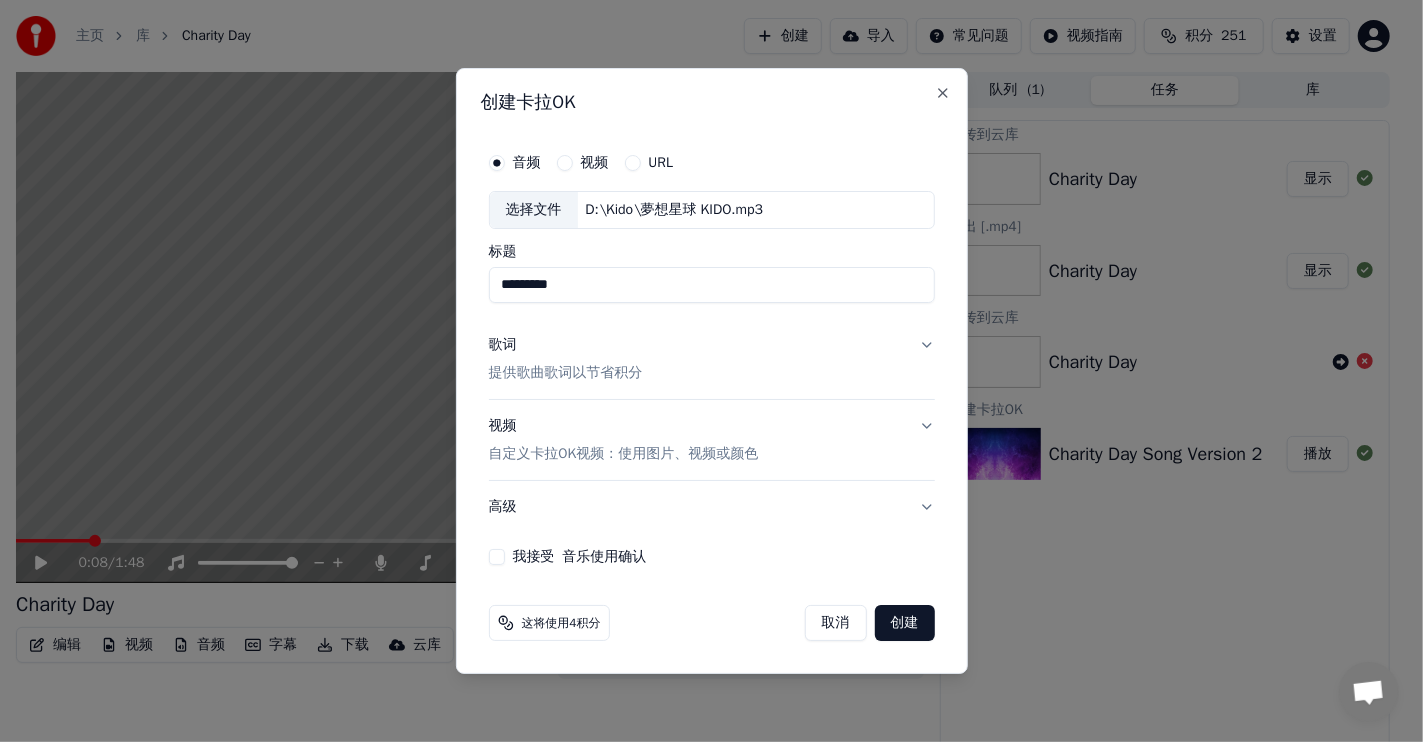 click on "提供歌曲歌词以节省积分" at bounding box center [566, 373] 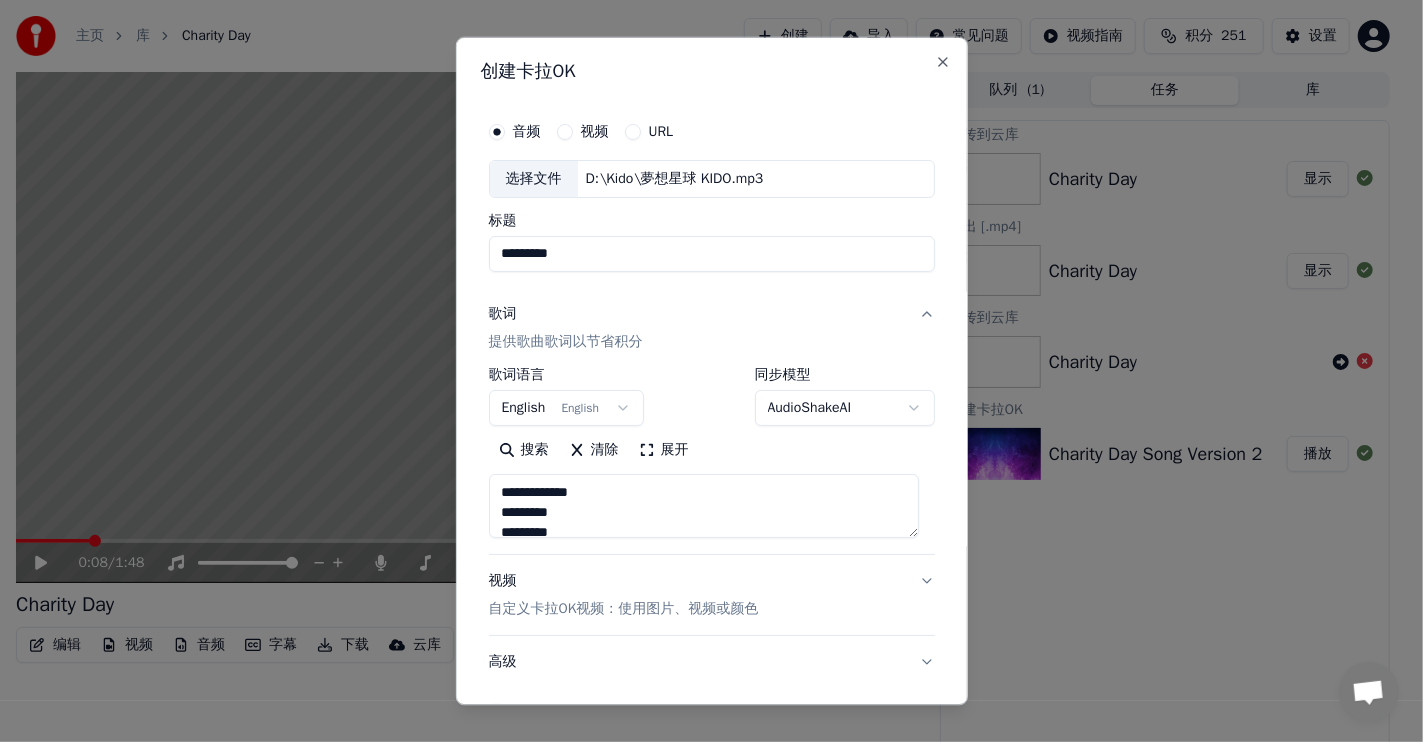 click on "歌词" at bounding box center (503, 314) 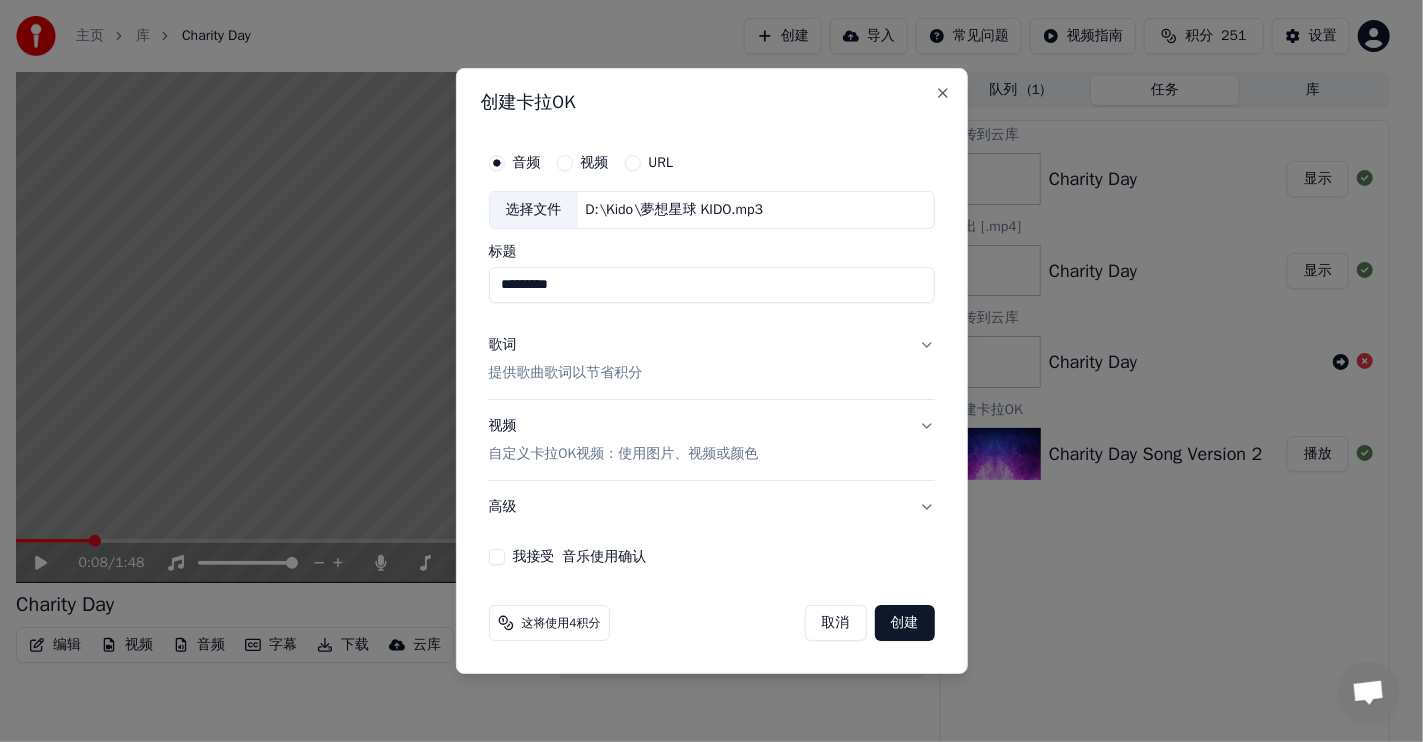 click on "我接受   音乐使用确认" at bounding box center (497, 557) 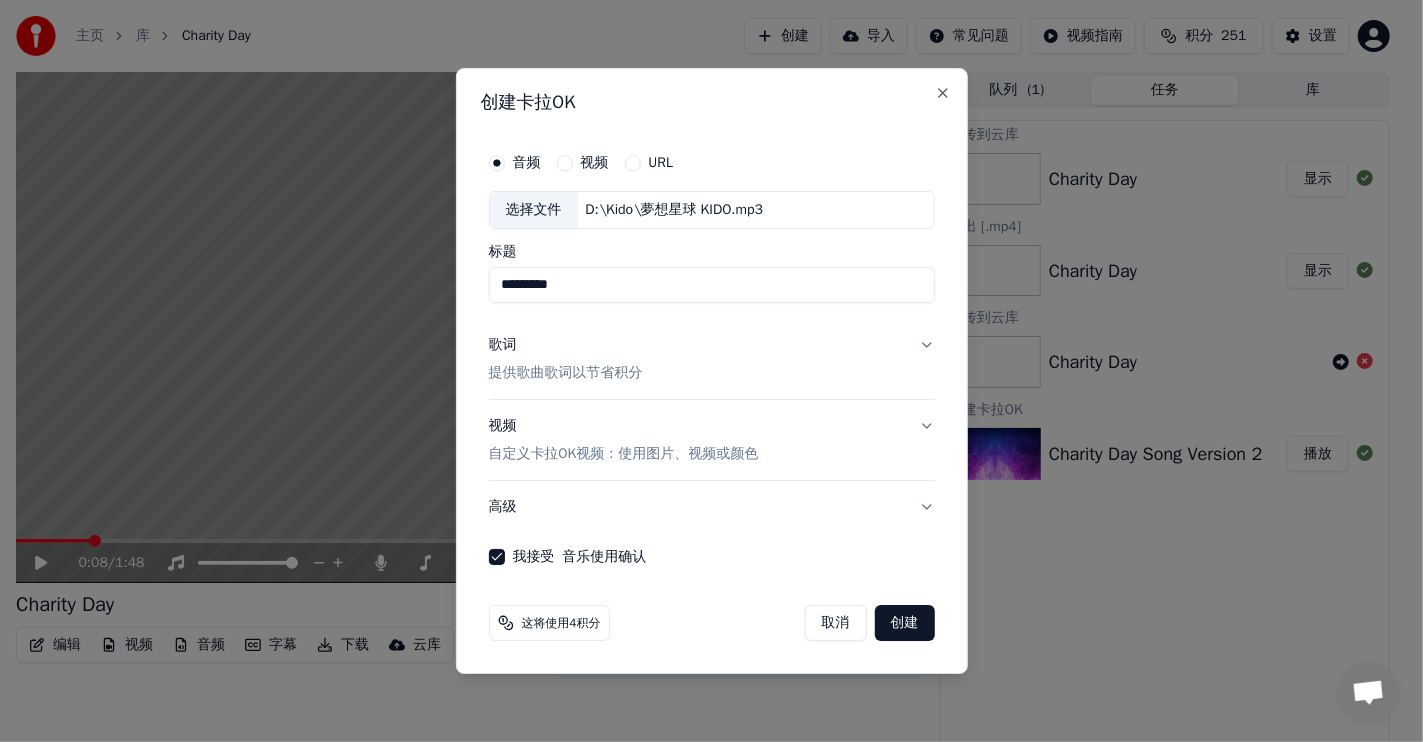 click on "创建" at bounding box center (905, 623) 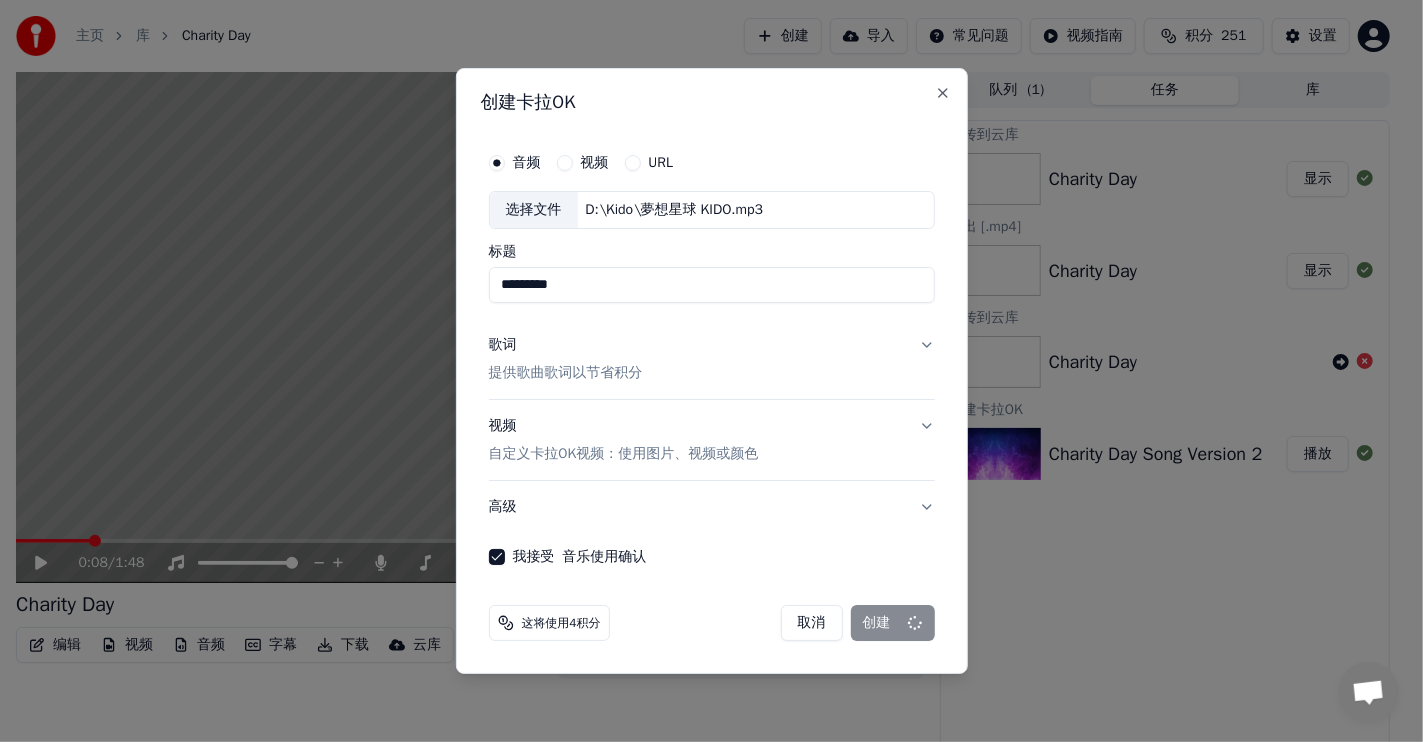 type 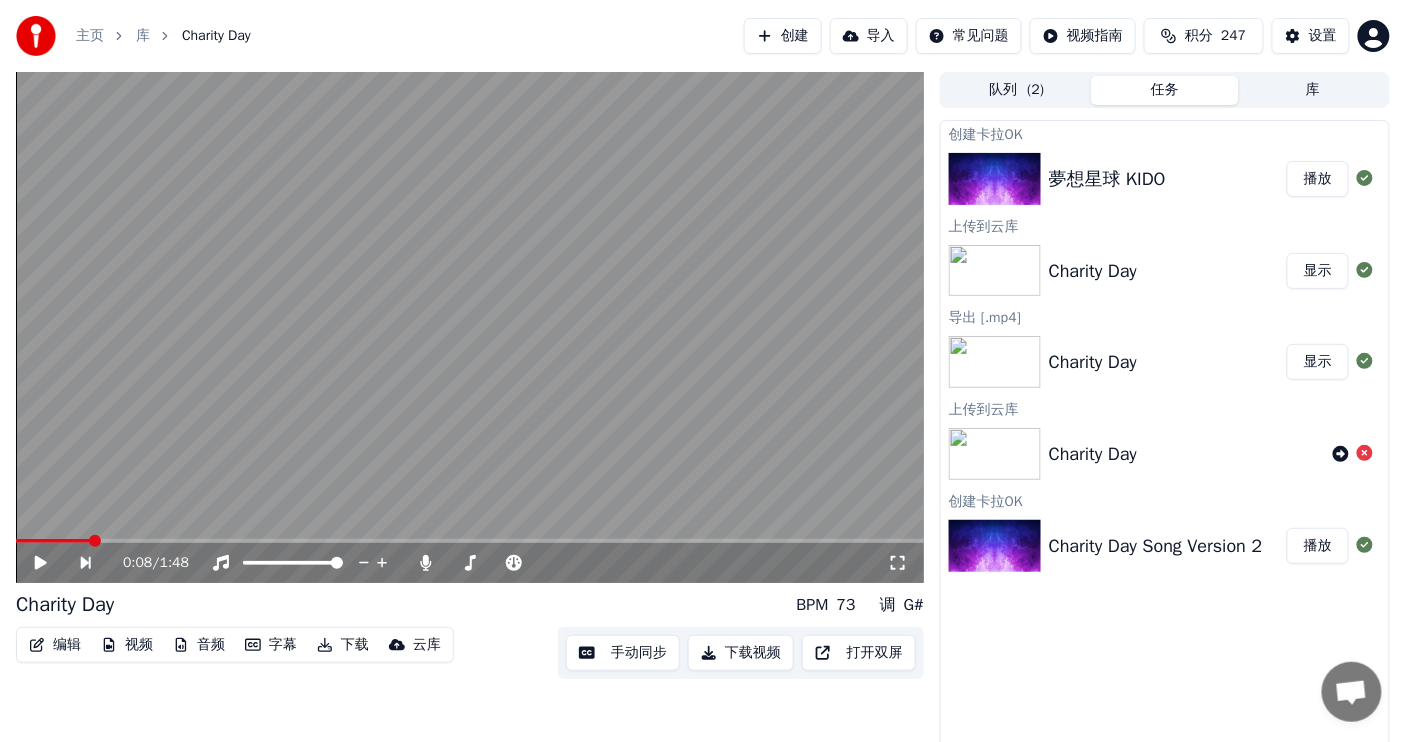 click on "播放" at bounding box center (1318, 179) 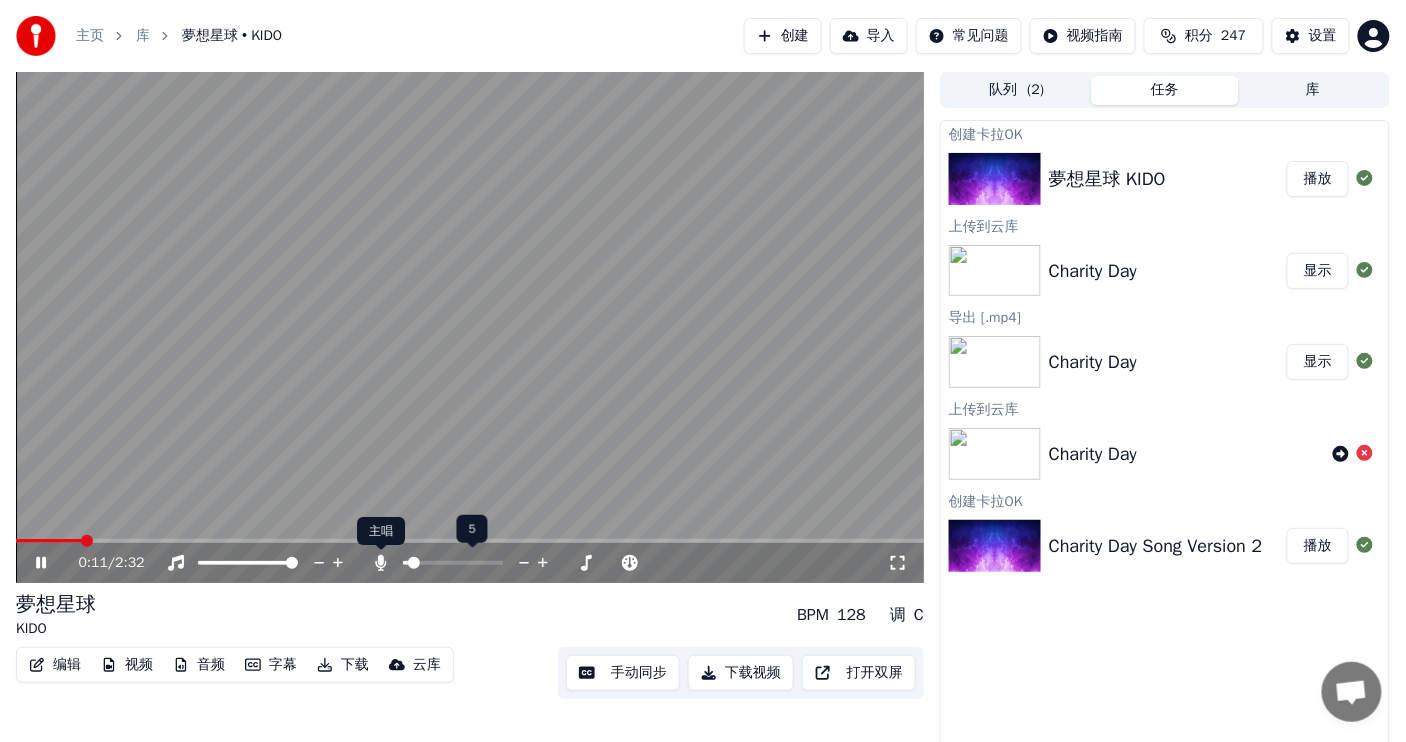 click 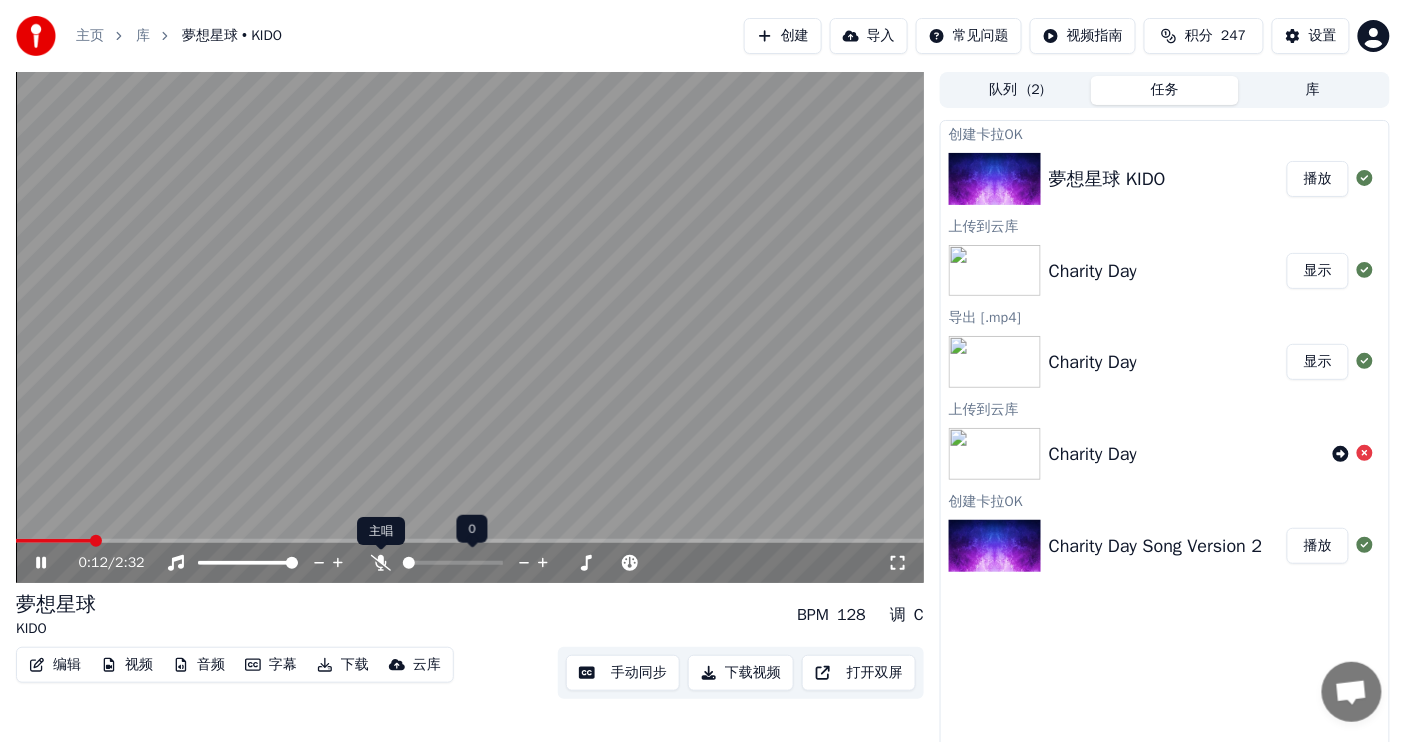 click 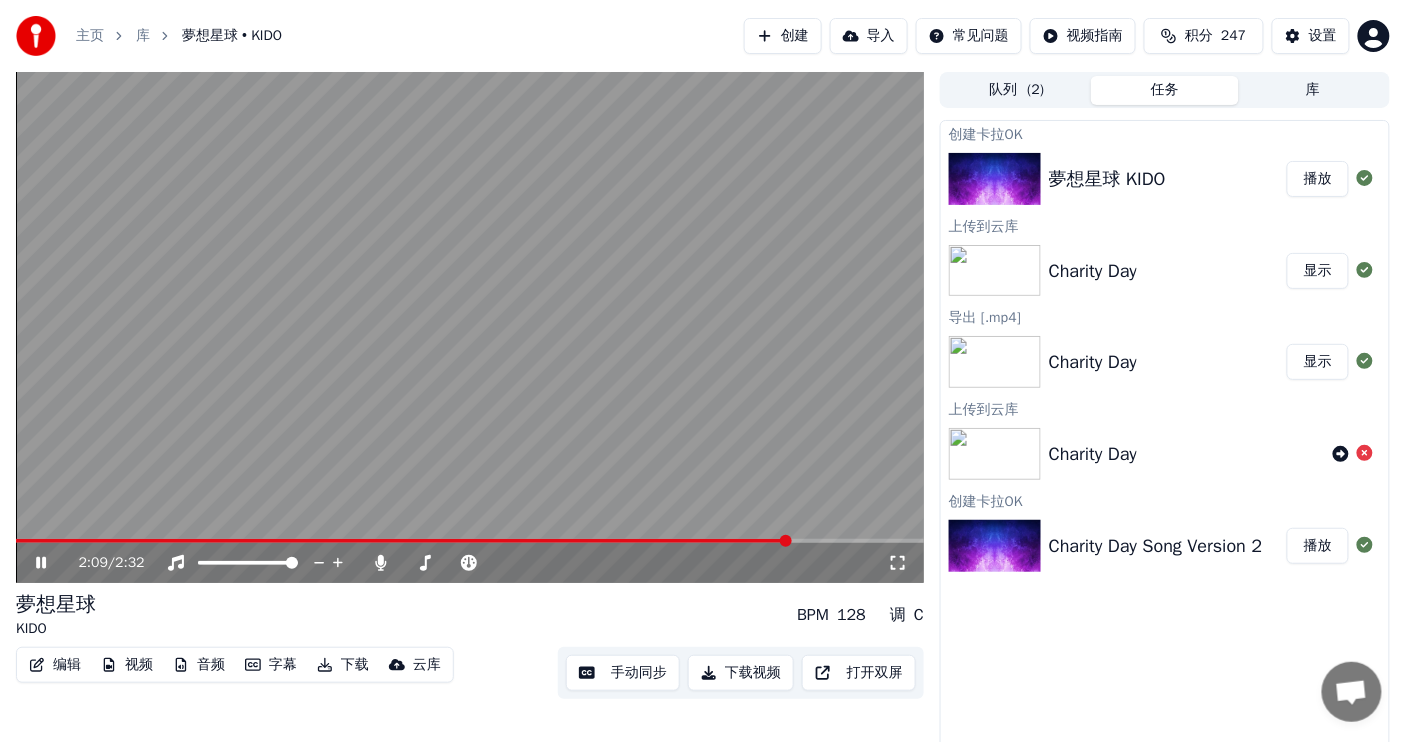 click on "创建[PERSON_NAME]OK 夢想星球 KIDO 播放 上传到云库 Charity Day 显示 导出 [.mp4] Charity Day 显示 上传到云库 Charity Day 创建[PERSON_NAME]OK Charity Day Song Version 2 播放" at bounding box center (1165, 435) 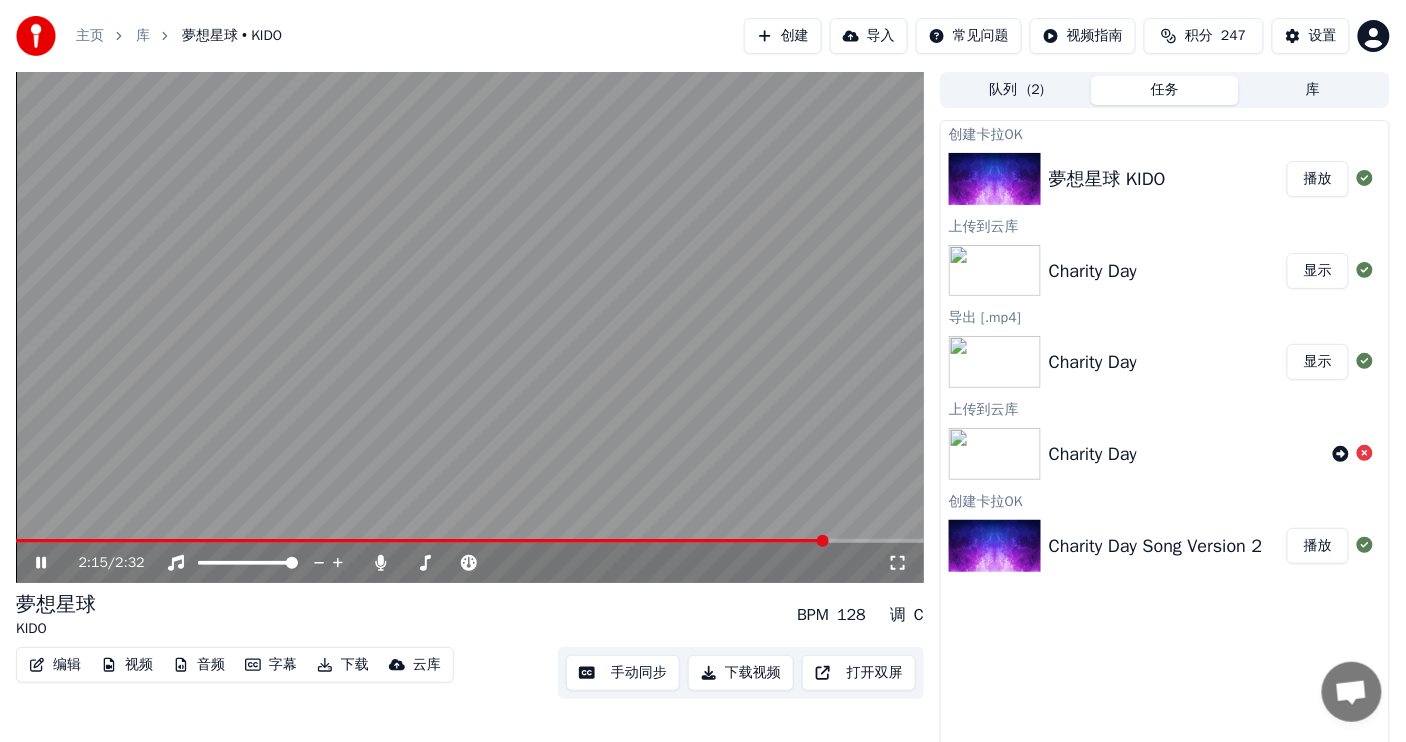 click on "库" at bounding box center (143, 36) 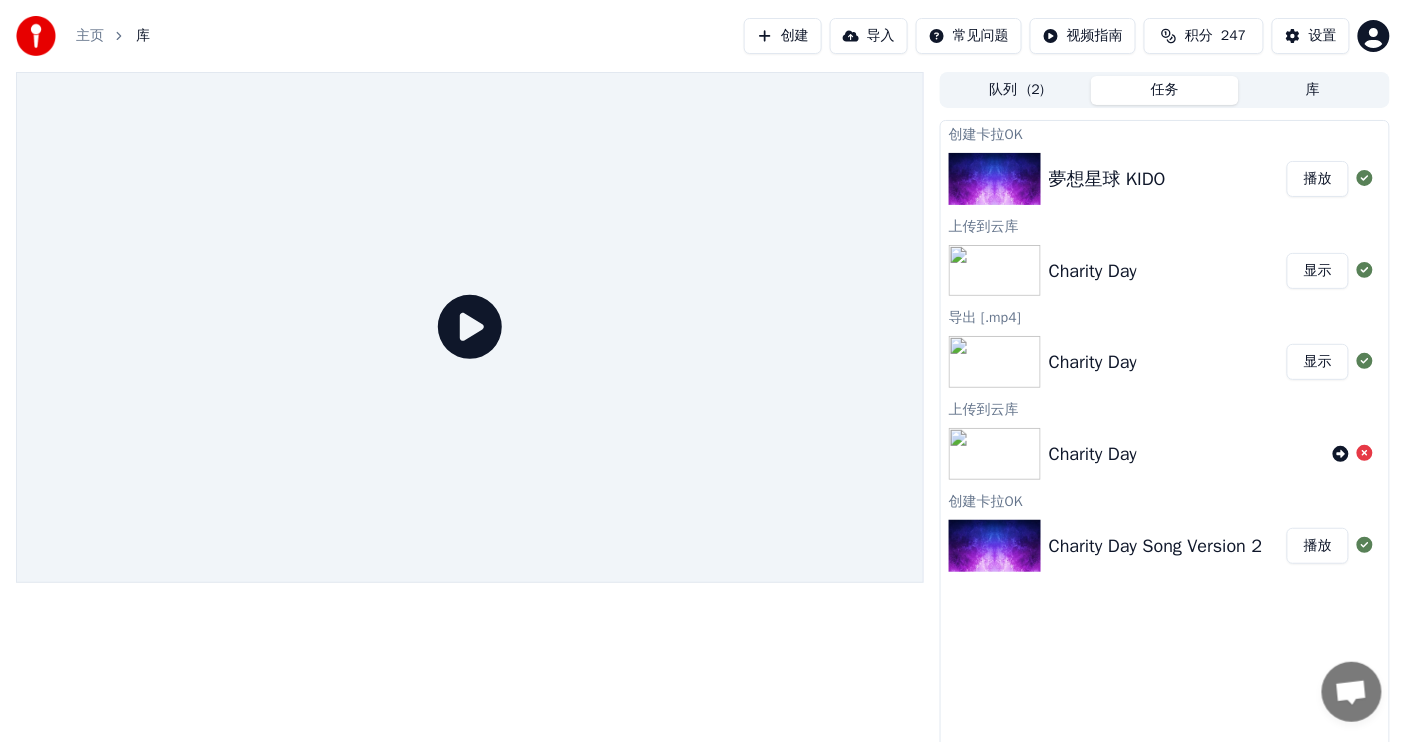 click on "库" at bounding box center [143, 36] 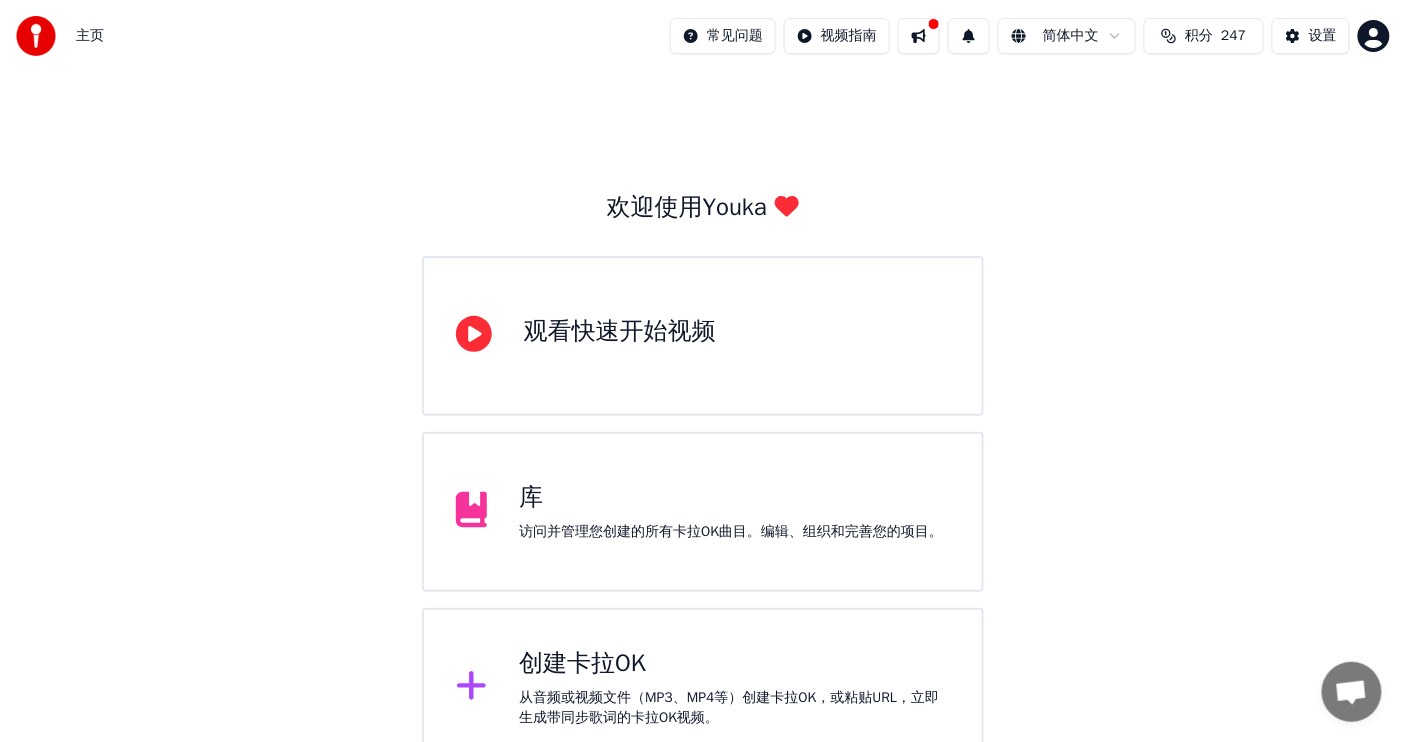 click on "库 访问并管理您创建的所有[PERSON_NAME]OK曲目。编辑、组织和完善您的项目。" at bounding box center (703, 512) 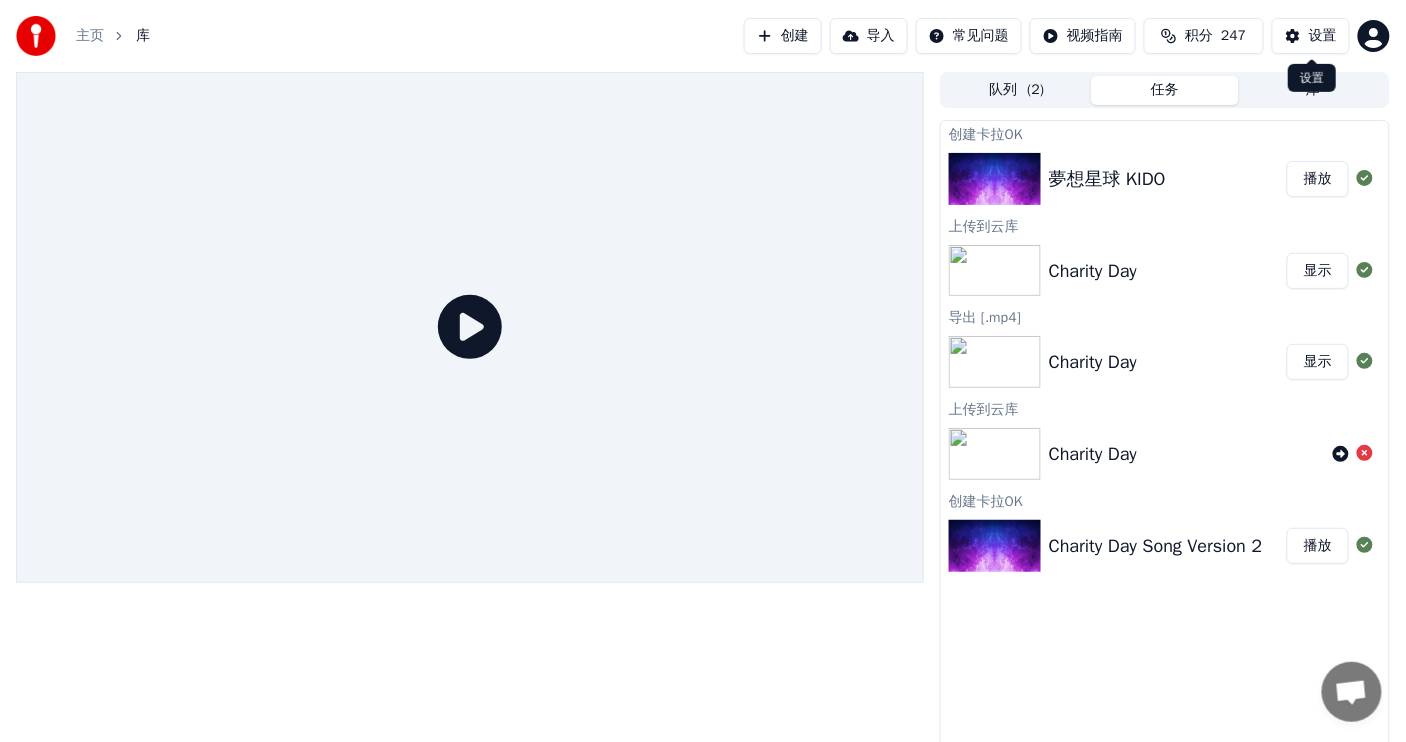 click on "设置" at bounding box center [1311, 36] 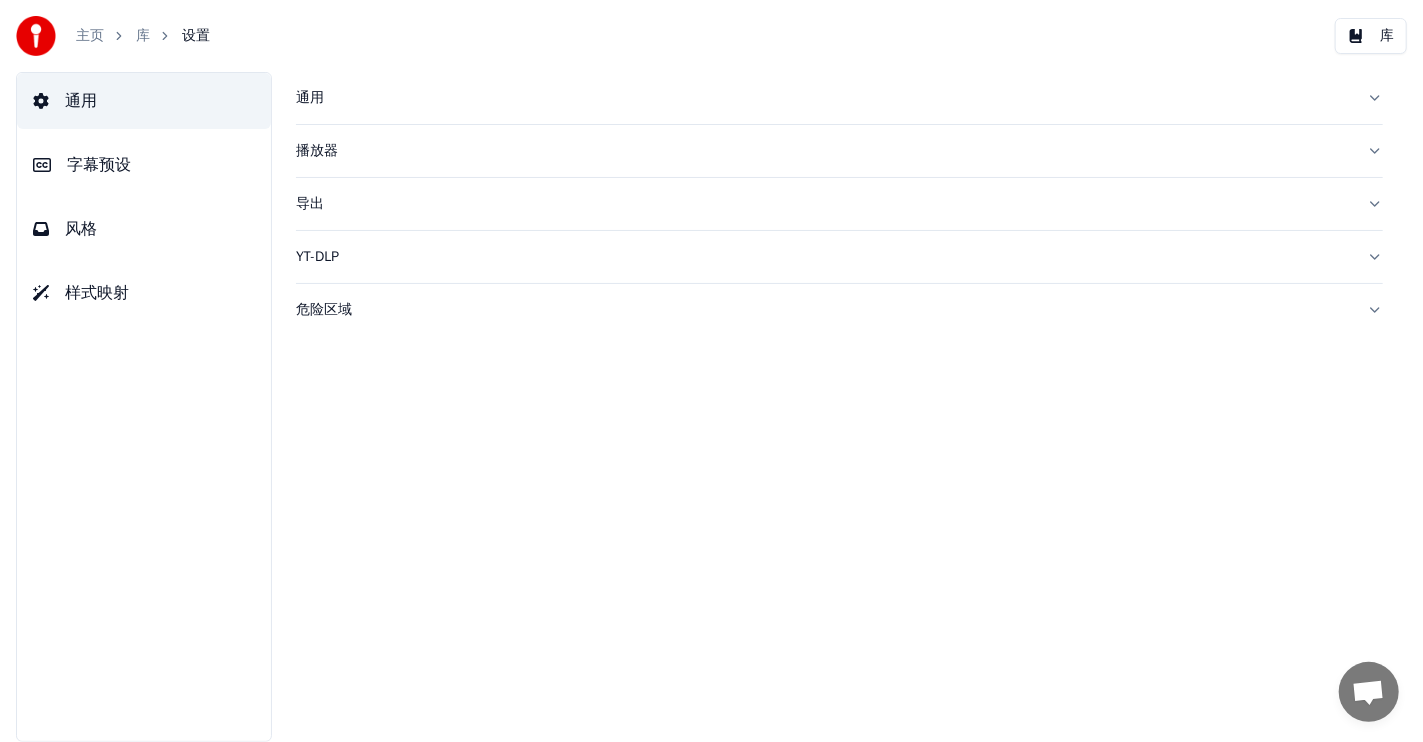 click on "通用" at bounding box center [144, 101] 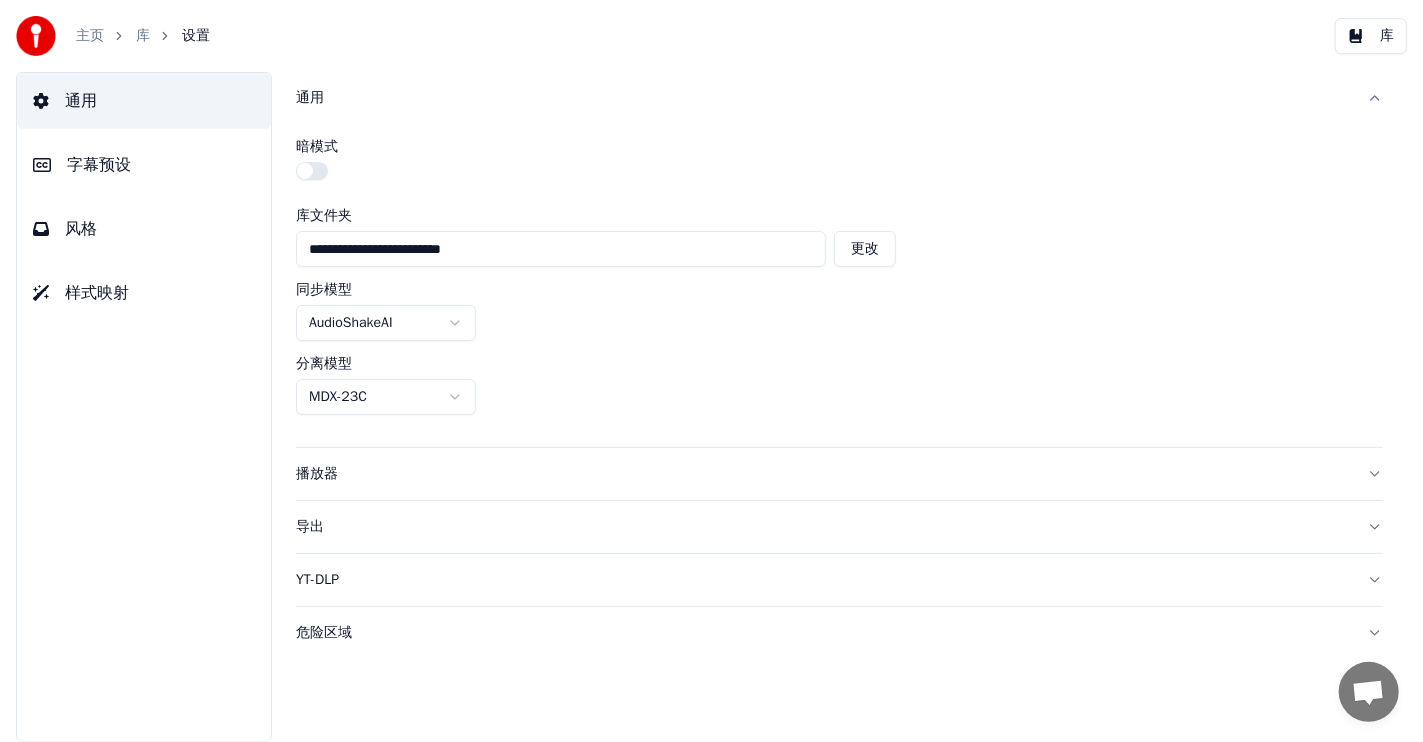 click on "通用" at bounding box center [144, 101] 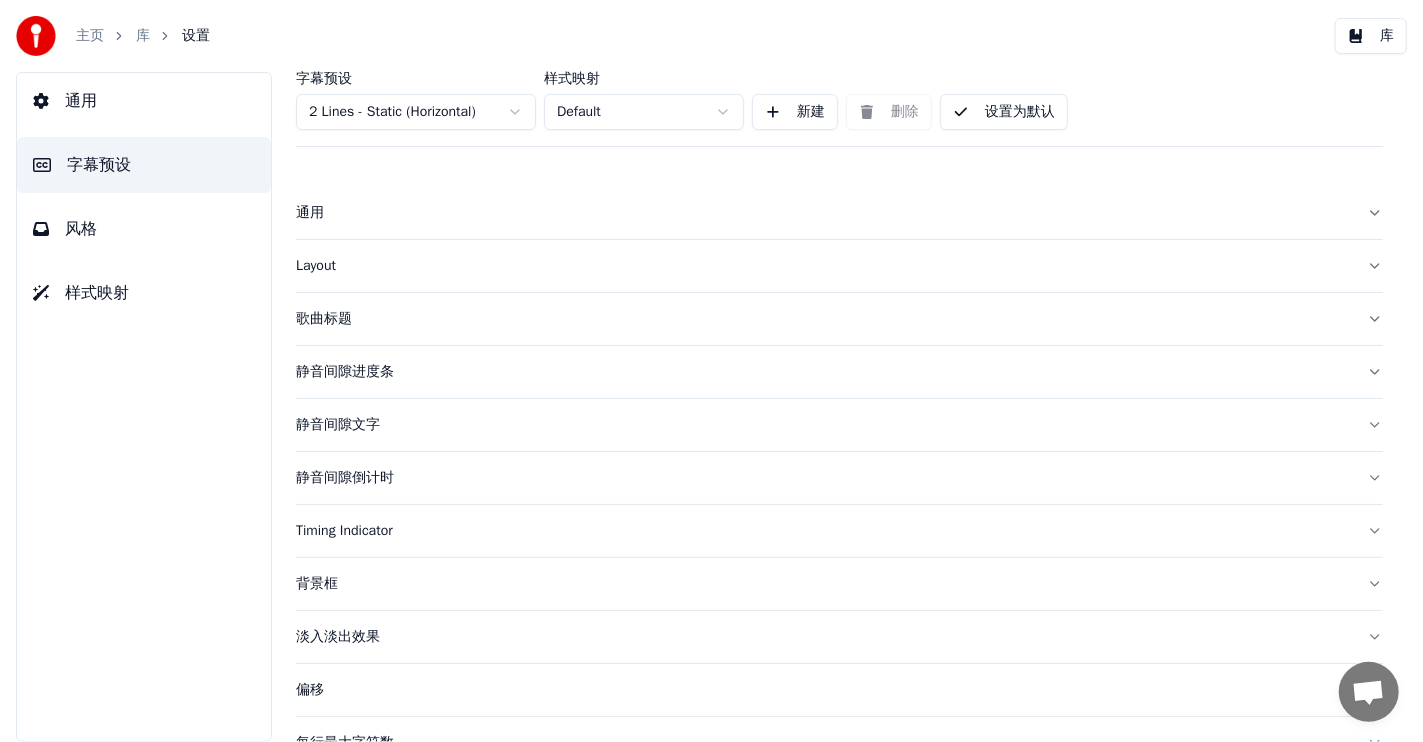 click on "Layout" at bounding box center [823, 266] 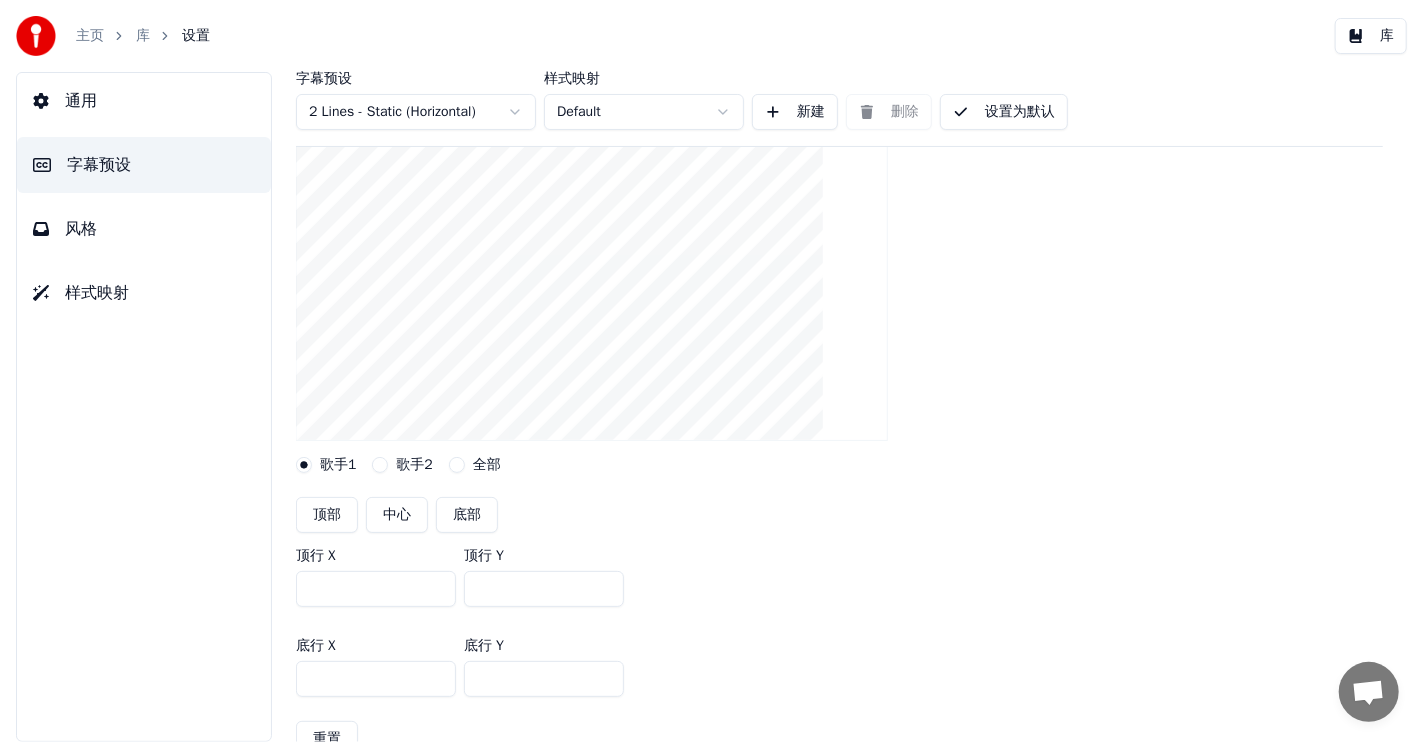 scroll, scrollTop: 99, scrollLeft: 0, axis: vertical 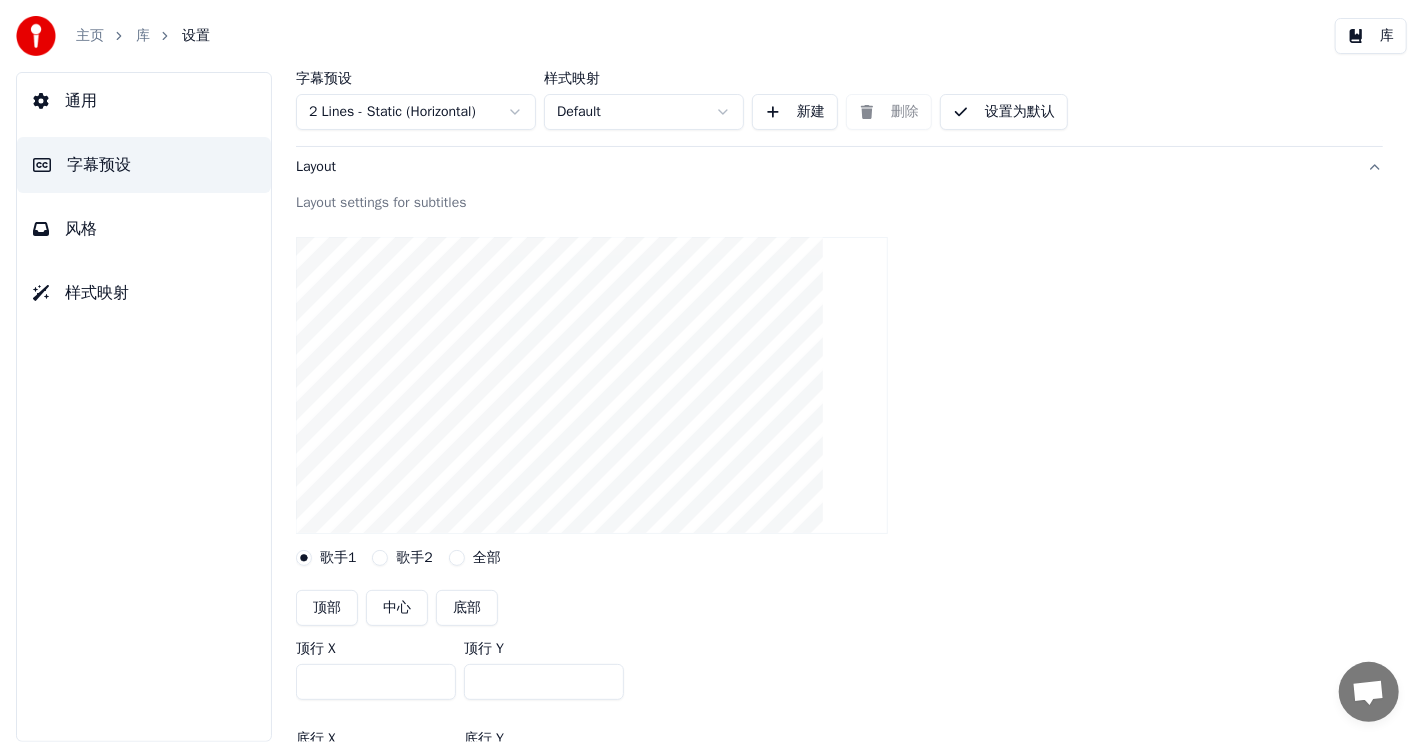 click on "风格" at bounding box center (144, 229) 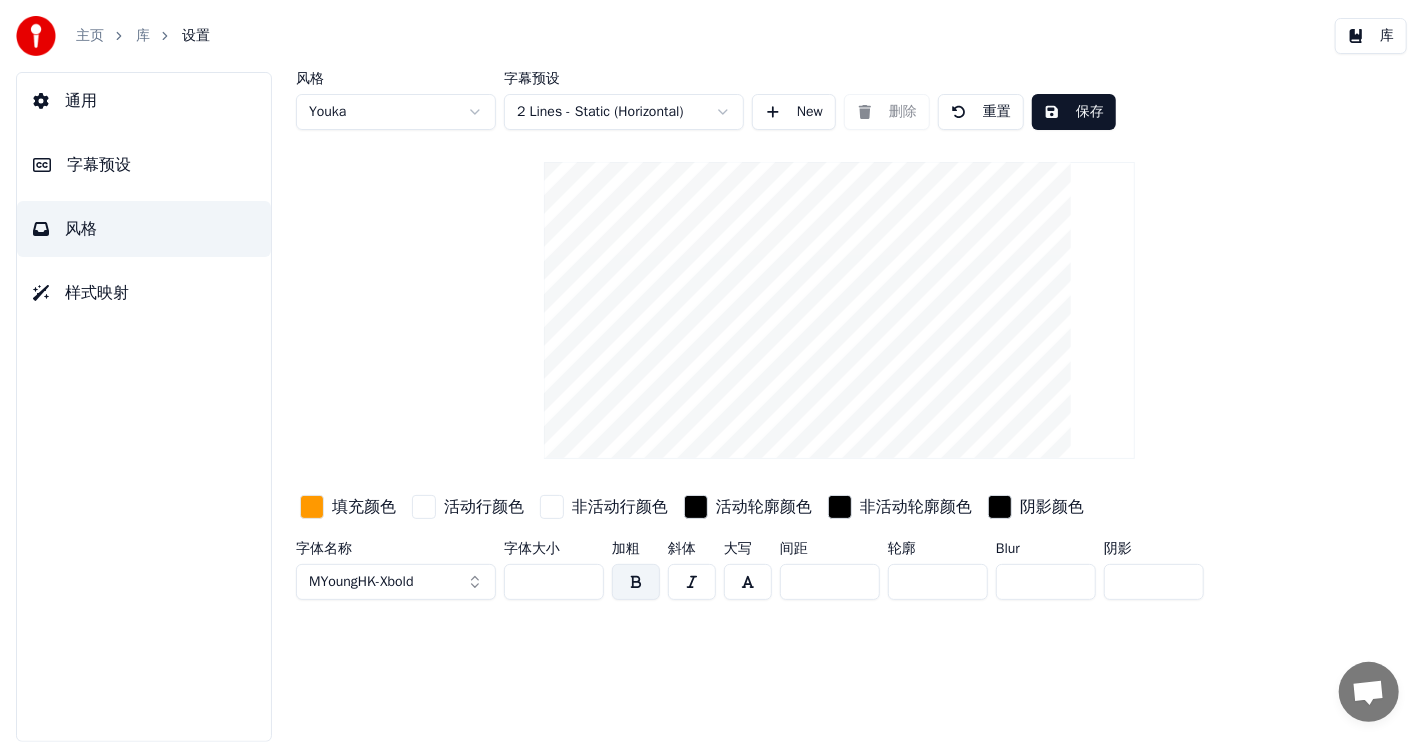 scroll, scrollTop: 0, scrollLeft: 0, axis: both 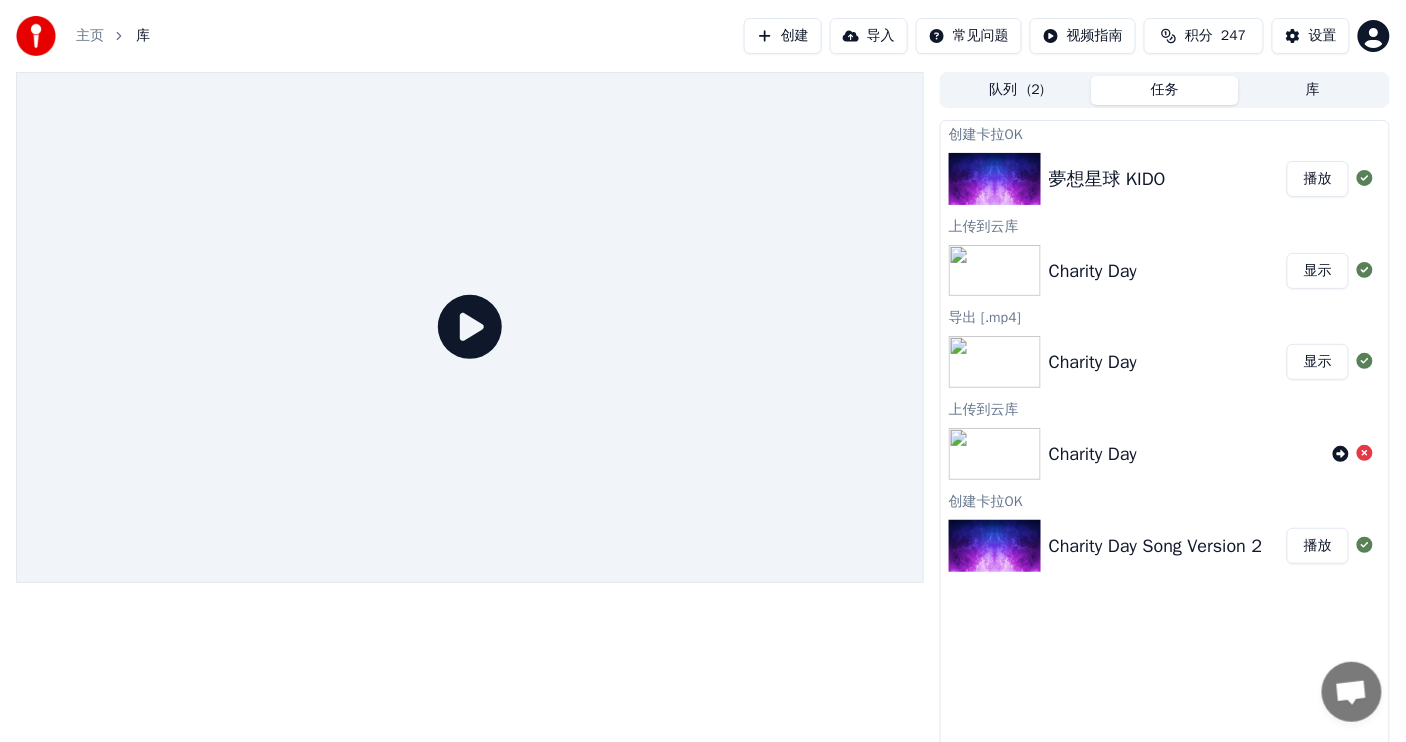 click on "夢想星球 KIDO" at bounding box center (1107, 179) 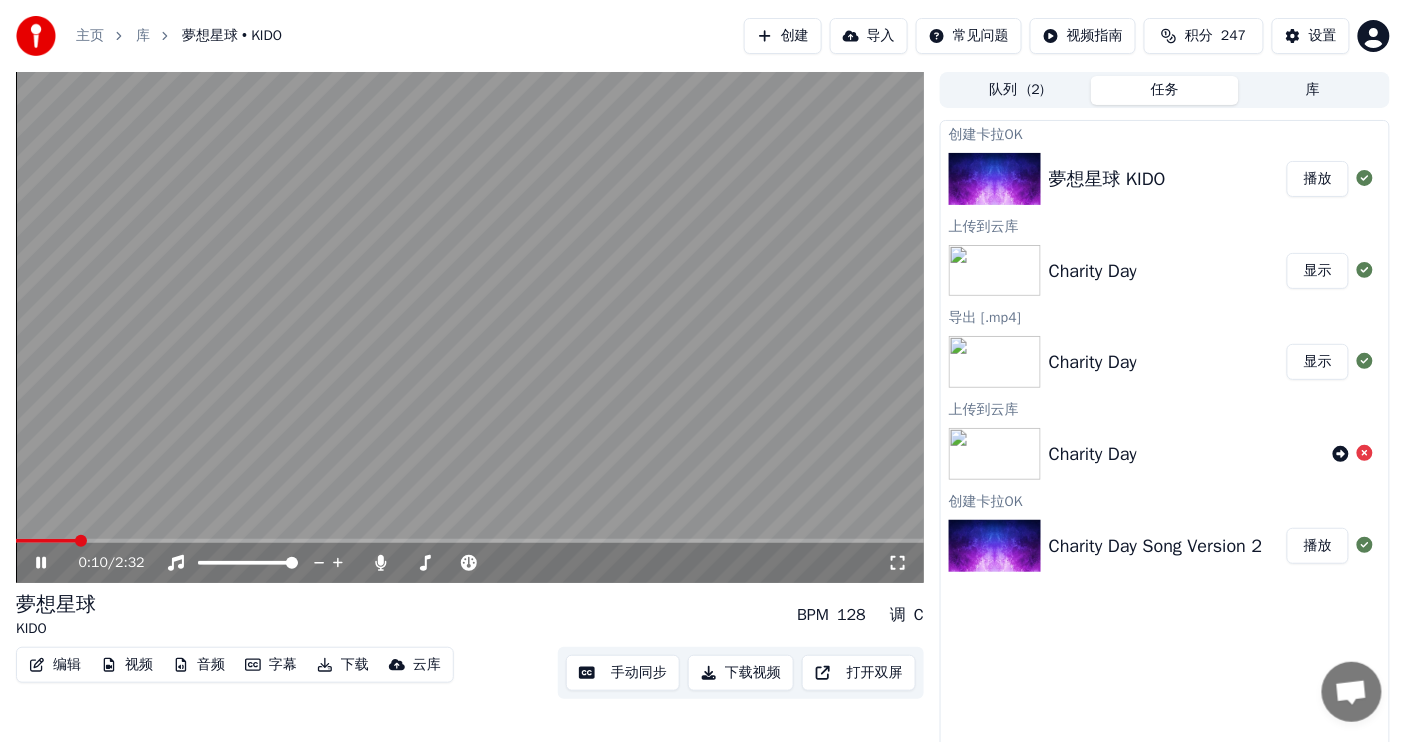 click at bounding box center [470, 541] 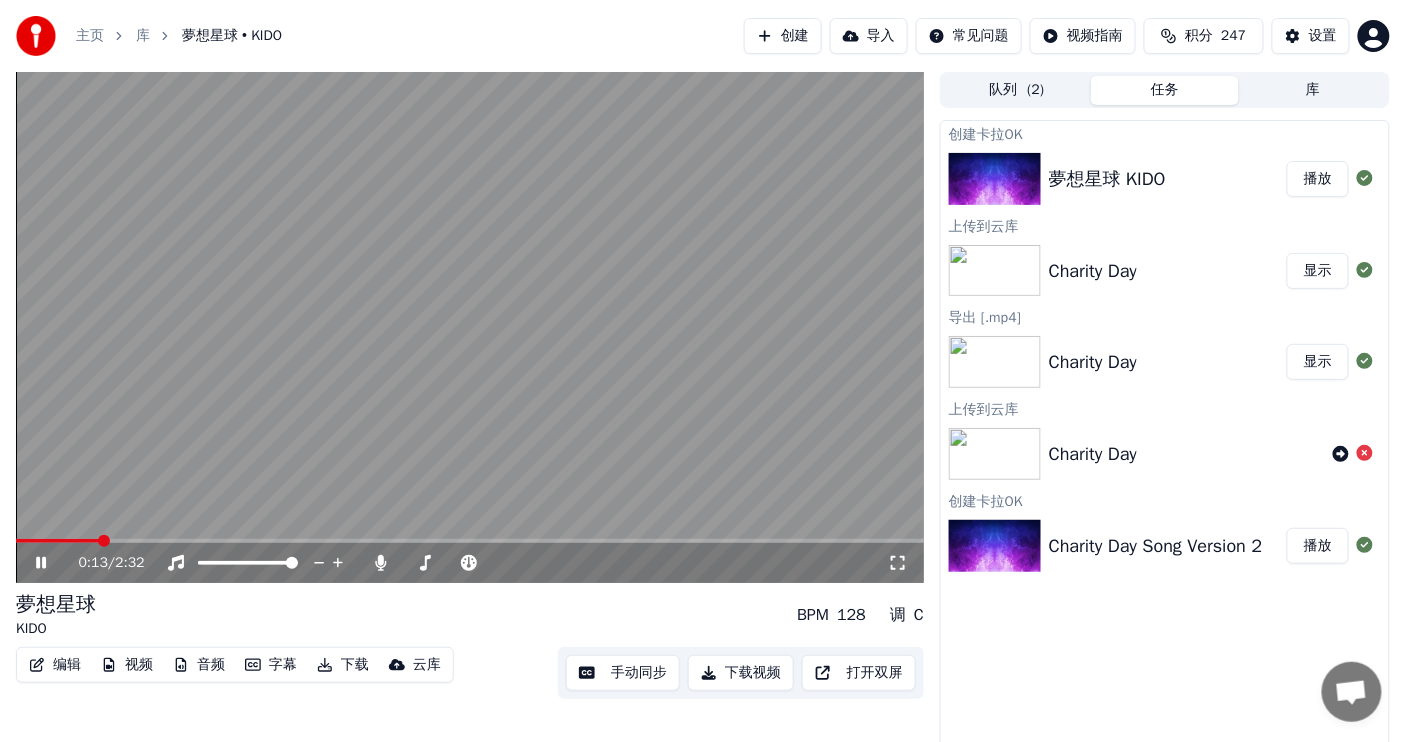 click 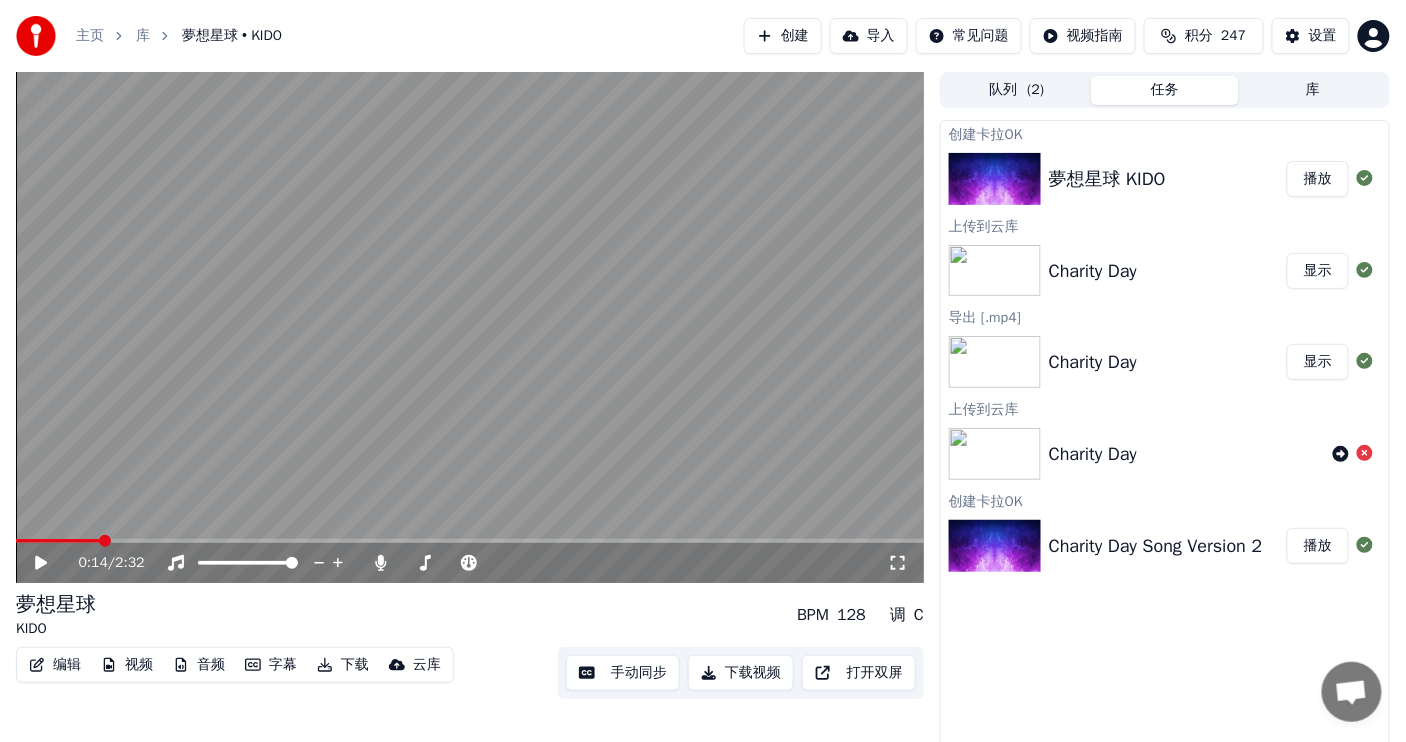 click on "库" at bounding box center [143, 36] 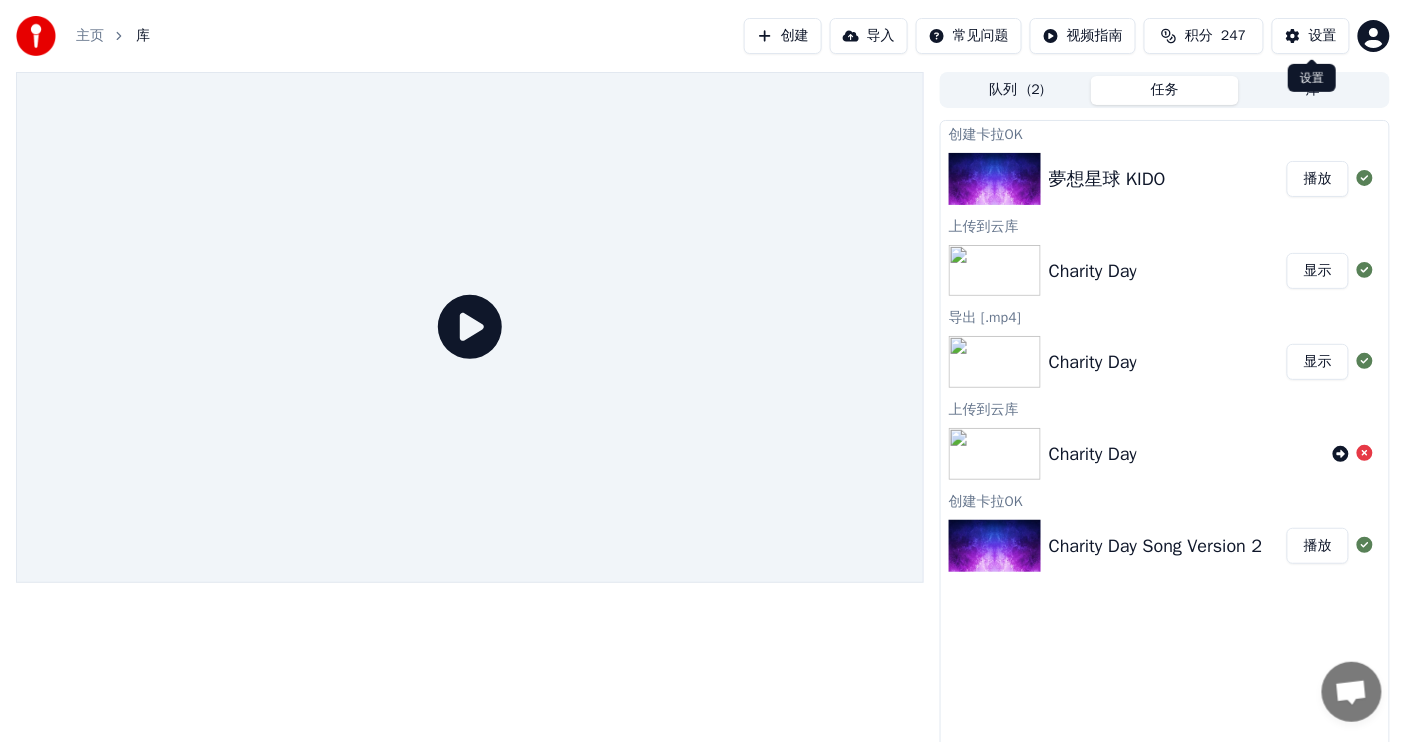 click on "设置" at bounding box center [1323, 36] 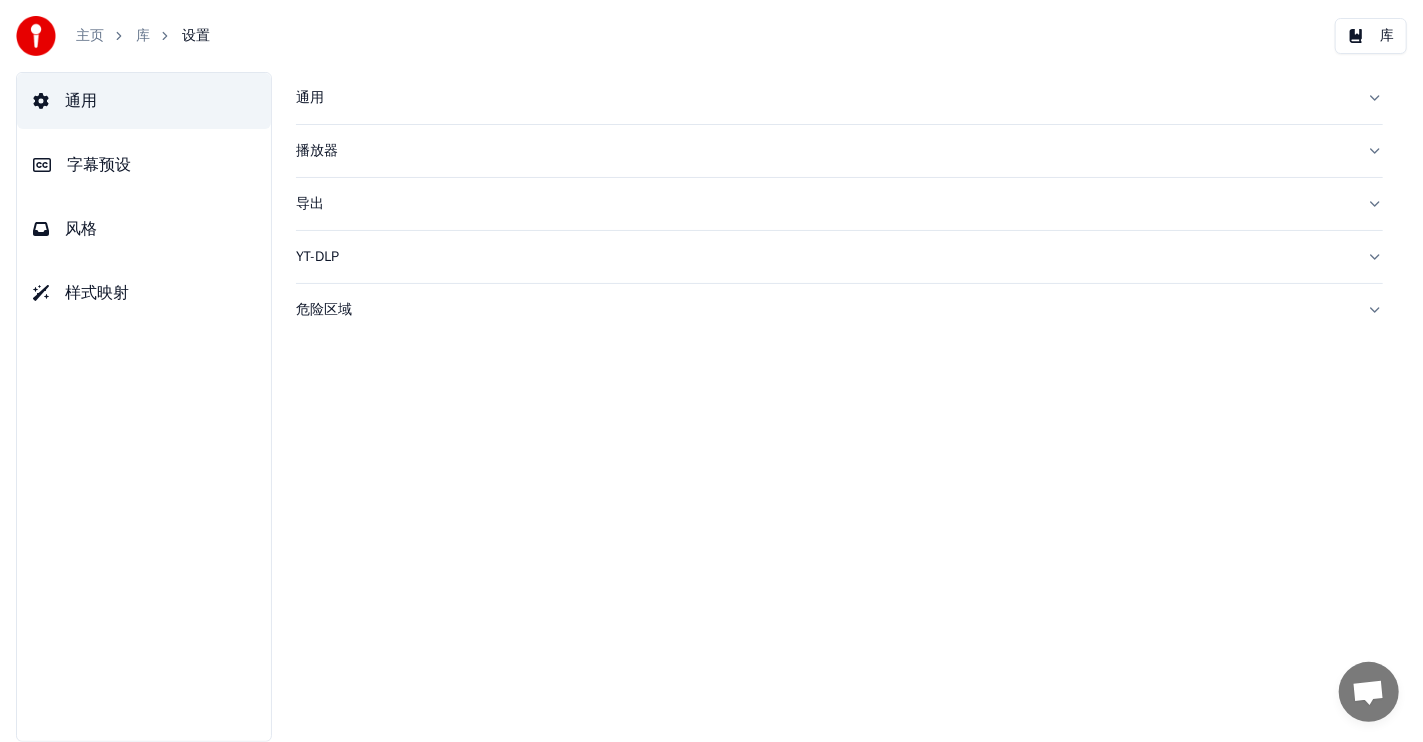 click on "风格" at bounding box center [81, 229] 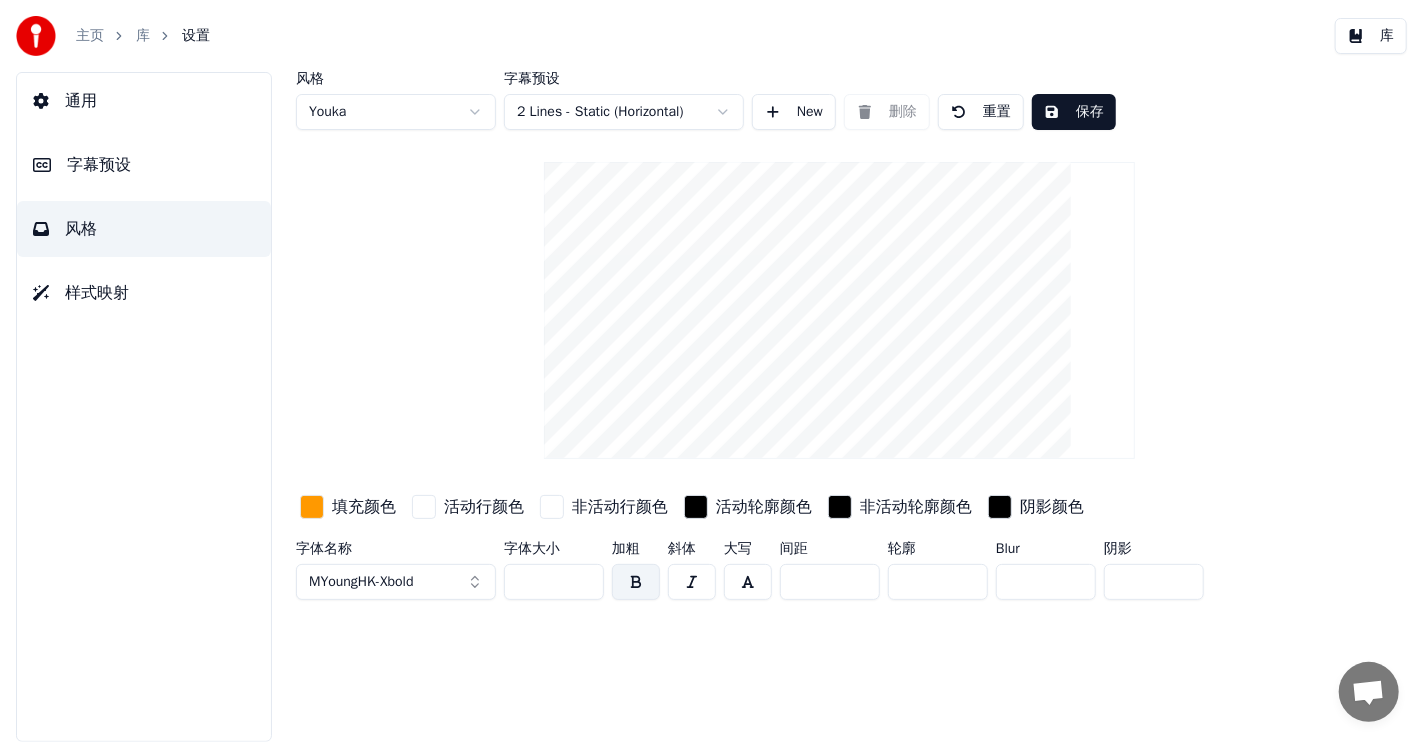 click on "字幕预设" at bounding box center [99, 165] 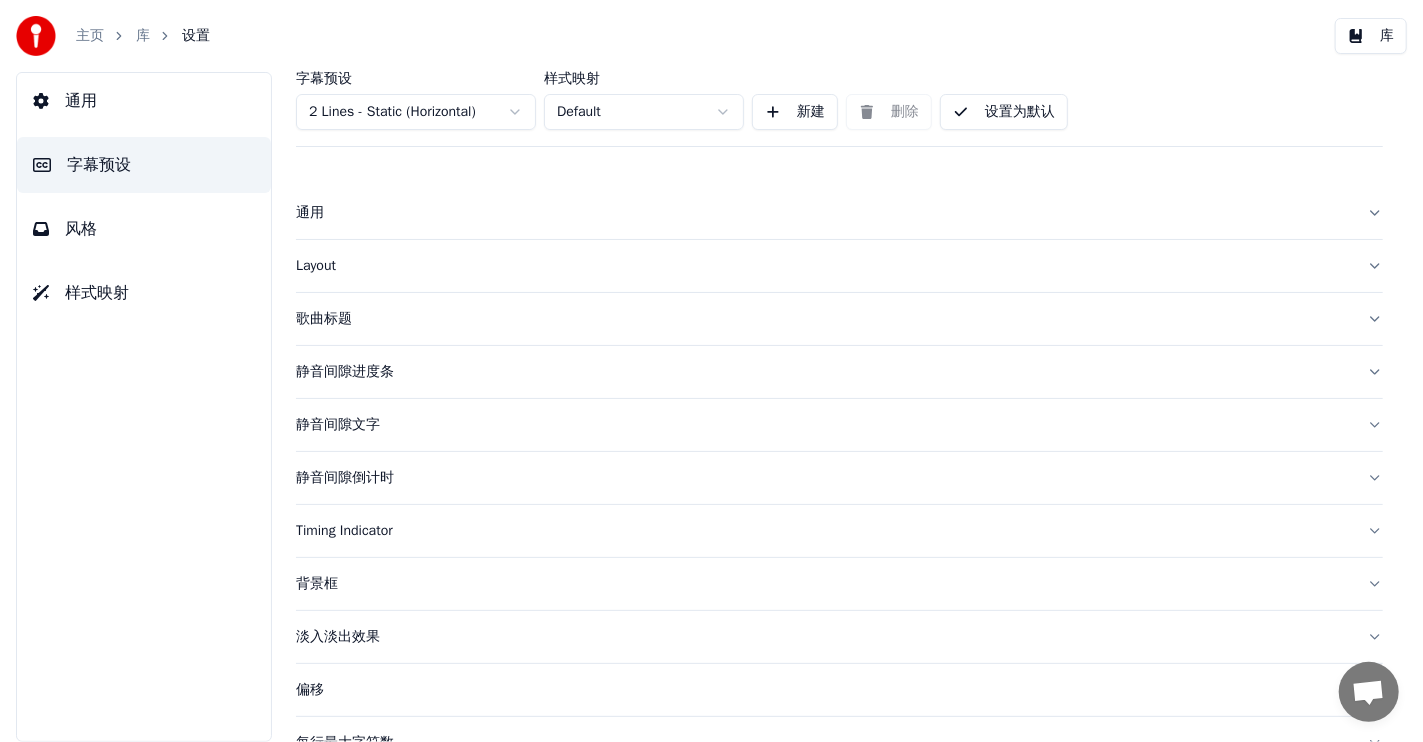 click on "Layout" at bounding box center (823, 266) 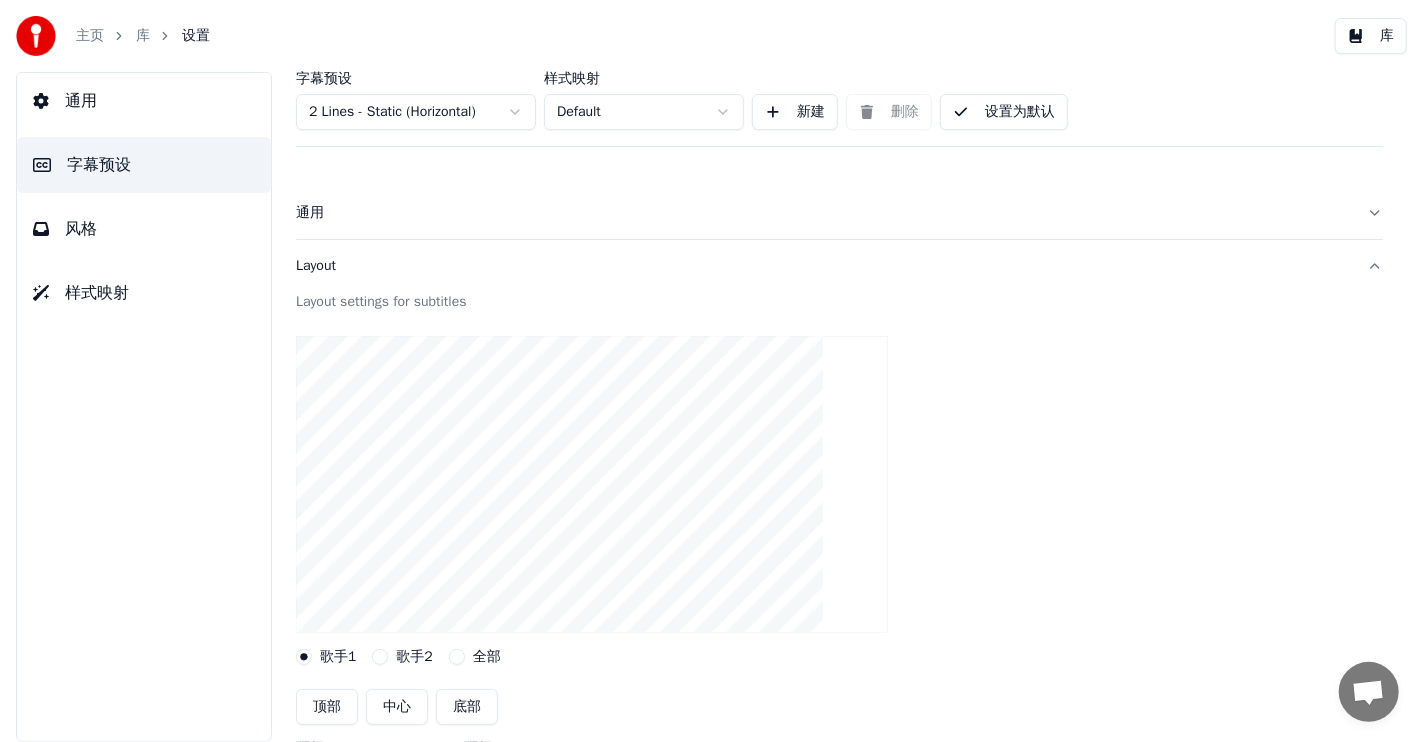 click on "Layout" at bounding box center (823, 266) 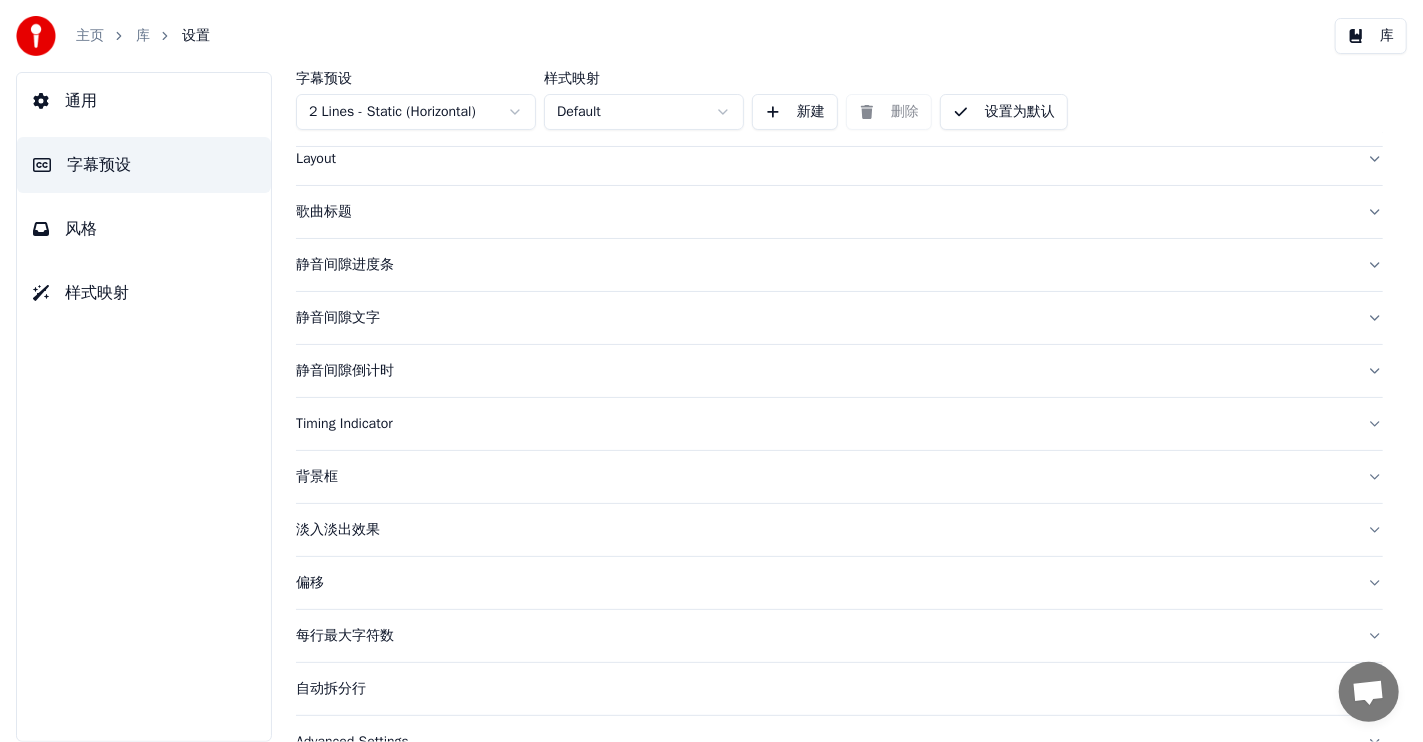 scroll, scrollTop: 142, scrollLeft: 0, axis: vertical 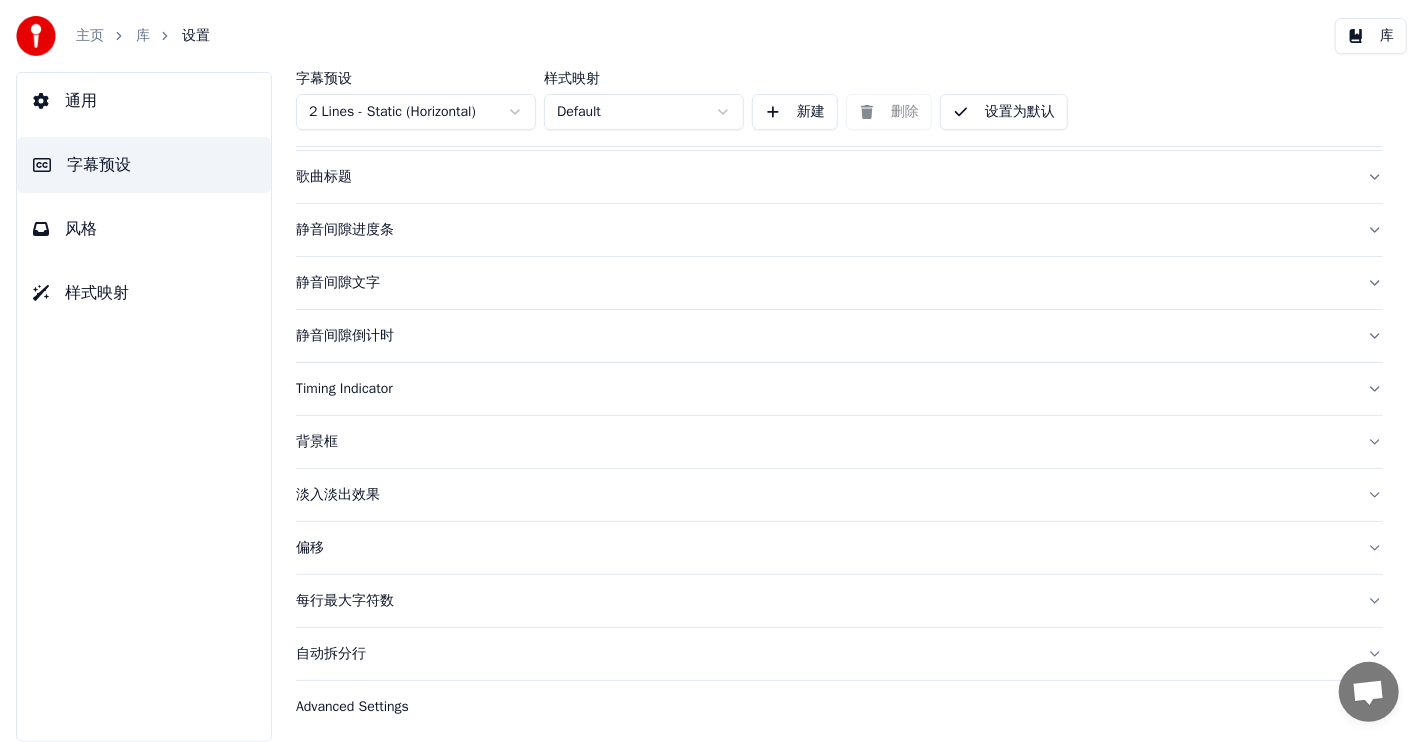 click on "静音间隙进度条" at bounding box center [823, 230] 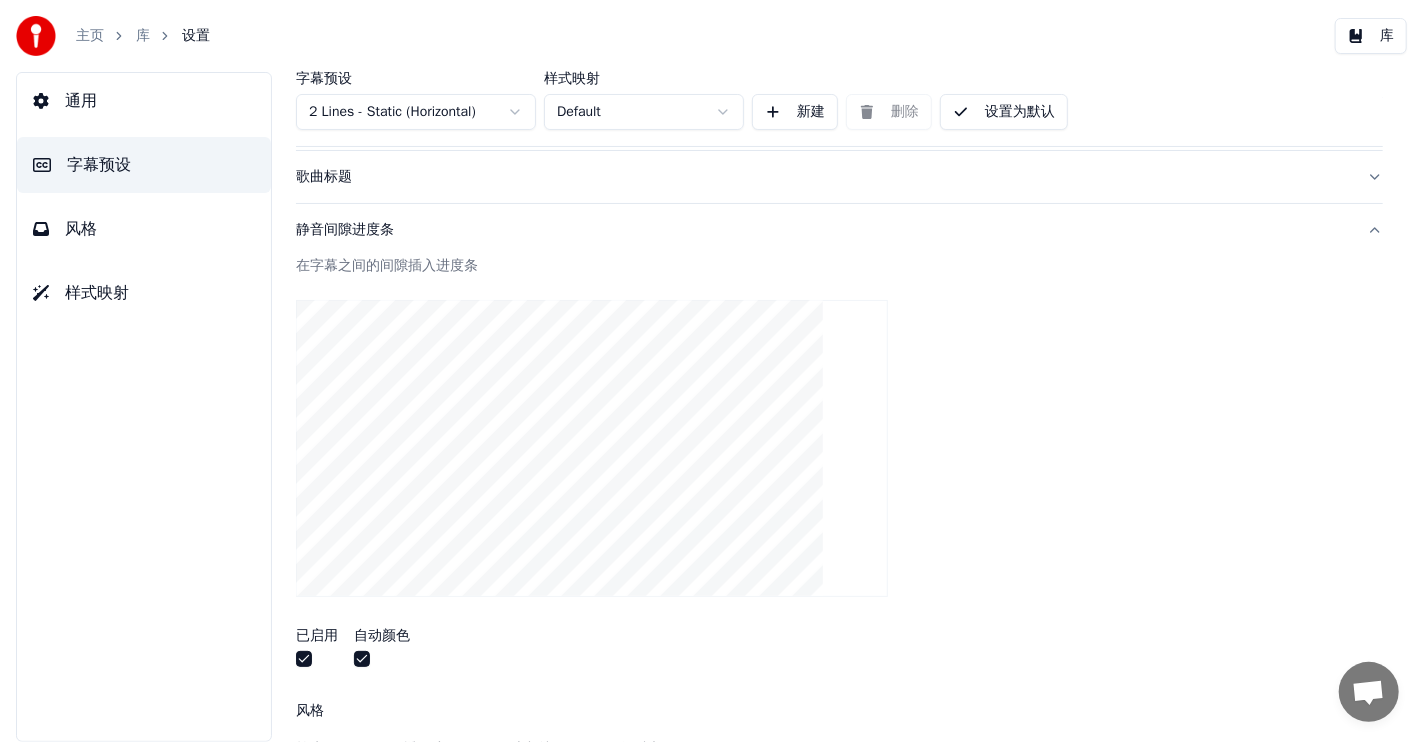 click at bounding box center [304, 659] 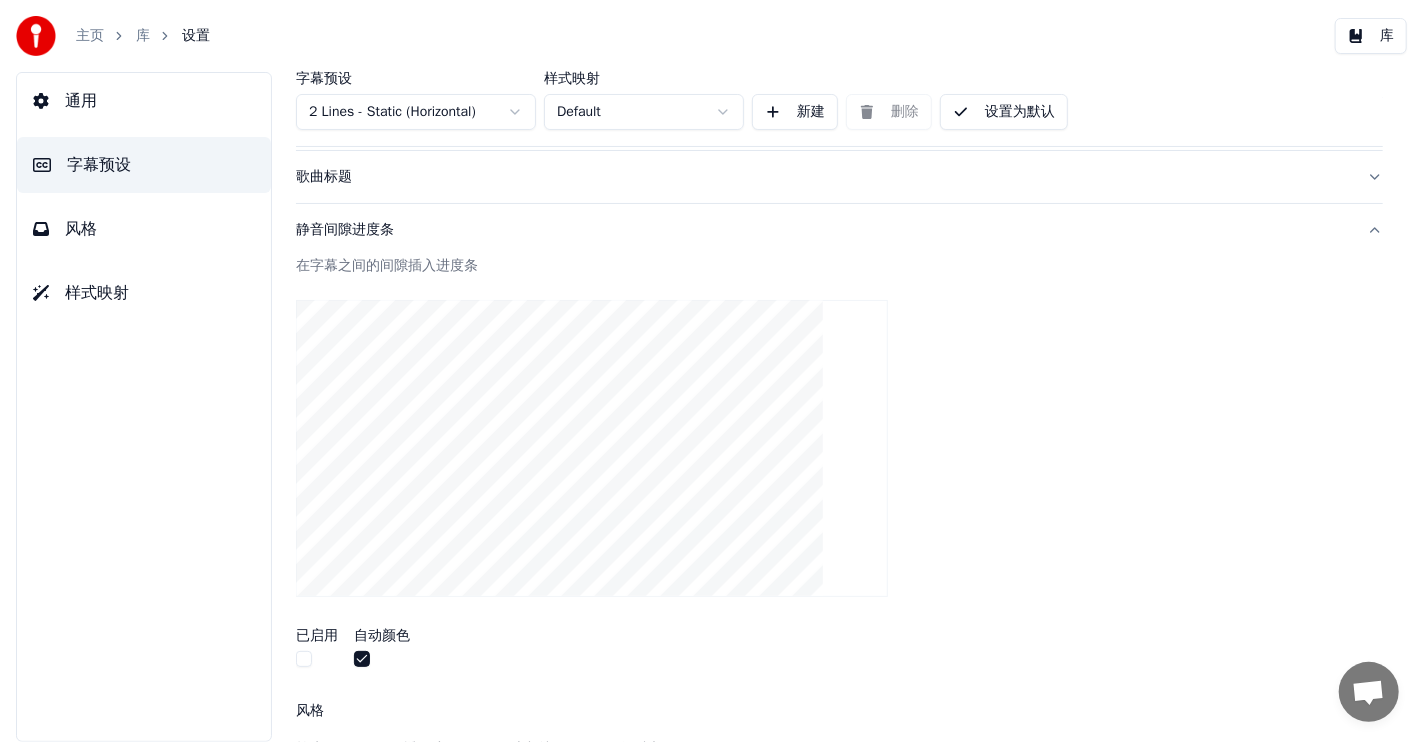 click on "静音间隙进度条" at bounding box center (823, 230) 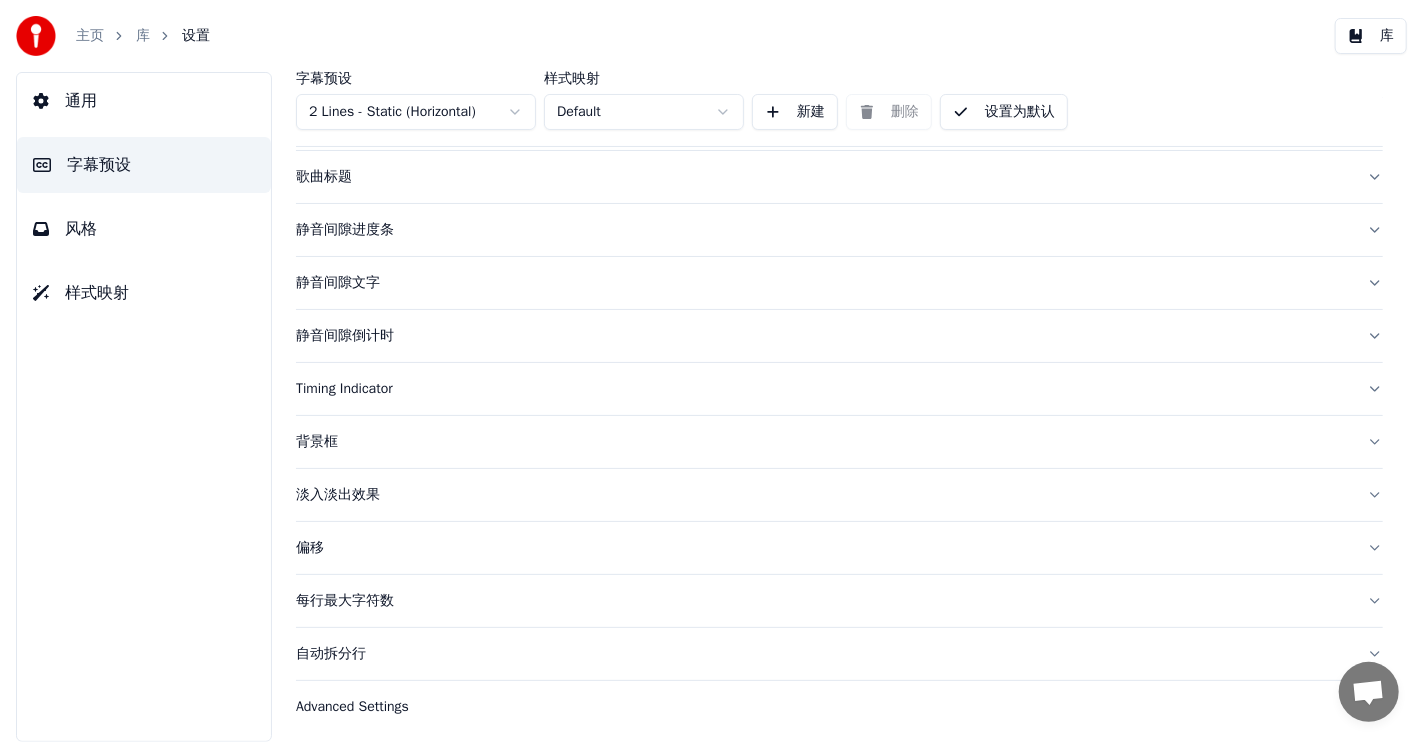 click on "静音间隙倒计时" at bounding box center [823, 336] 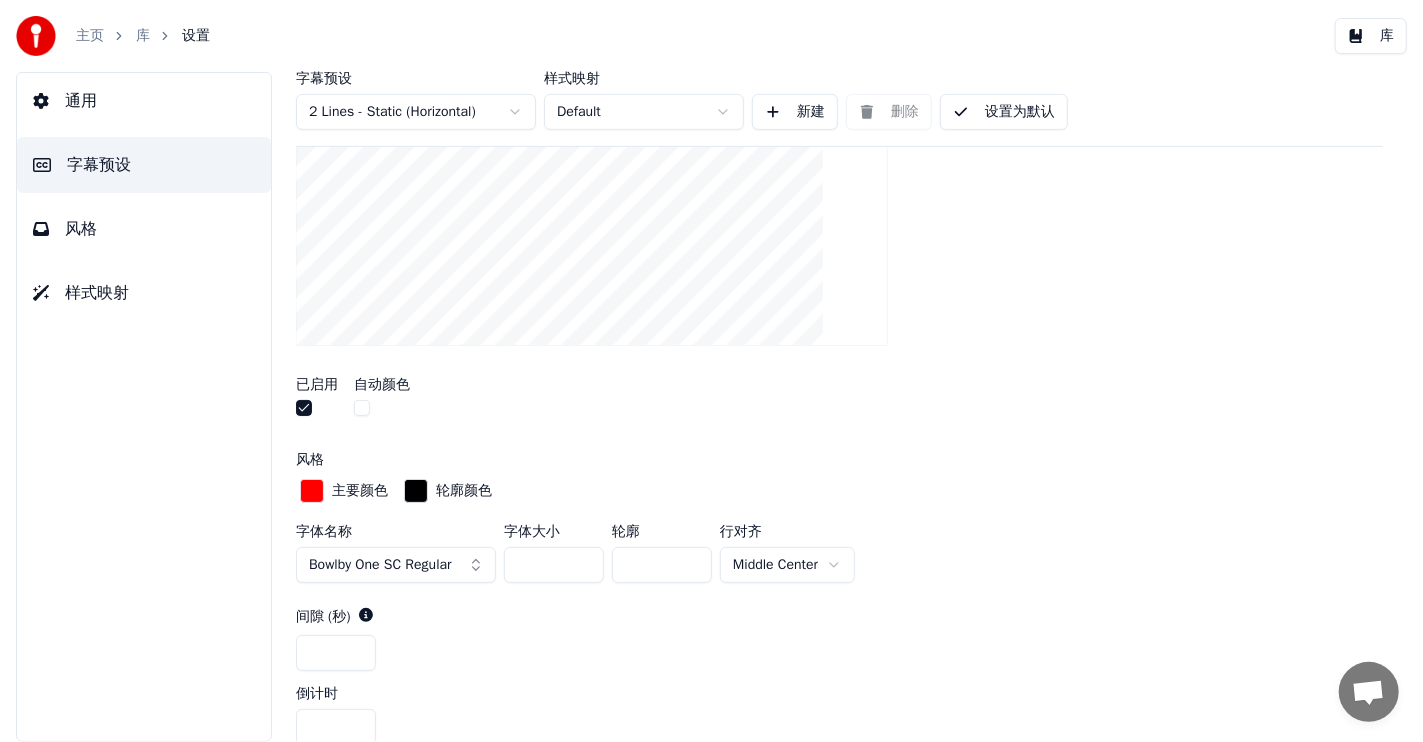 scroll, scrollTop: 642, scrollLeft: 0, axis: vertical 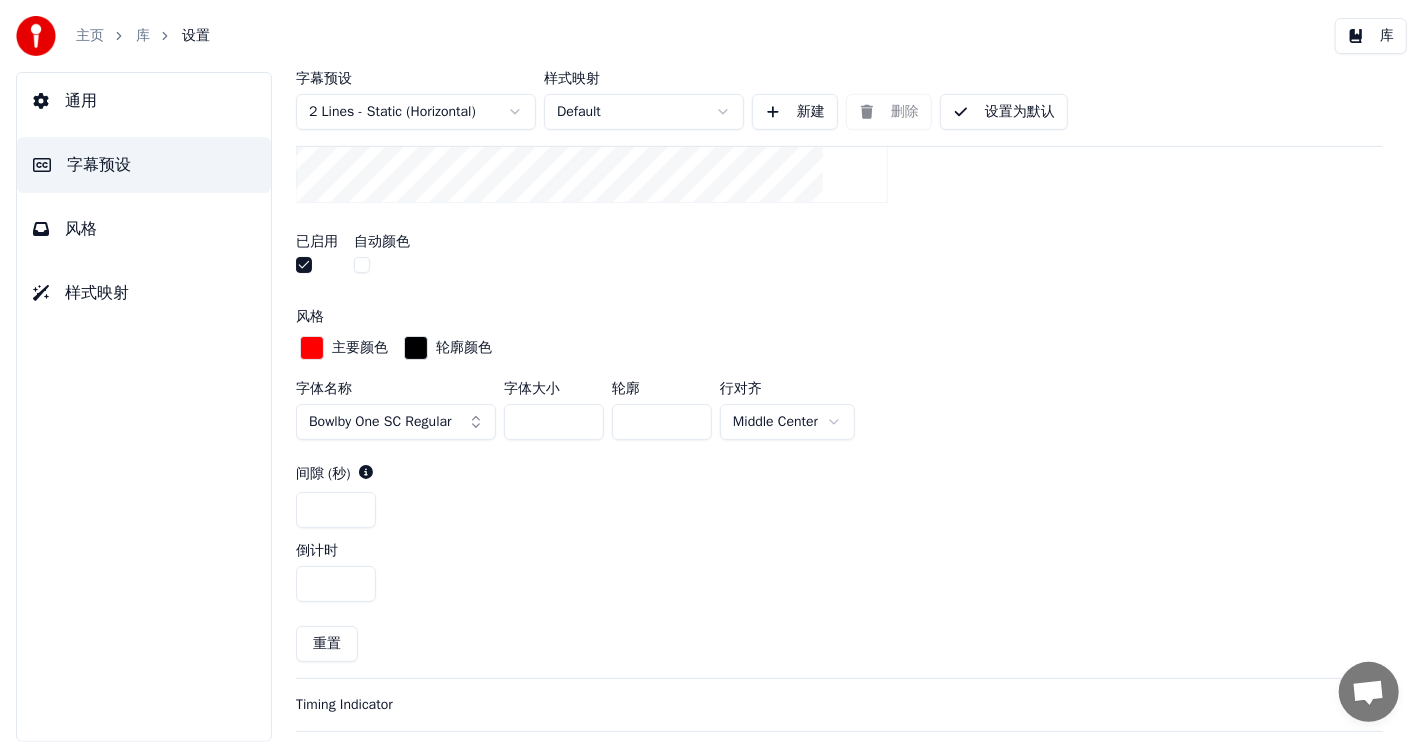 click at bounding box center [312, 348] 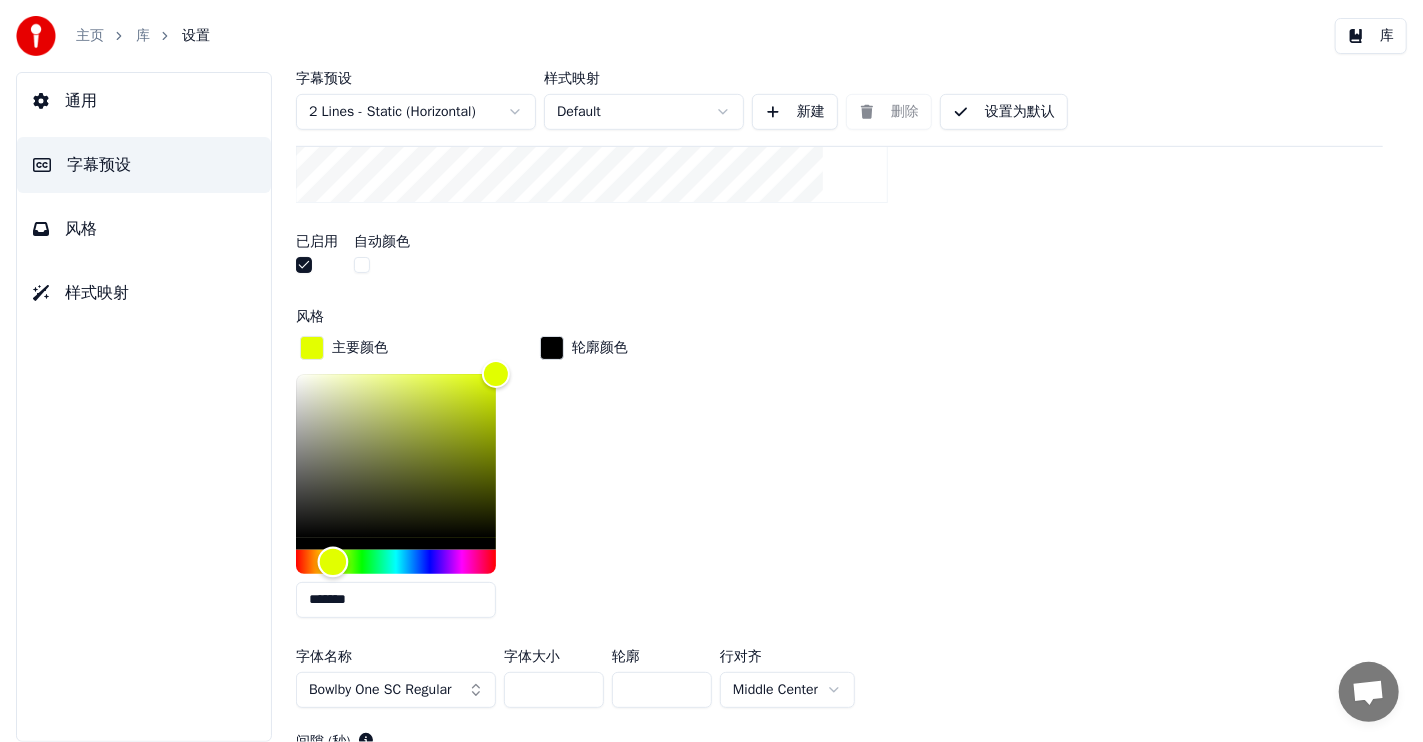 click at bounding box center (396, 562) 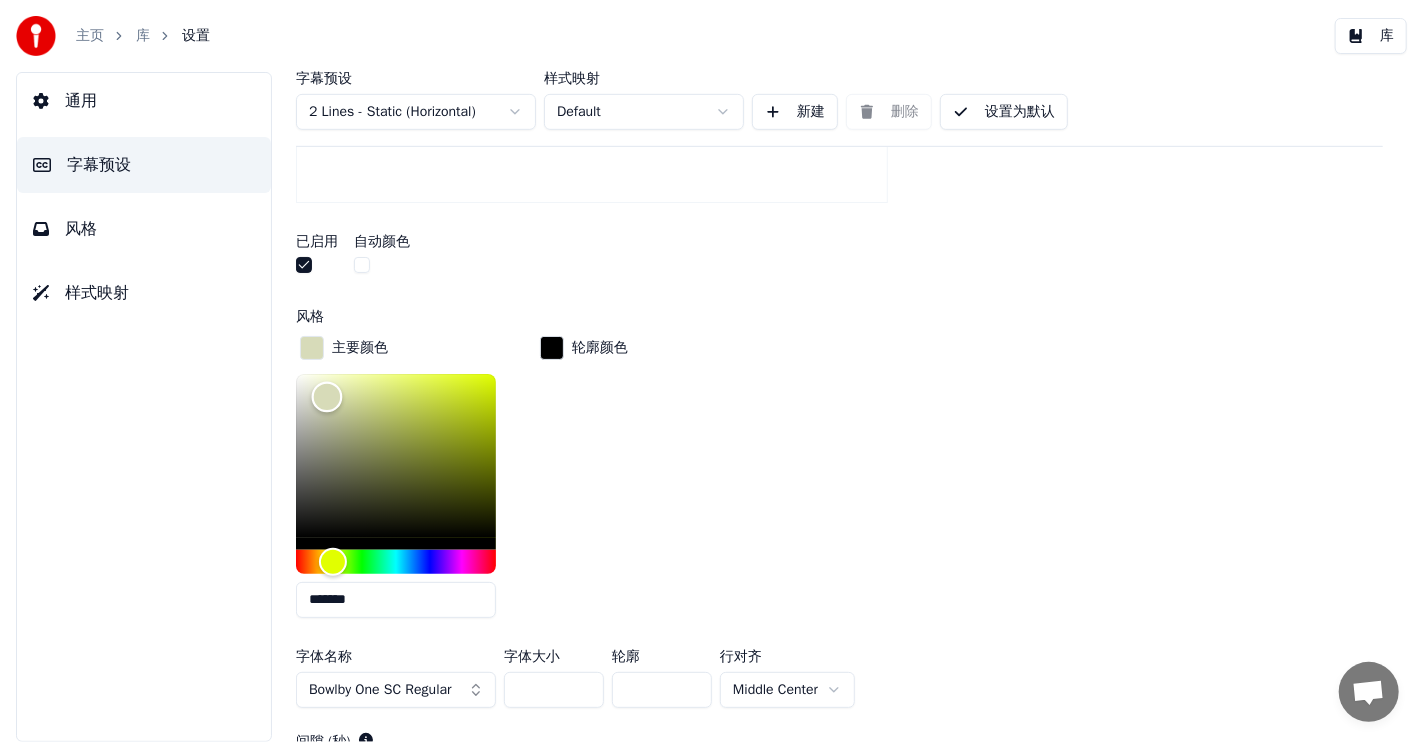 type on "*******" 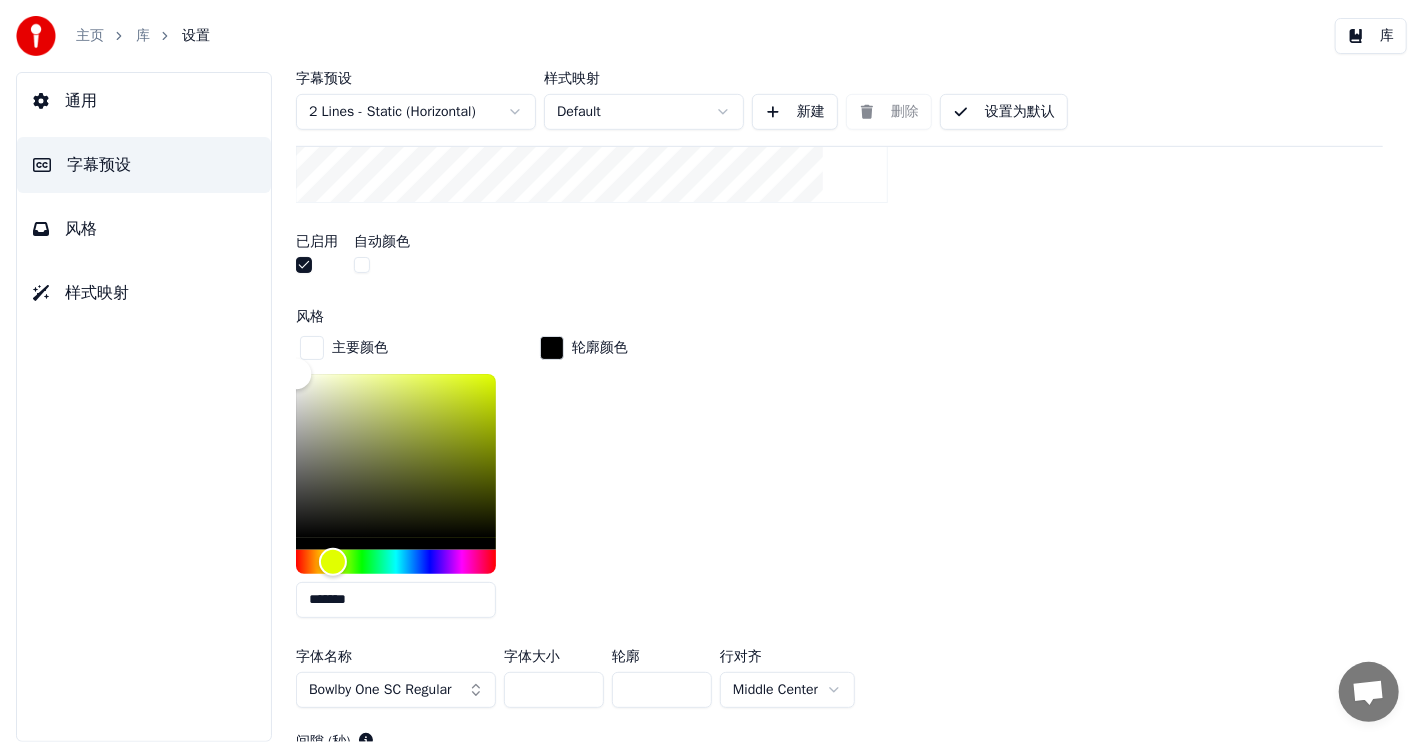 drag, startPoint x: 326, startPoint y: 391, endPoint x: 264, endPoint y: 353, distance: 72.718636 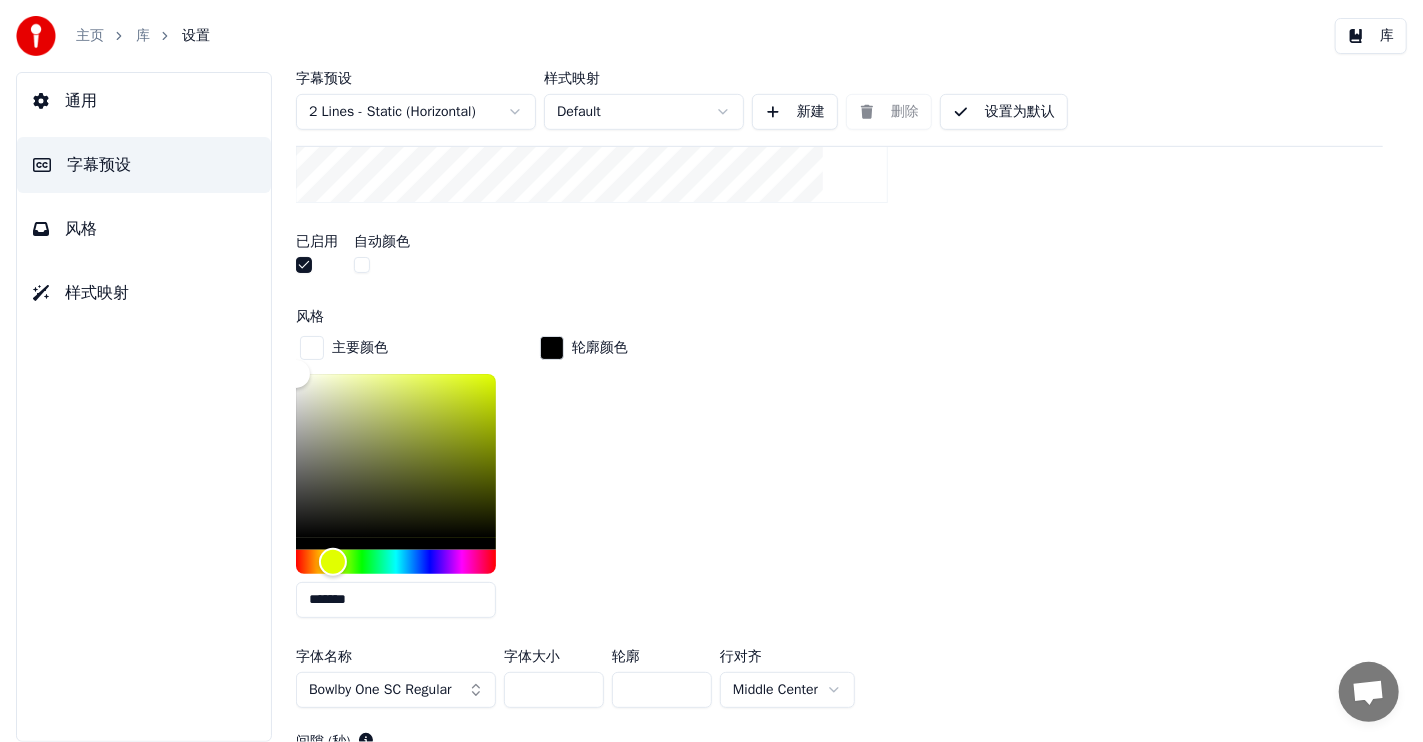 click on "风格" at bounding box center [839, 317] 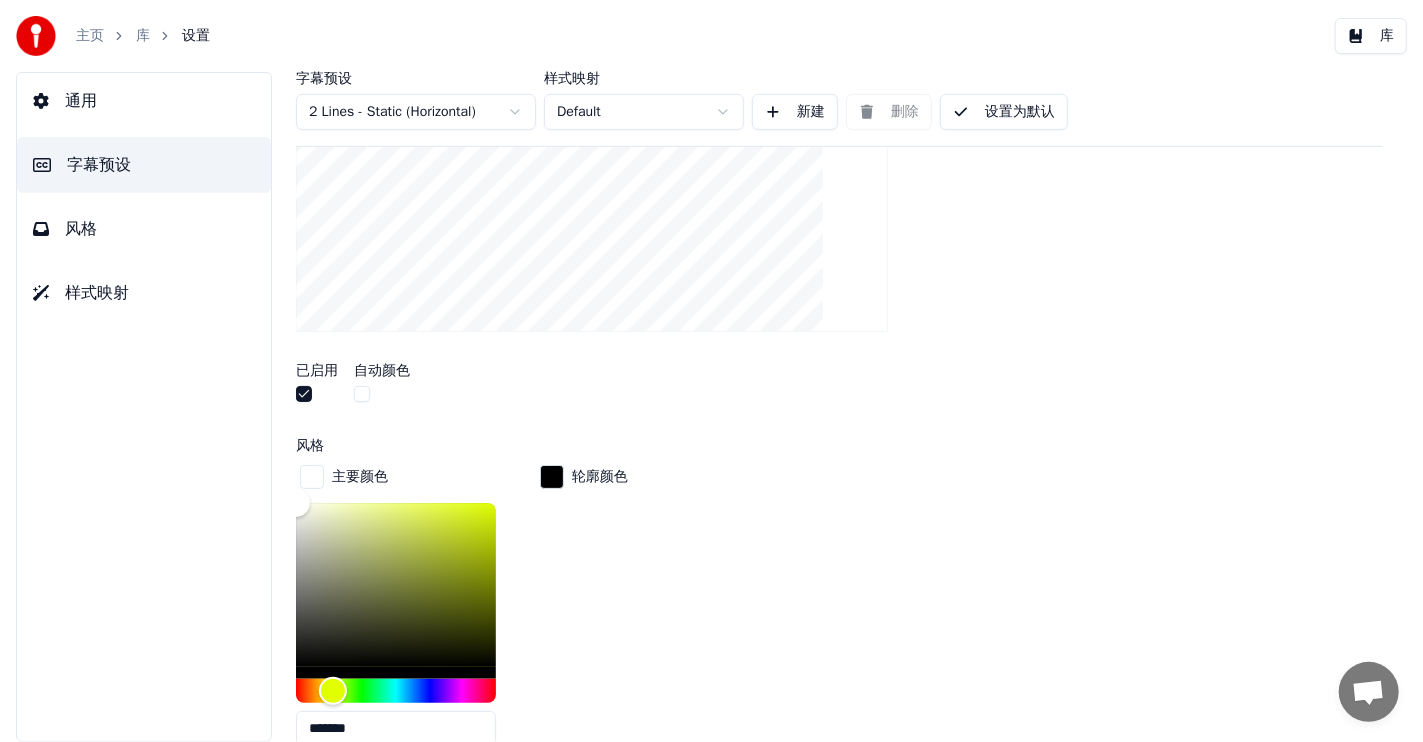 scroll, scrollTop: 442, scrollLeft: 0, axis: vertical 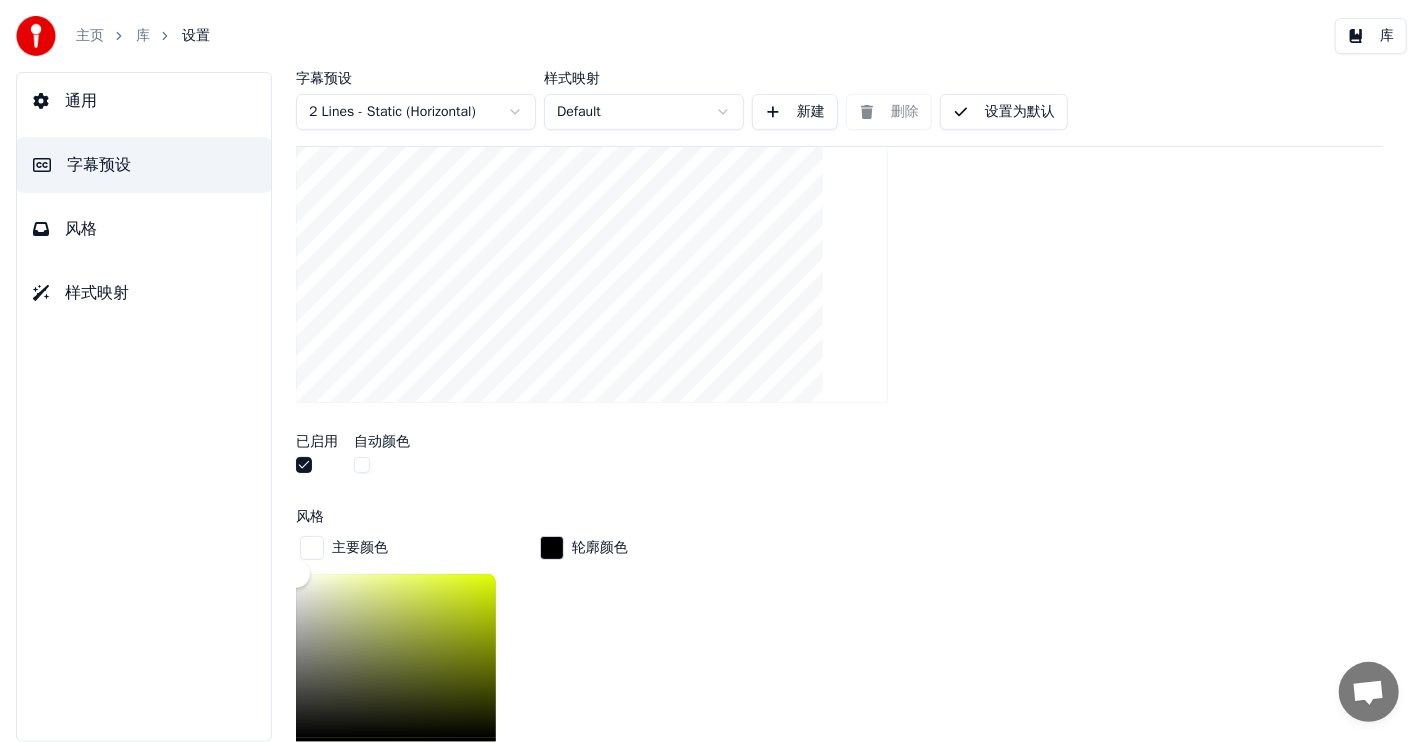 click at bounding box center [304, 465] 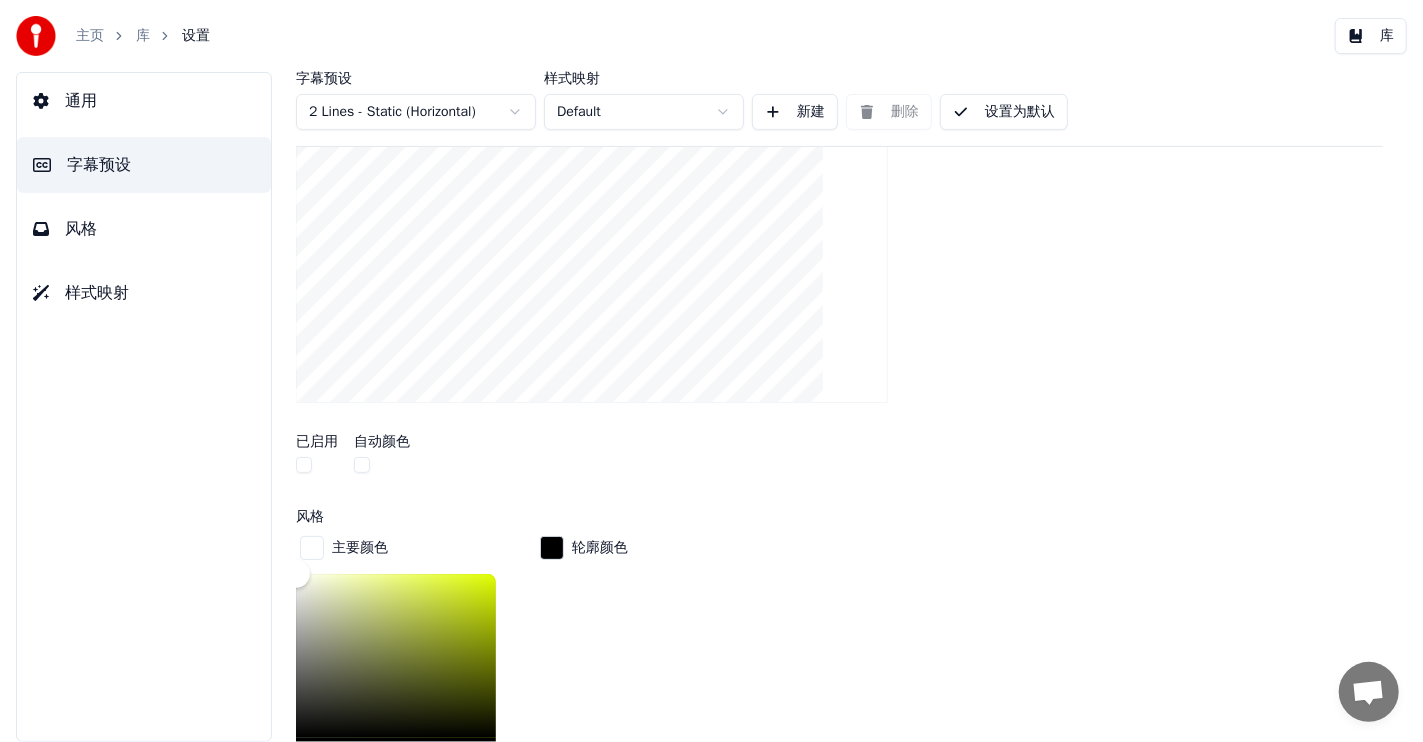 click on "库" at bounding box center [143, 36] 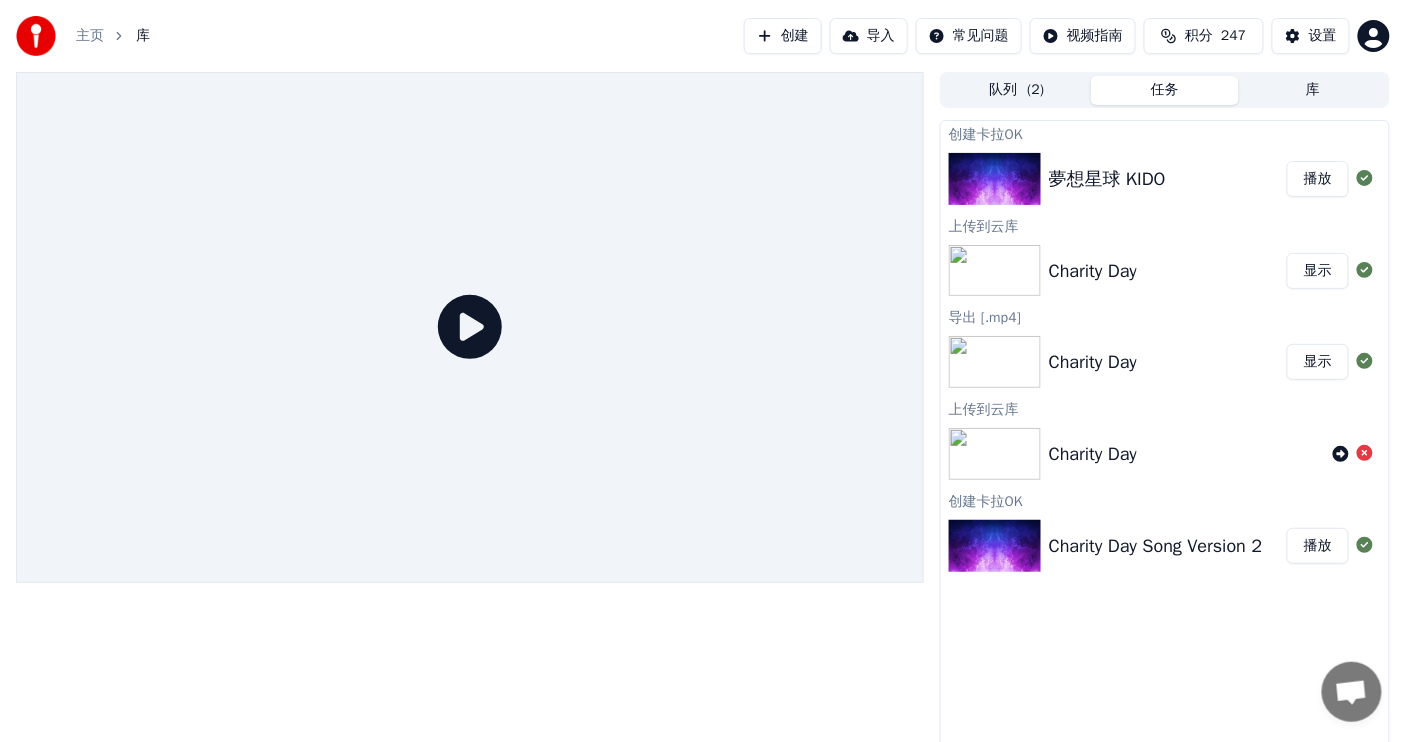 click on "夢想星球 KIDO" at bounding box center (1107, 179) 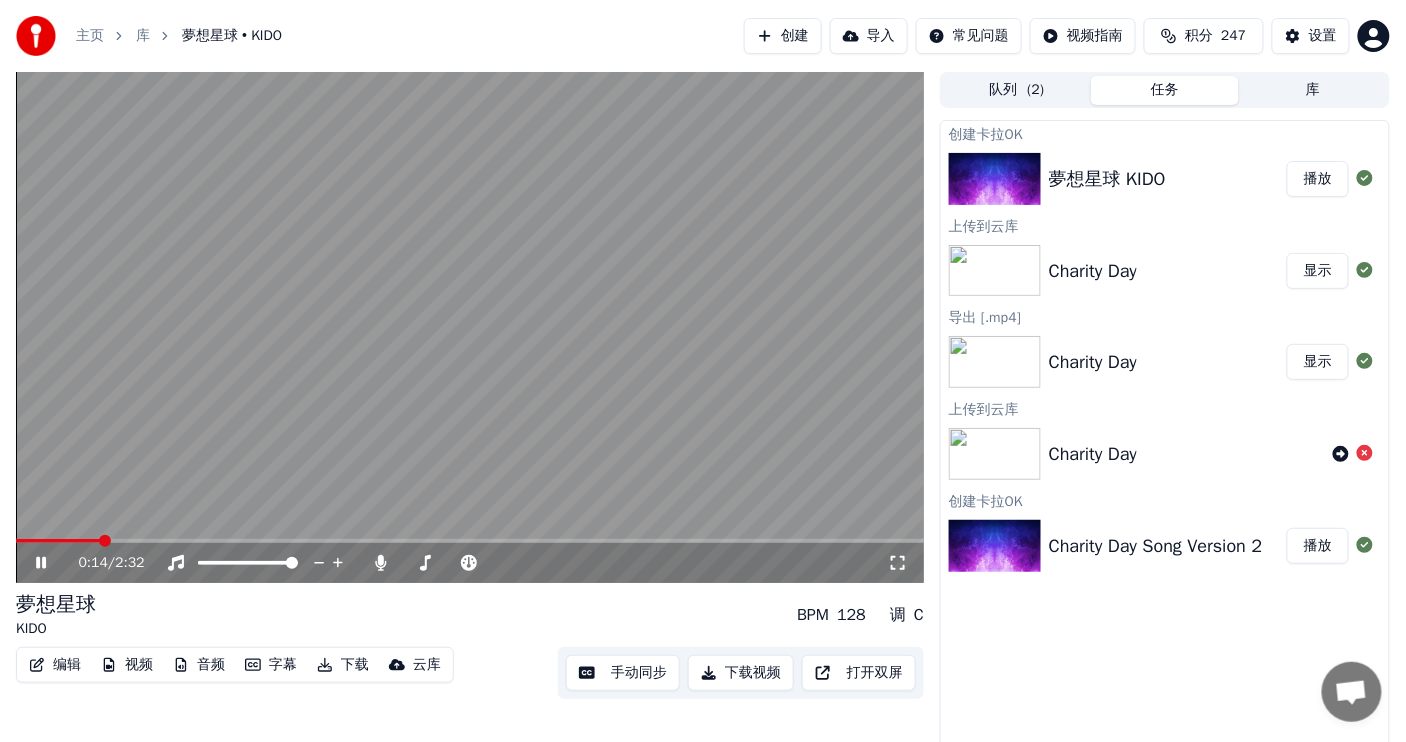 click at bounding box center (470, 541) 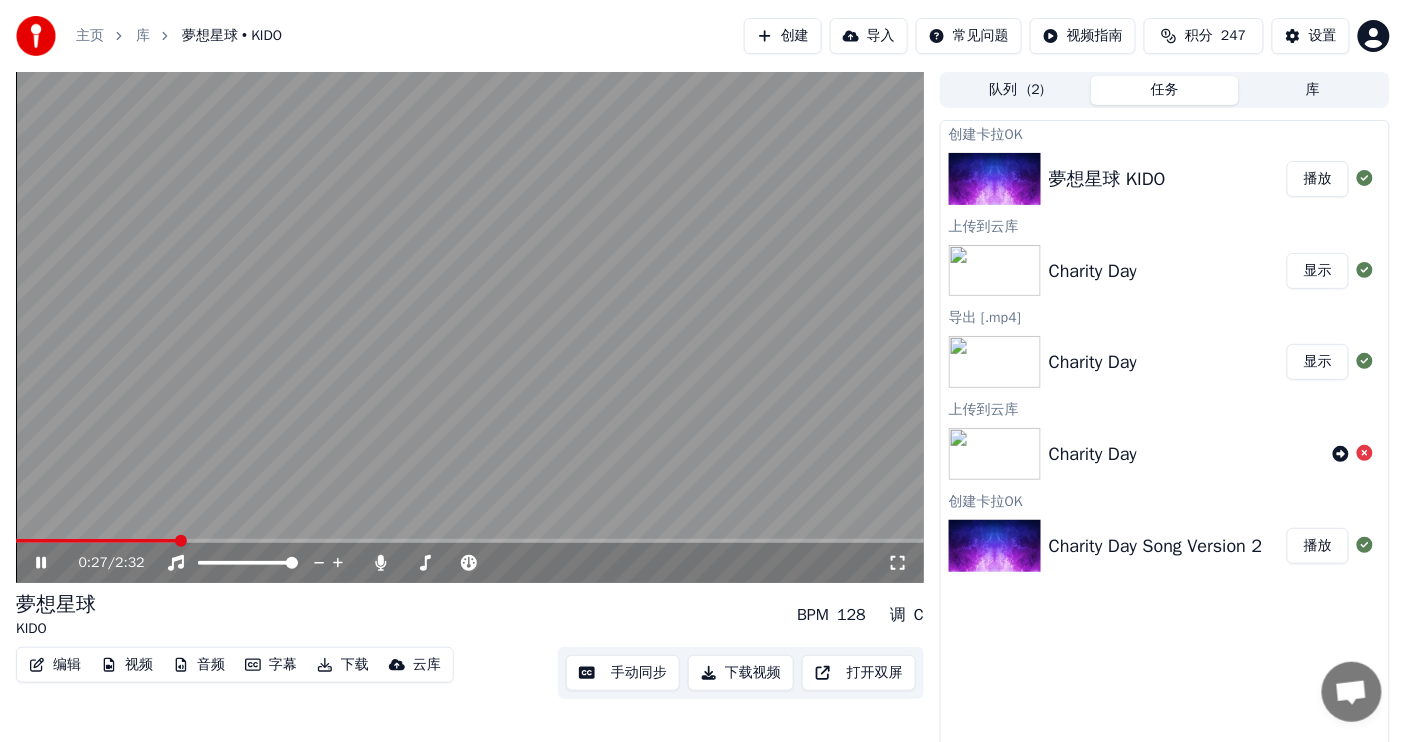 click at bounding box center (470, 327) 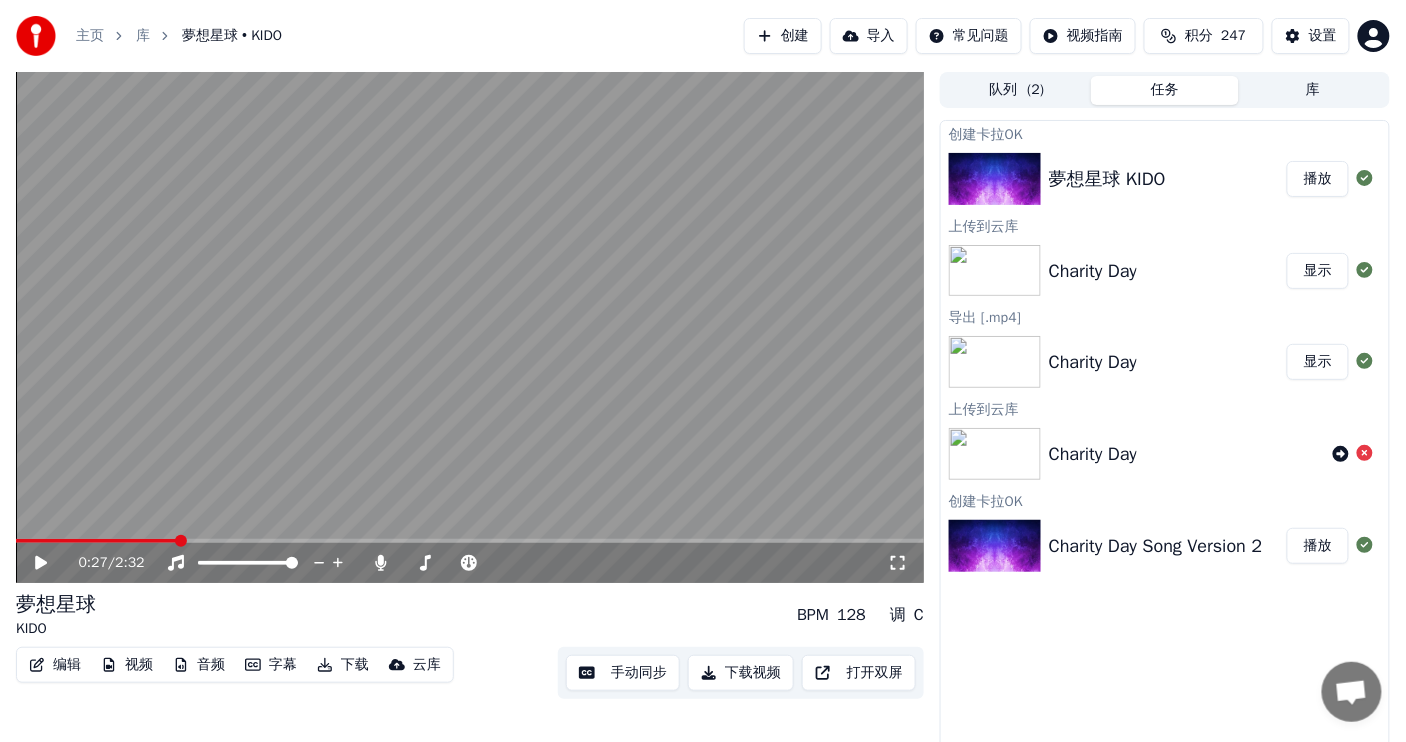 click at bounding box center (470, 327) 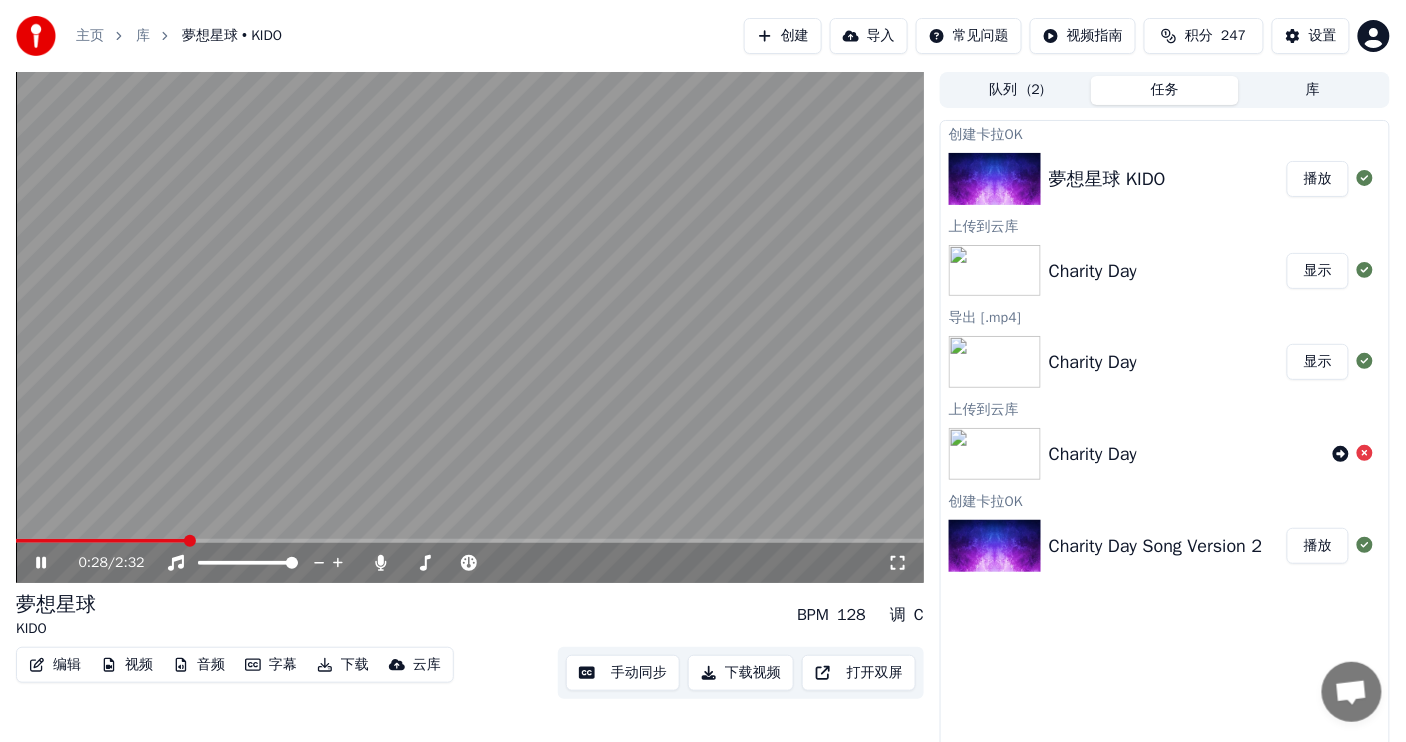 click at bounding box center (470, 541) 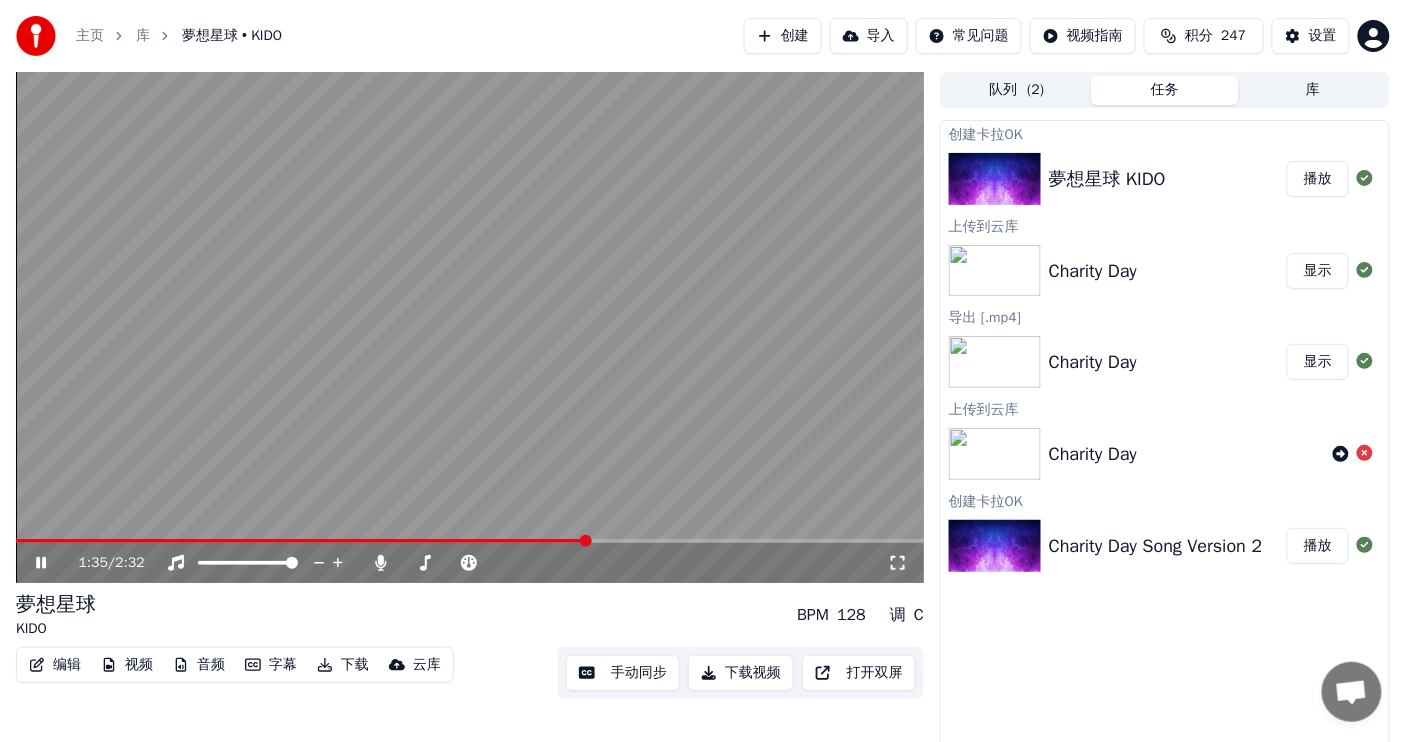 drag, startPoint x: 574, startPoint y: 536, endPoint x: 557, endPoint y: 539, distance: 17.262676 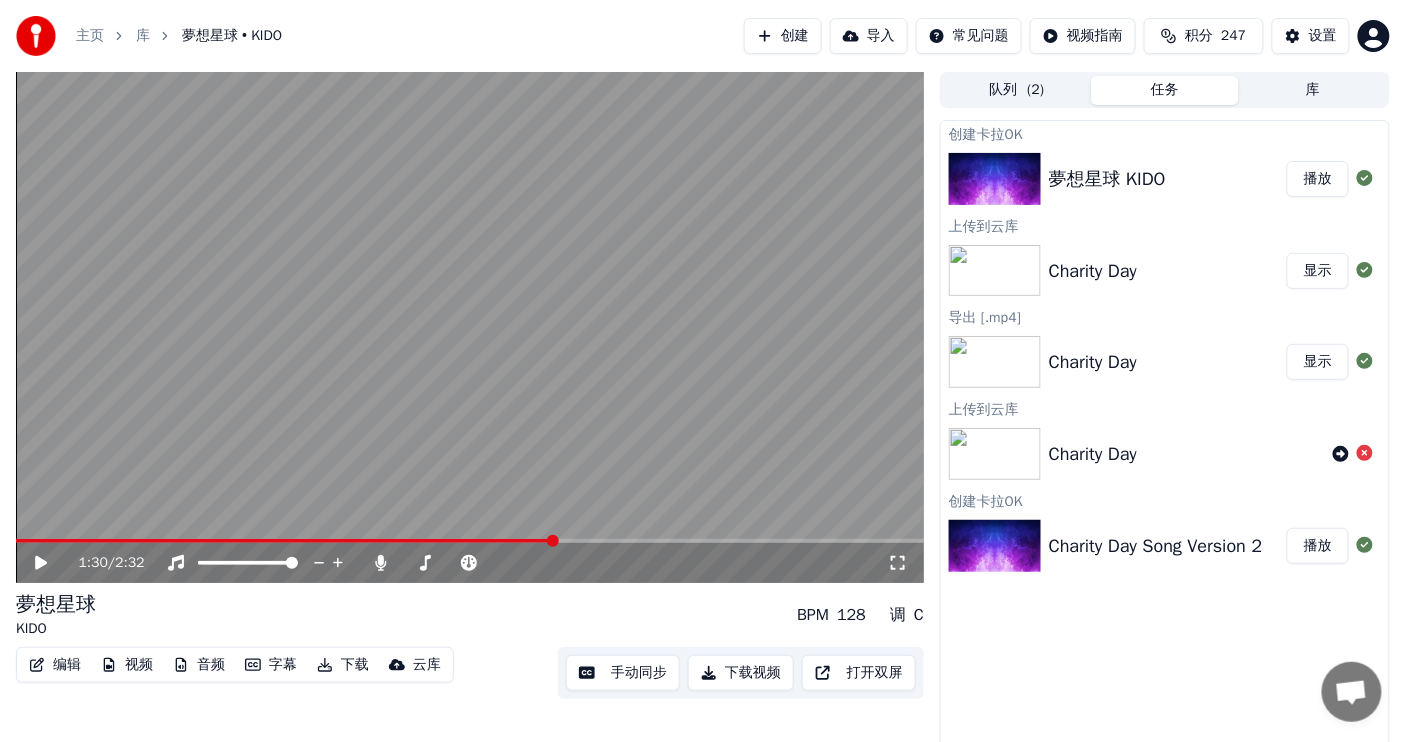 click at bounding box center (285, 541) 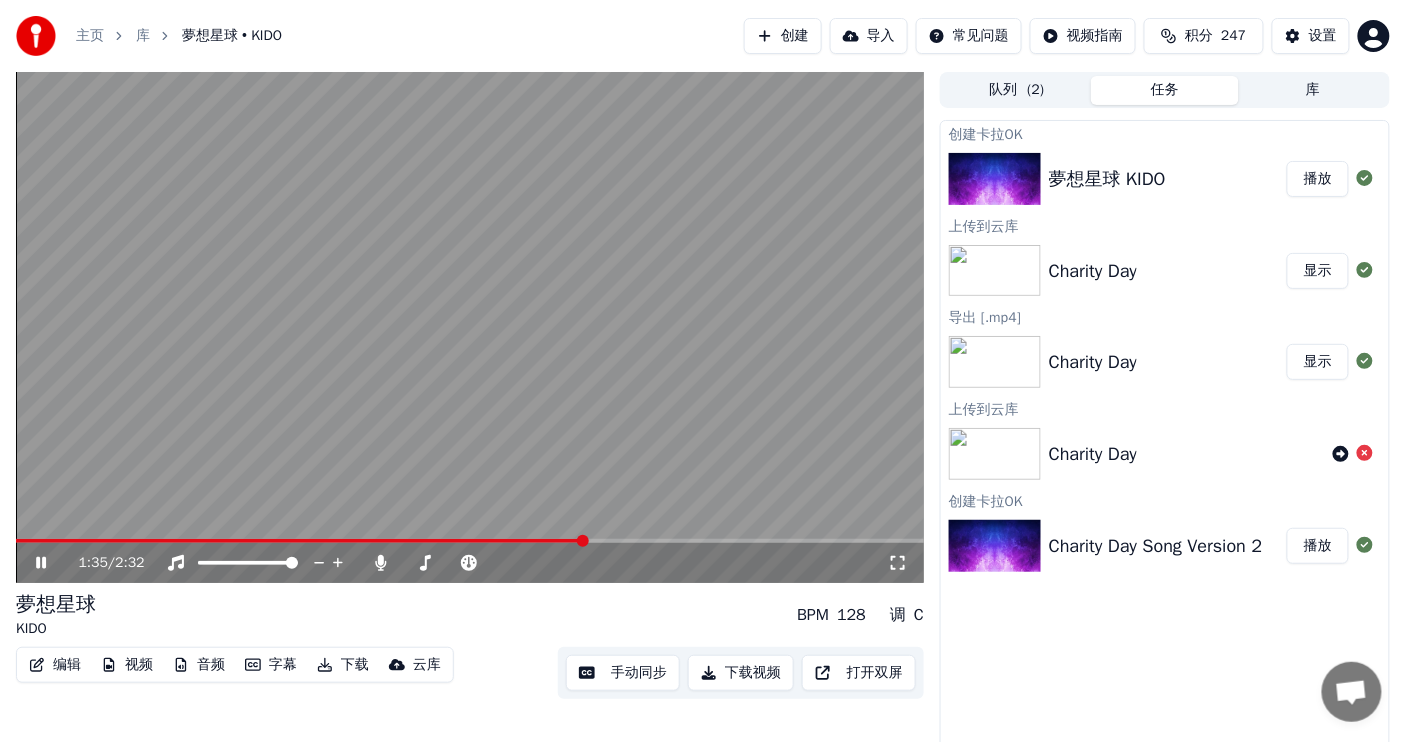 click at bounding box center (470, 327) 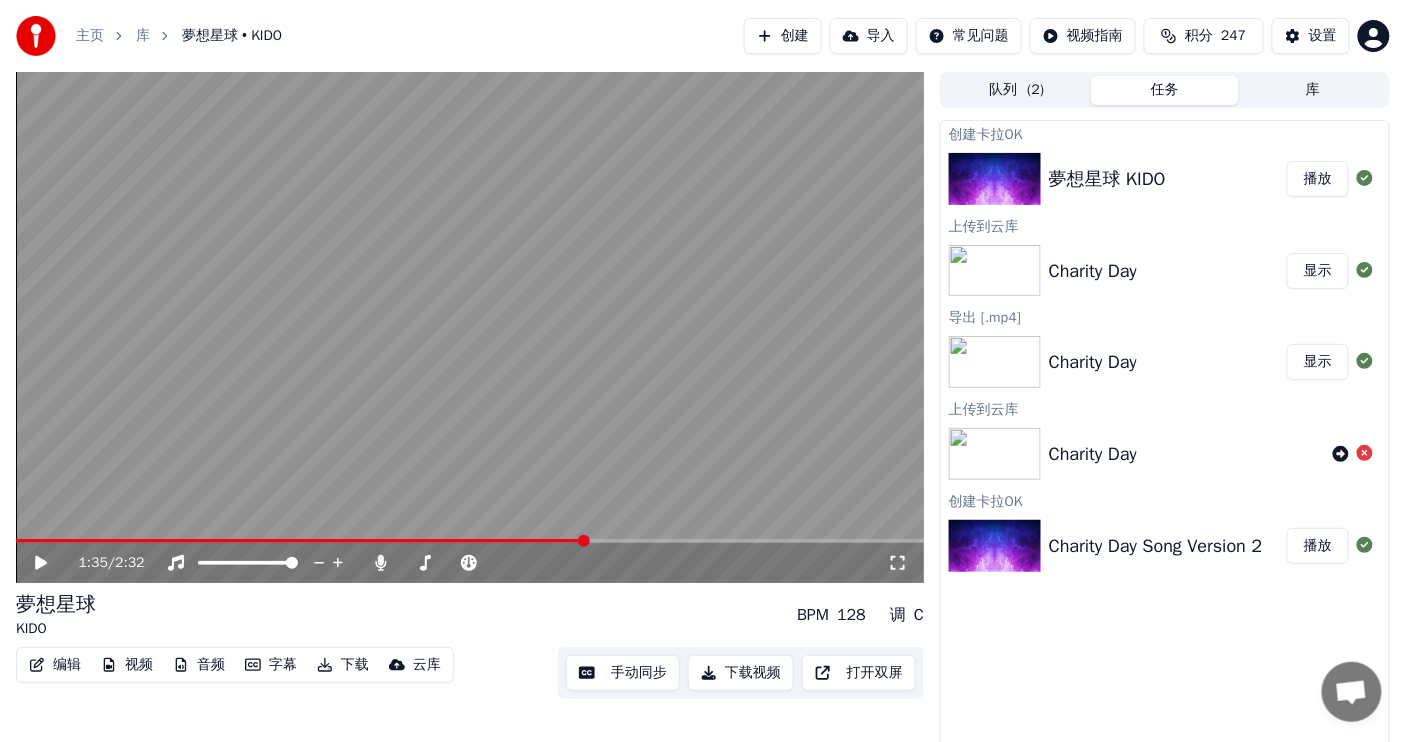 click at bounding box center [301, 541] 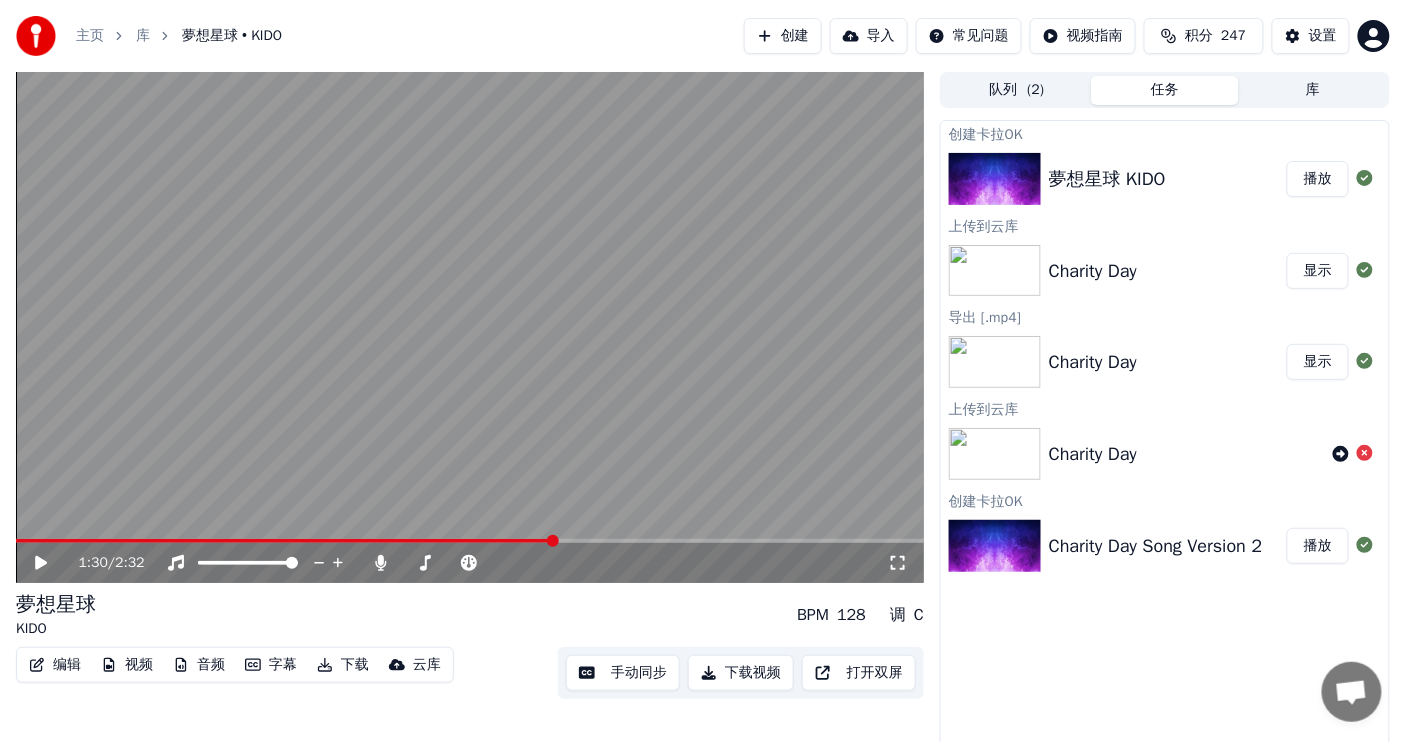 click 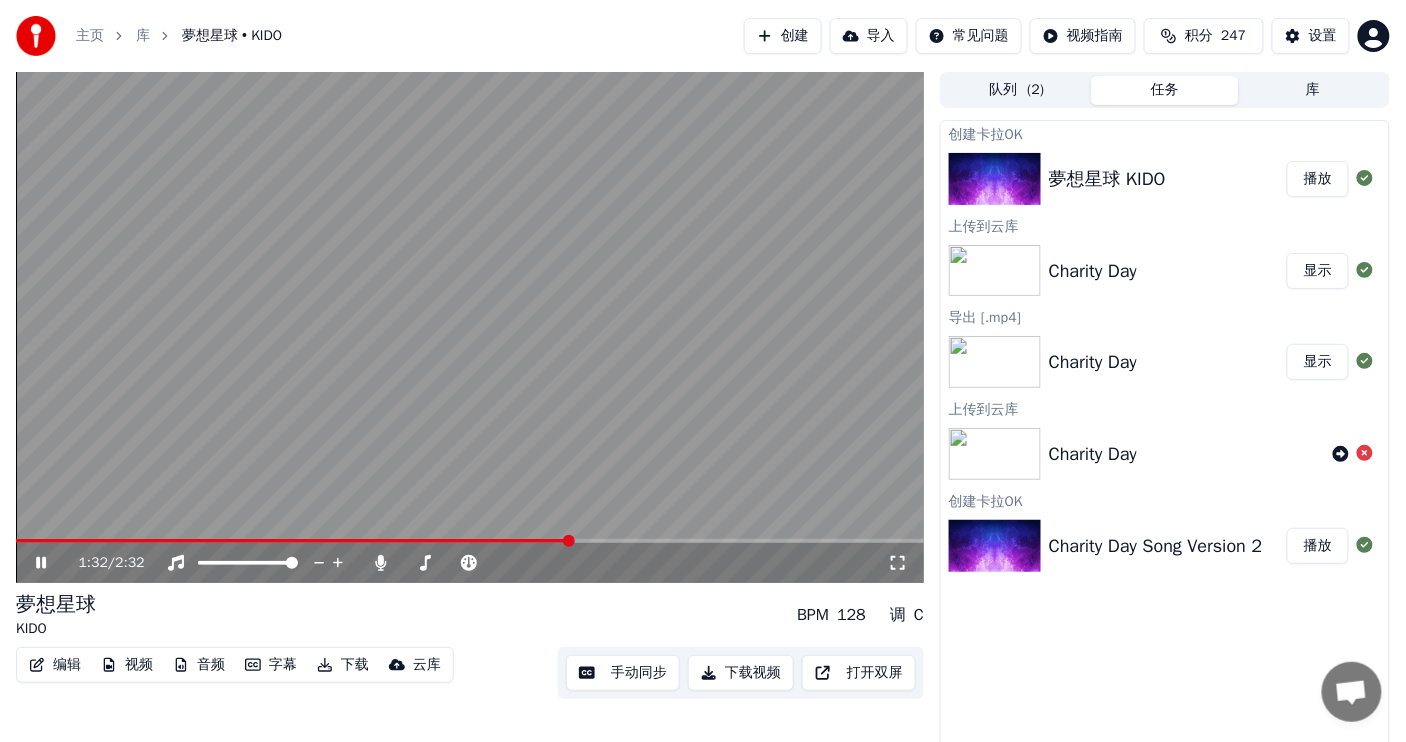 click 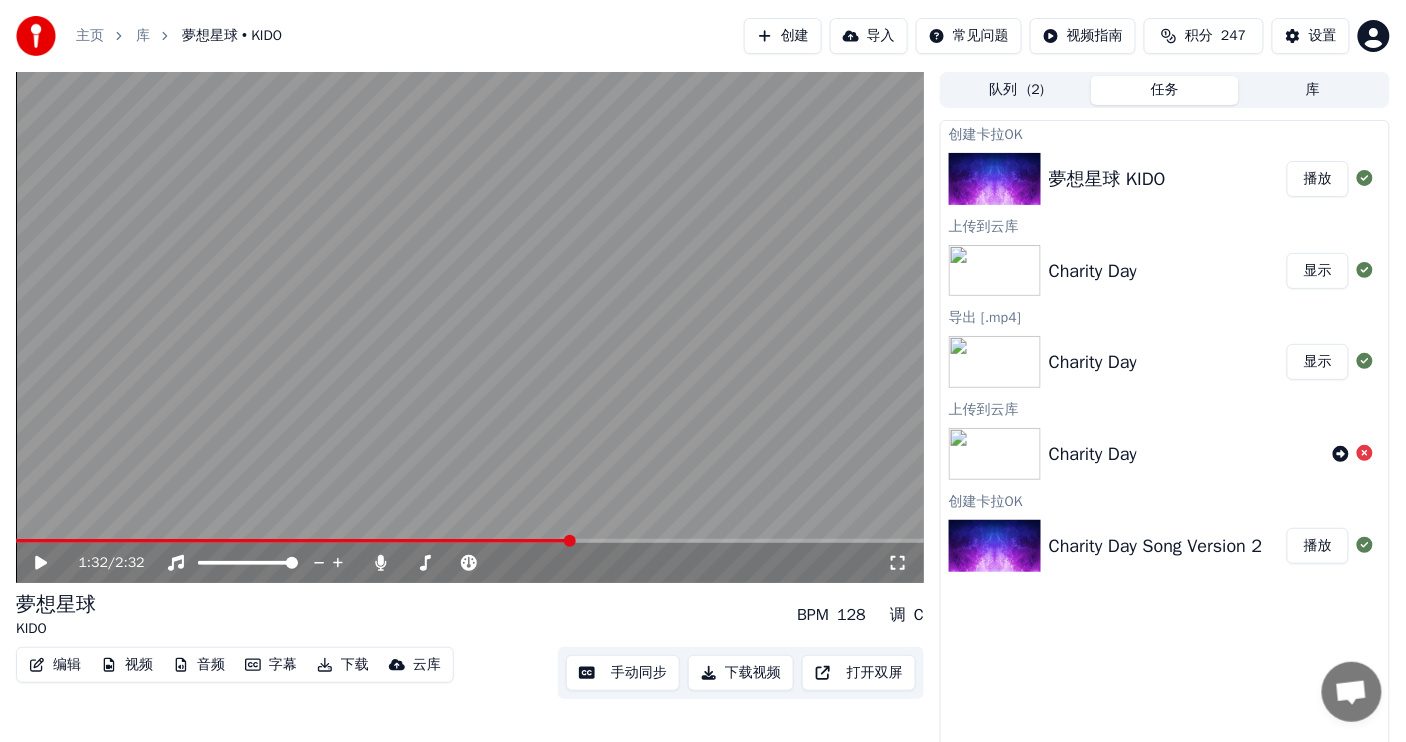 click at bounding box center [293, 541] 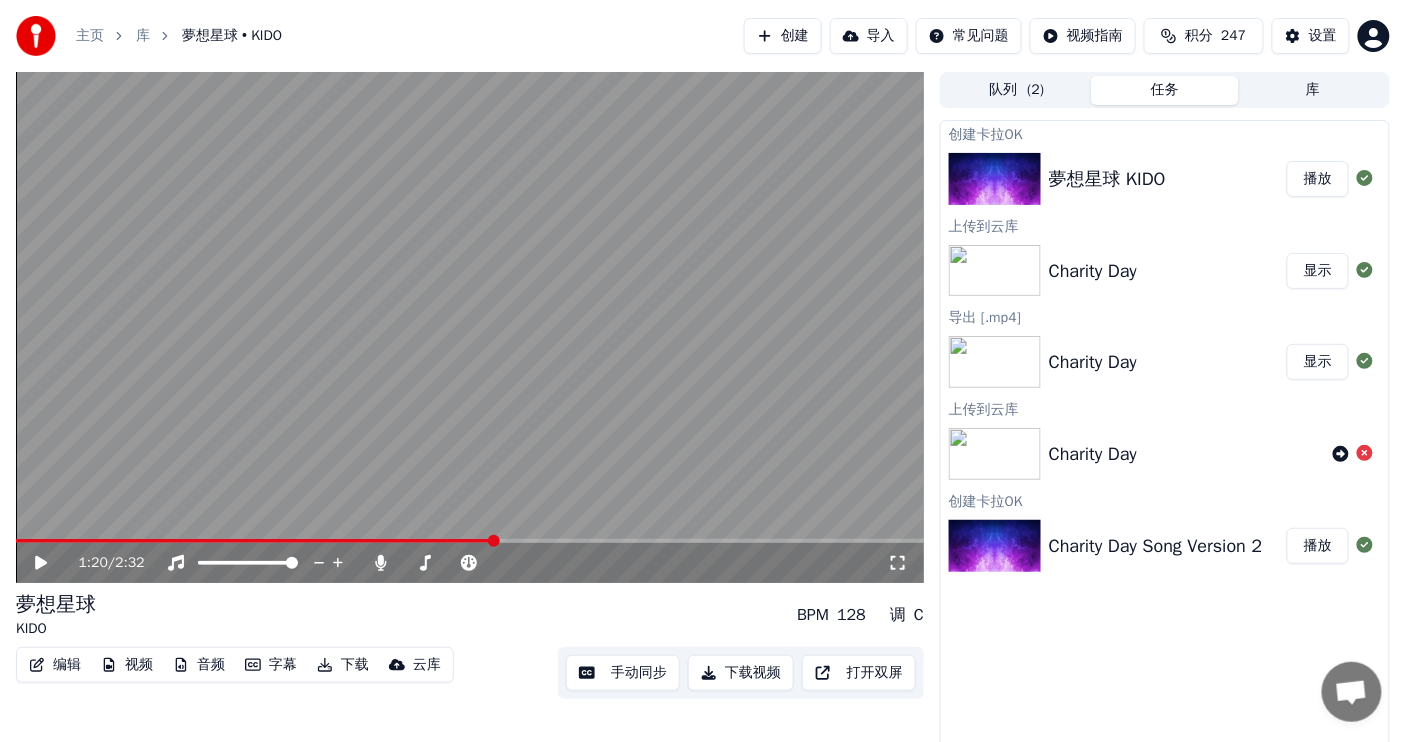 click 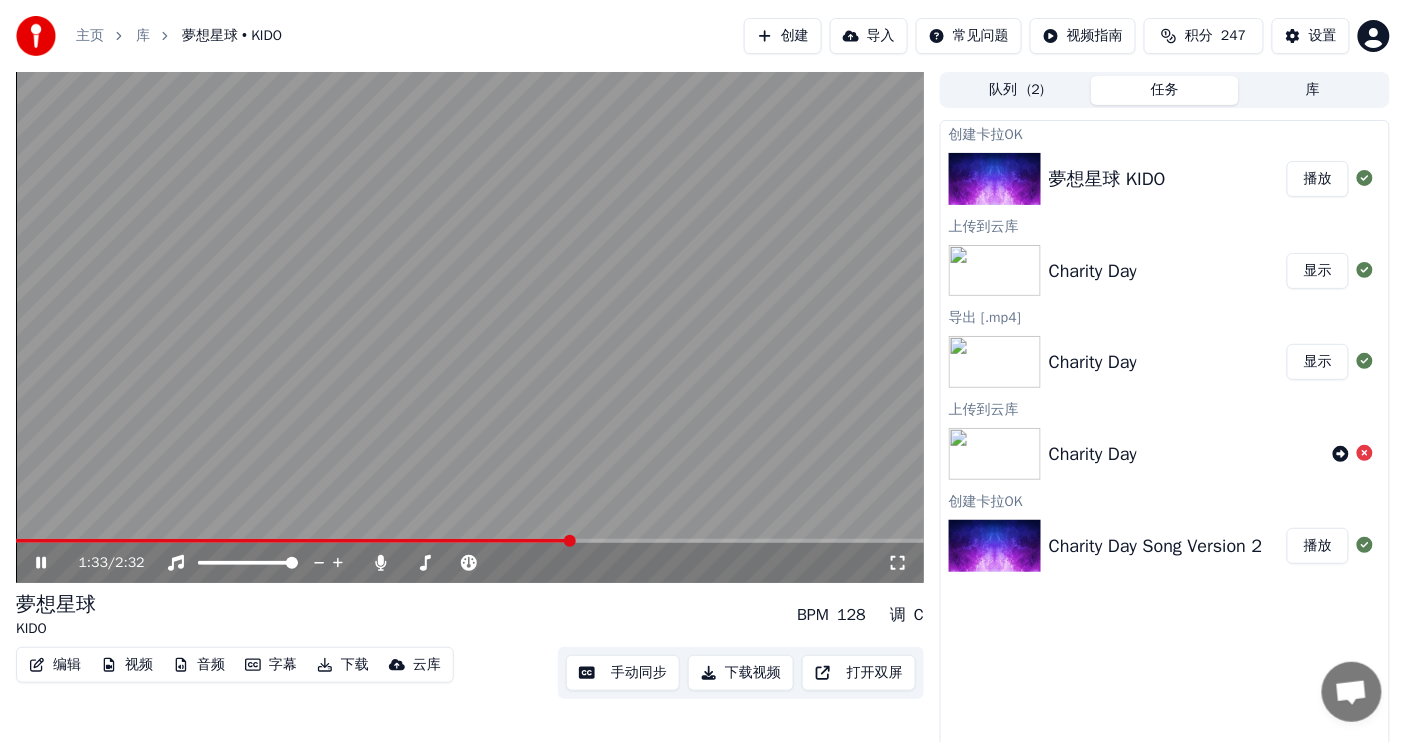 click 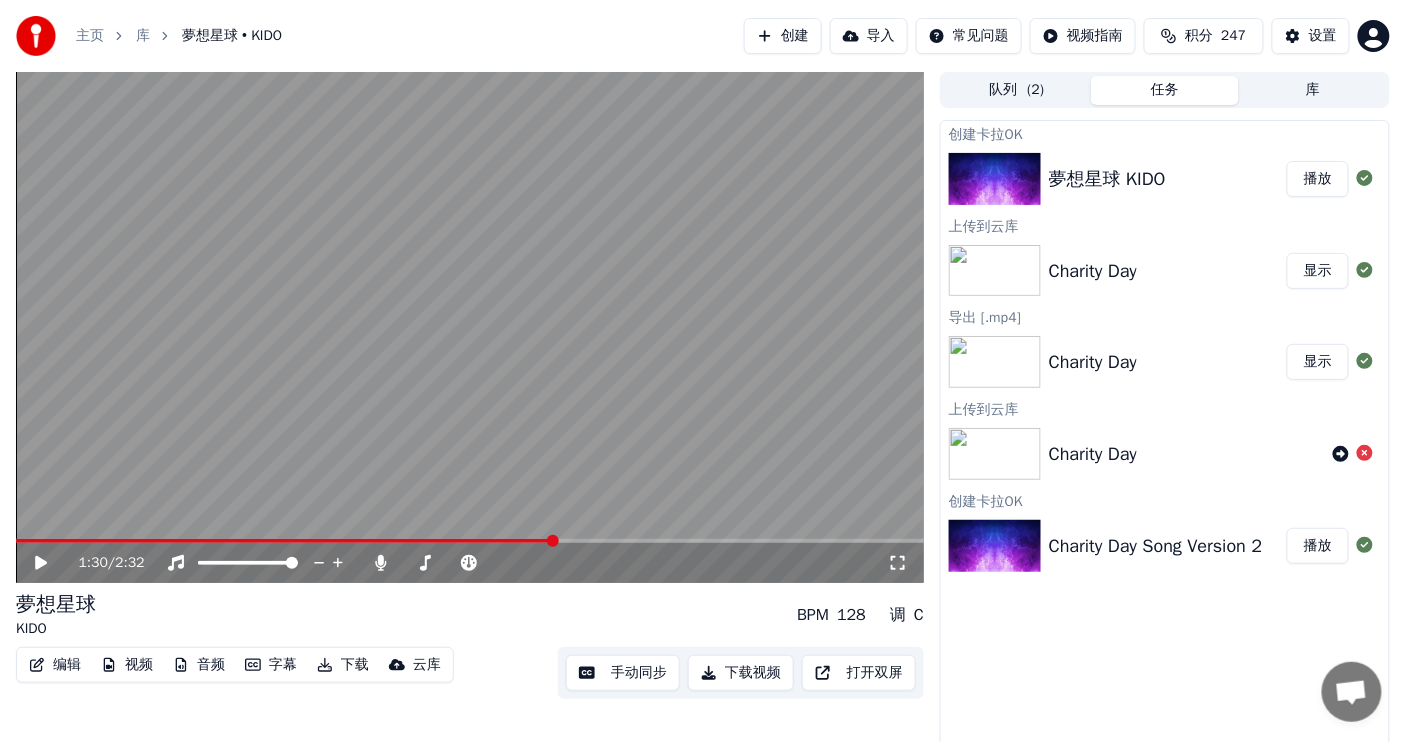 click at bounding box center (285, 541) 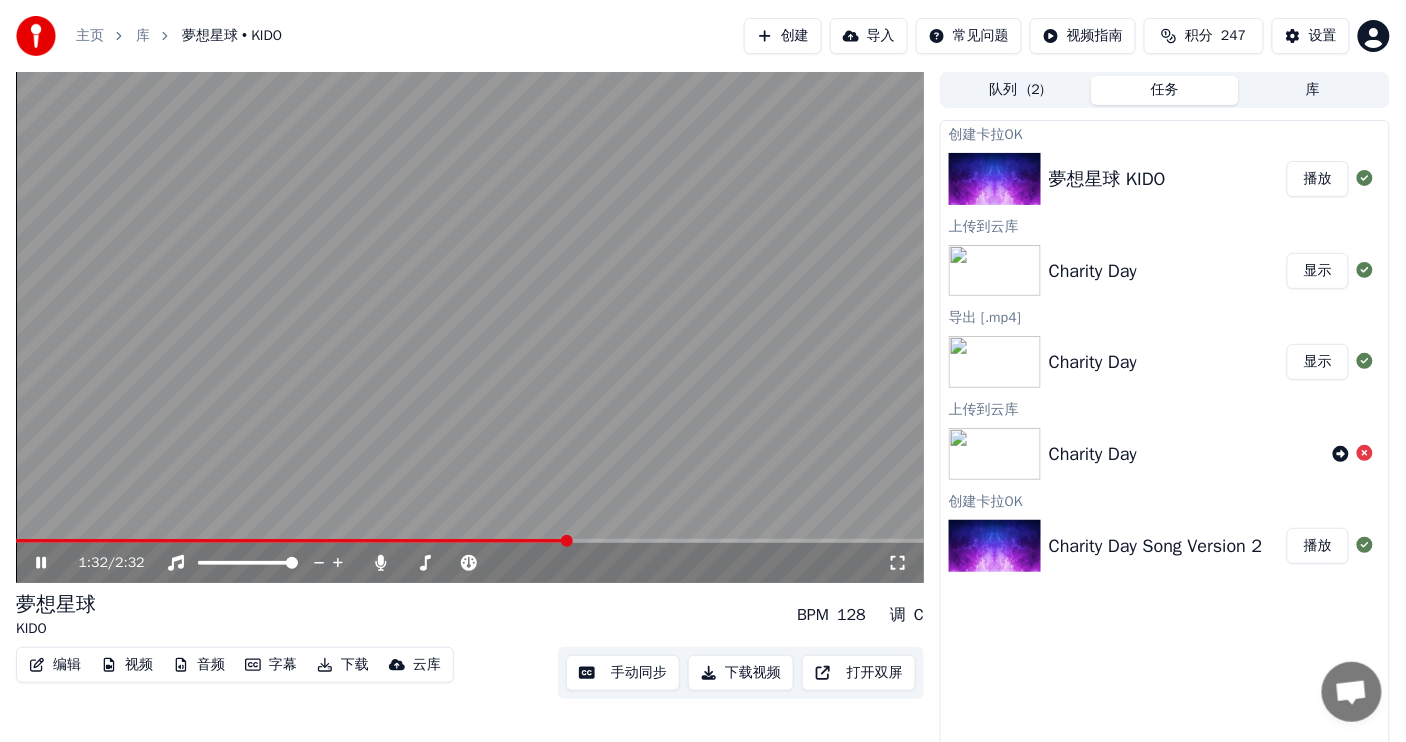 click 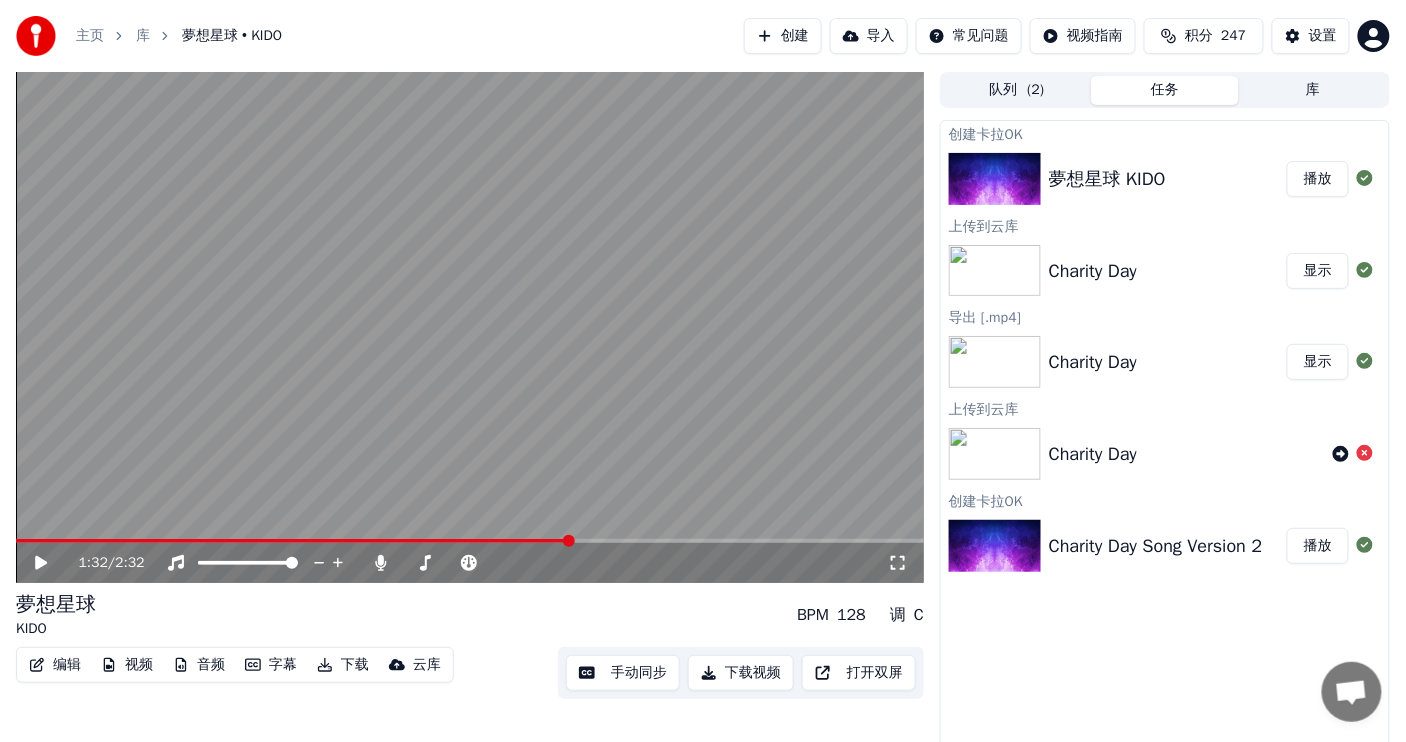 click on "编辑" at bounding box center (55, 665) 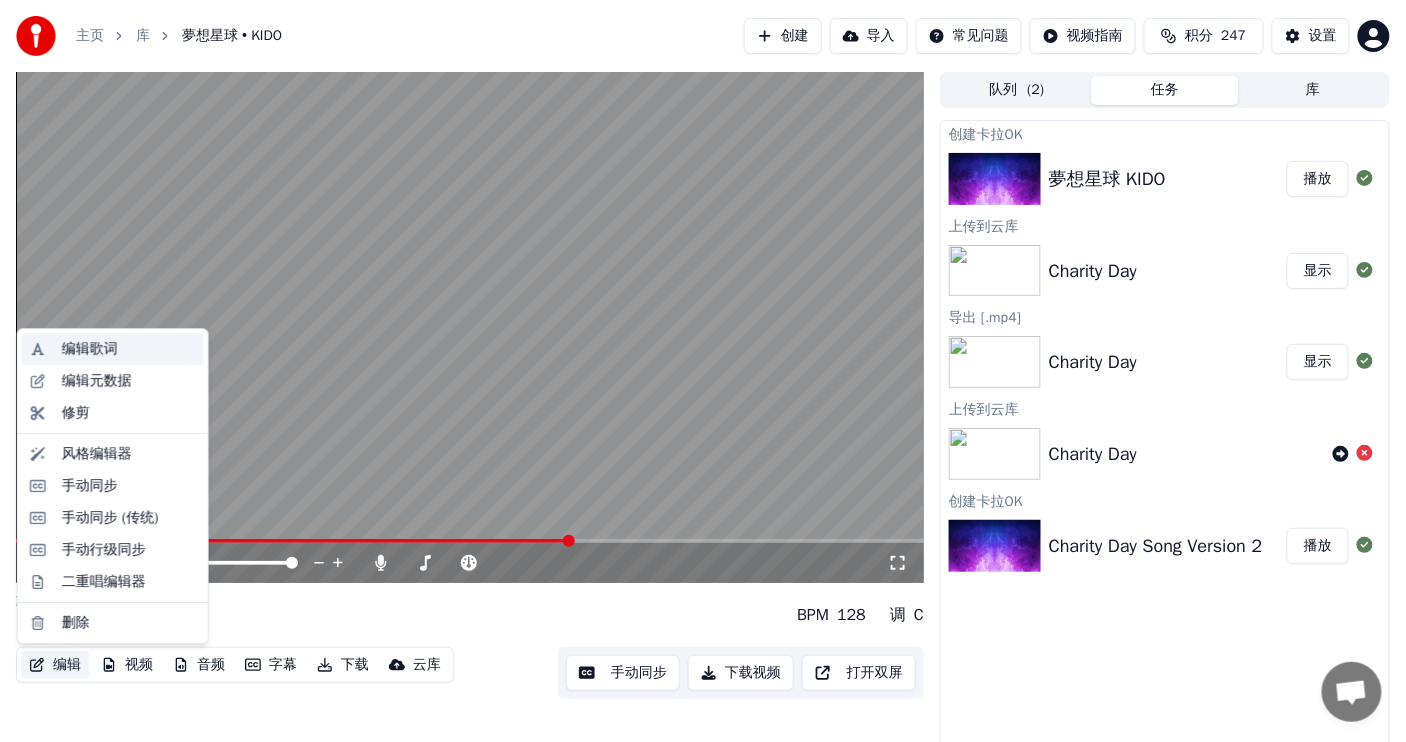 click on "编辑歌词" at bounding box center [129, 349] 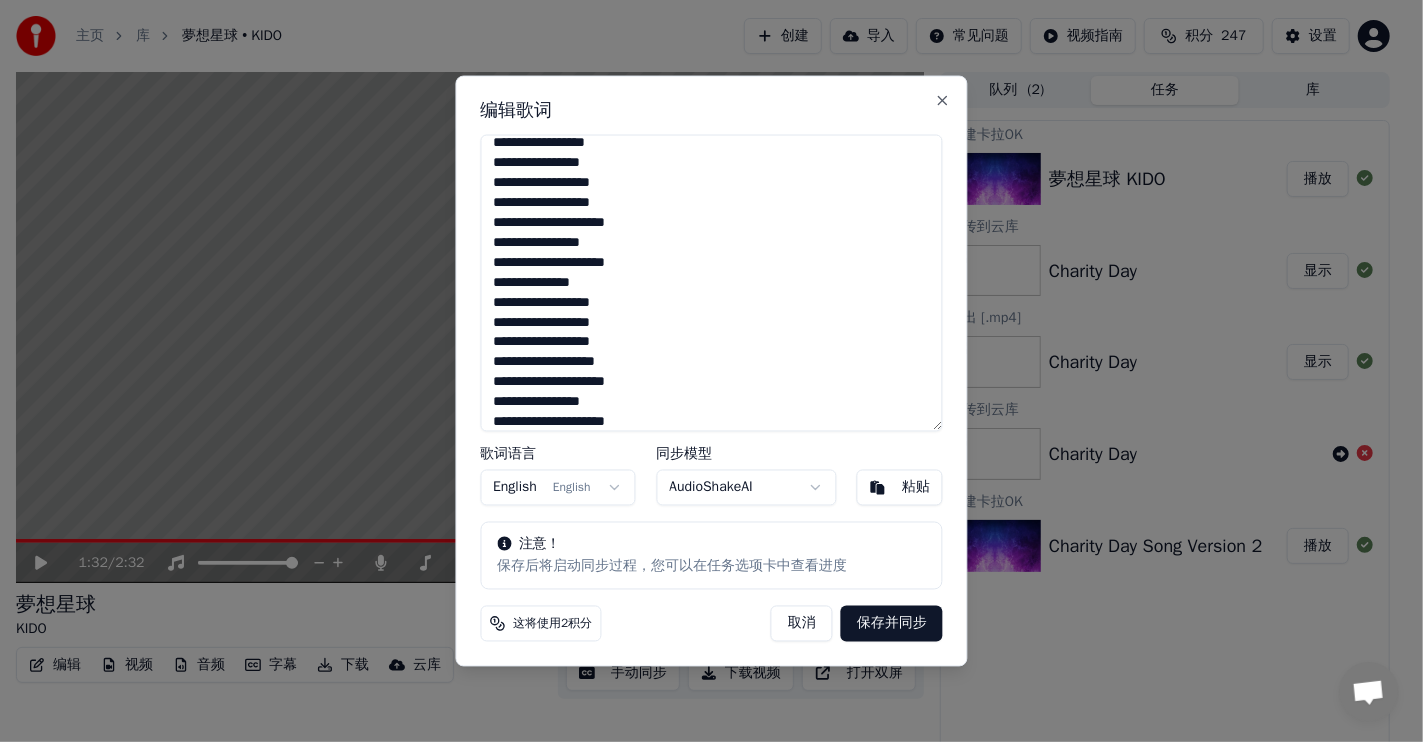 scroll, scrollTop: 176, scrollLeft: 0, axis: vertical 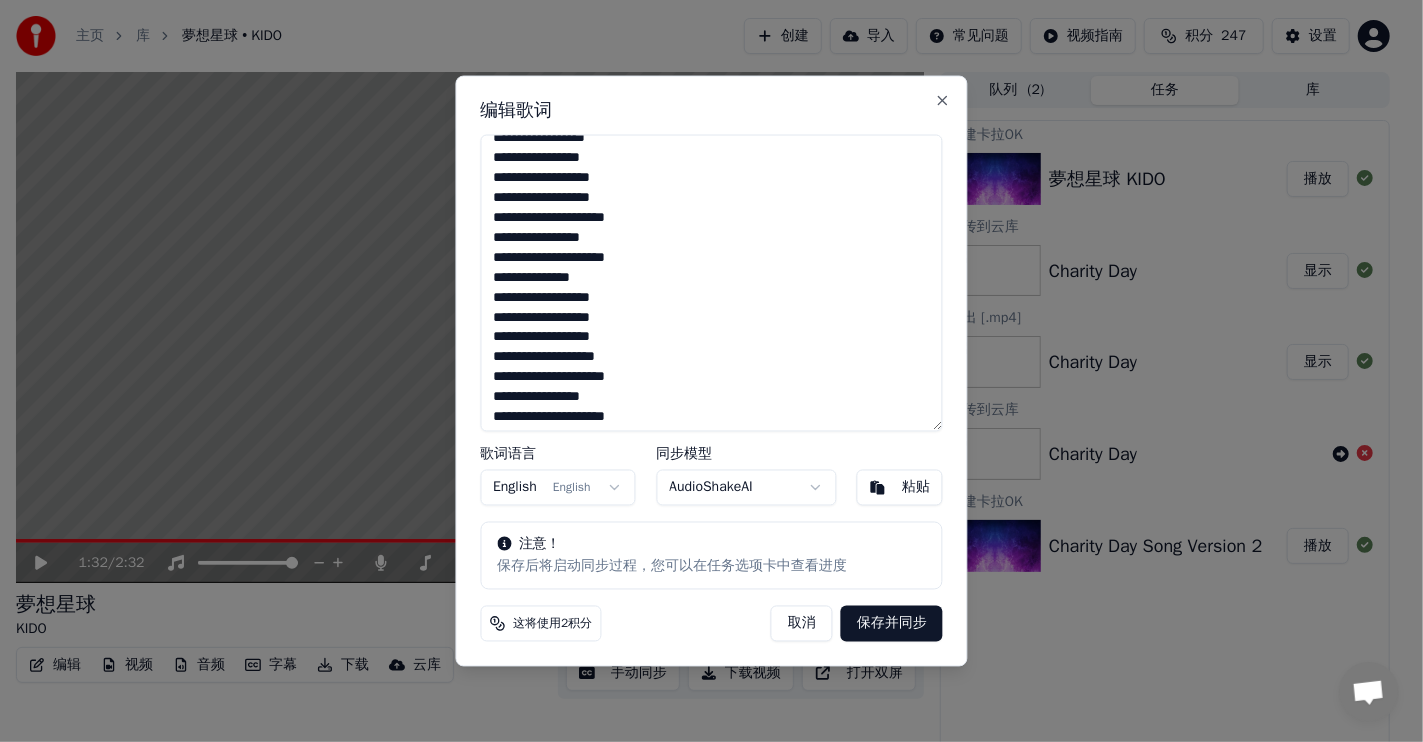 drag, startPoint x: 628, startPoint y: 334, endPoint x: 599, endPoint y: 336, distance: 29.068884 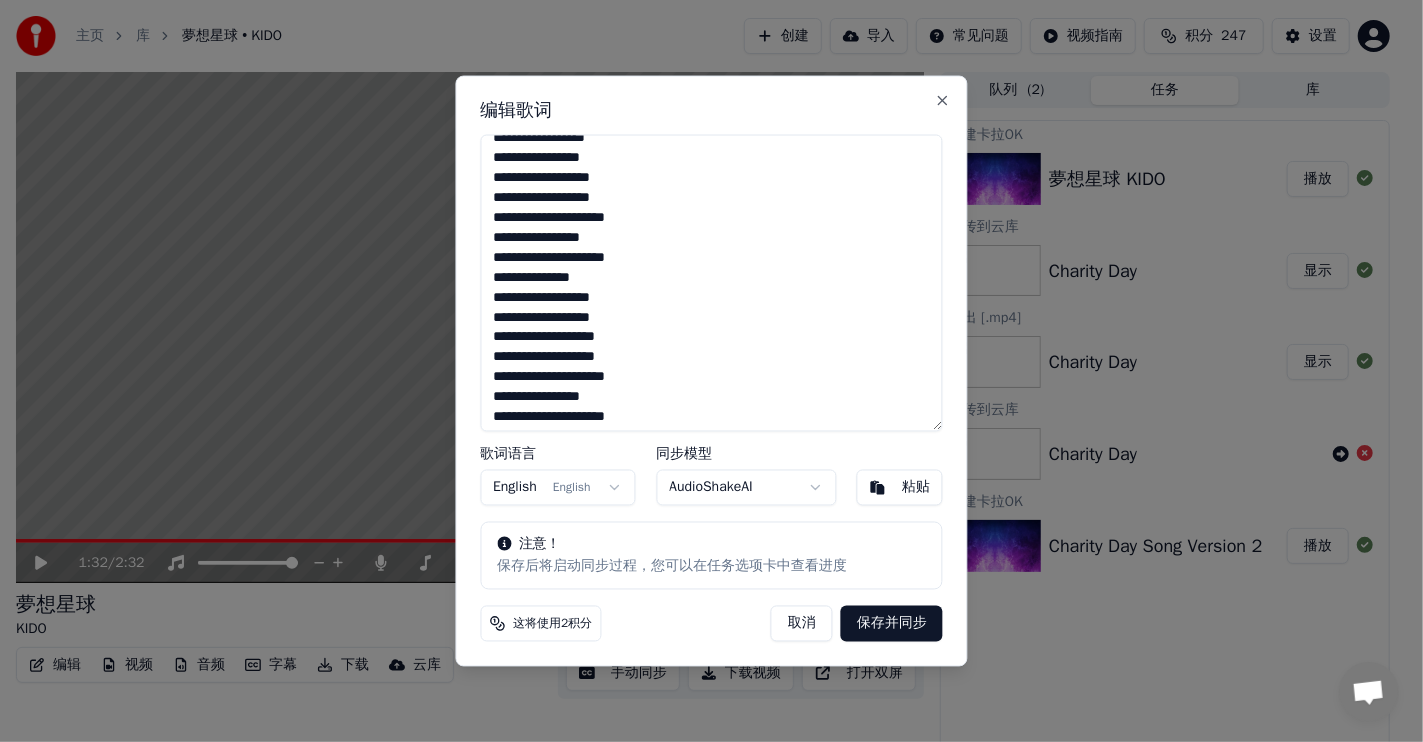type on "**********" 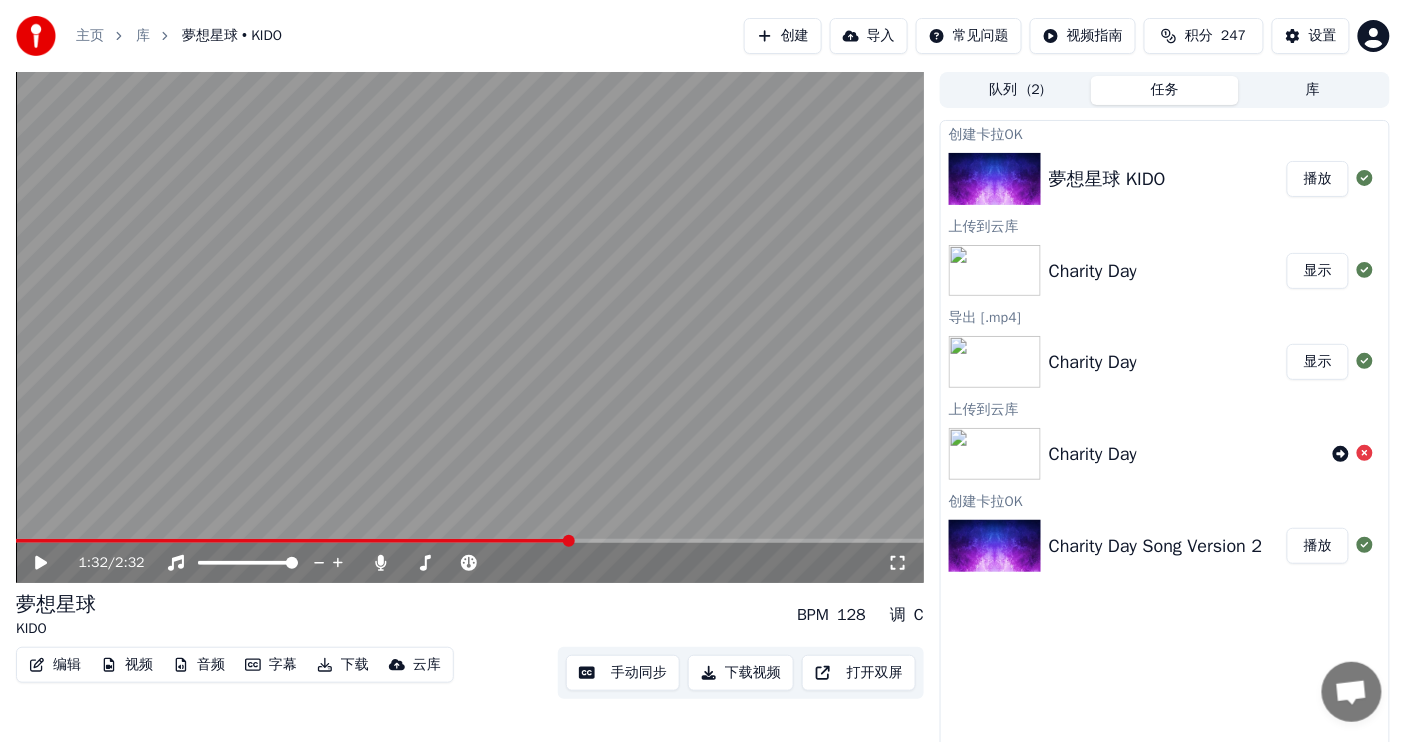 click on "编辑" at bounding box center (55, 665) 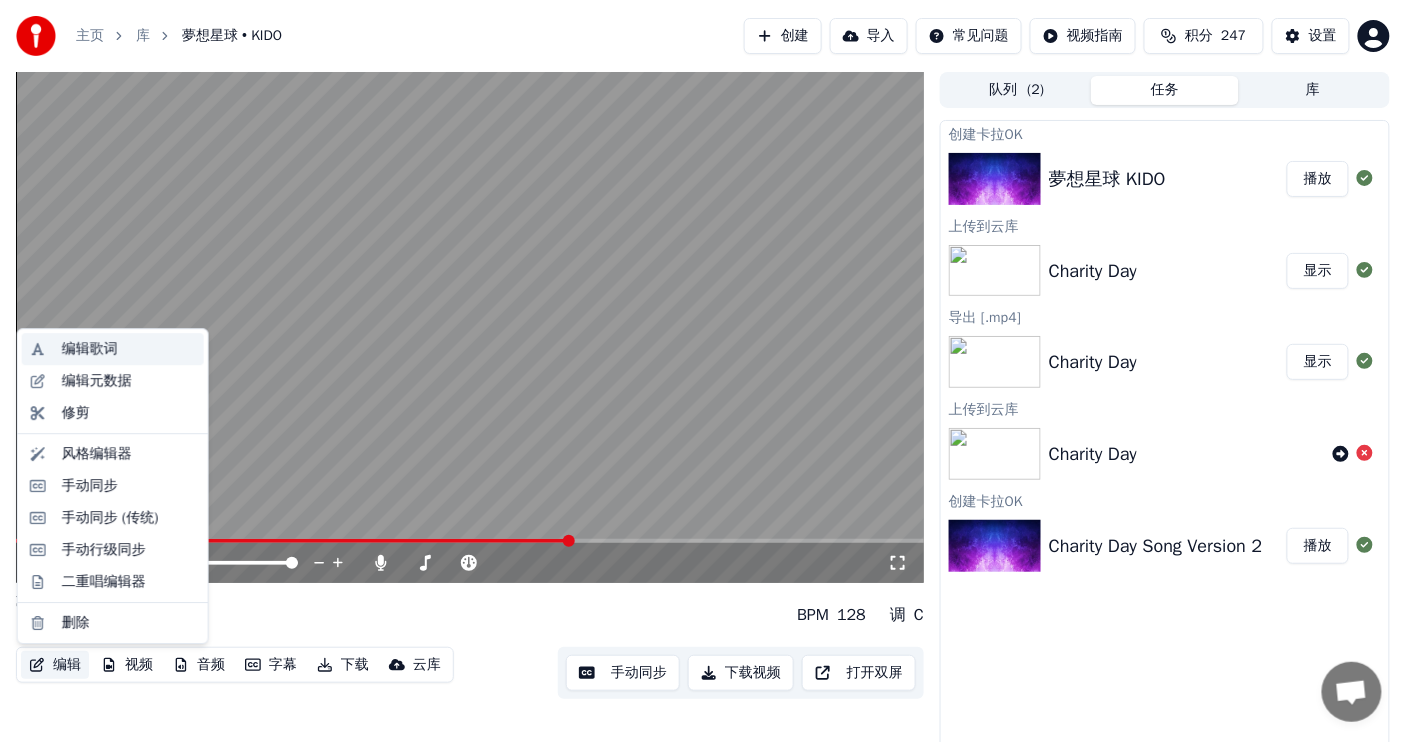 click on "编辑歌词" at bounding box center [90, 349] 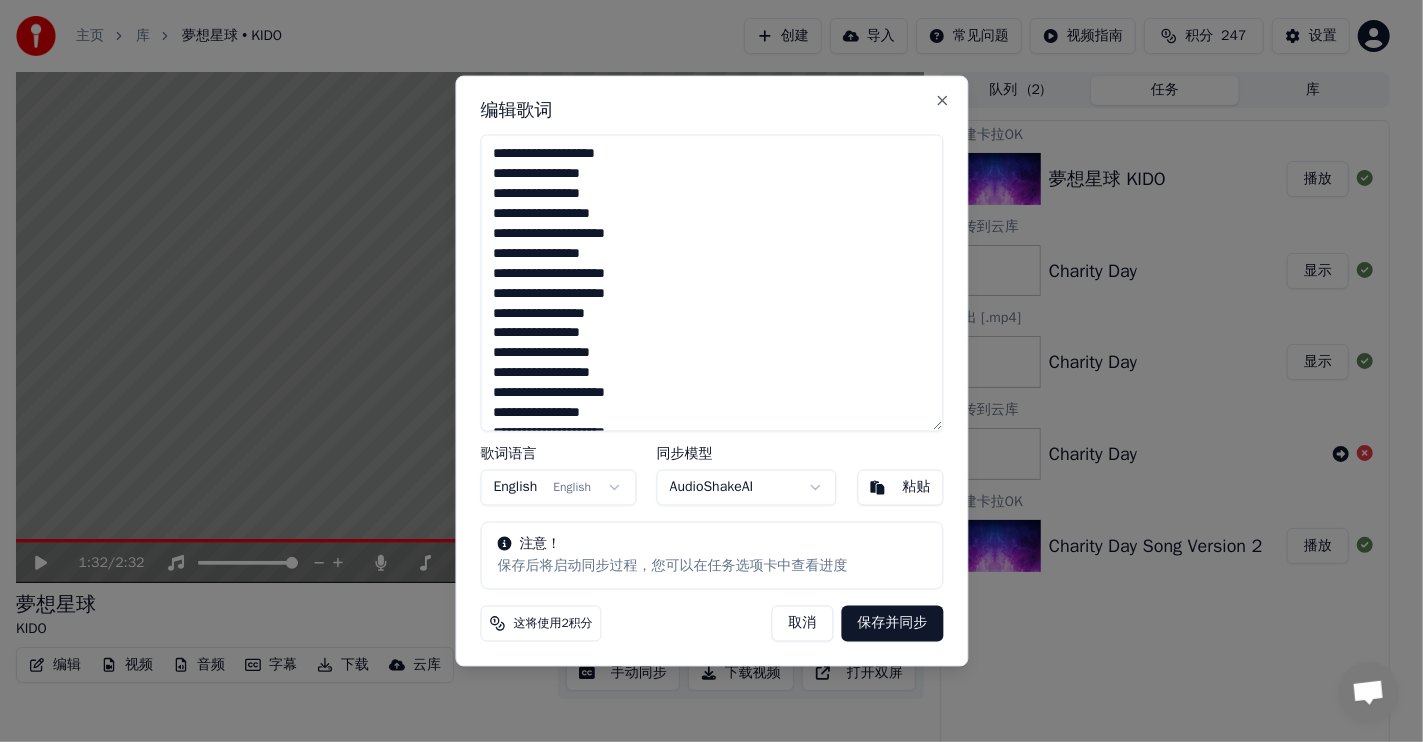 click on "**********" at bounding box center (711, 283) 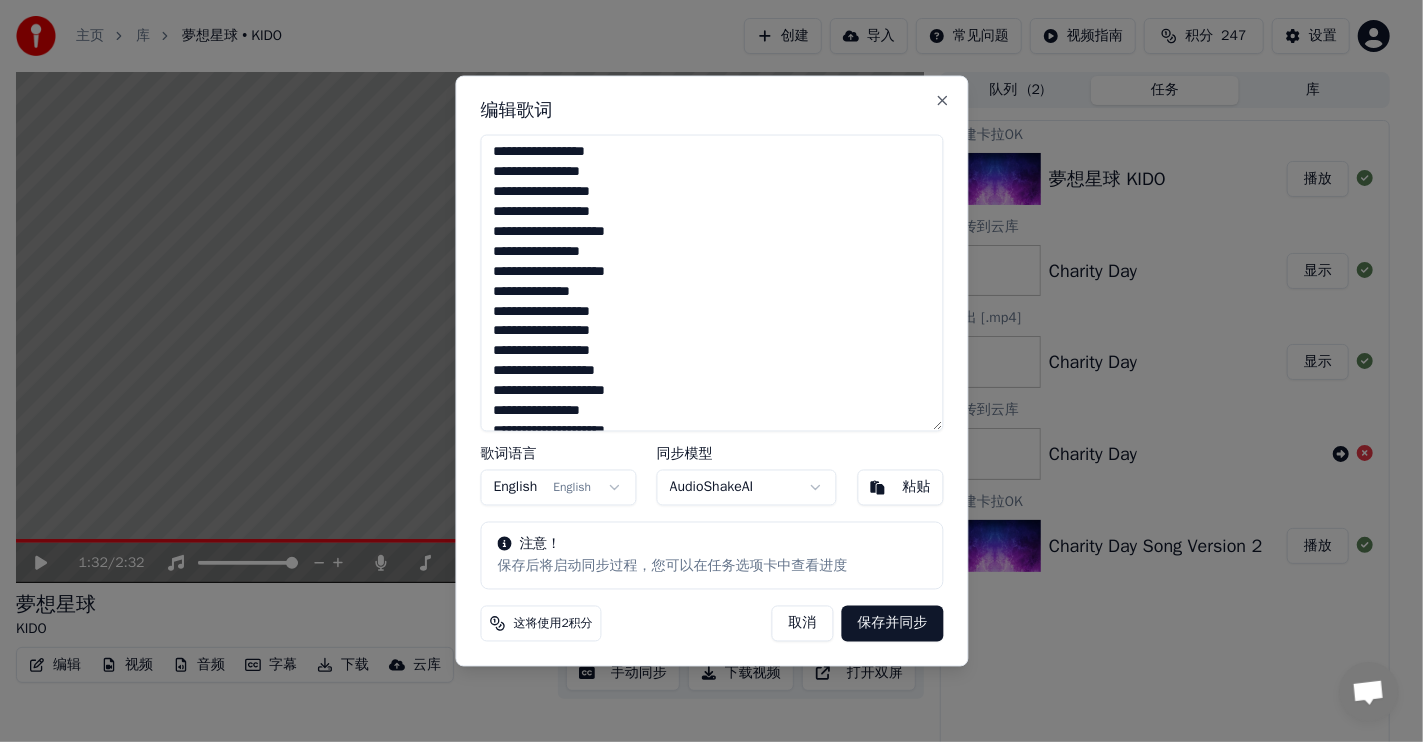 scroll, scrollTop: 199, scrollLeft: 0, axis: vertical 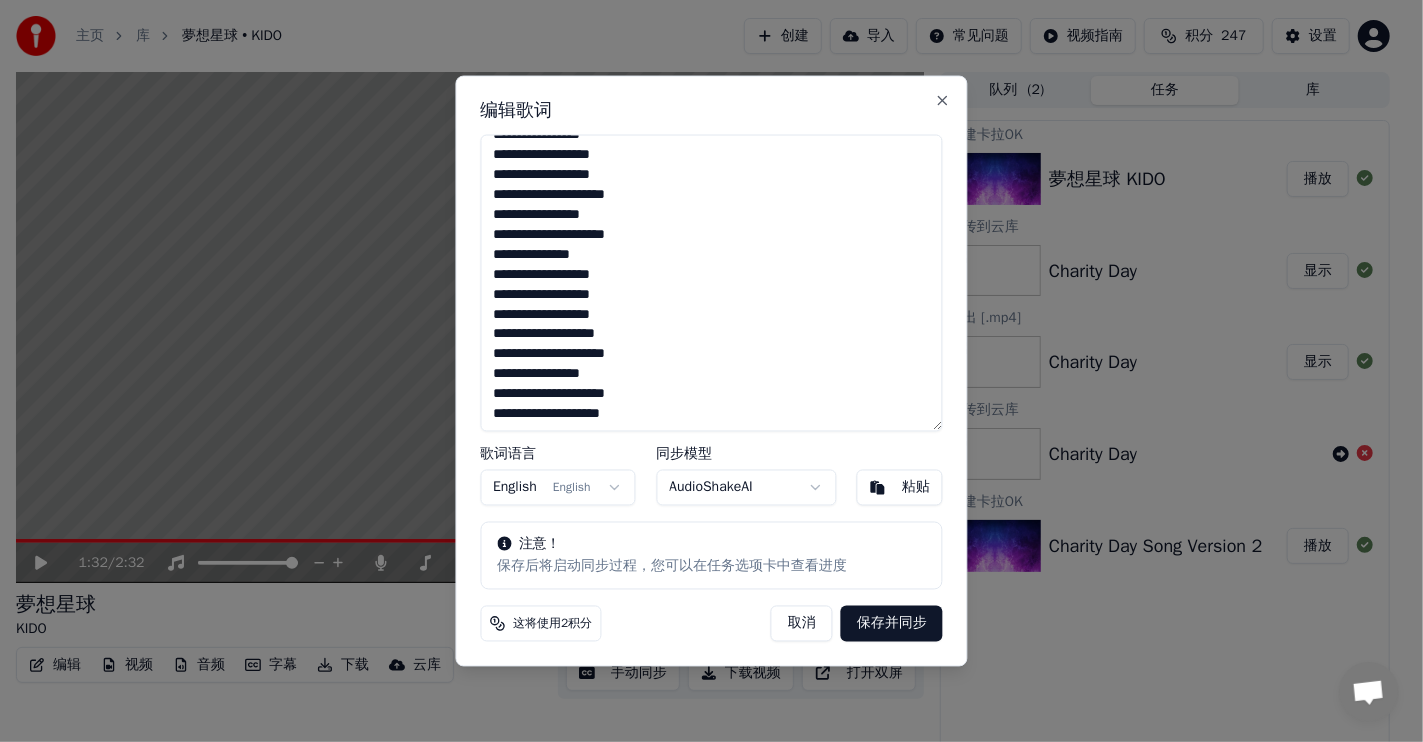 click on "**********" at bounding box center [711, 283] 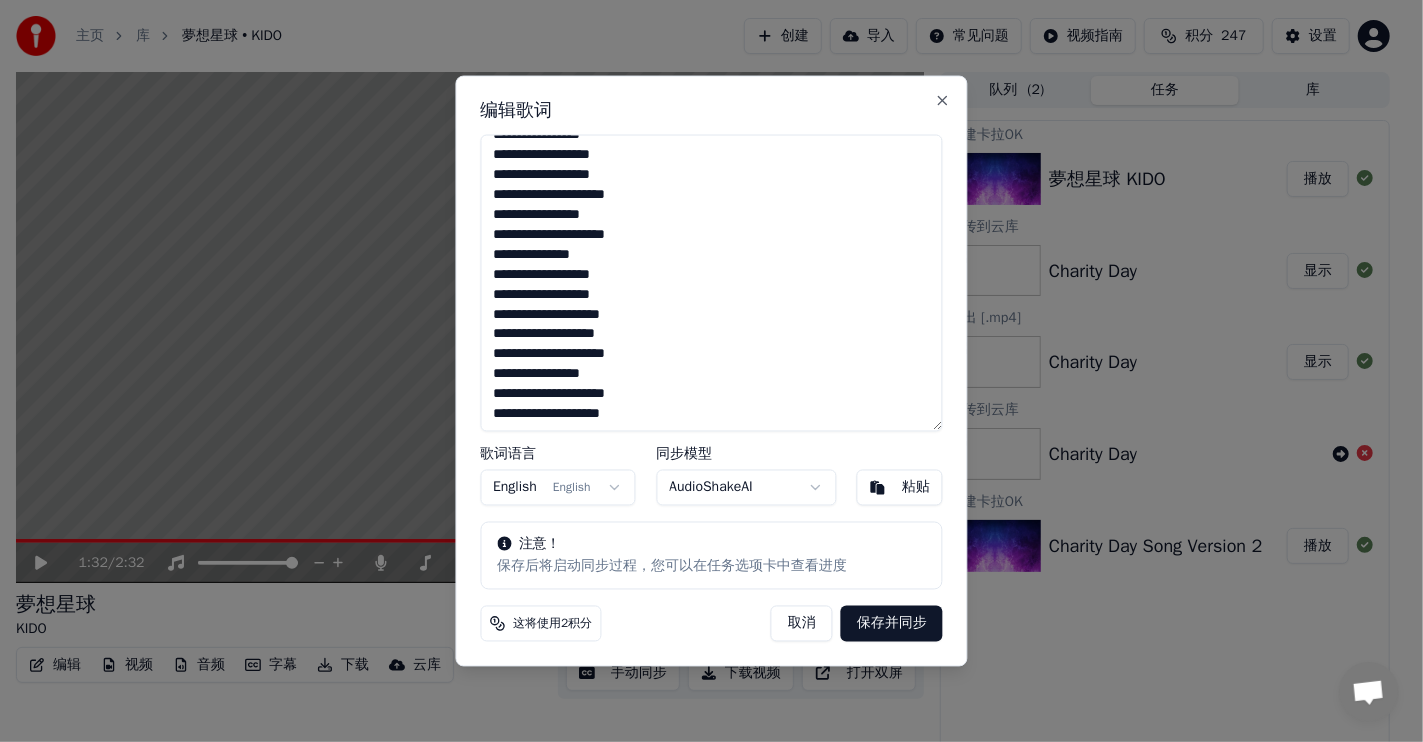 drag, startPoint x: 617, startPoint y: 314, endPoint x: 642, endPoint y: 316, distance: 25.079872 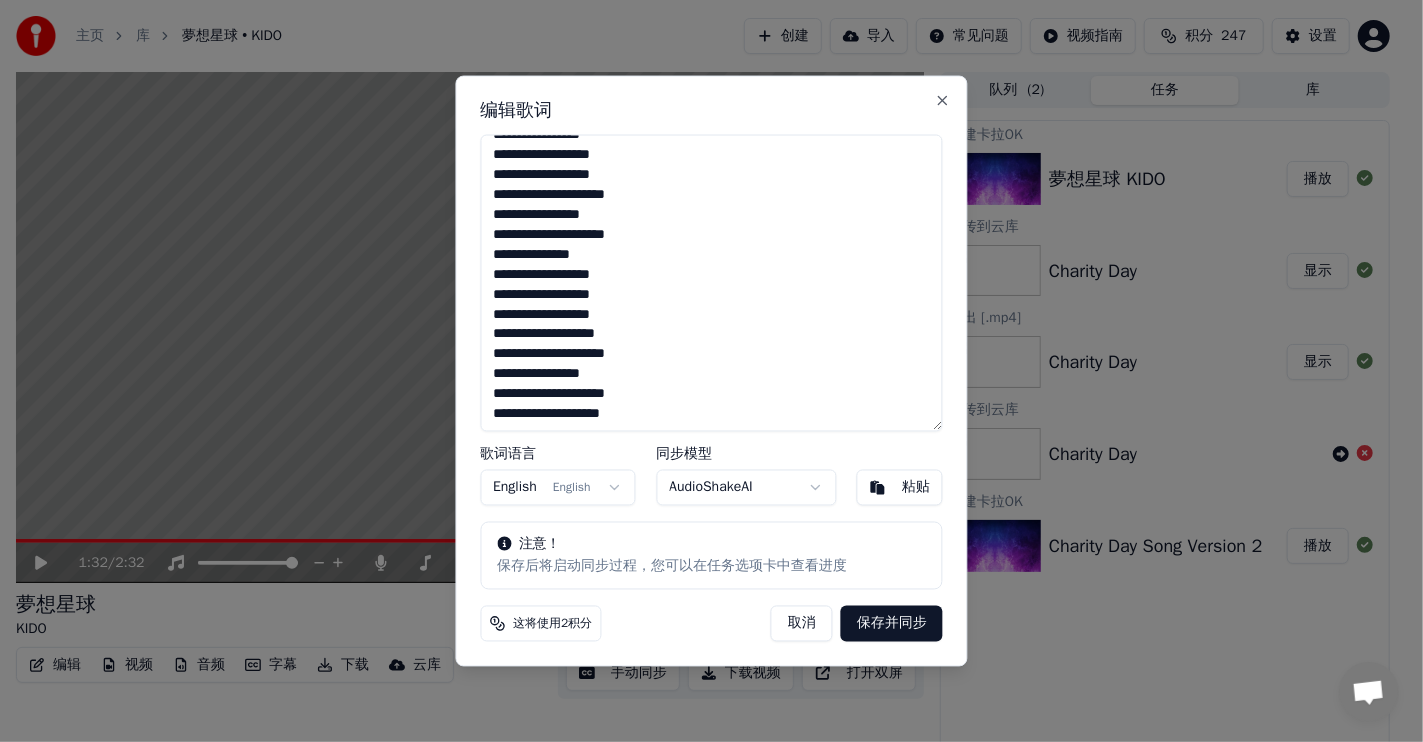 type on "**********" 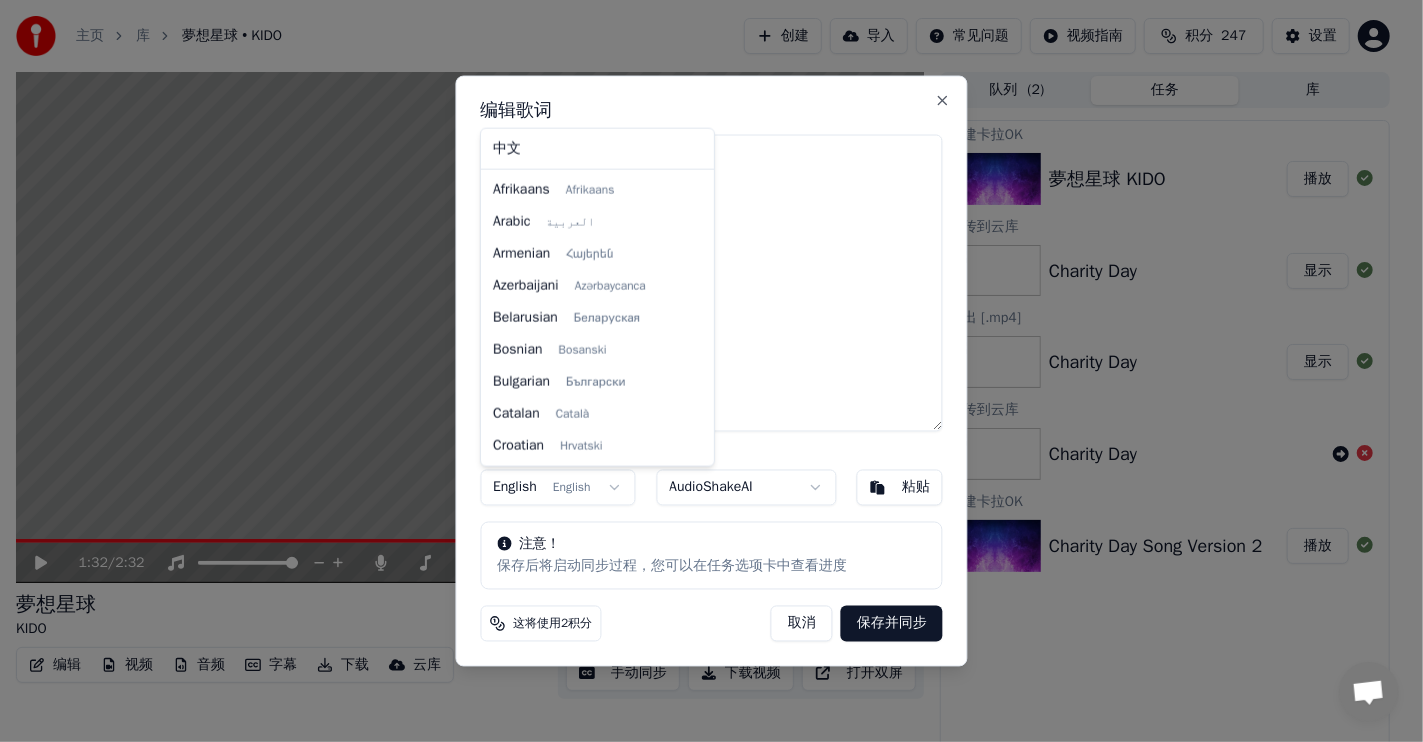 click on "**********" at bounding box center [703, 371] 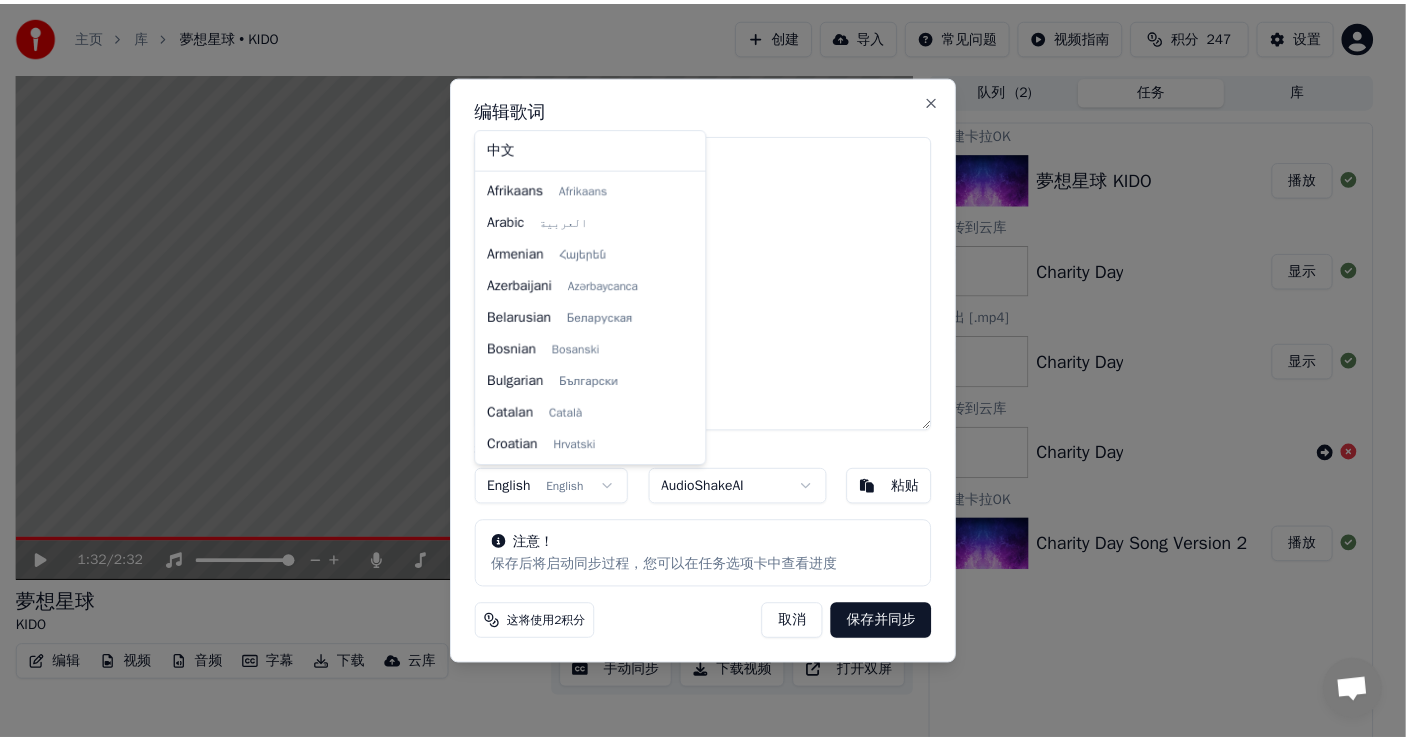 scroll, scrollTop: 127, scrollLeft: 0, axis: vertical 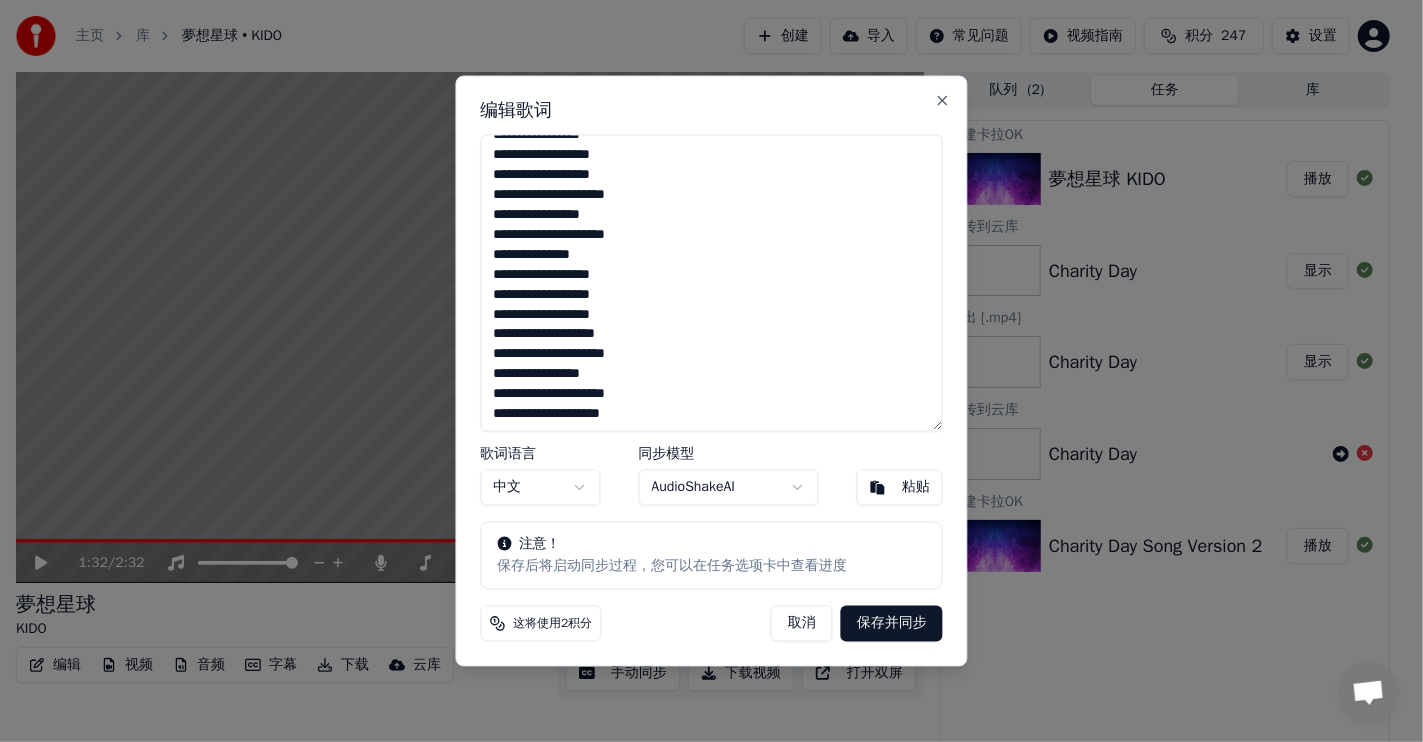 click on "保存并同步" at bounding box center [892, 623] 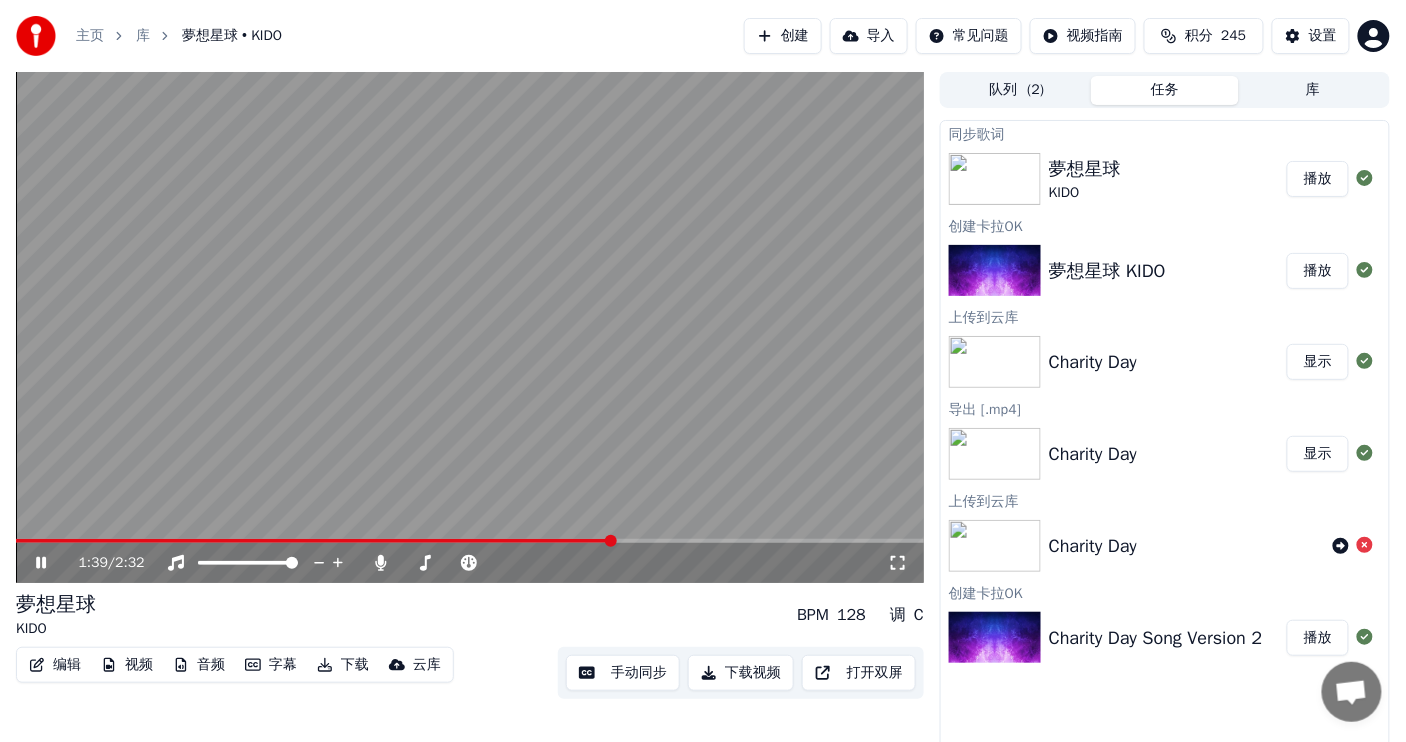 click at bounding box center (470, 327) 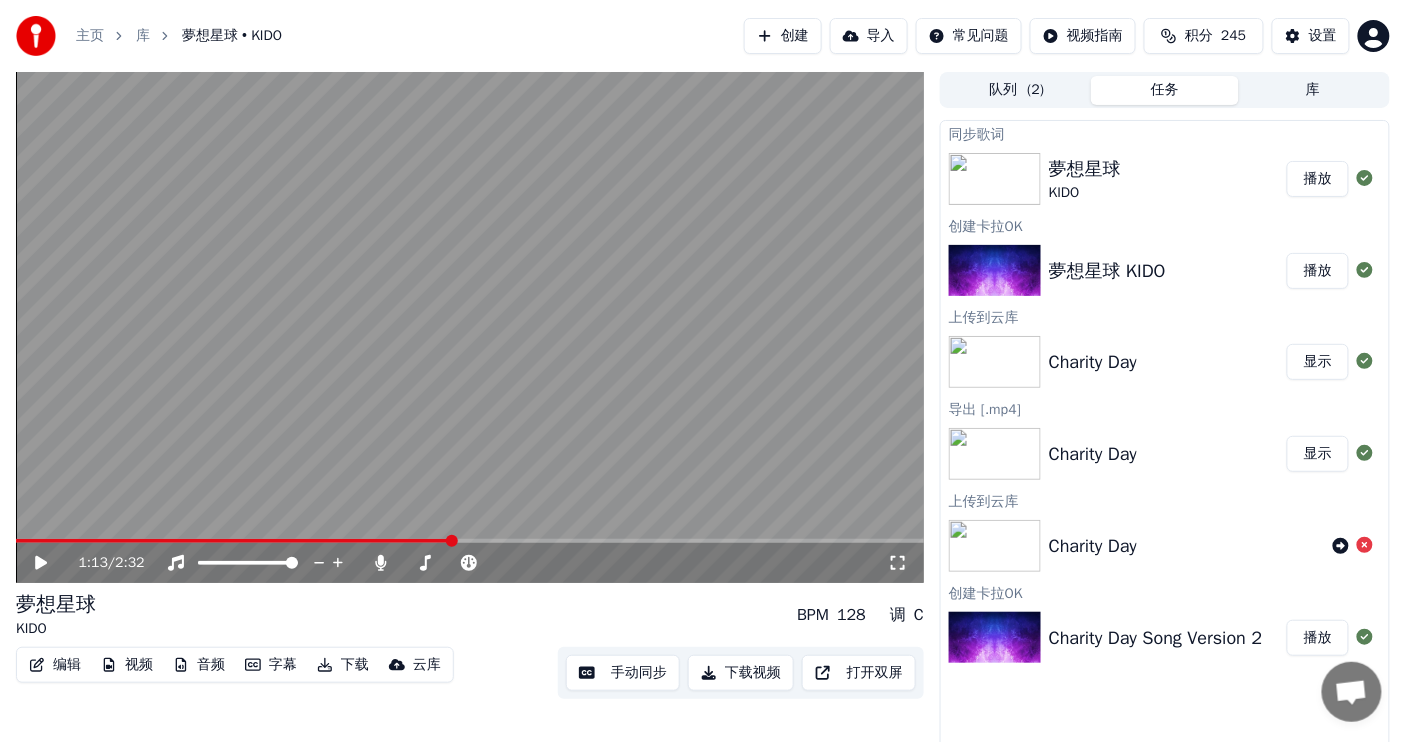 click at bounding box center [234, 541] 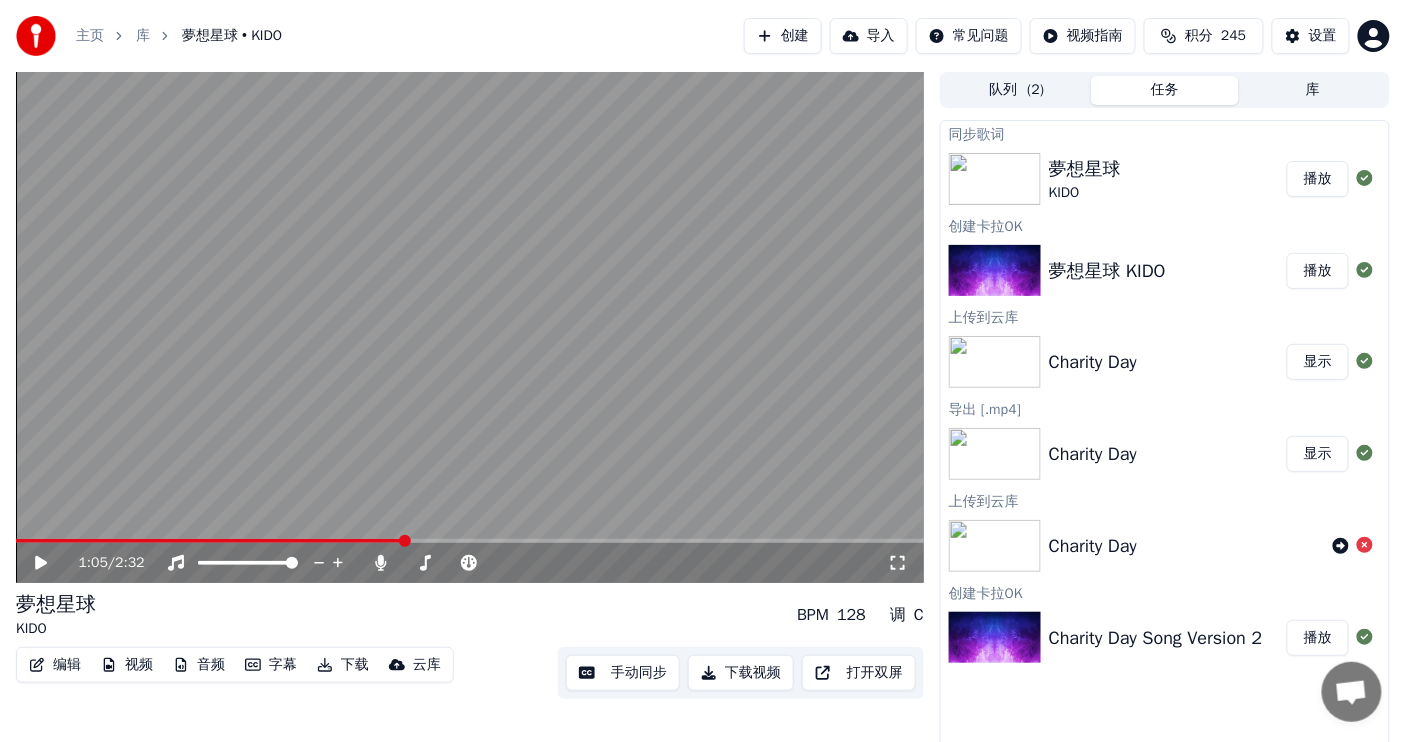 click at bounding box center [210, 541] 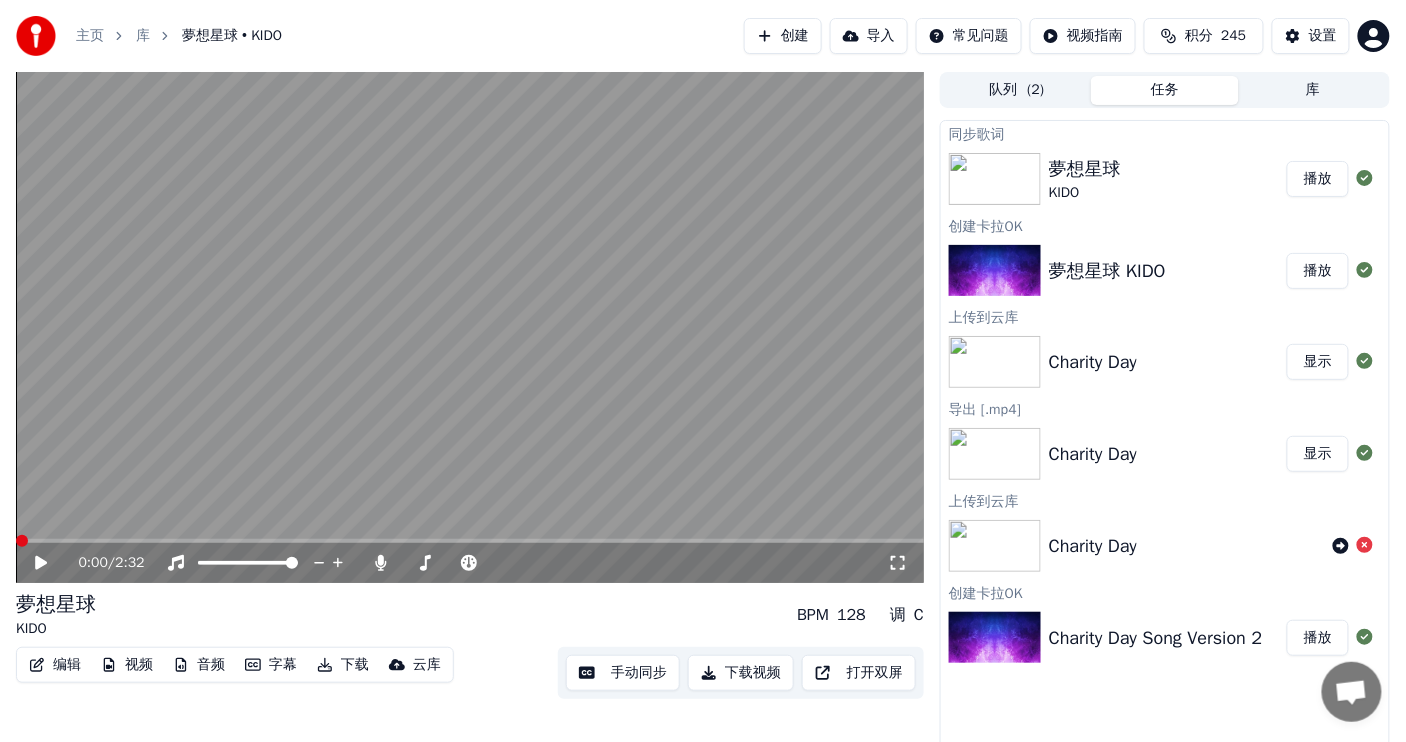 click at bounding box center [22, 541] 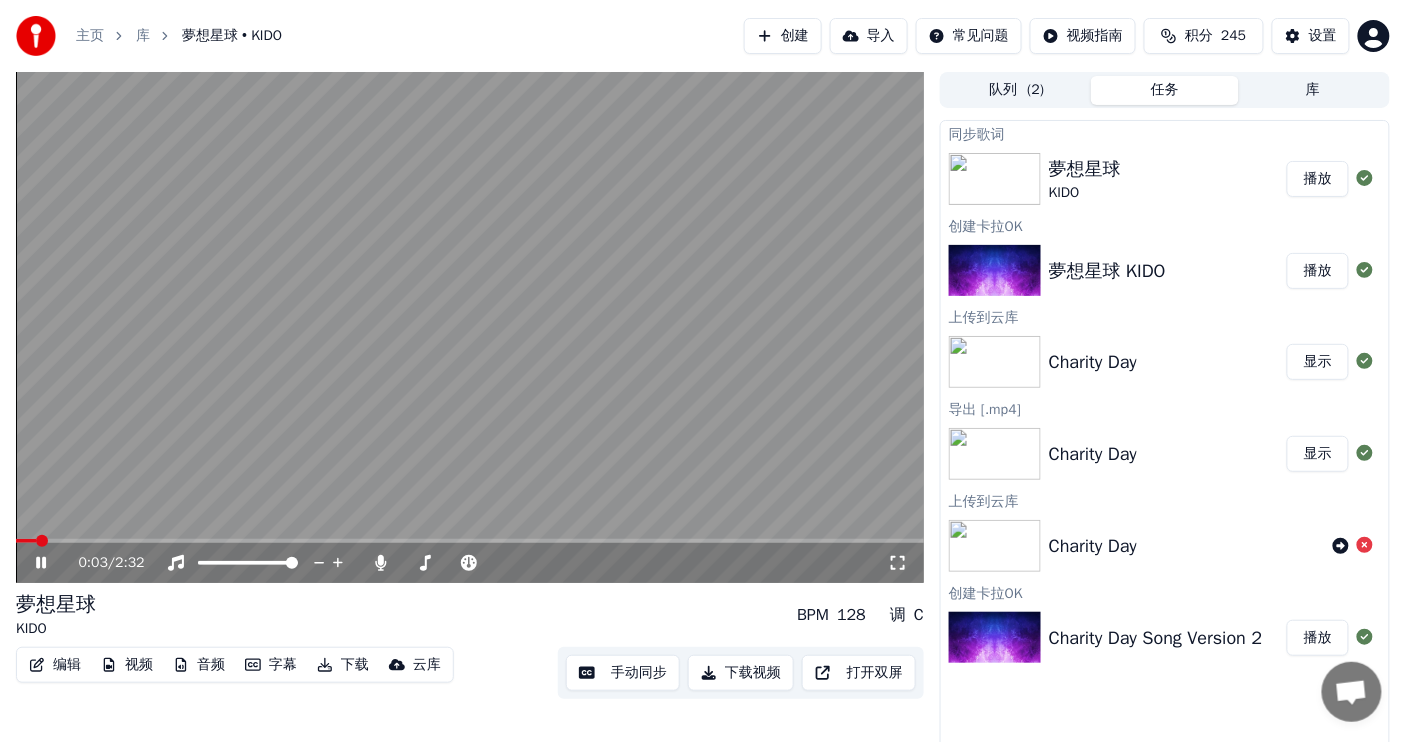 click 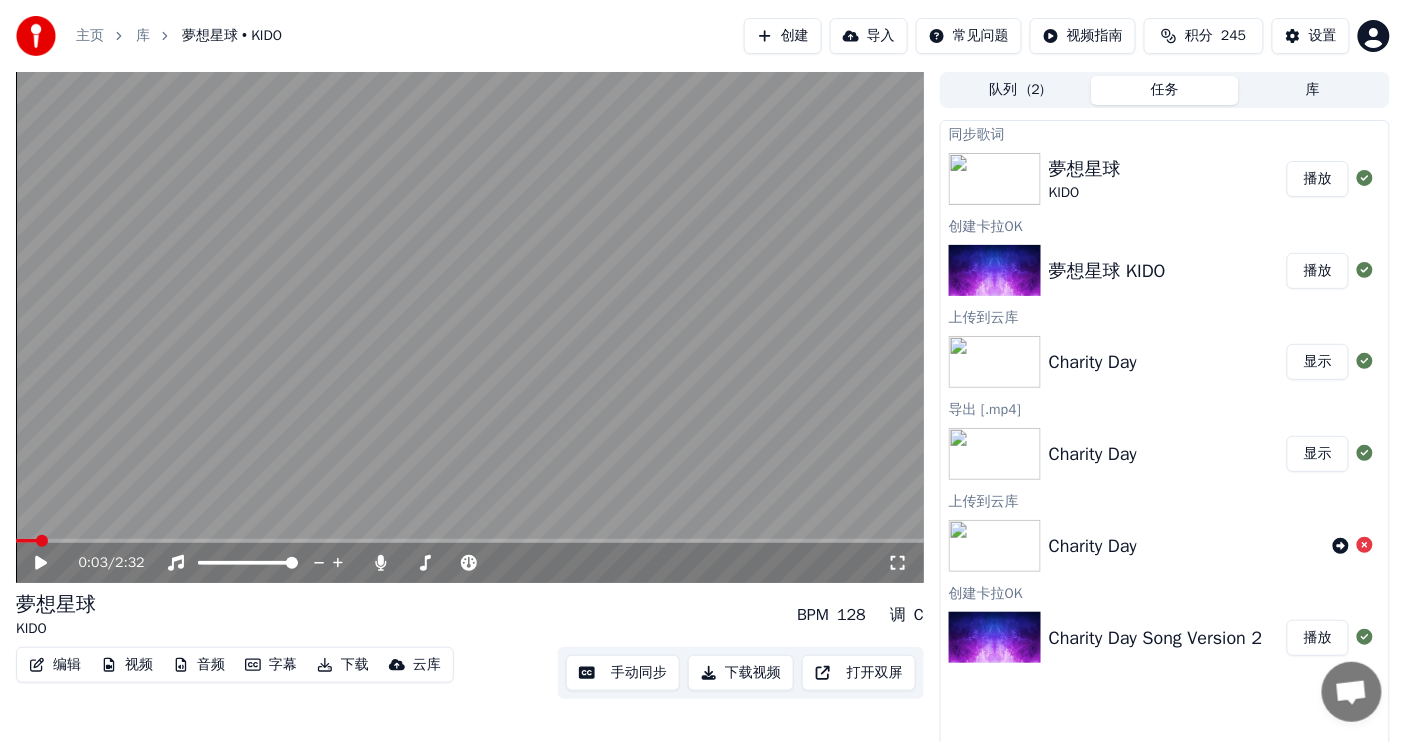 click on "夢想星球 KIDO" at bounding box center [1107, 271] 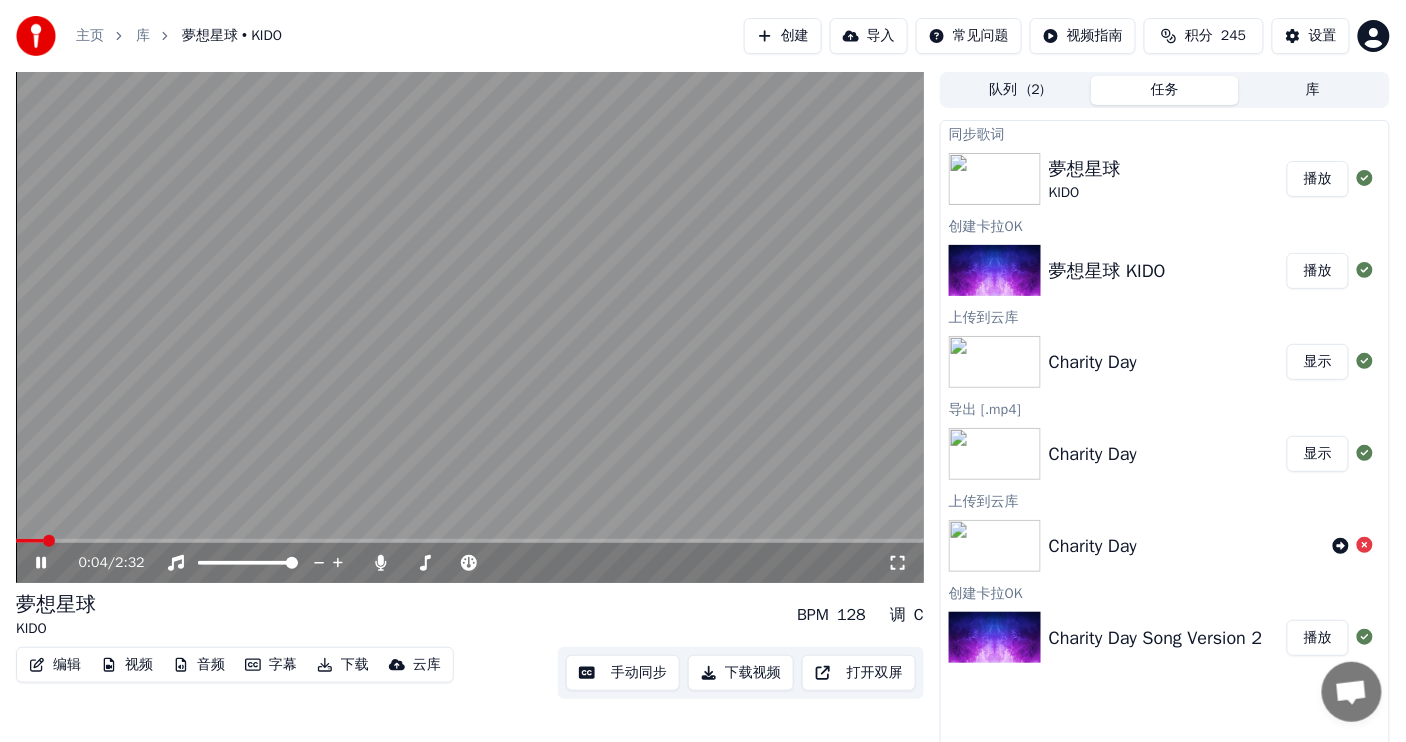 click on "0:04  /  2:32" at bounding box center (470, 563) 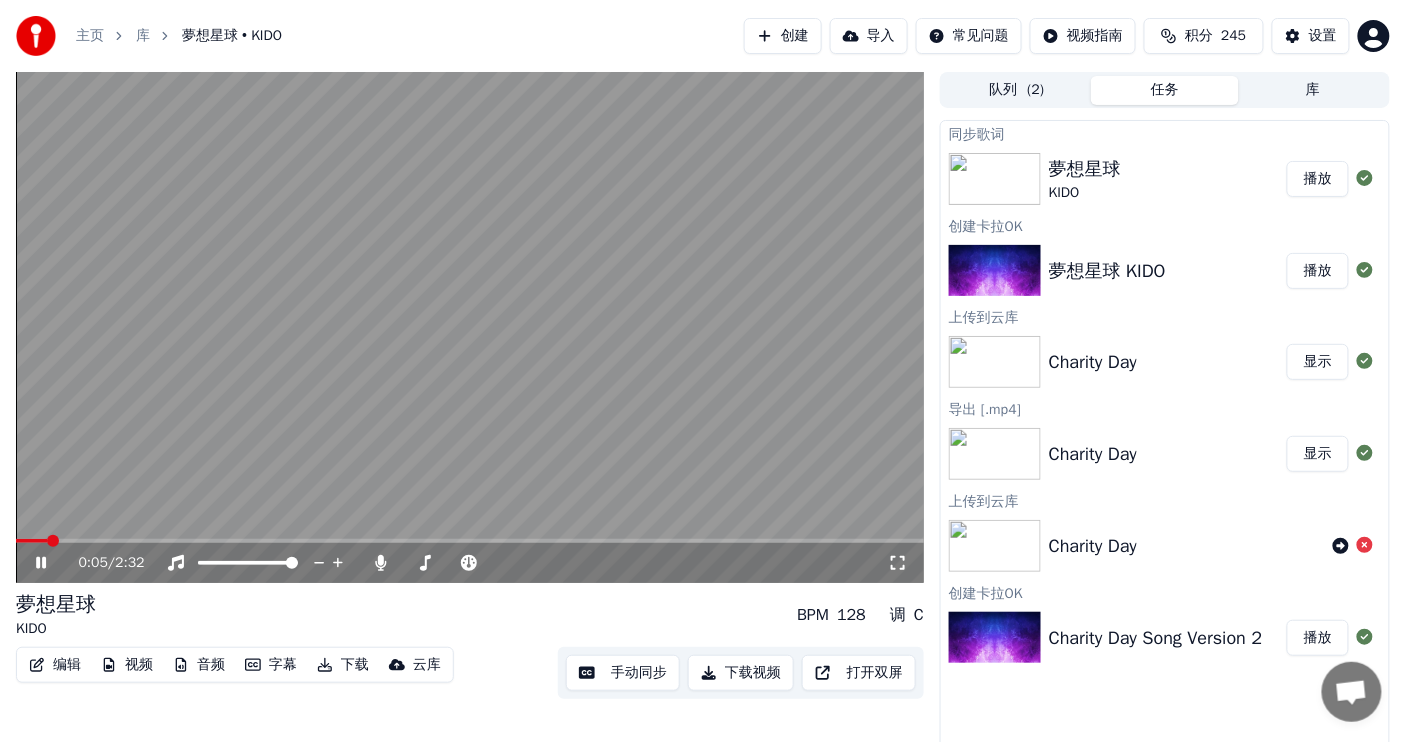 click at bounding box center [470, 541] 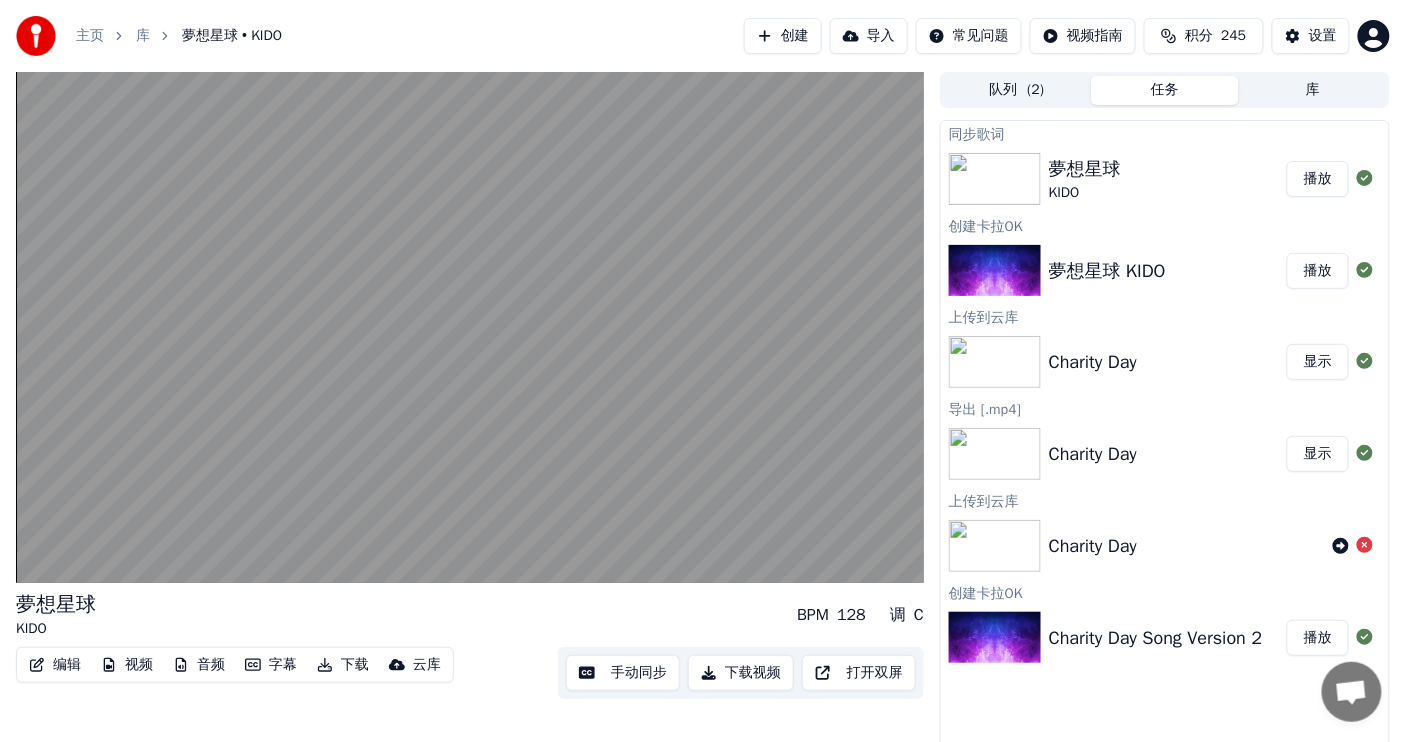 click on "夢想星球" at bounding box center (1085, 169) 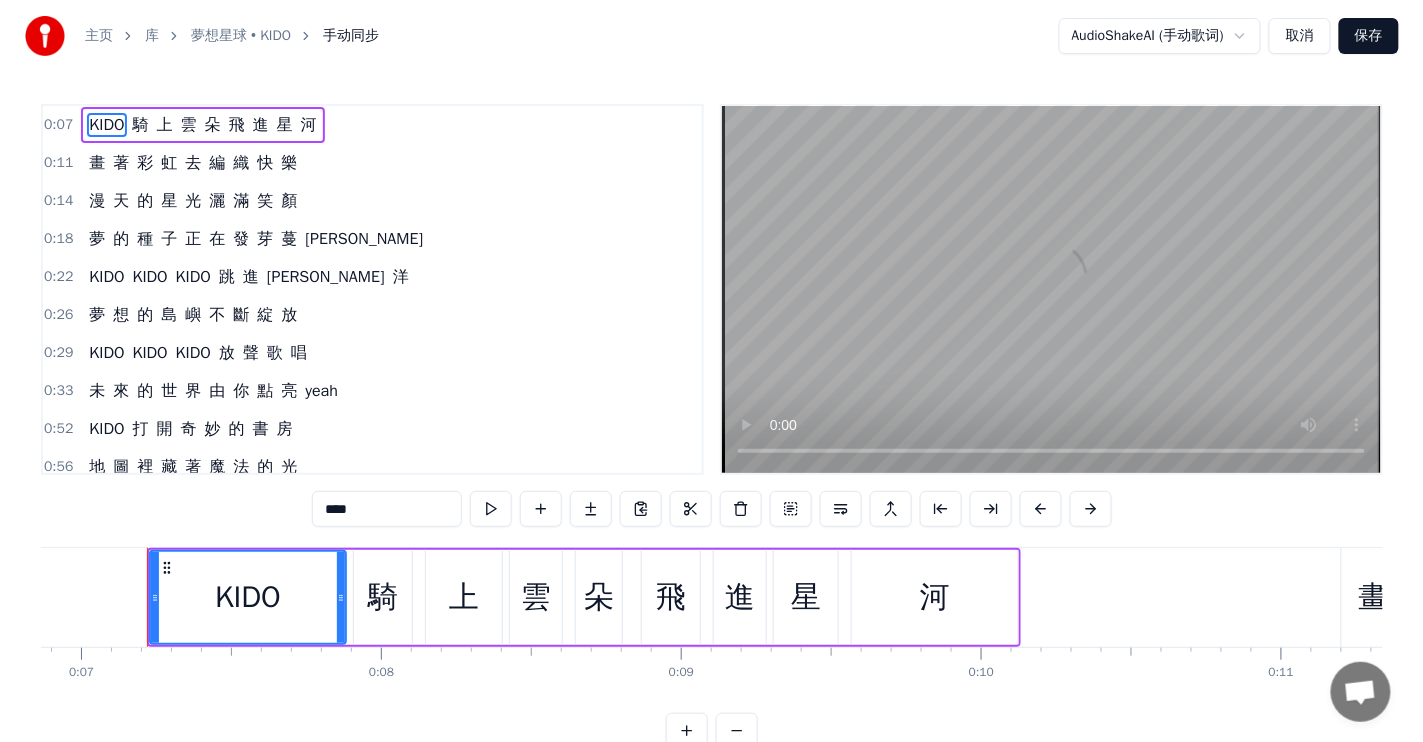 scroll, scrollTop: 0, scrollLeft: 2066, axis: horizontal 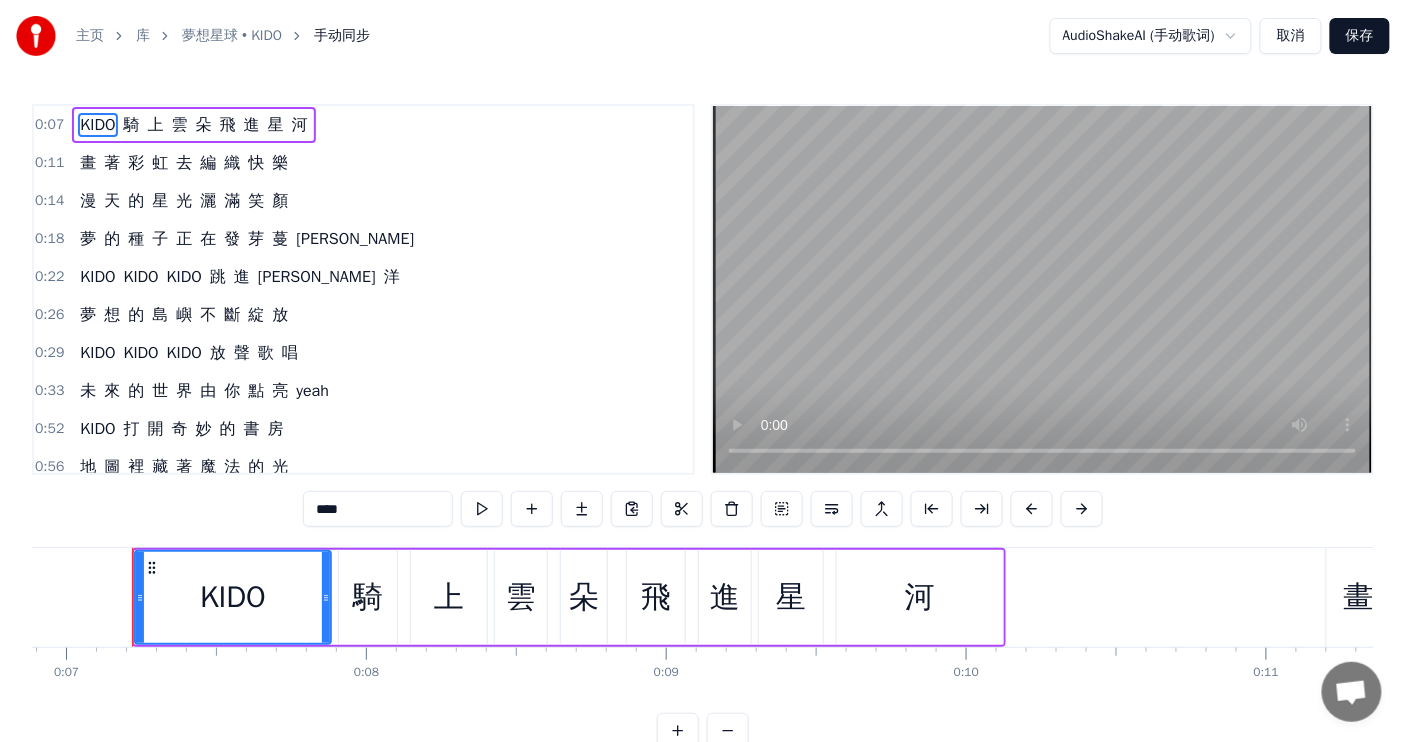 click on "夢想星球 • KIDO" at bounding box center (232, 36) 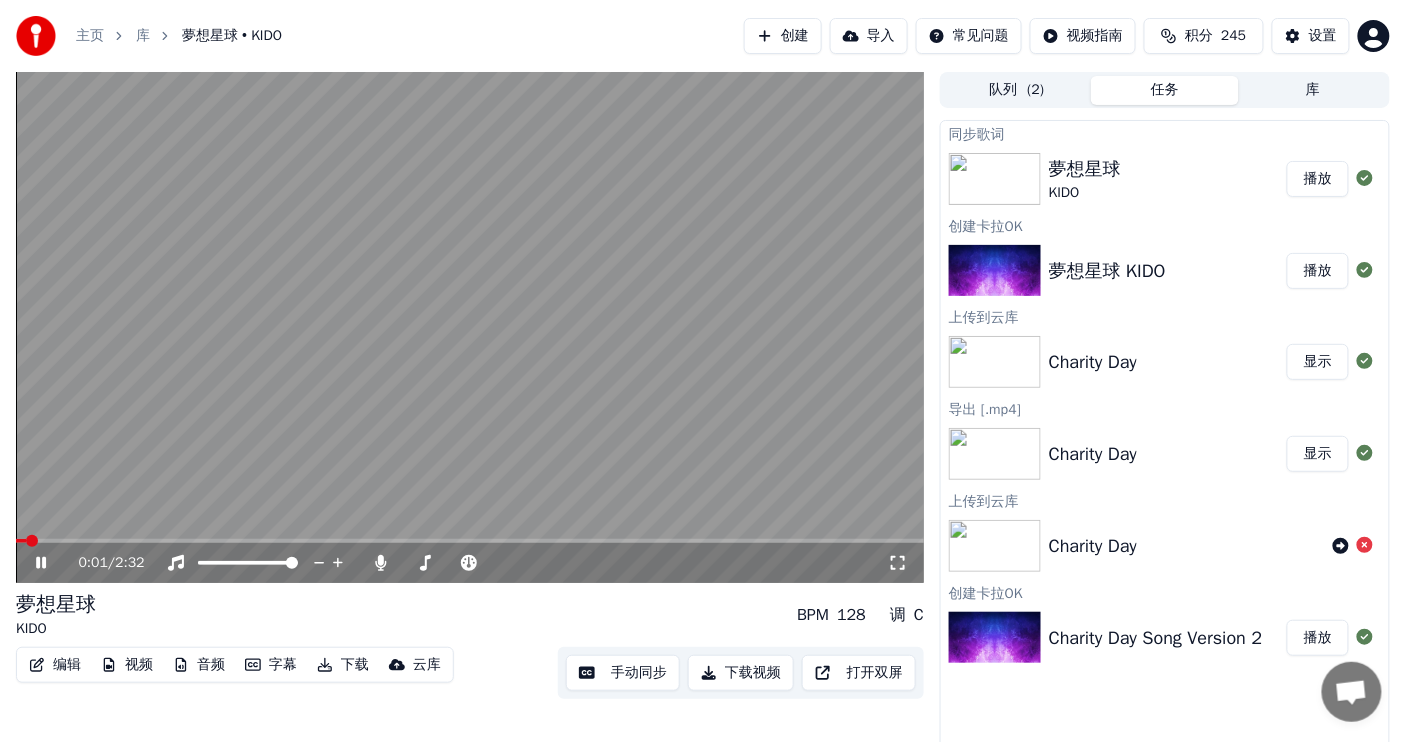 click at bounding box center (470, 327) 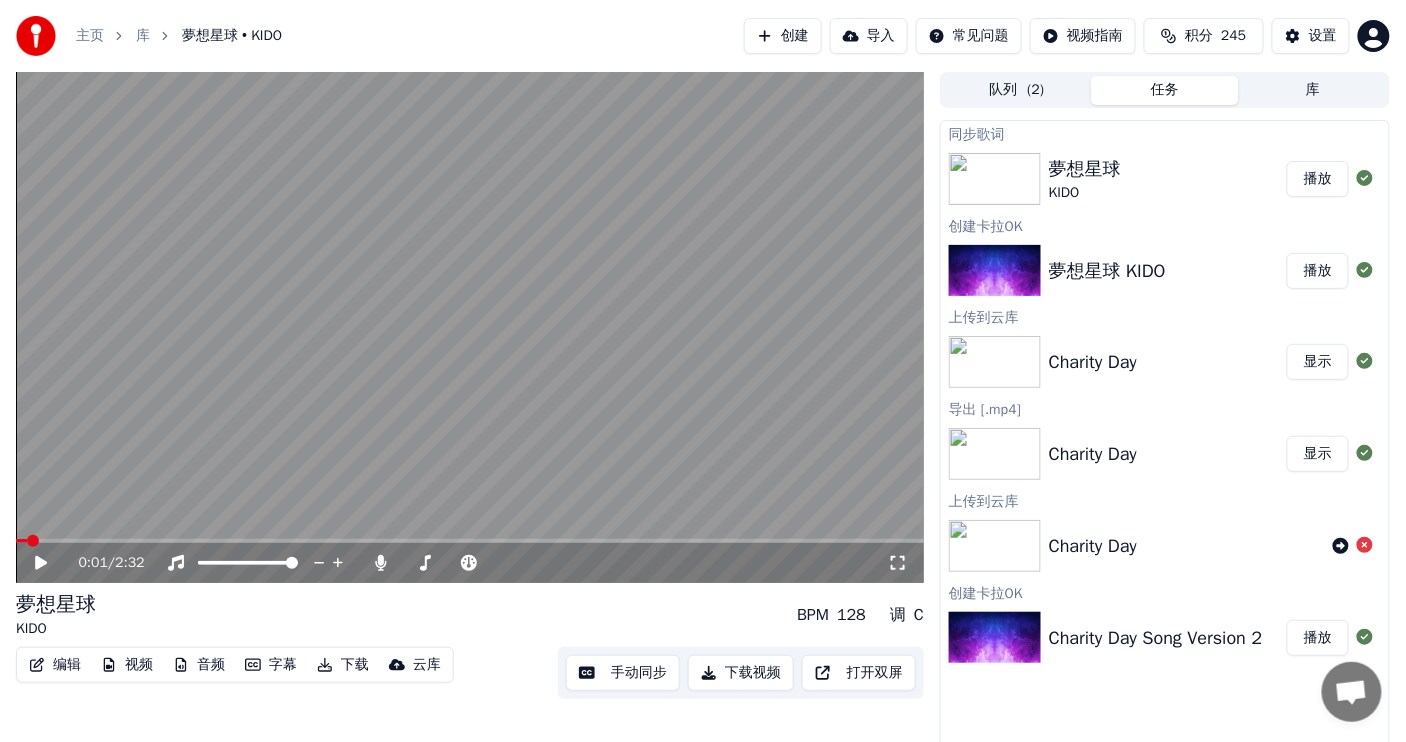 click at bounding box center (470, 327) 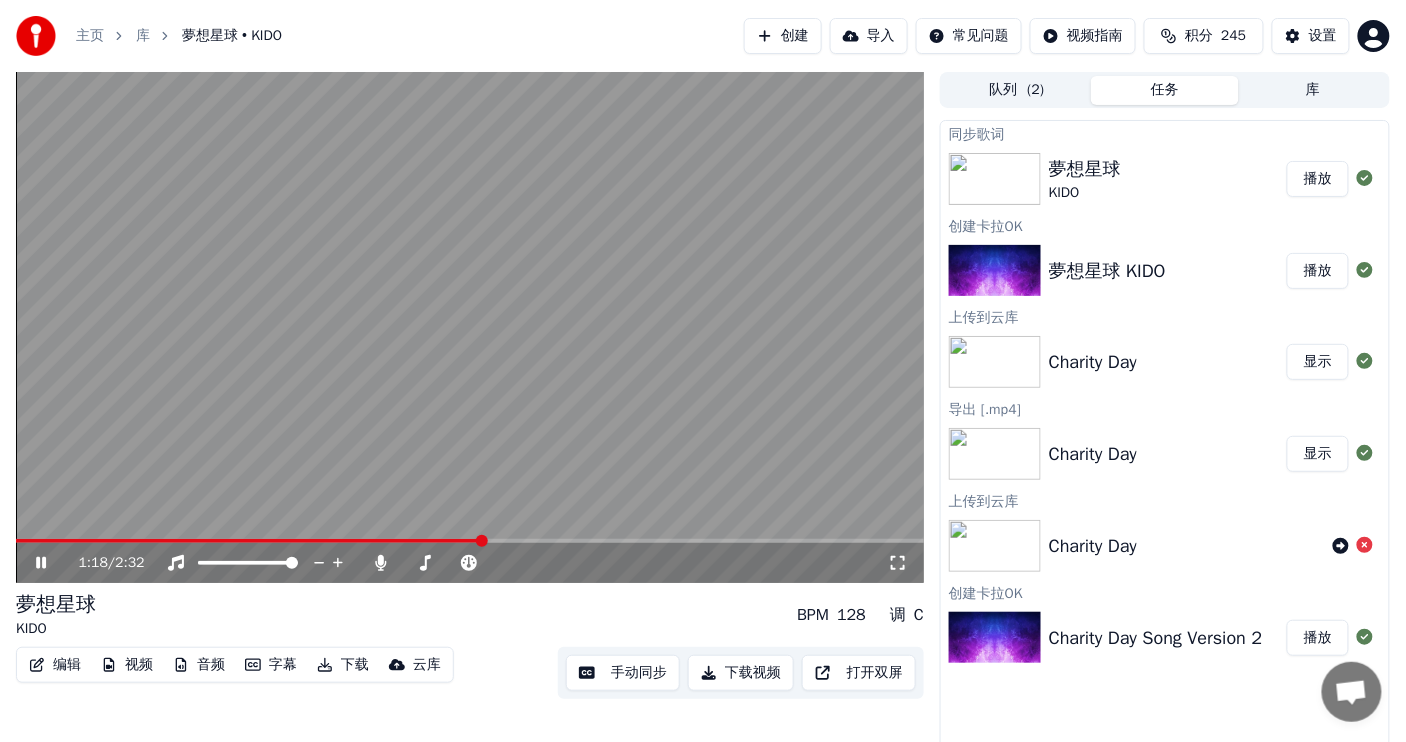 click at bounding box center [482, 541] 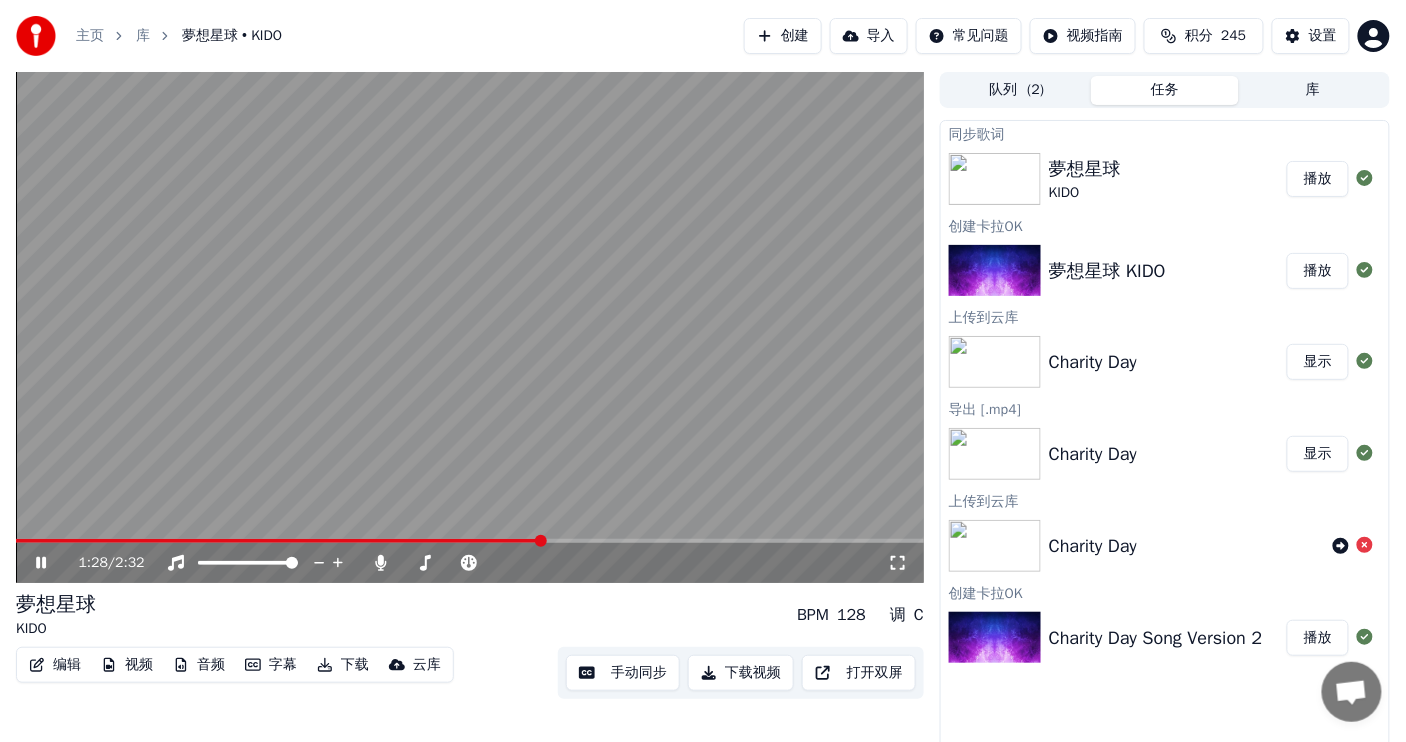 click at bounding box center (541, 541) 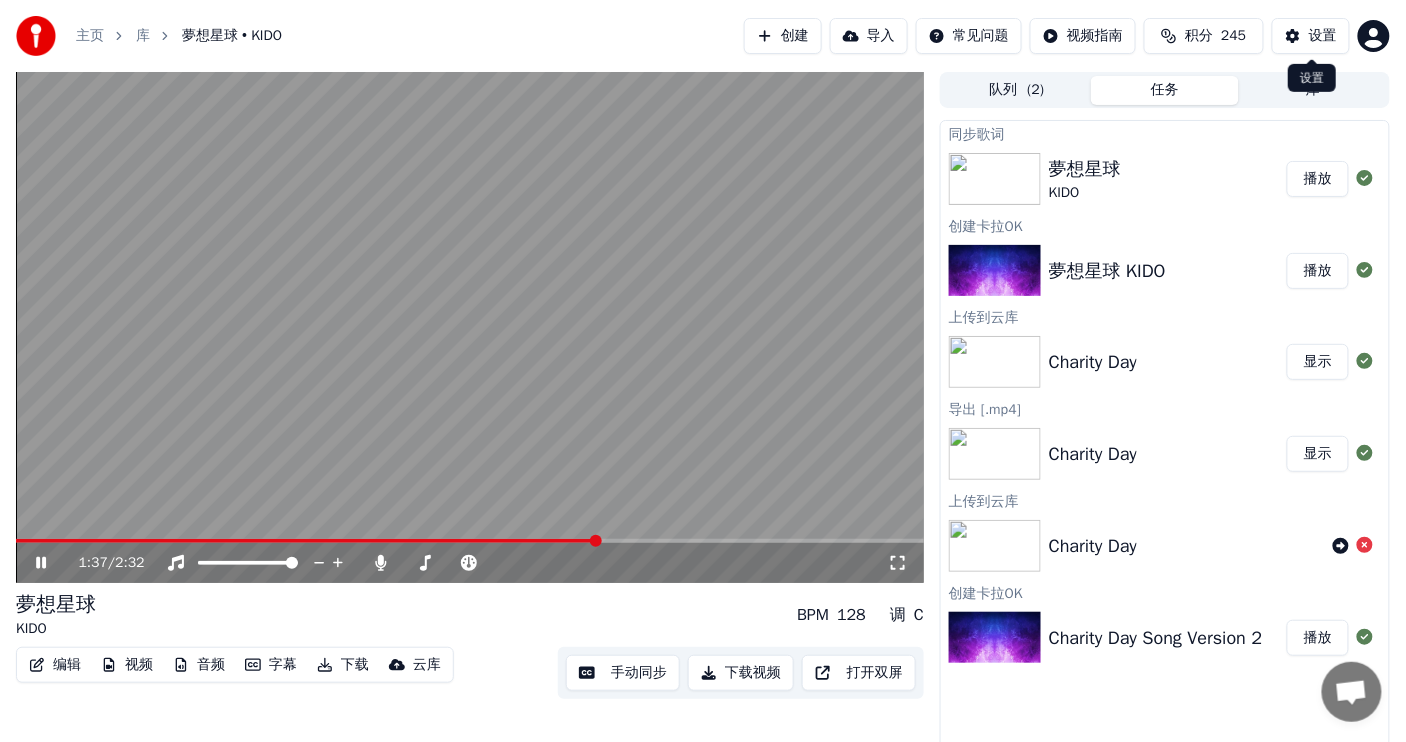 click on "设置" at bounding box center (1311, 36) 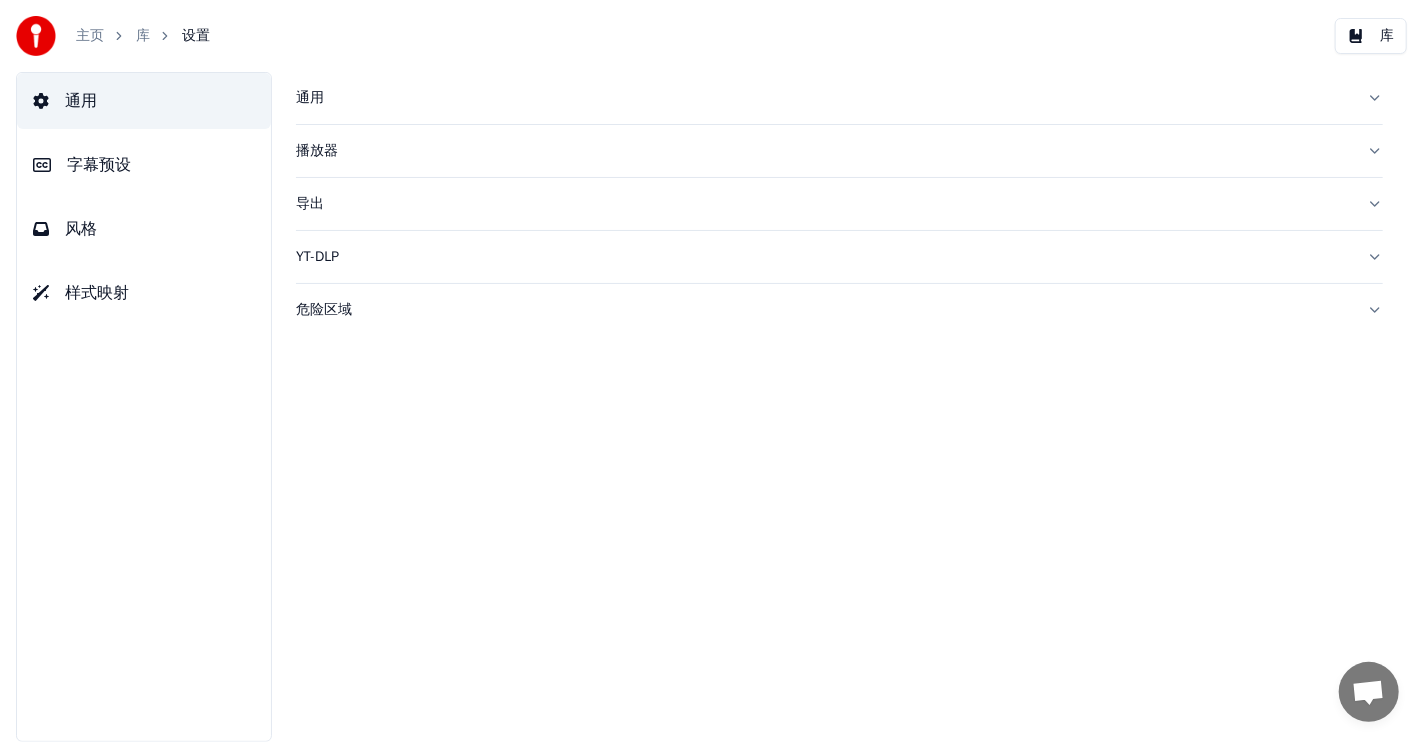 click on "风格" at bounding box center [81, 229] 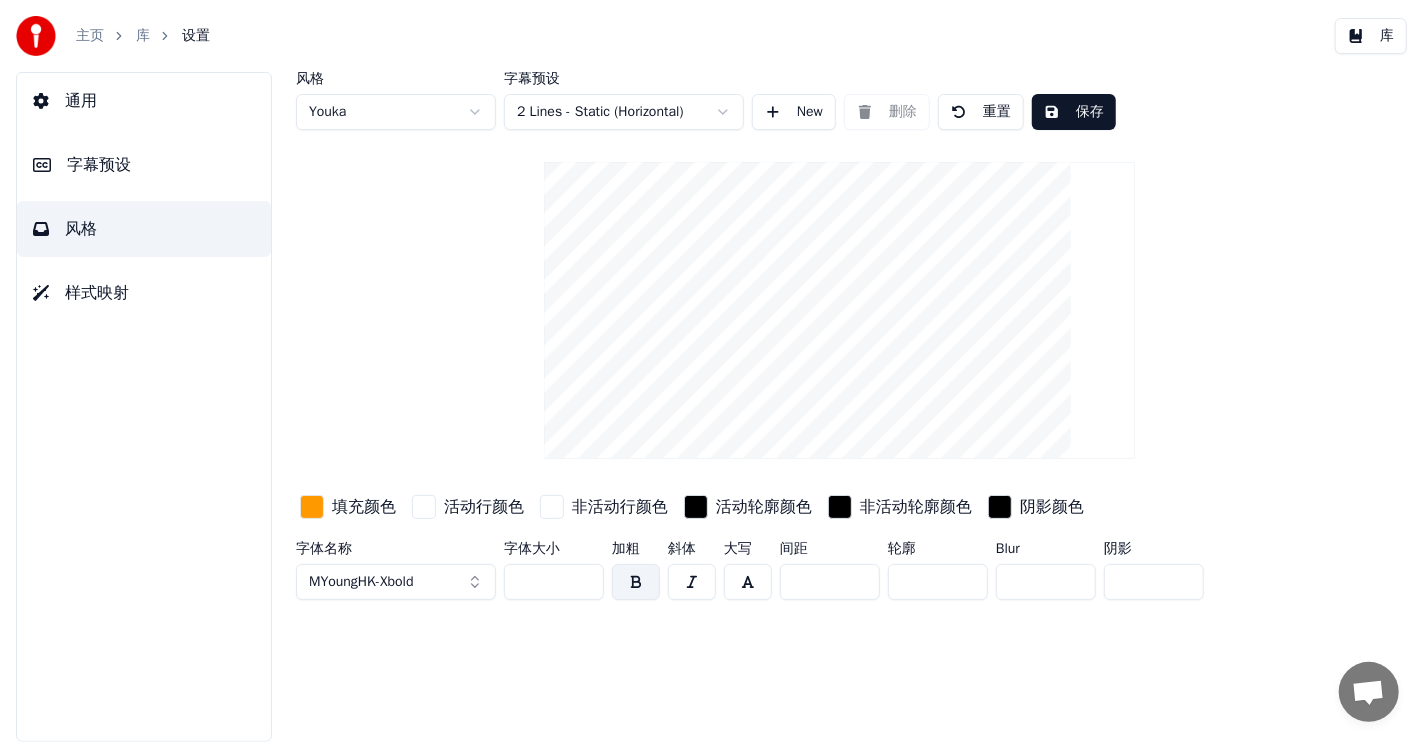 click on "*" at bounding box center [830, 582] 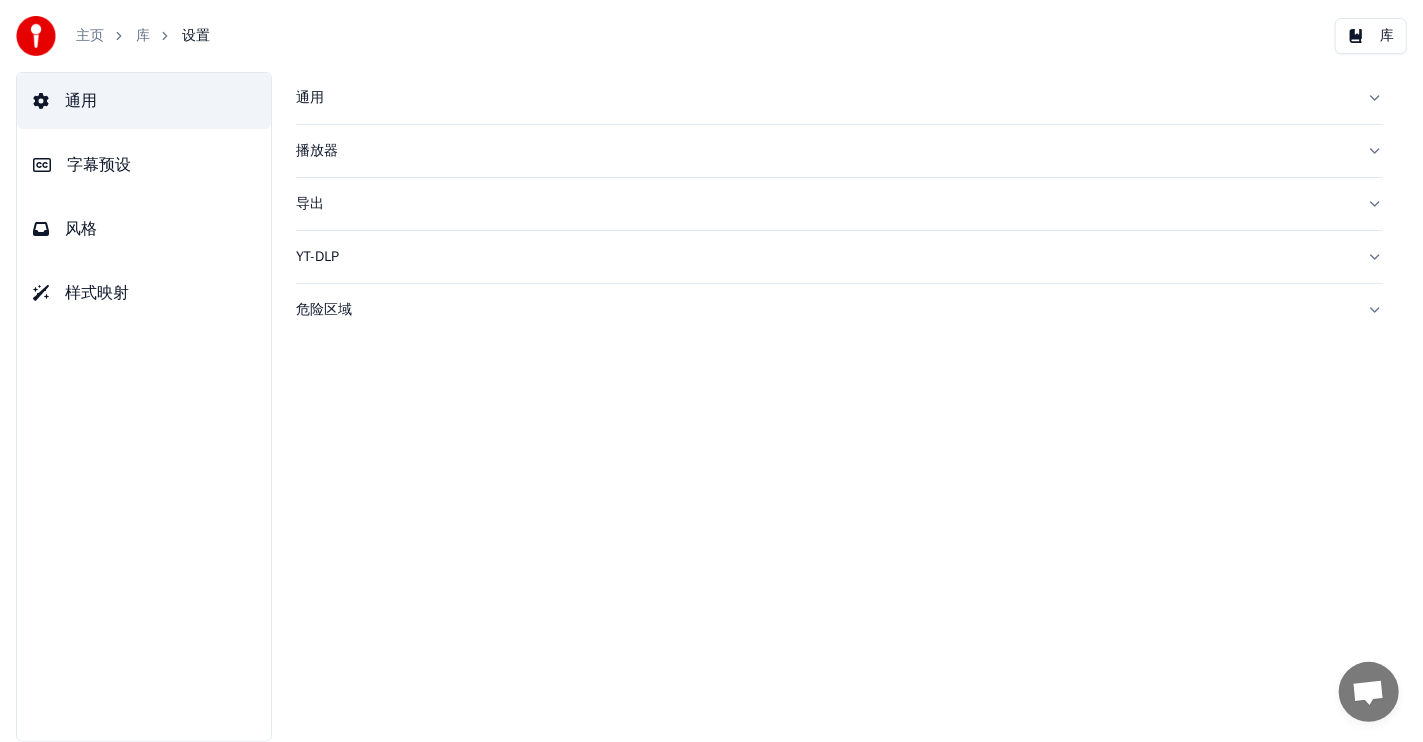 click on "字幕预设" at bounding box center (99, 165) 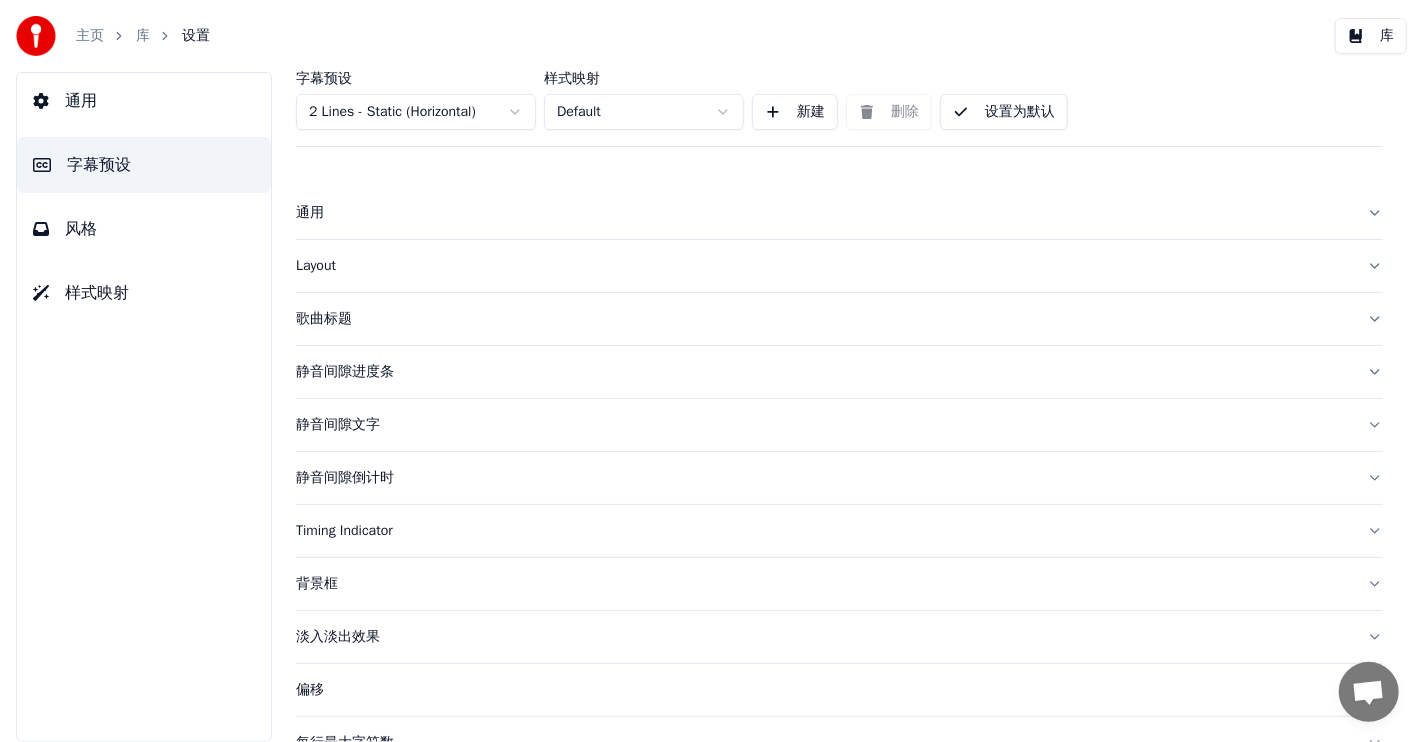 click on "歌曲标题" at bounding box center (823, 319) 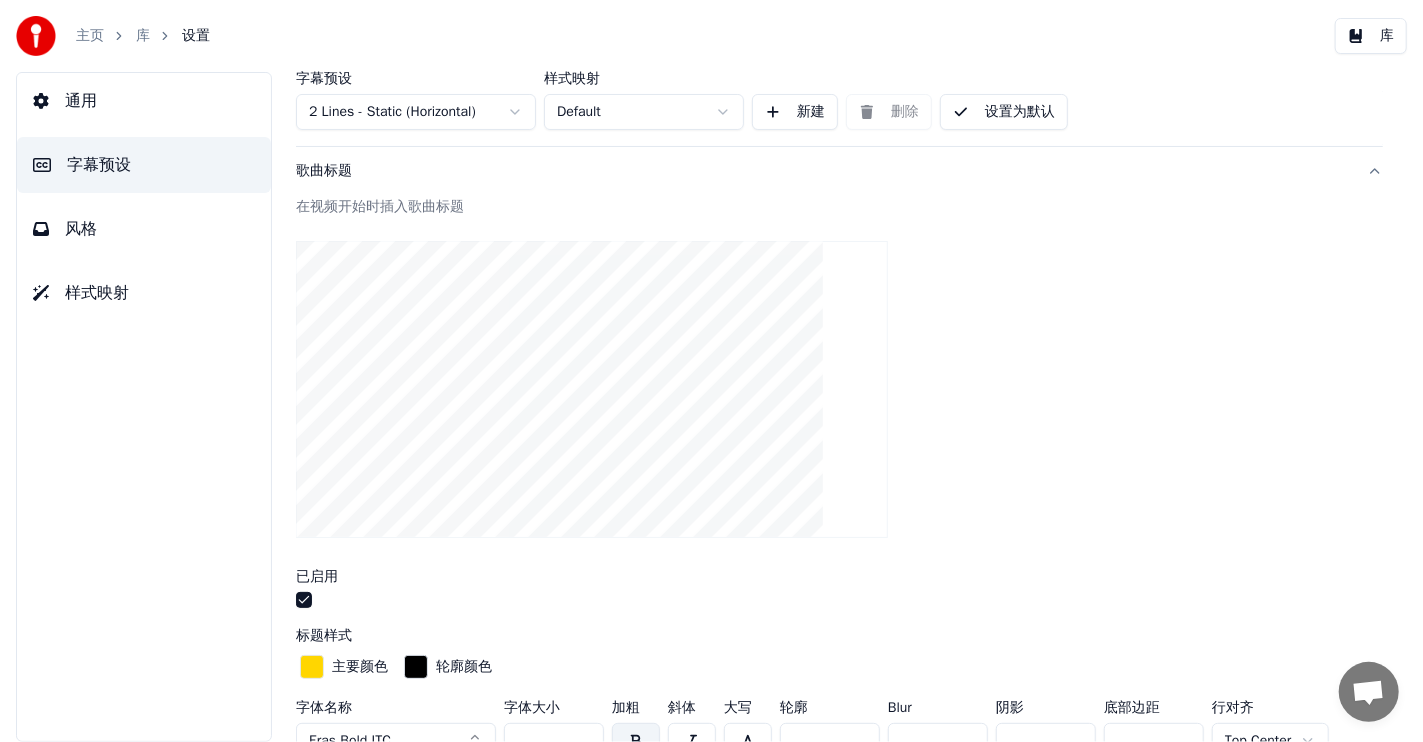 scroll, scrollTop: 0, scrollLeft: 0, axis: both 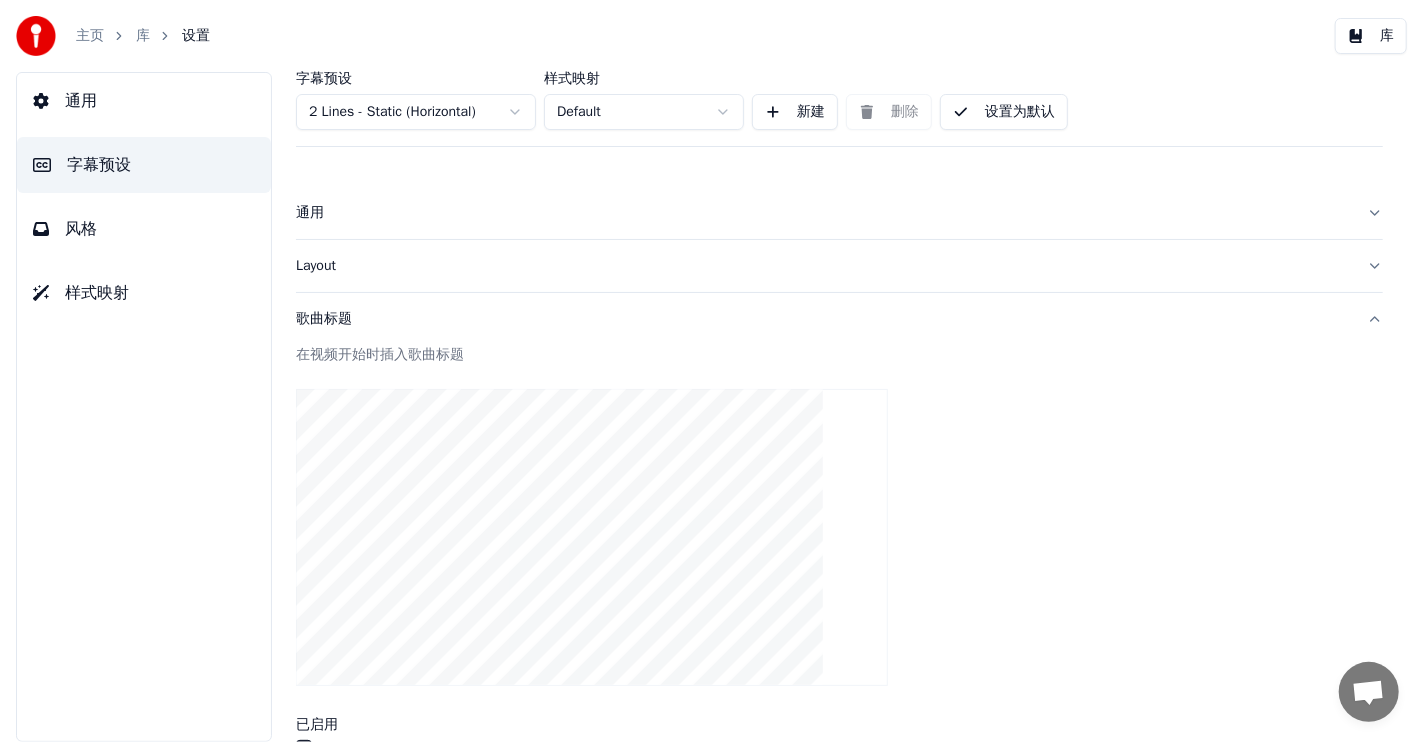 click on "风格" at bounding box center [144, 229] 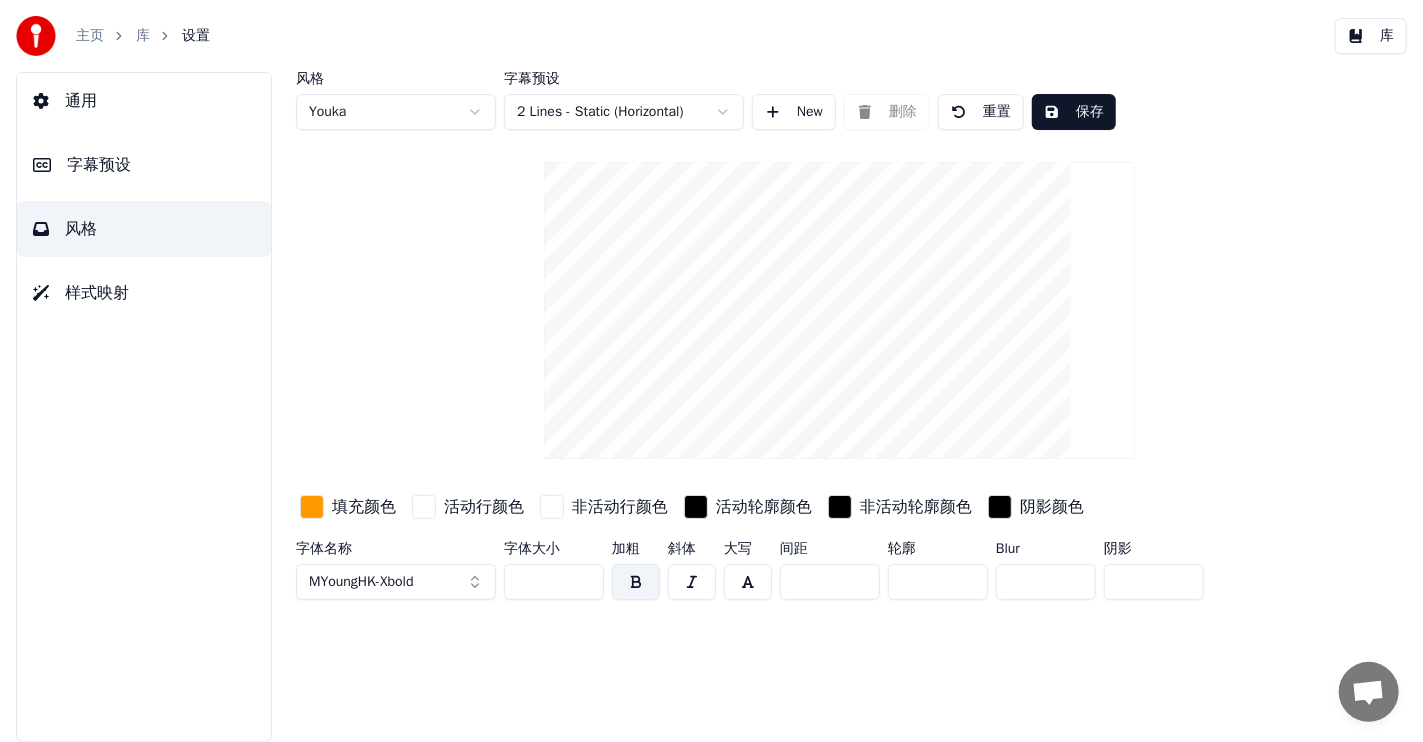 click on "MYoungHK-Xbold" at bounding box center (396, 582) 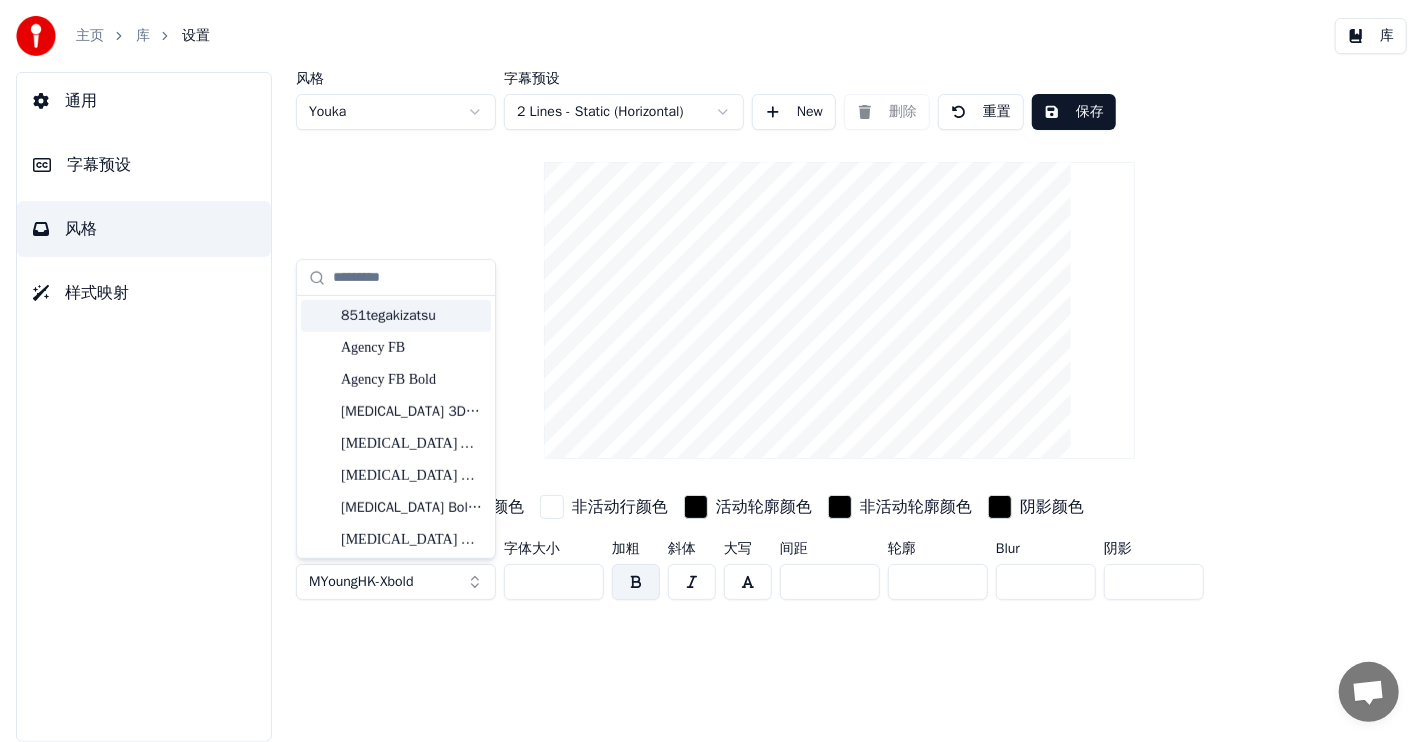click on "字幕预设" at bounding box center (144, 165) 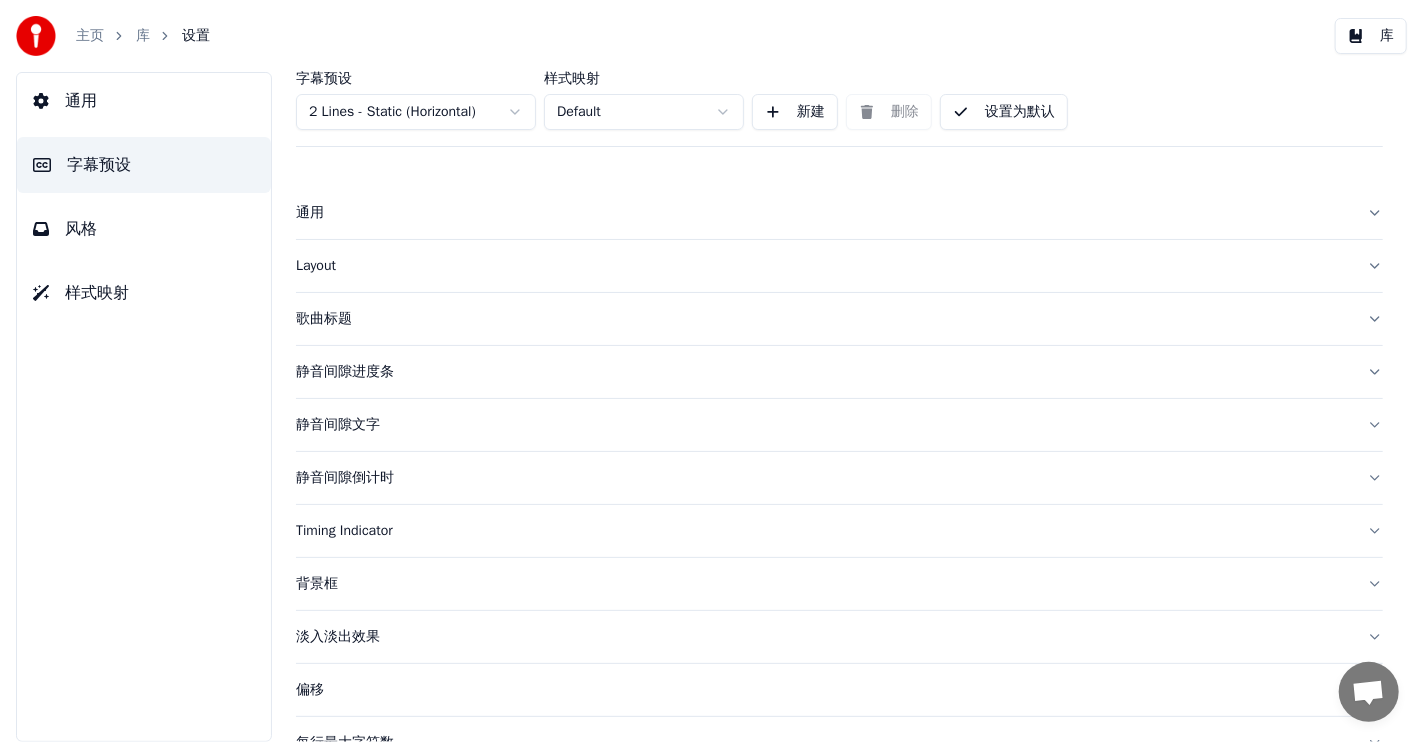 click on "歌曲标题" at bounding box center [823, 319] 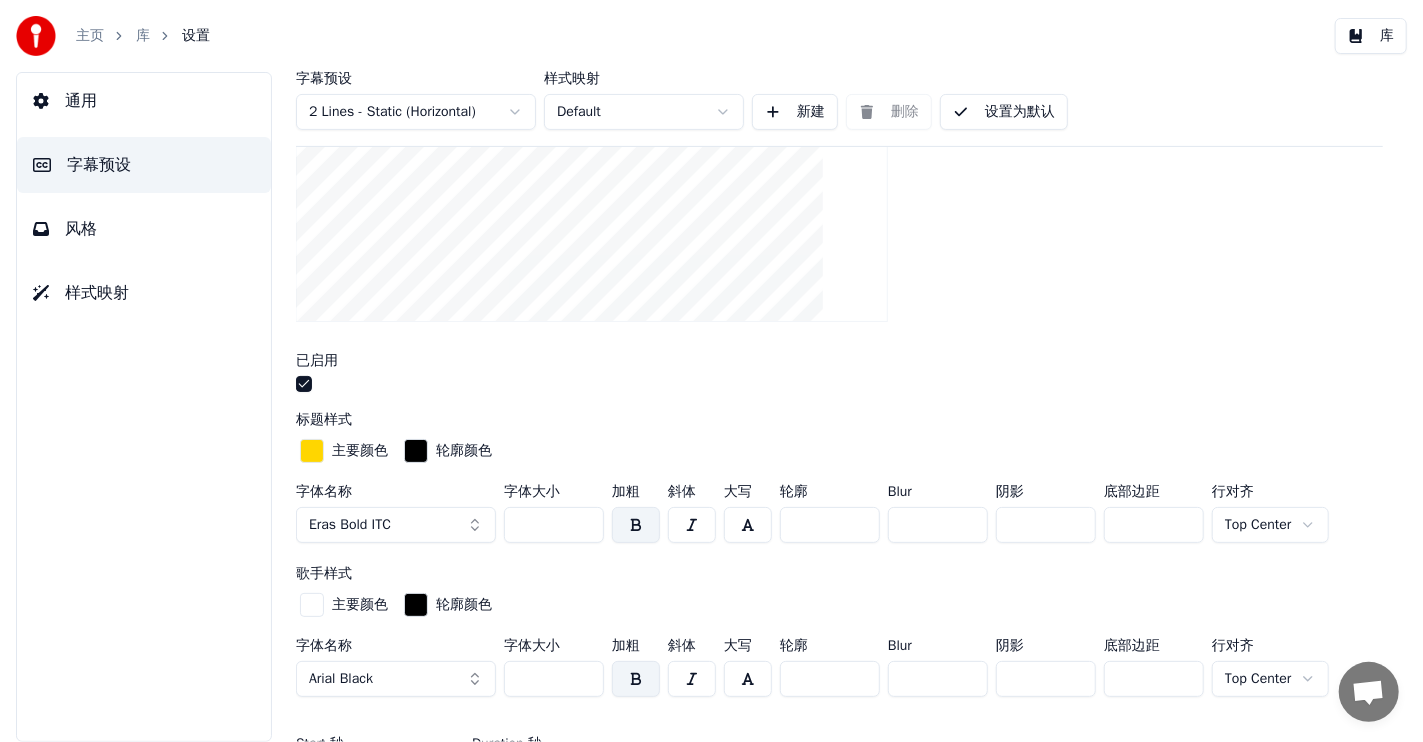 scroll, scrollTop: 399, scrollLeft: 0, axis: vertical 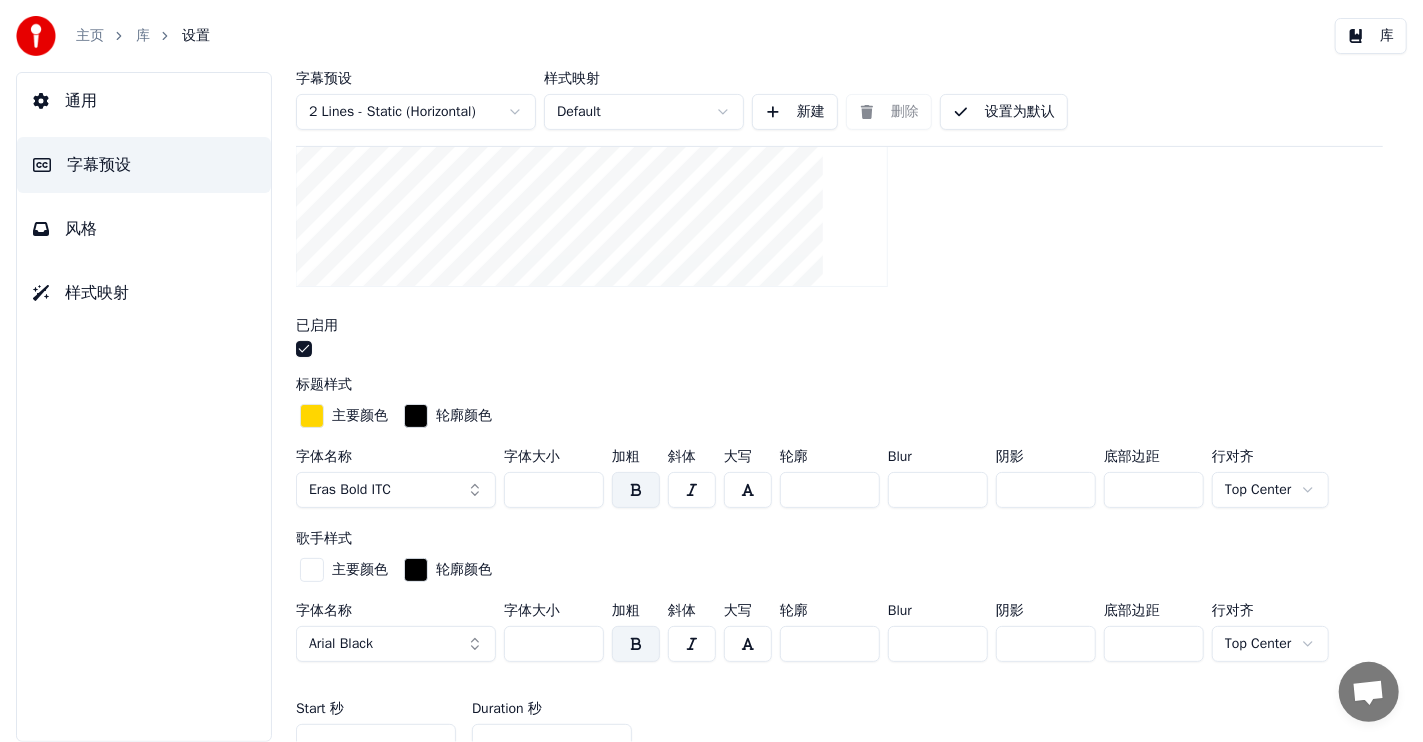 click on "Eras Bold ITC" at bounding box center [396, 490] 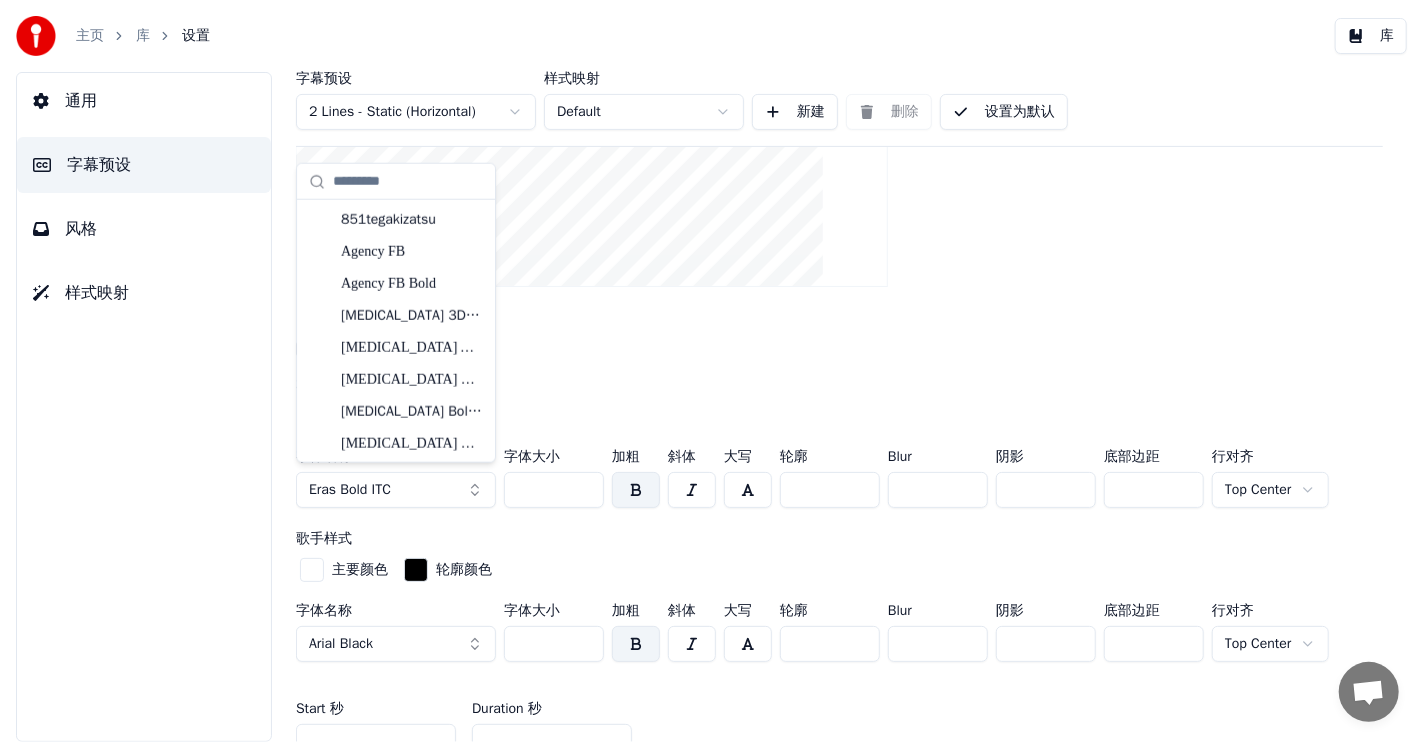 click on "Eras Bold ITC" at bounding box center [396, 490] 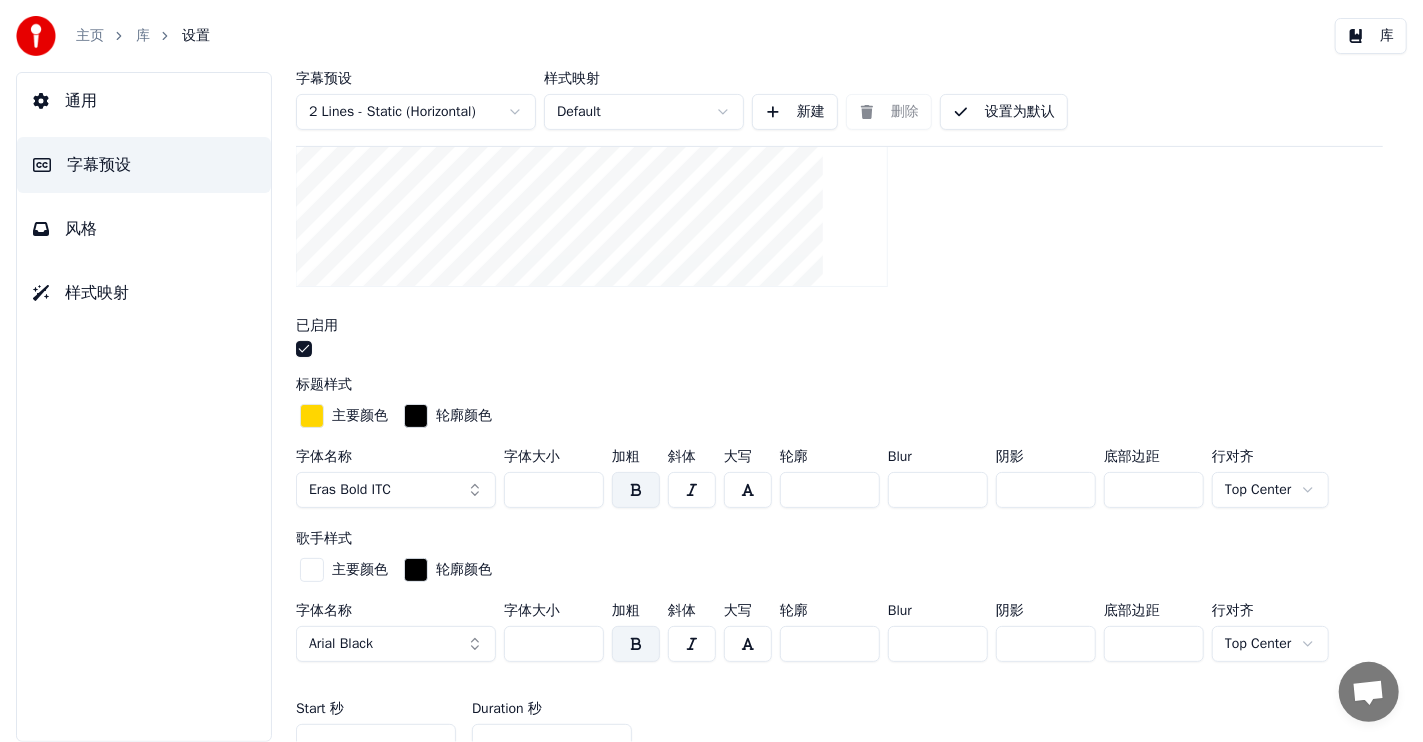click on "Eras Bold ITC" at bounding box center [396, 490] 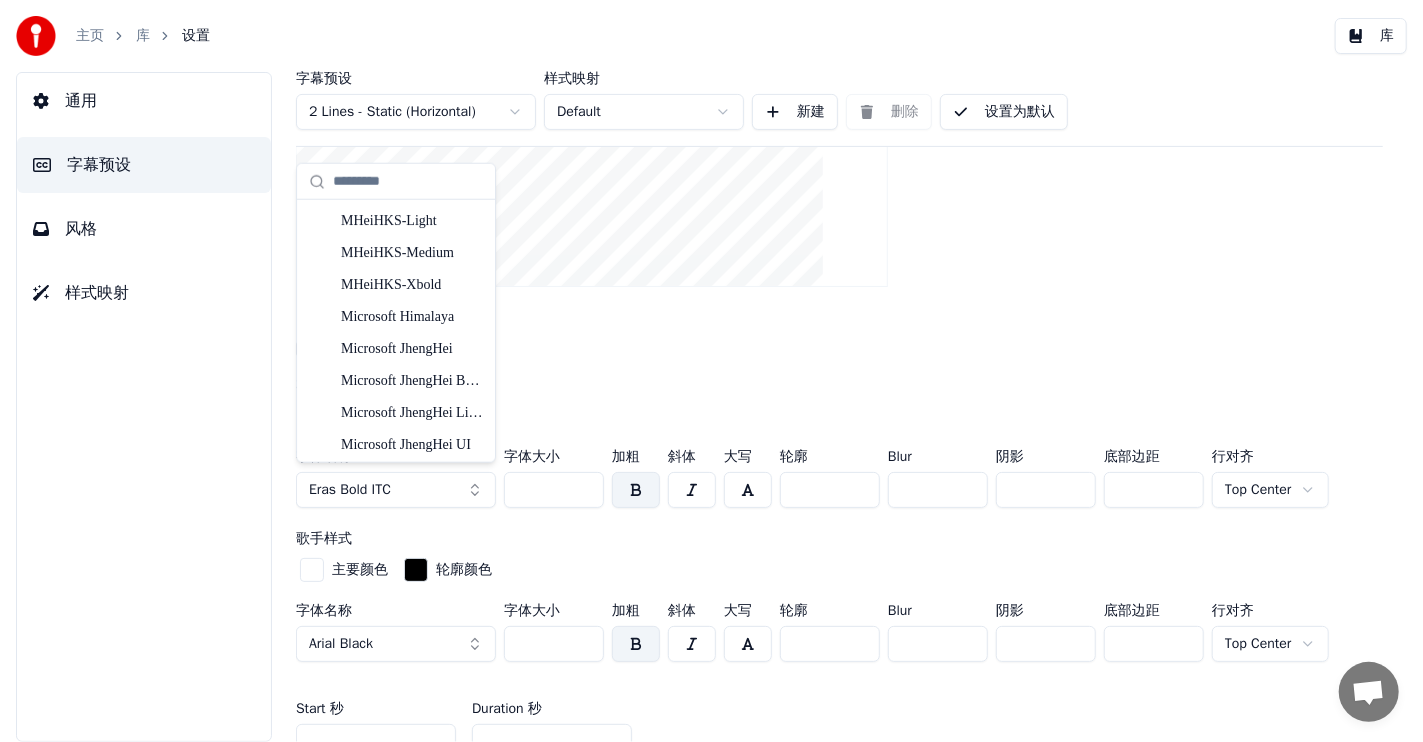scroll, scrollTop: 12520, scrollLeft: 0, axis: vertical 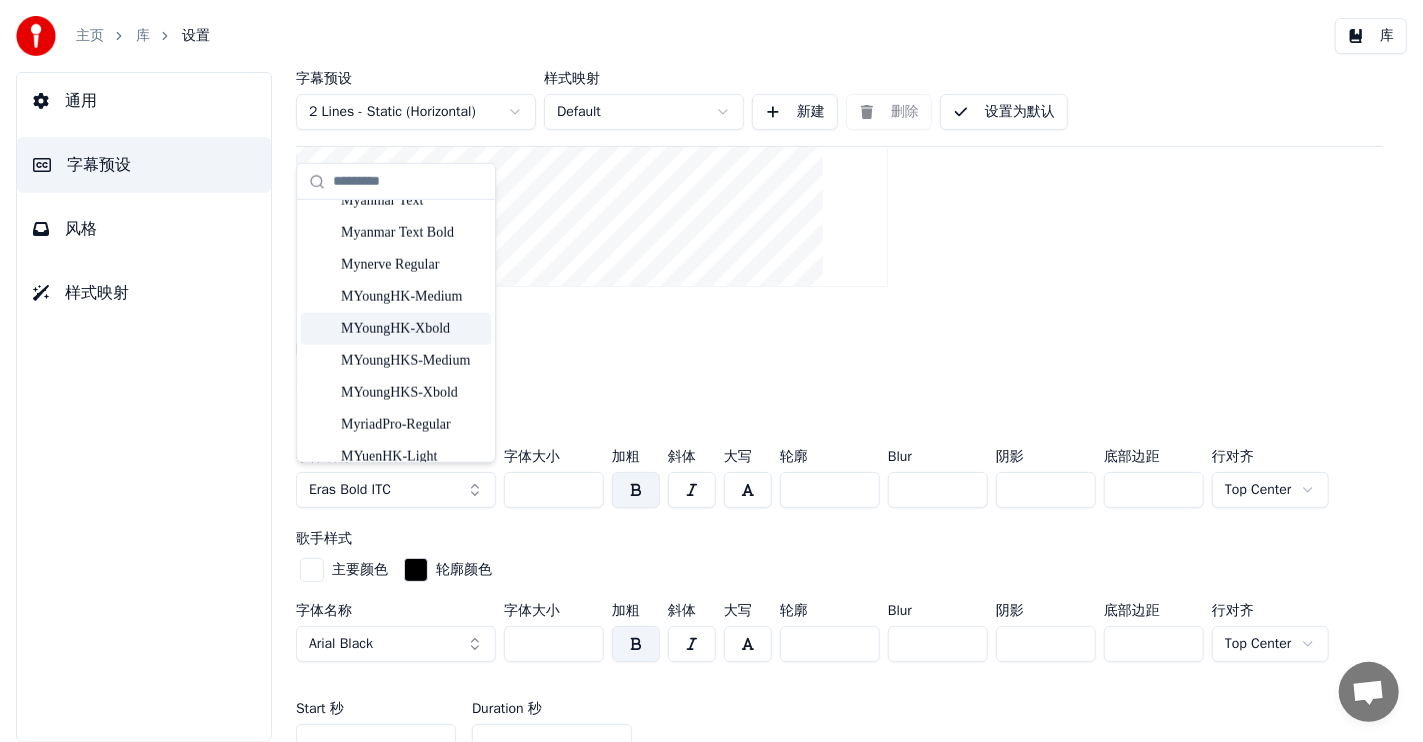 click on "MYoungHK-Xbold" at bounding box center [412, 329] 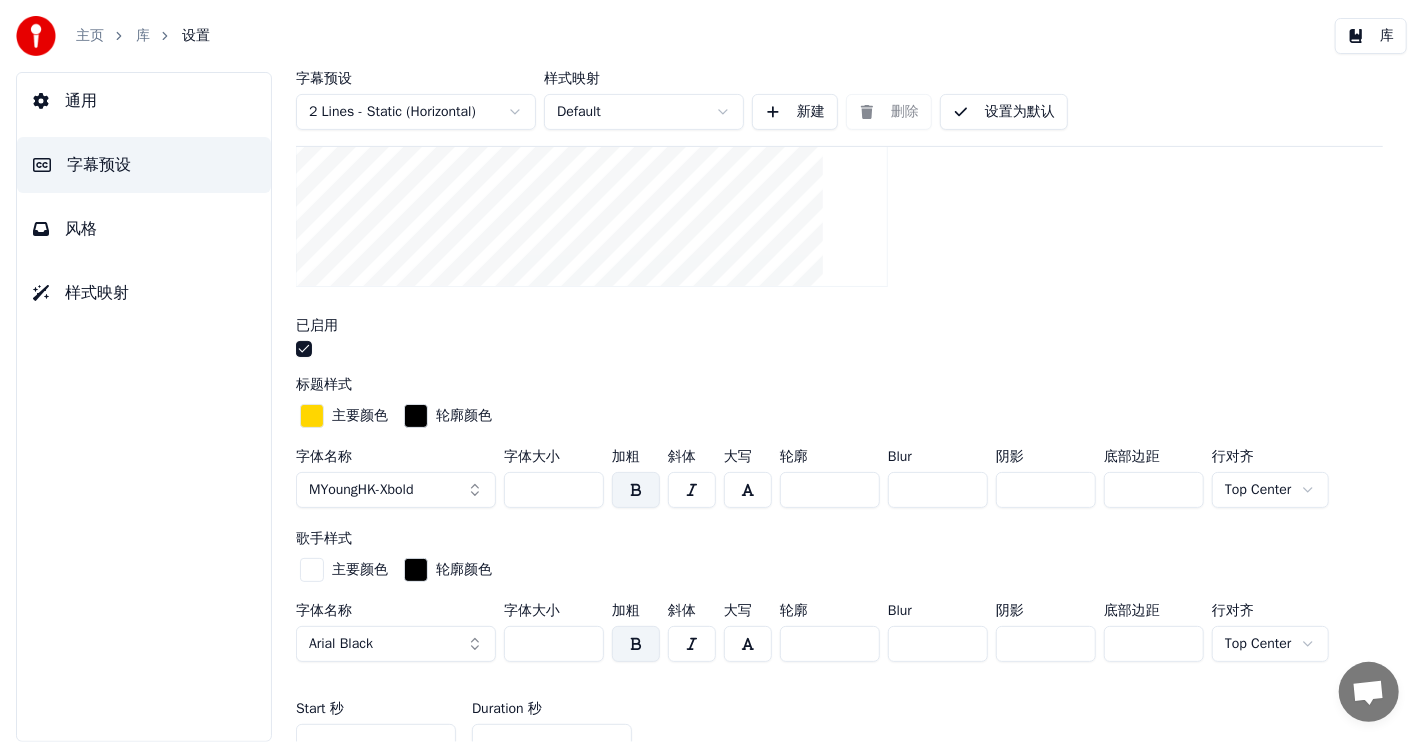 click at bounding box center (839, 138) 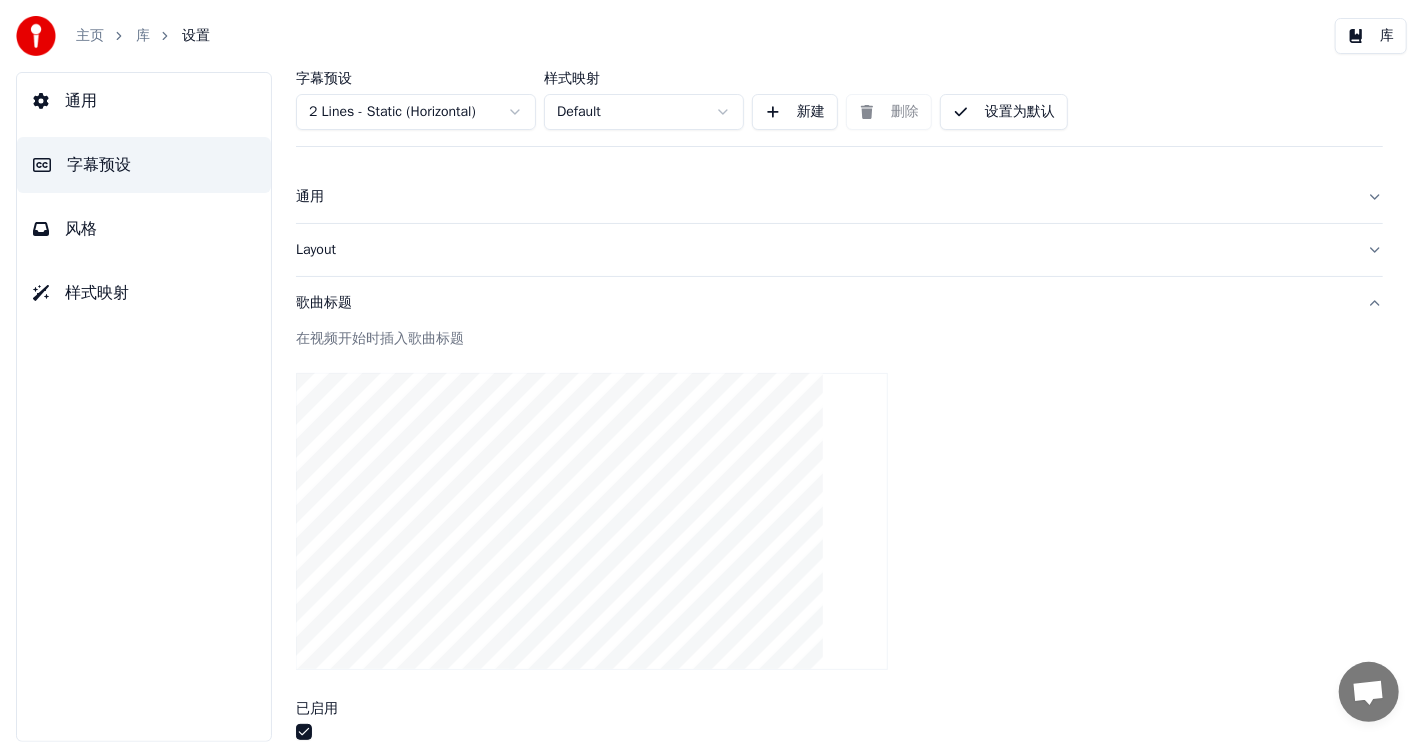 scroll, scrollTop: 0, scrollLeft: 0, axis: both 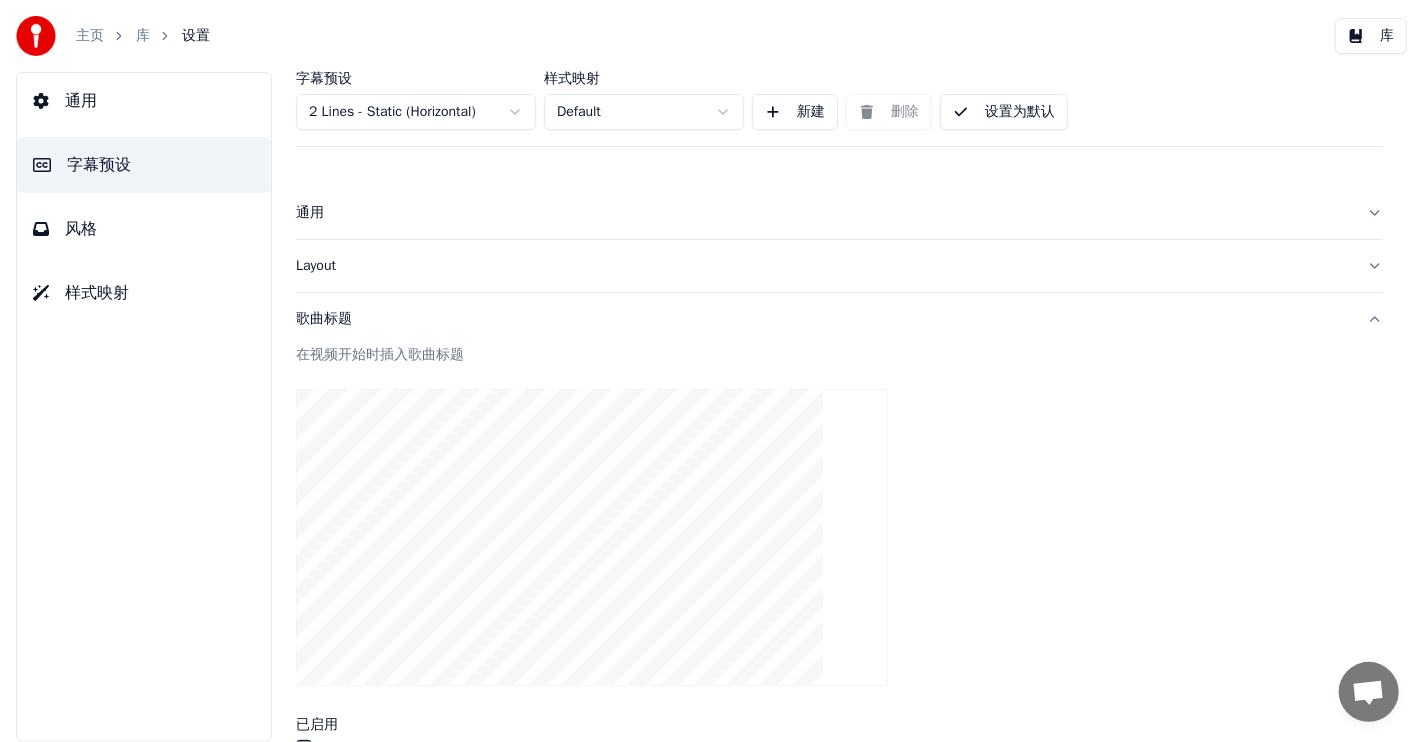 click on "风格" at bounding box center (81, 229) 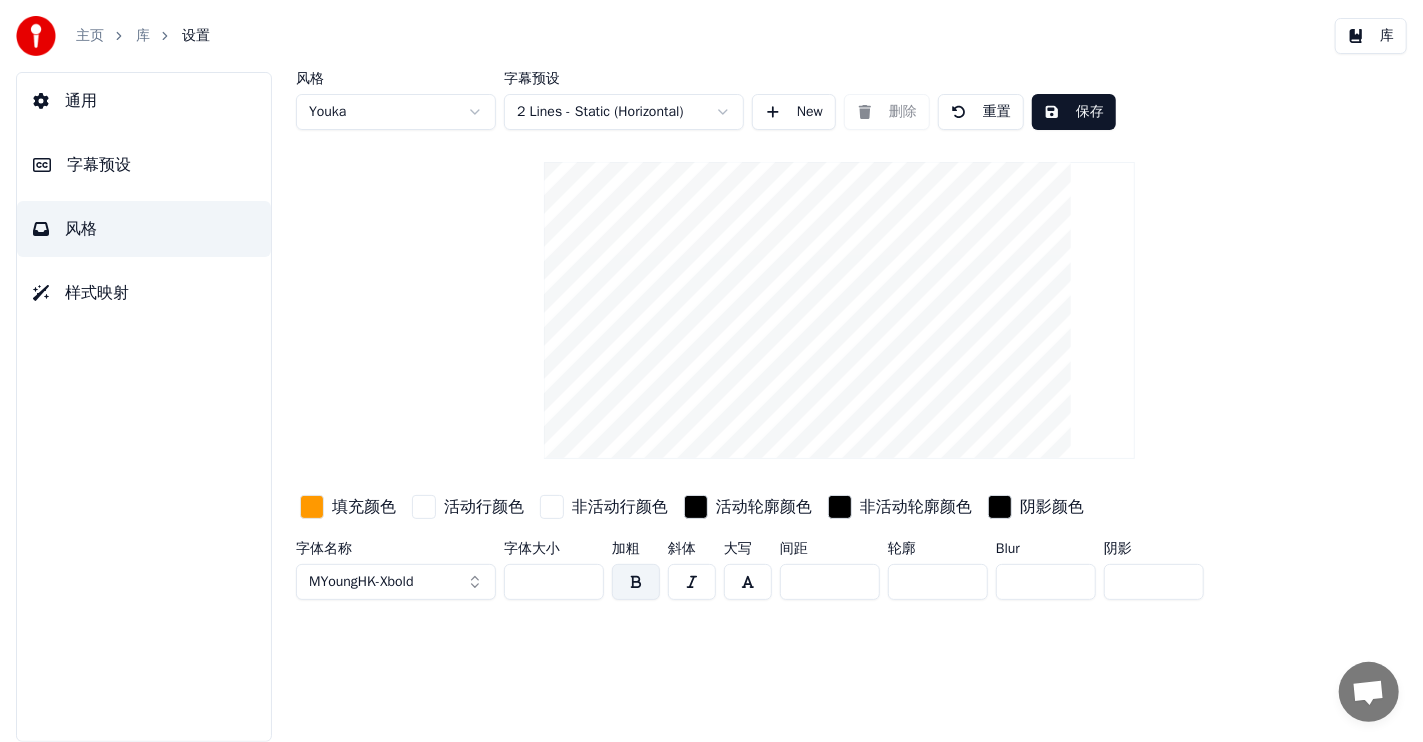 click on "通用" at bounding box center [81, 101] 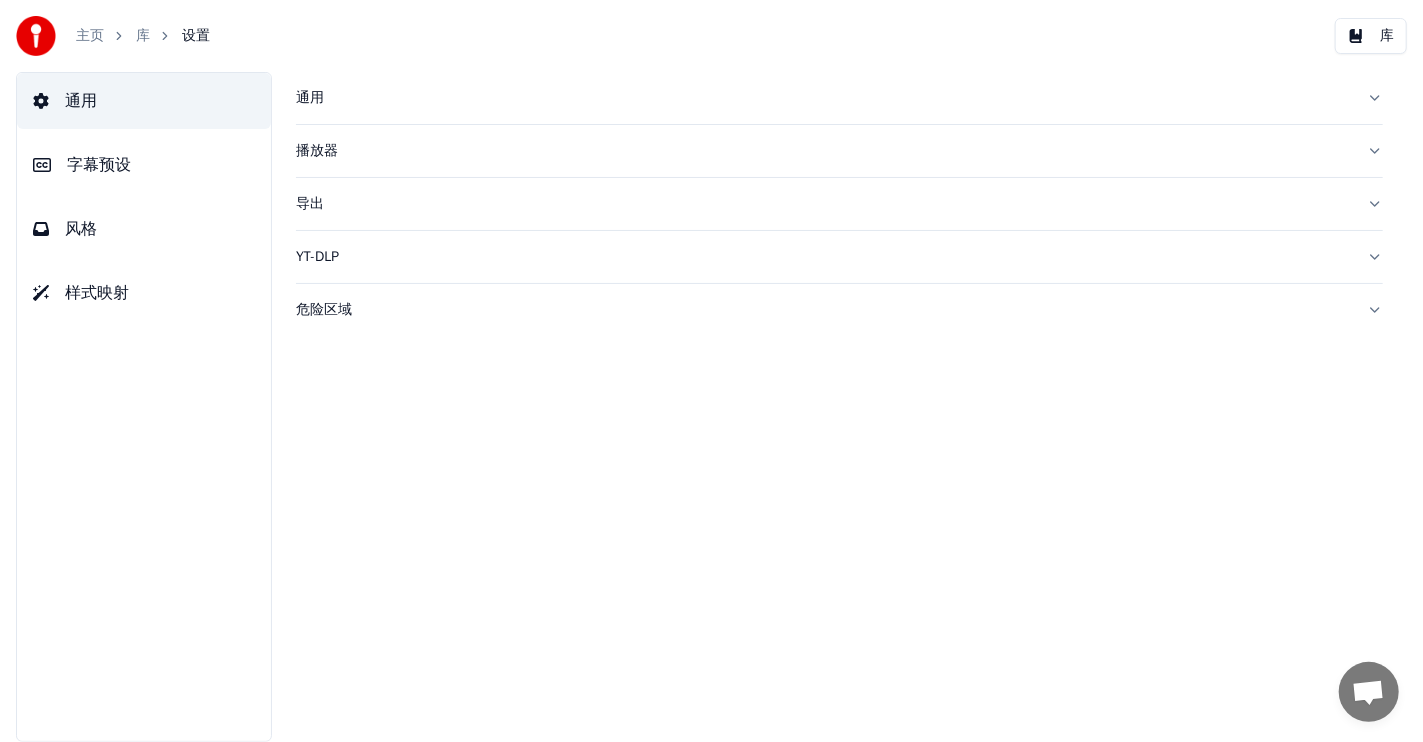click on "库" at bounding box center [143, 36] 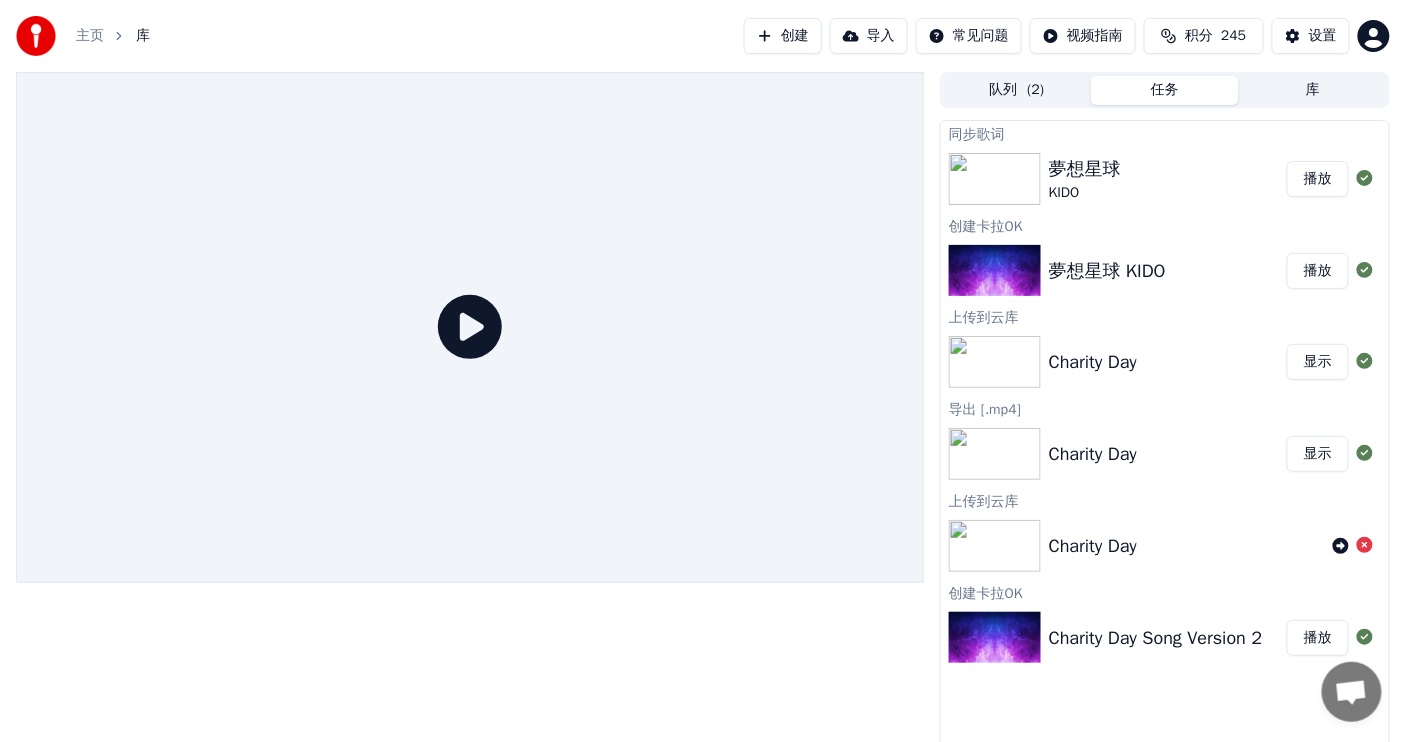 click on "夢想星球 KIDO" at bounding box center (1107, 271) 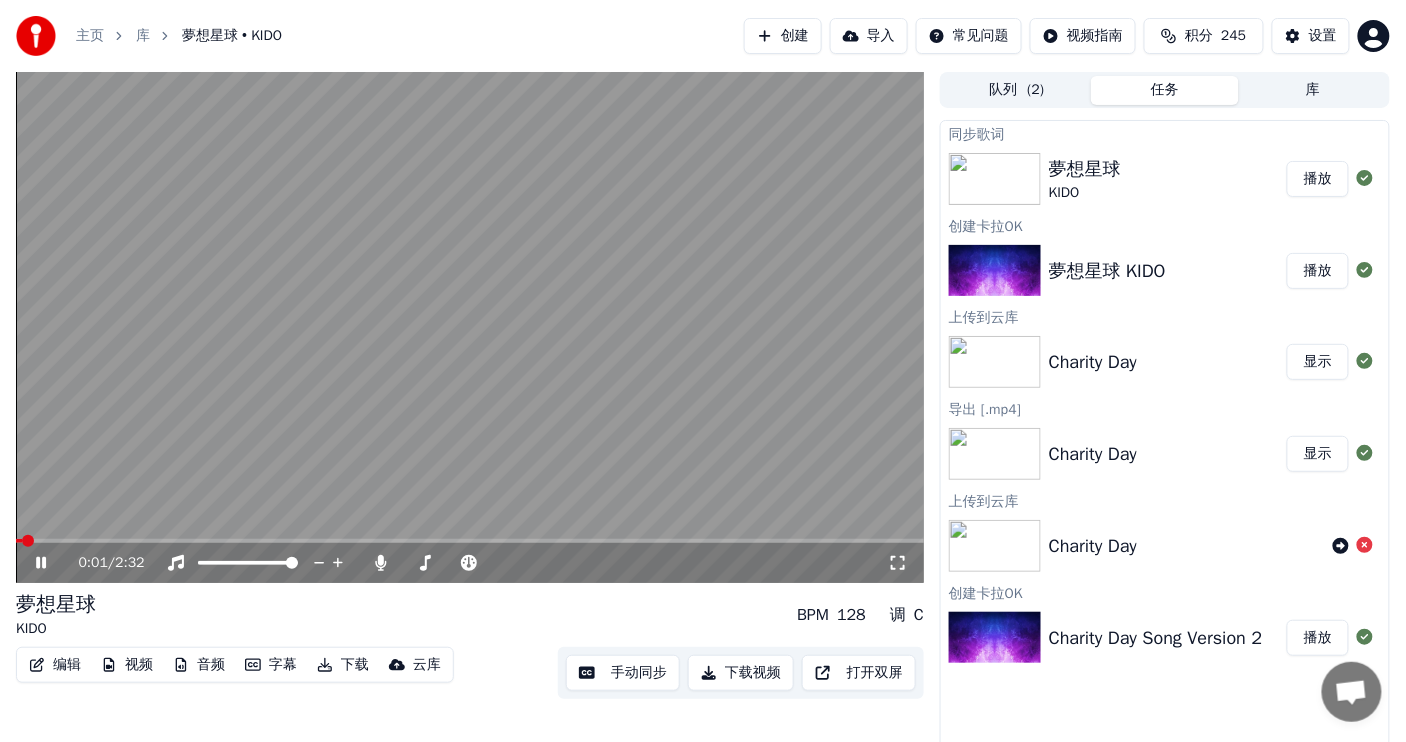 click on "播放" at bounding box center (1318, 179) 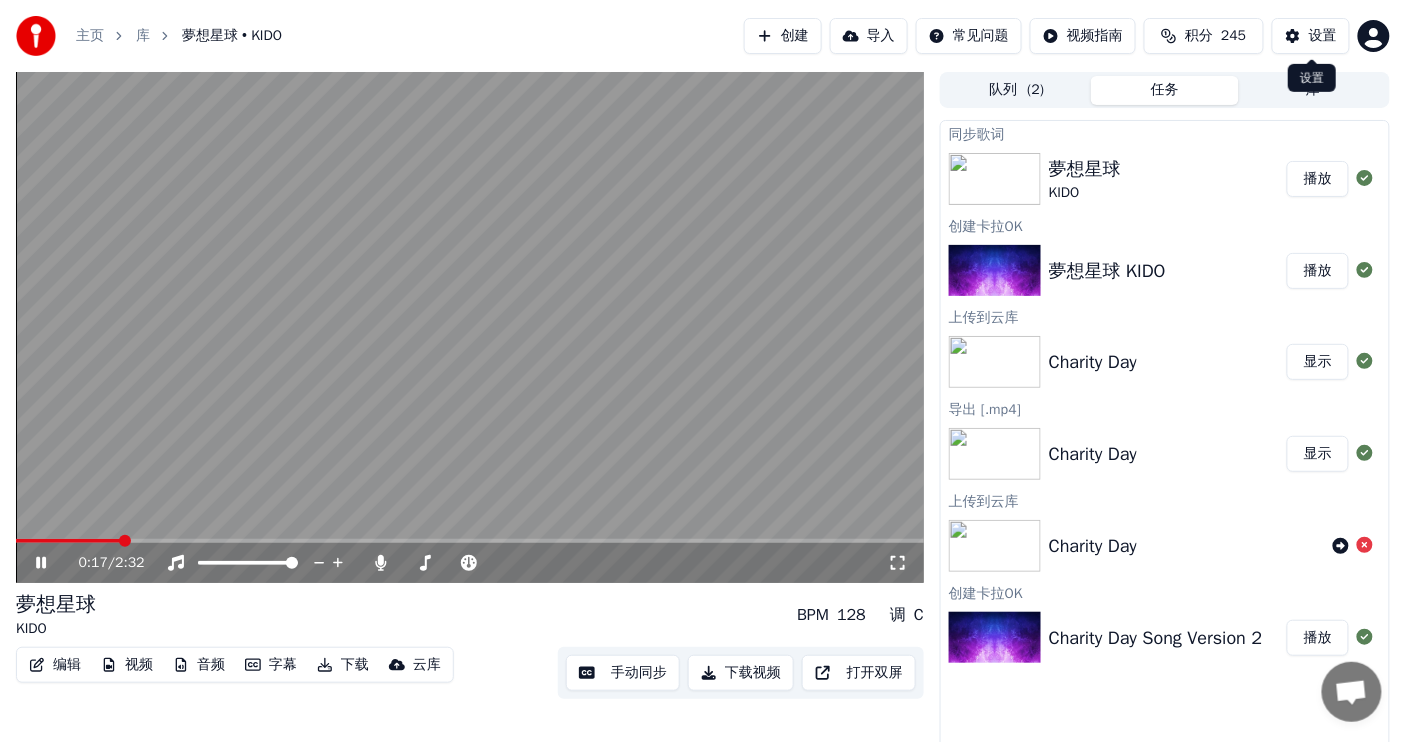 click on "设置" at bounding box center (1323, 36) 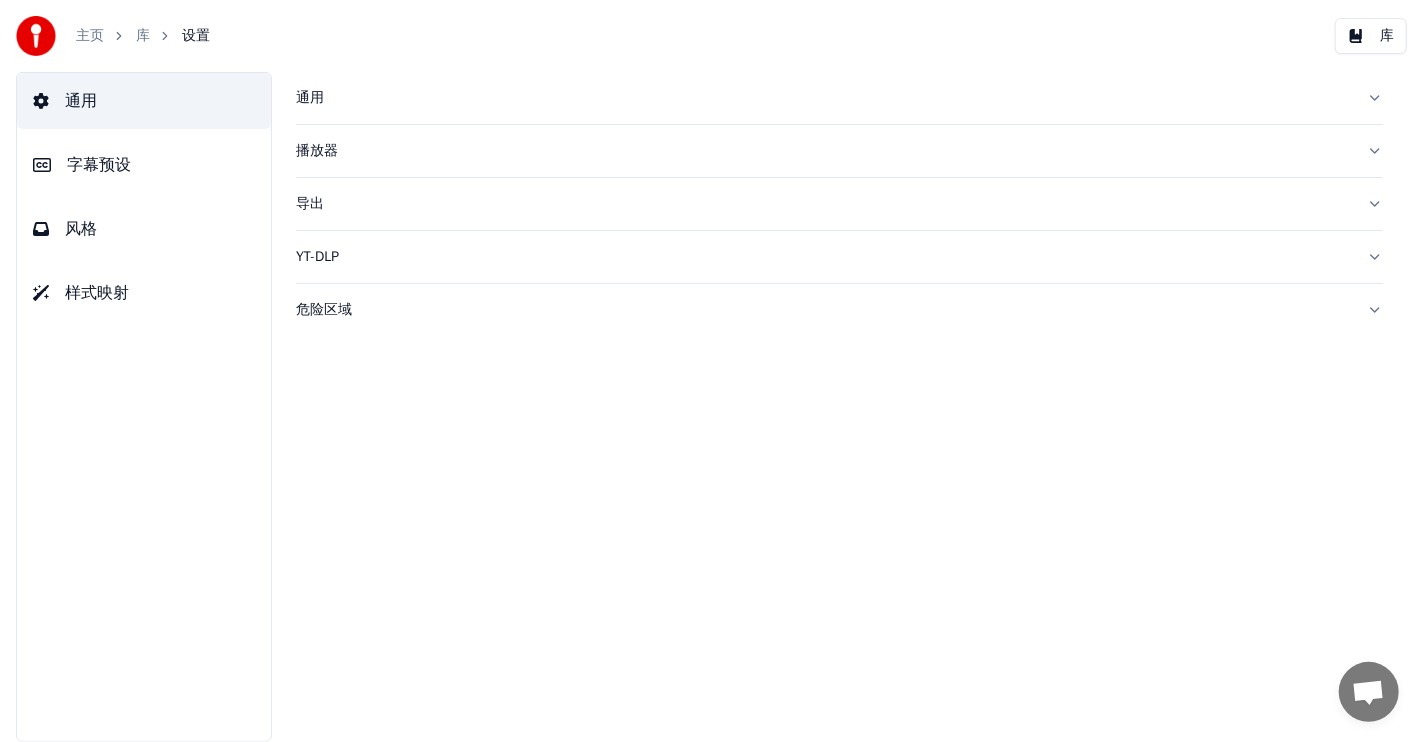 click on "风格" at bounding box center [144, 229] 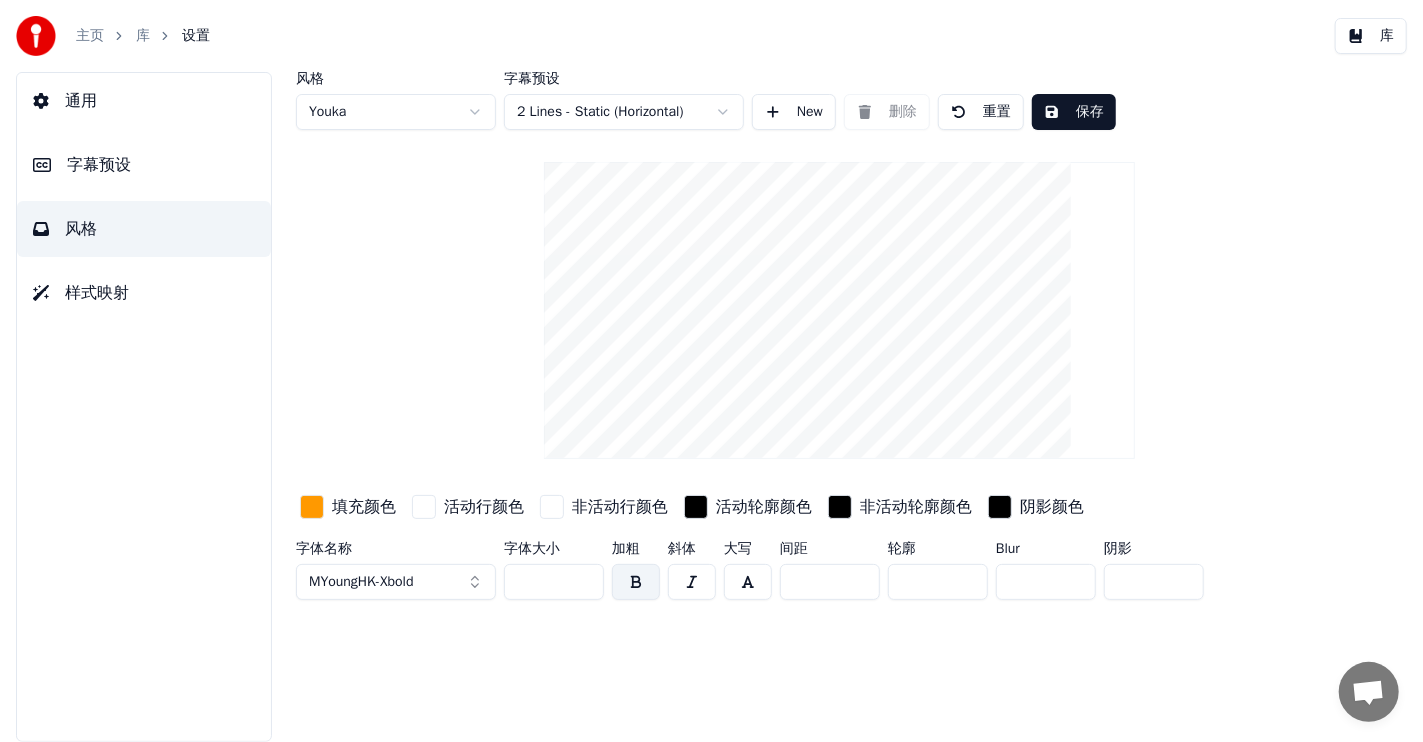 click on "*" at bounding box center [830, 582] 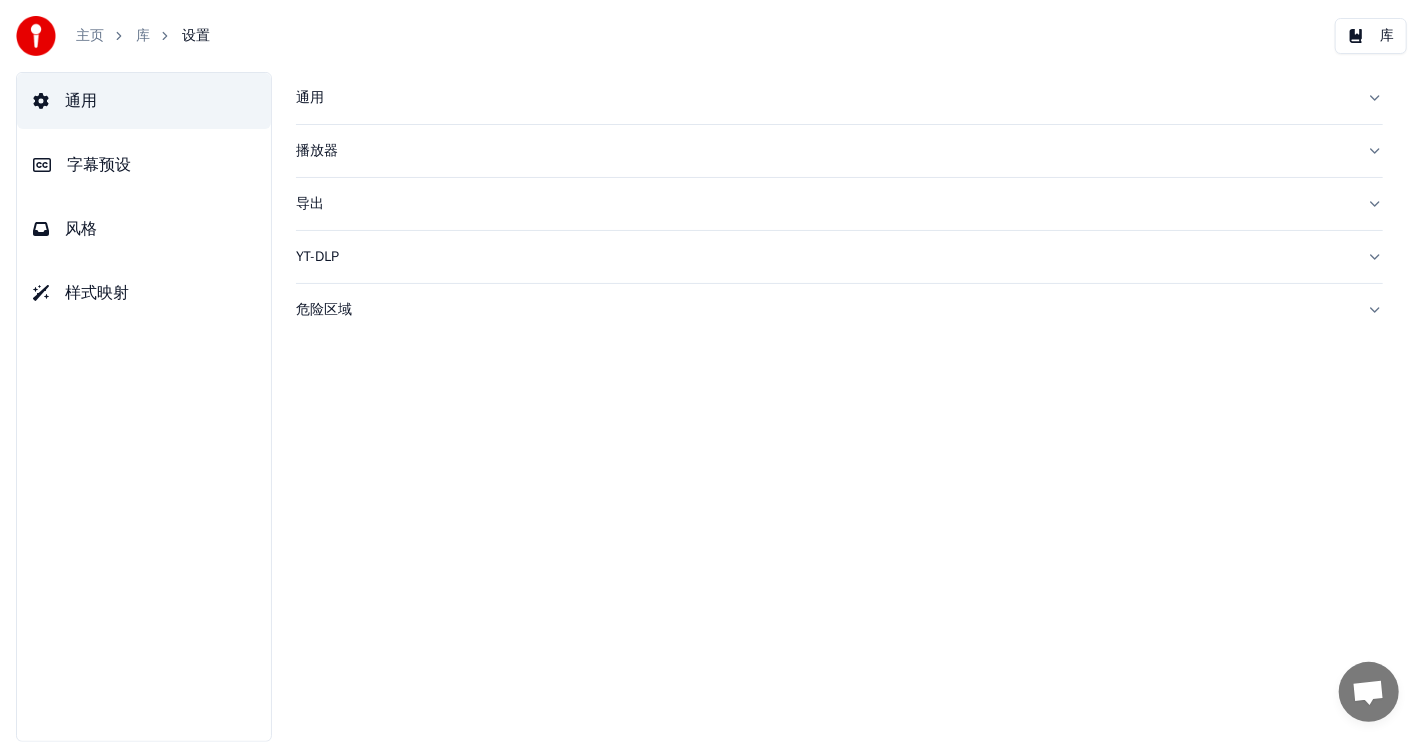 click on "风格" at bounding box center [144, 229] 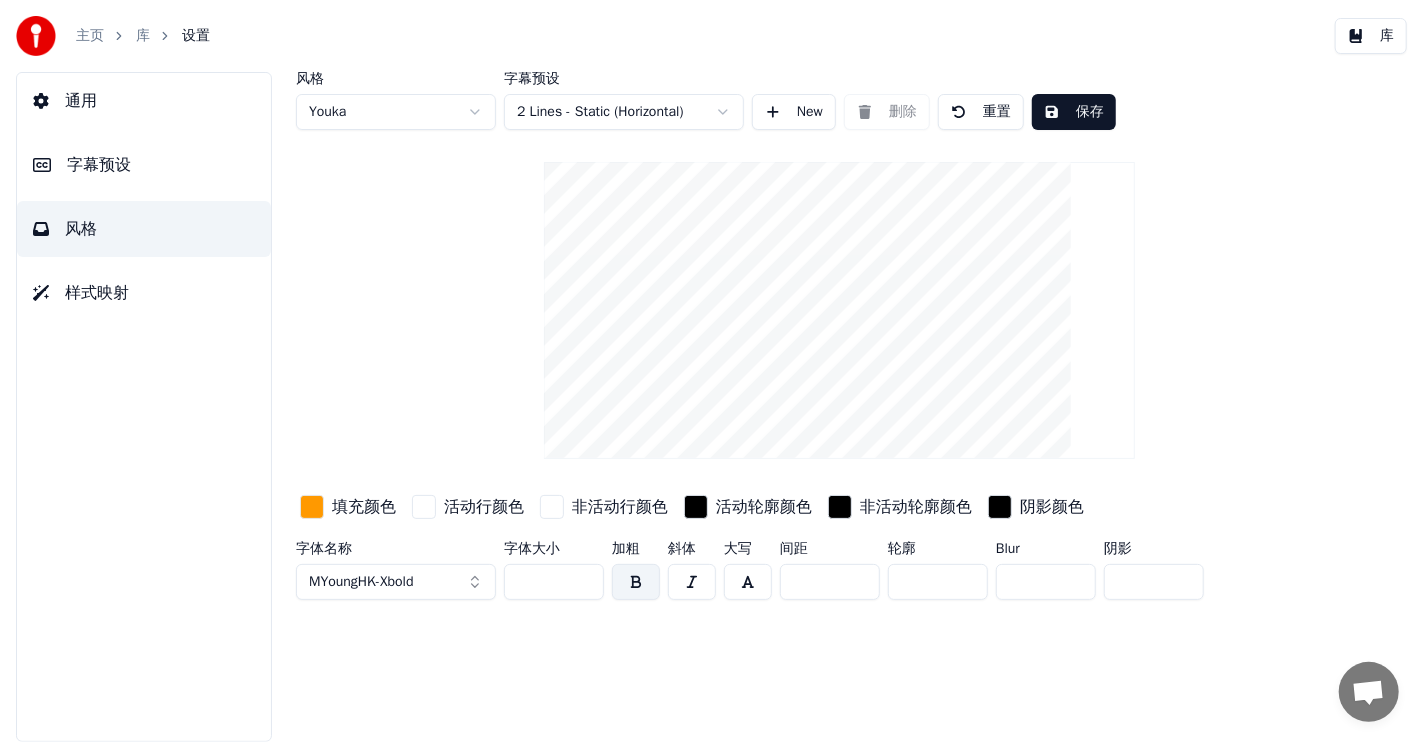 click on "字幕预设" at bounding box center (144, 165) 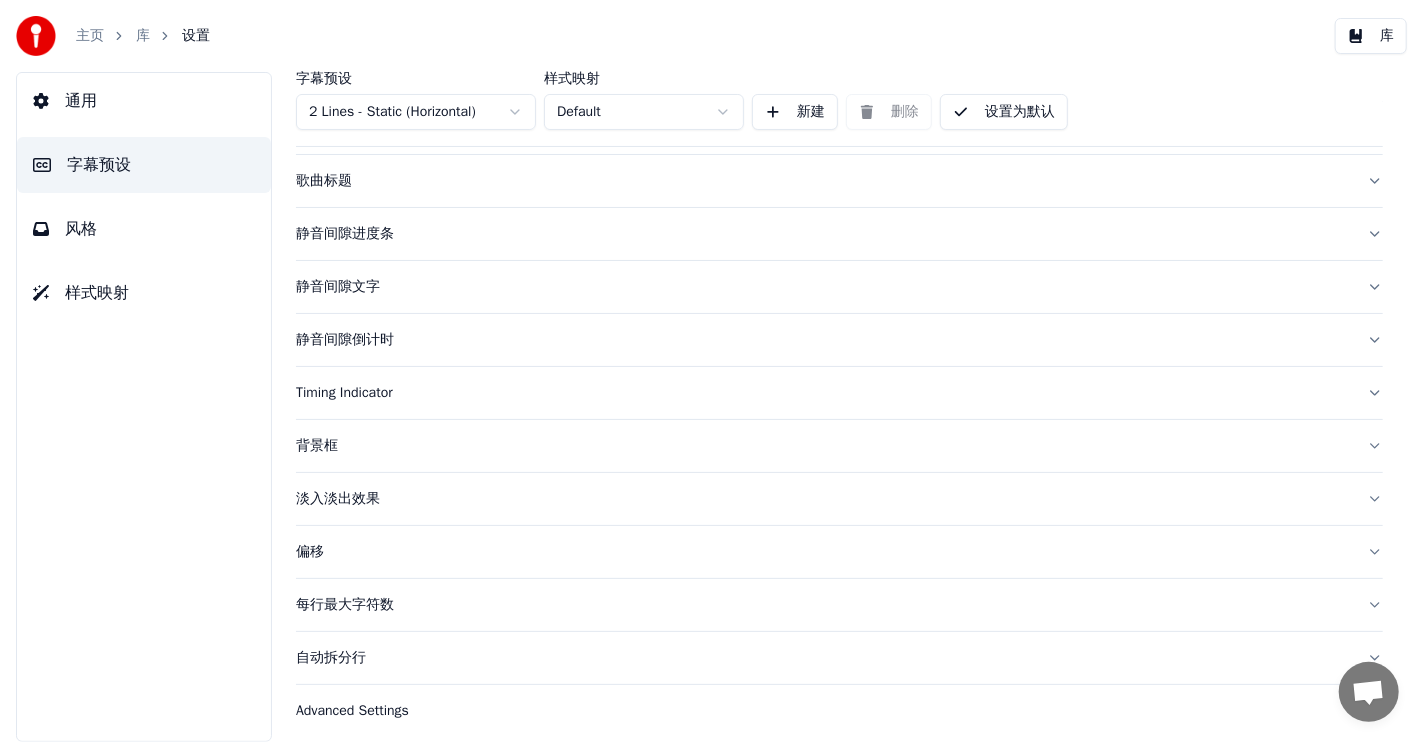 scroll, scrollTop: 142, scrollLeft: 0, axis: vertical 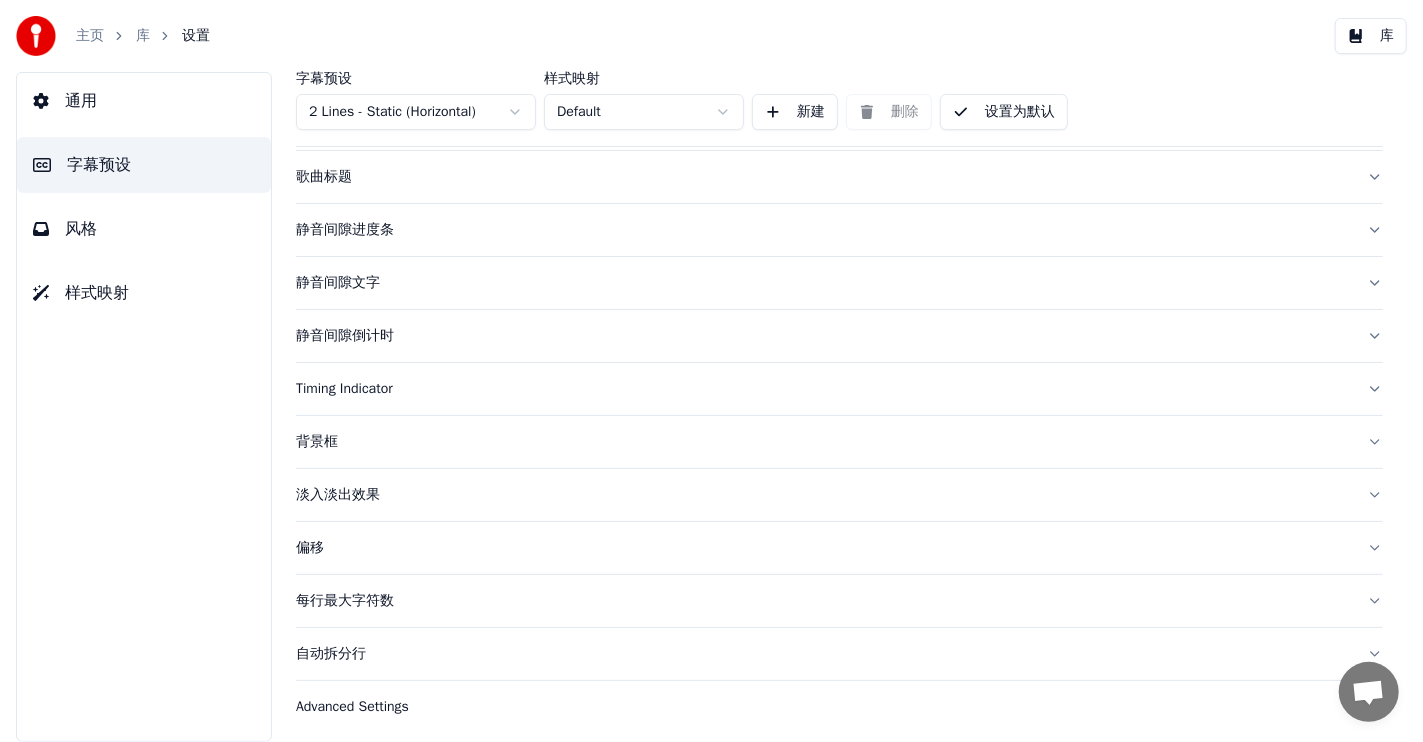 click on "Advanced Settings" at bounding box center (823, 707) 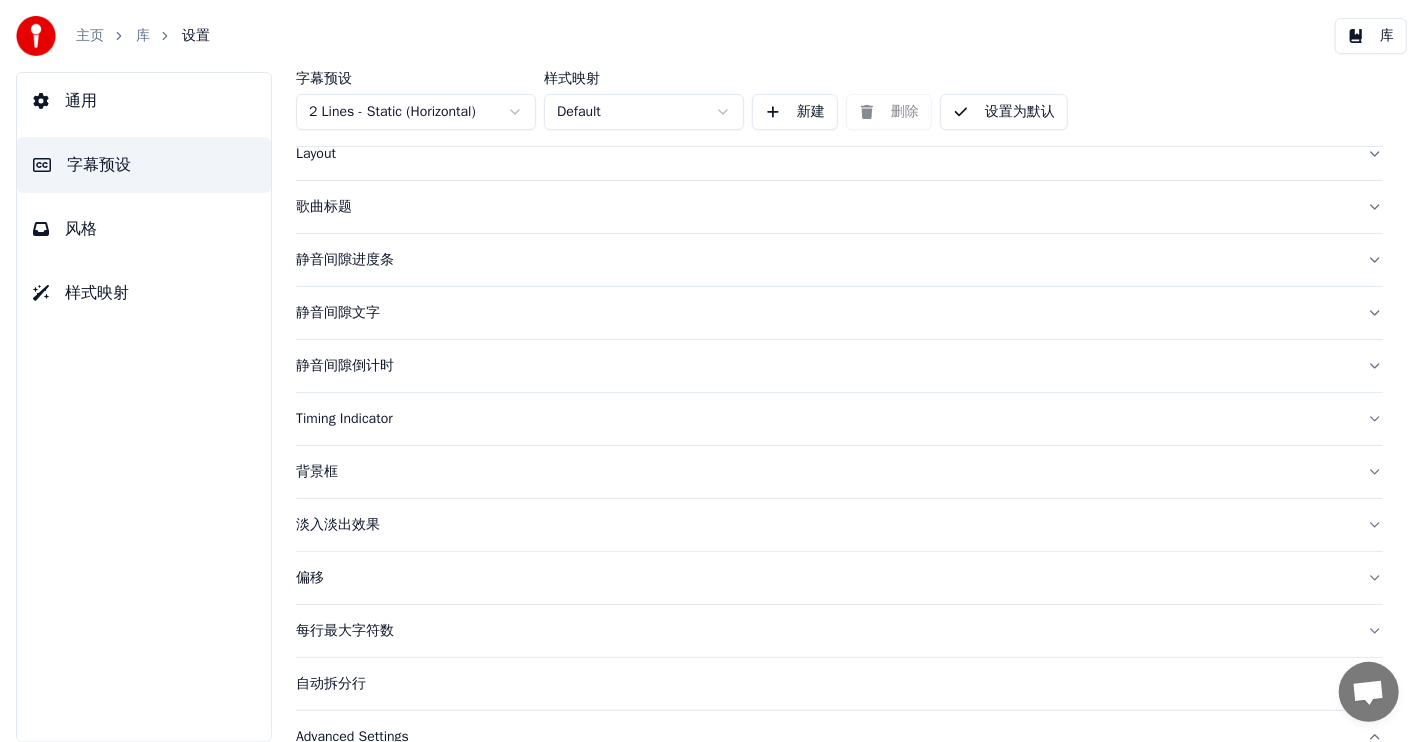 scroll, scrollTop: 300, scrollLeft: 0, axis: vertical 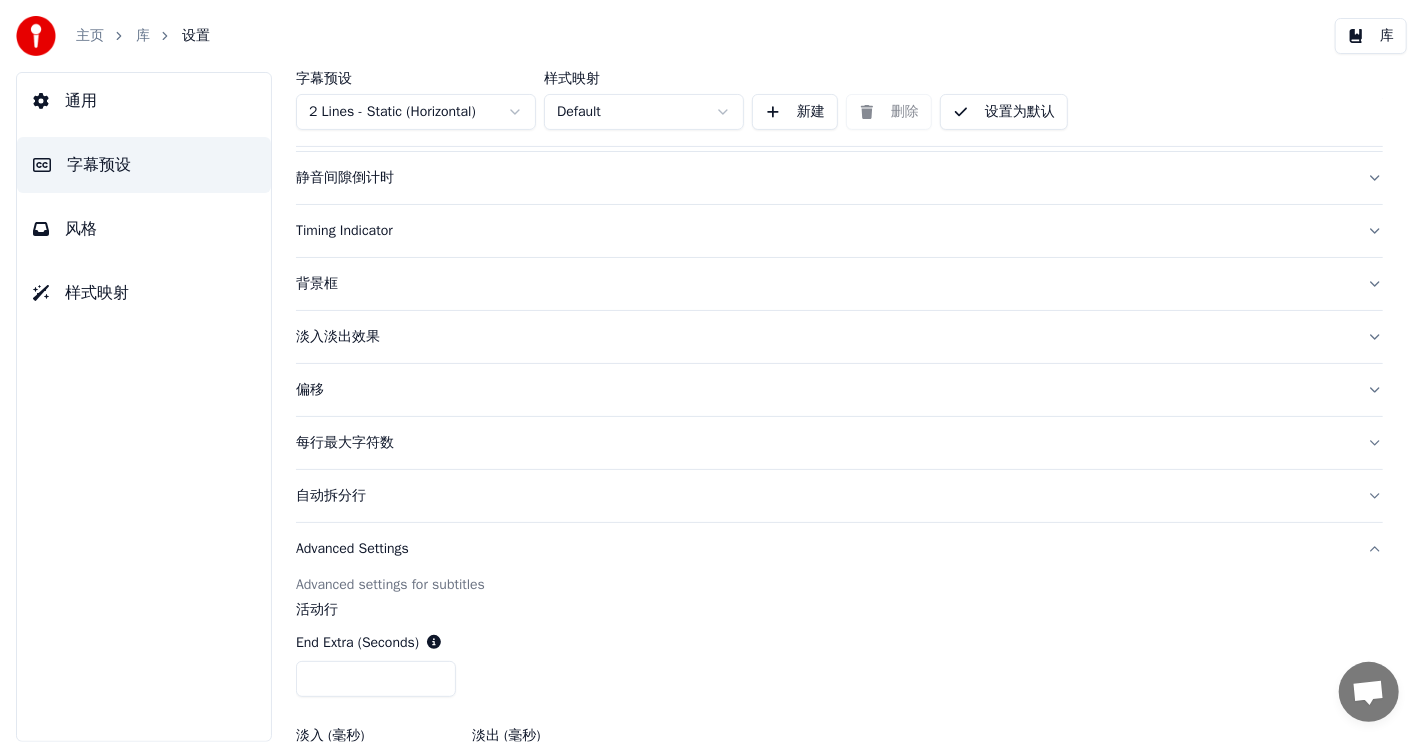 click on "Advanced Settings" at bounding box center (823, 549) 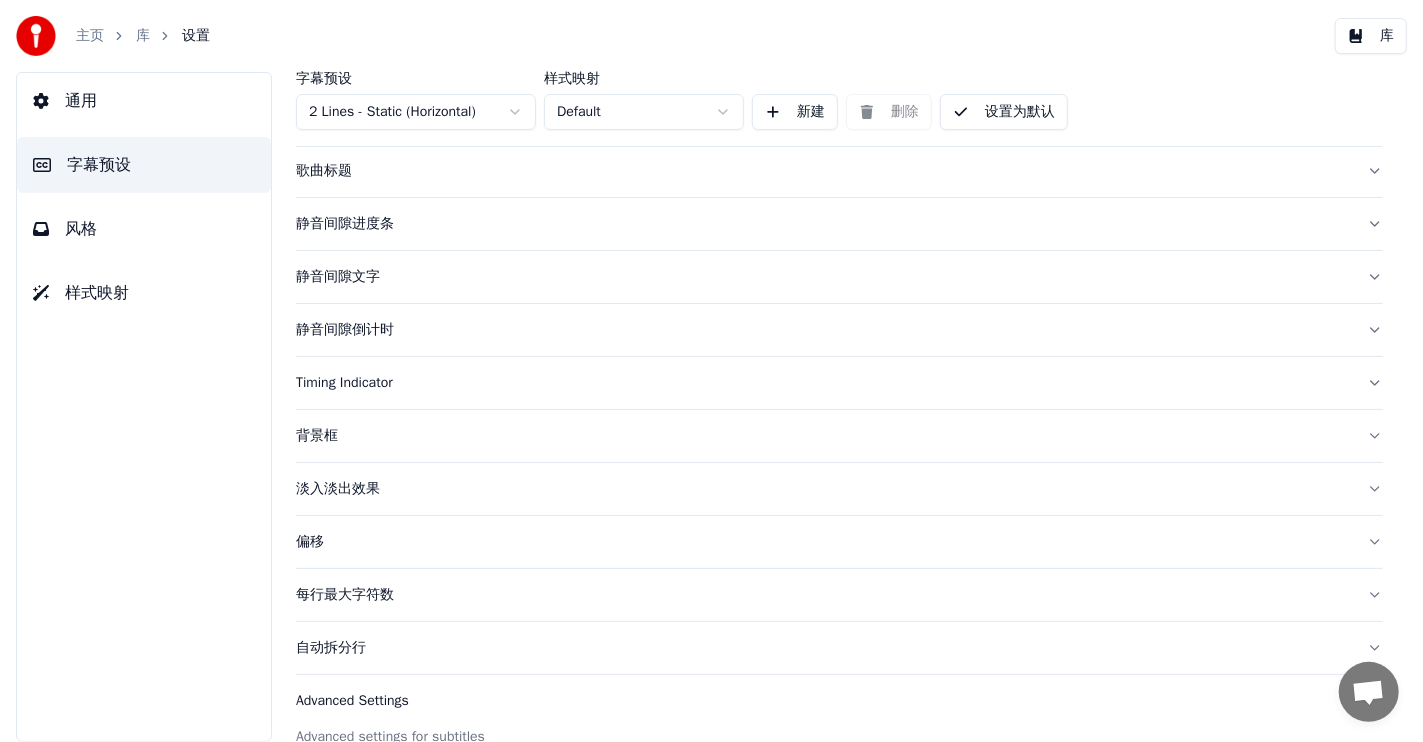 scroll, scrollTop: 143, scrollLeft: 0, axis: vertical 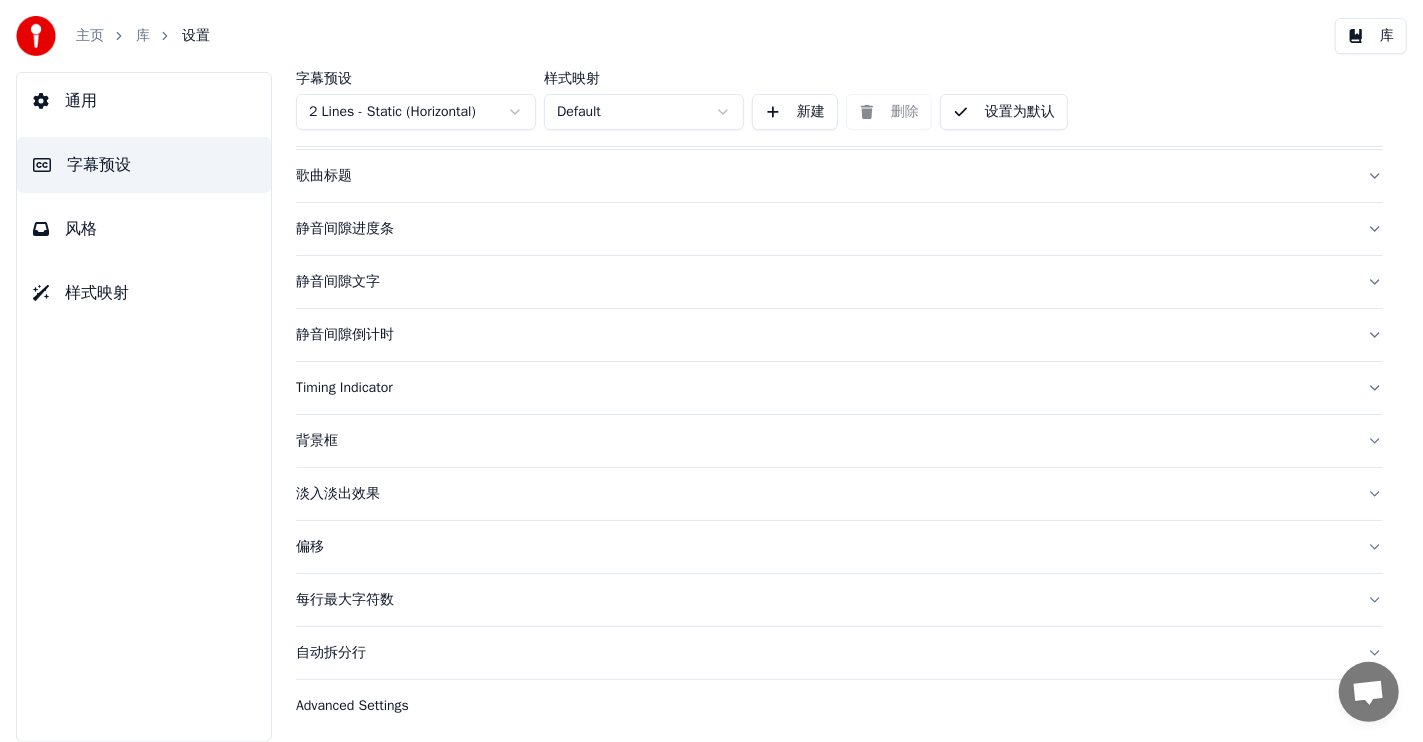 click on "样式映射" at bounding box center [97, 293] 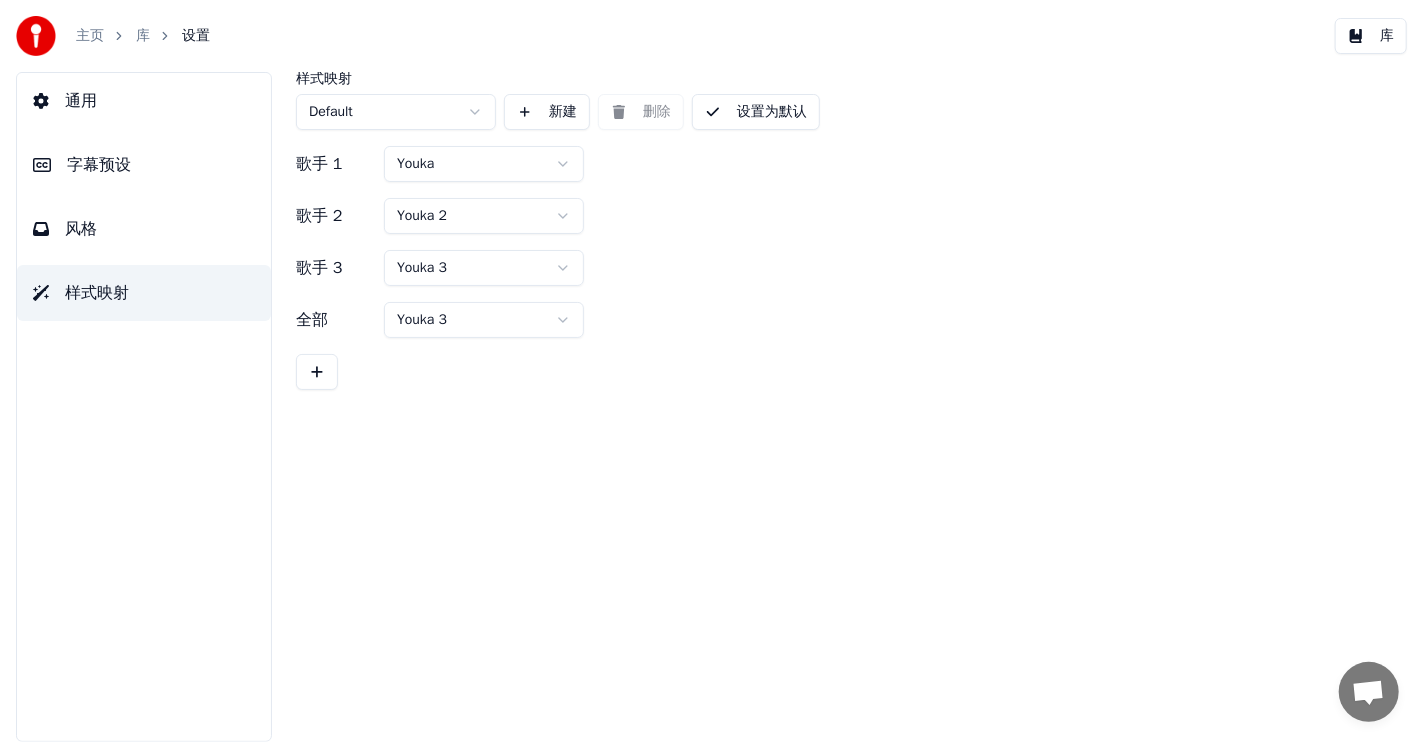 click on "风格" at bounding box center [144, 229] 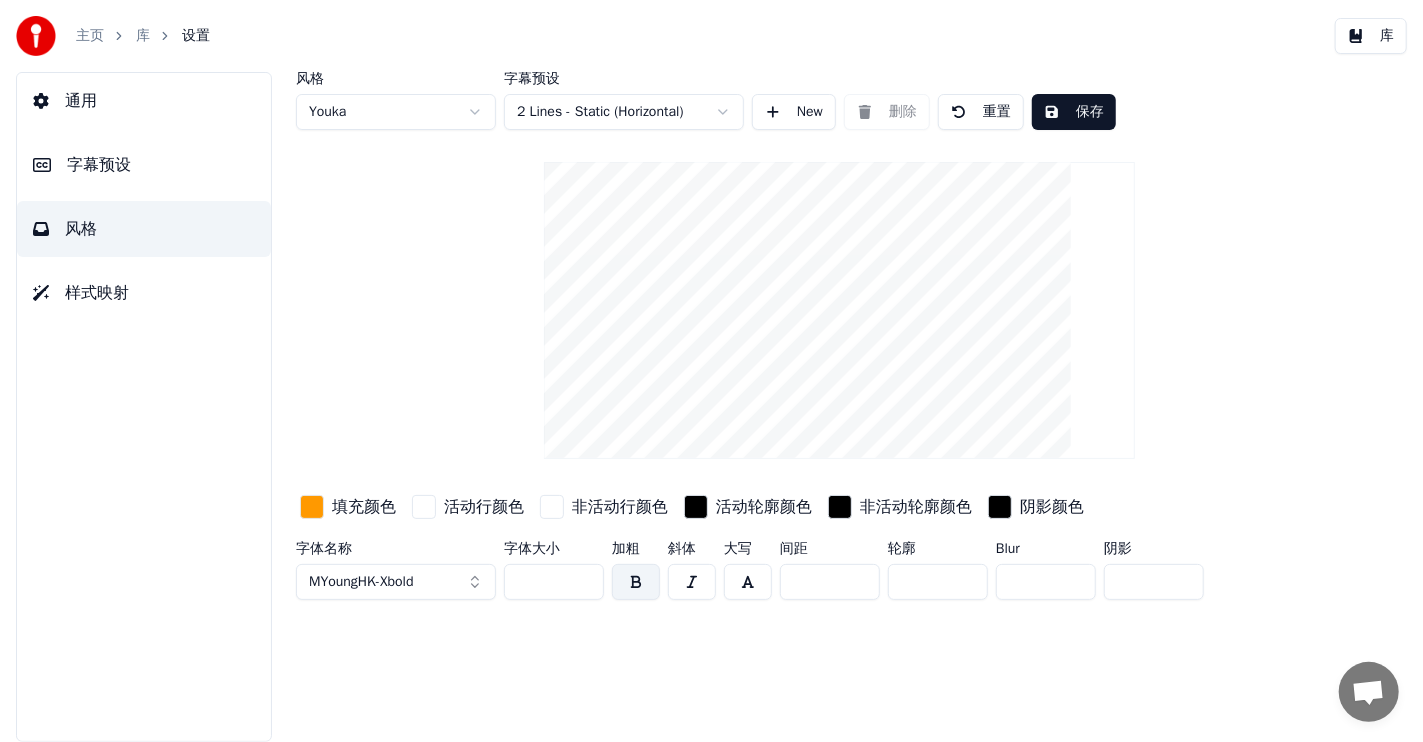 click on "库" at bounding box center [143, 36] 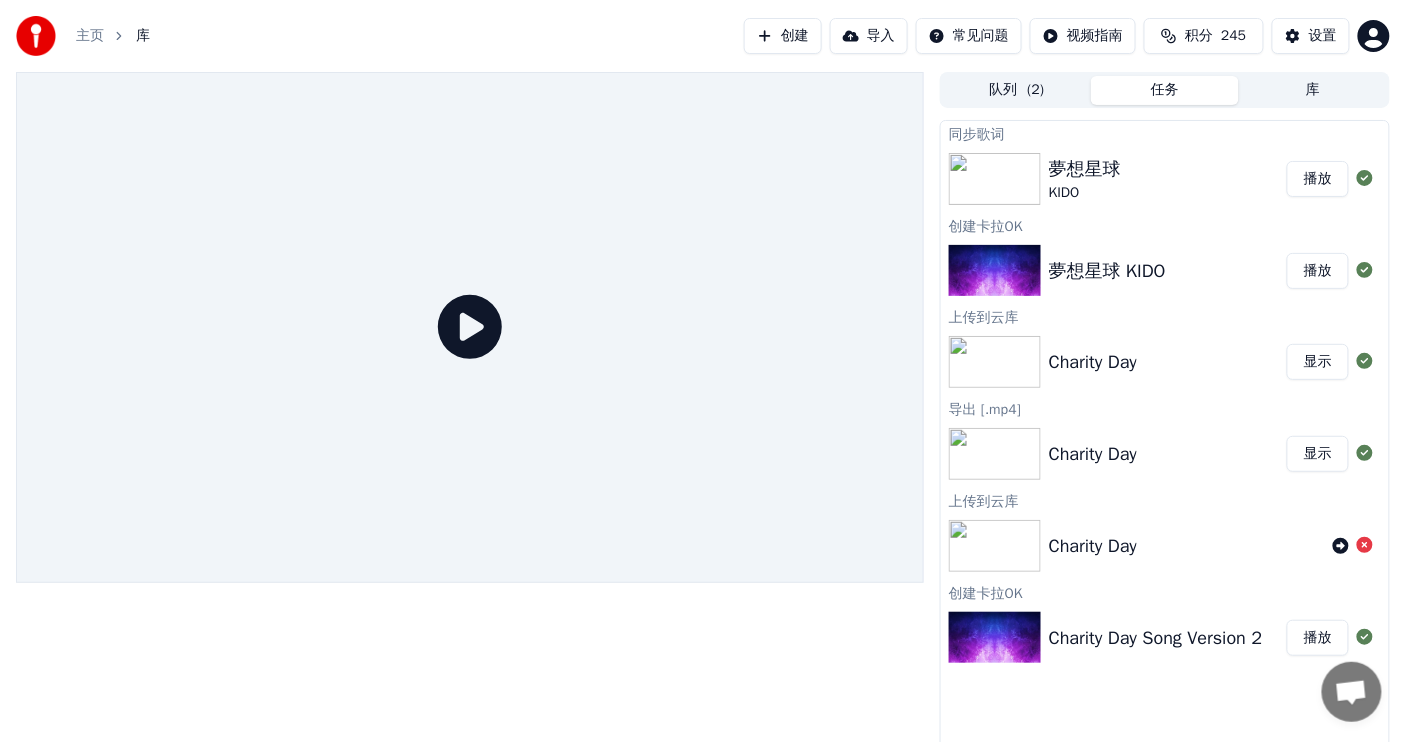 click on "夢想星球 KIDO" at bounding box center [1168, 271] 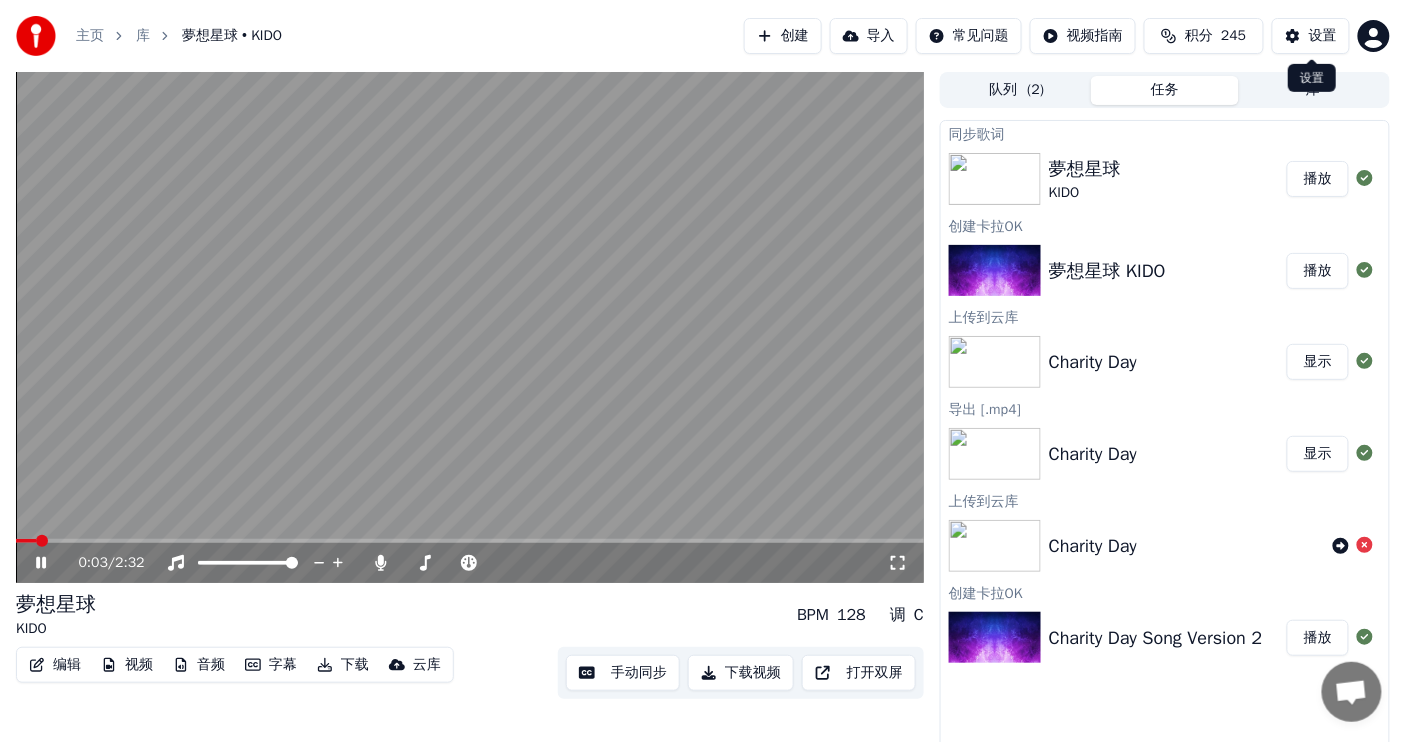 click on "设置" at bounding box center (1311, 36) 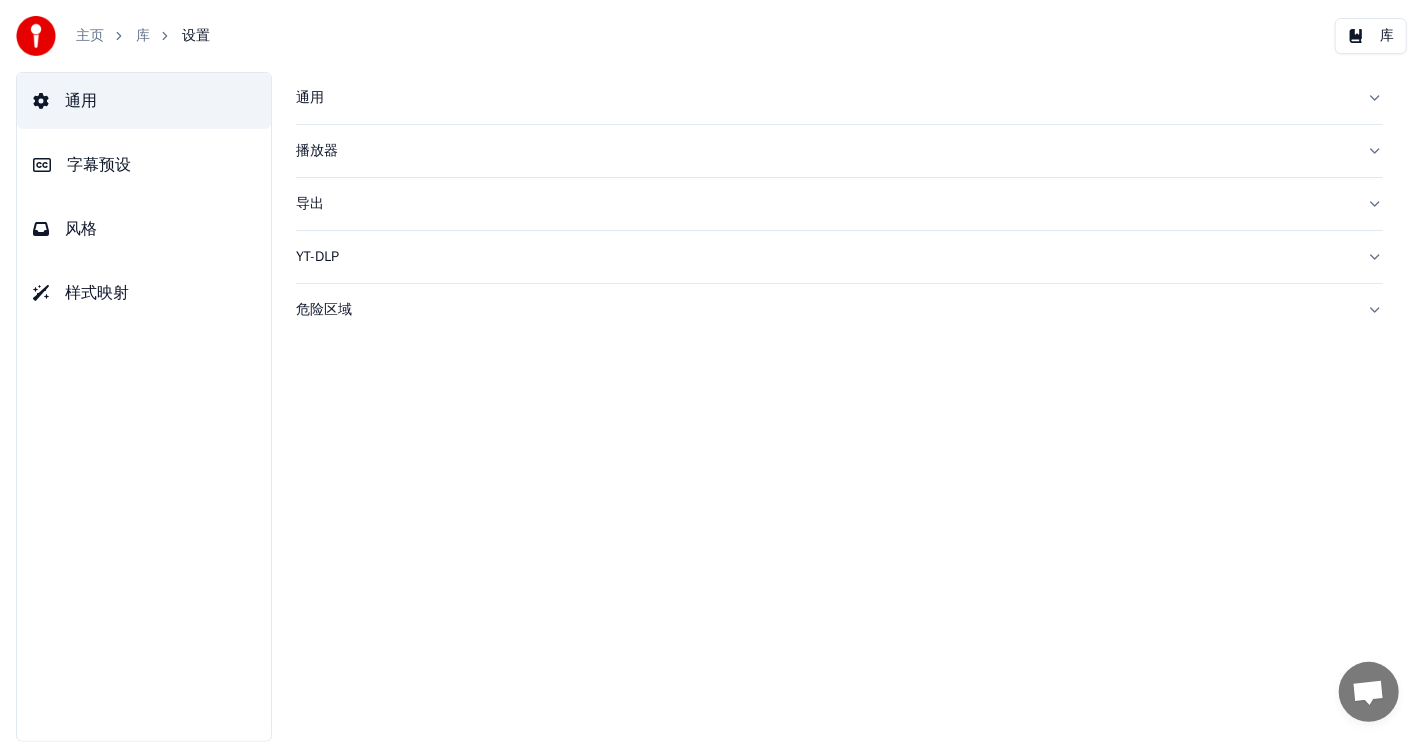 click on "字幕预设" at bounding box center (99, 165) 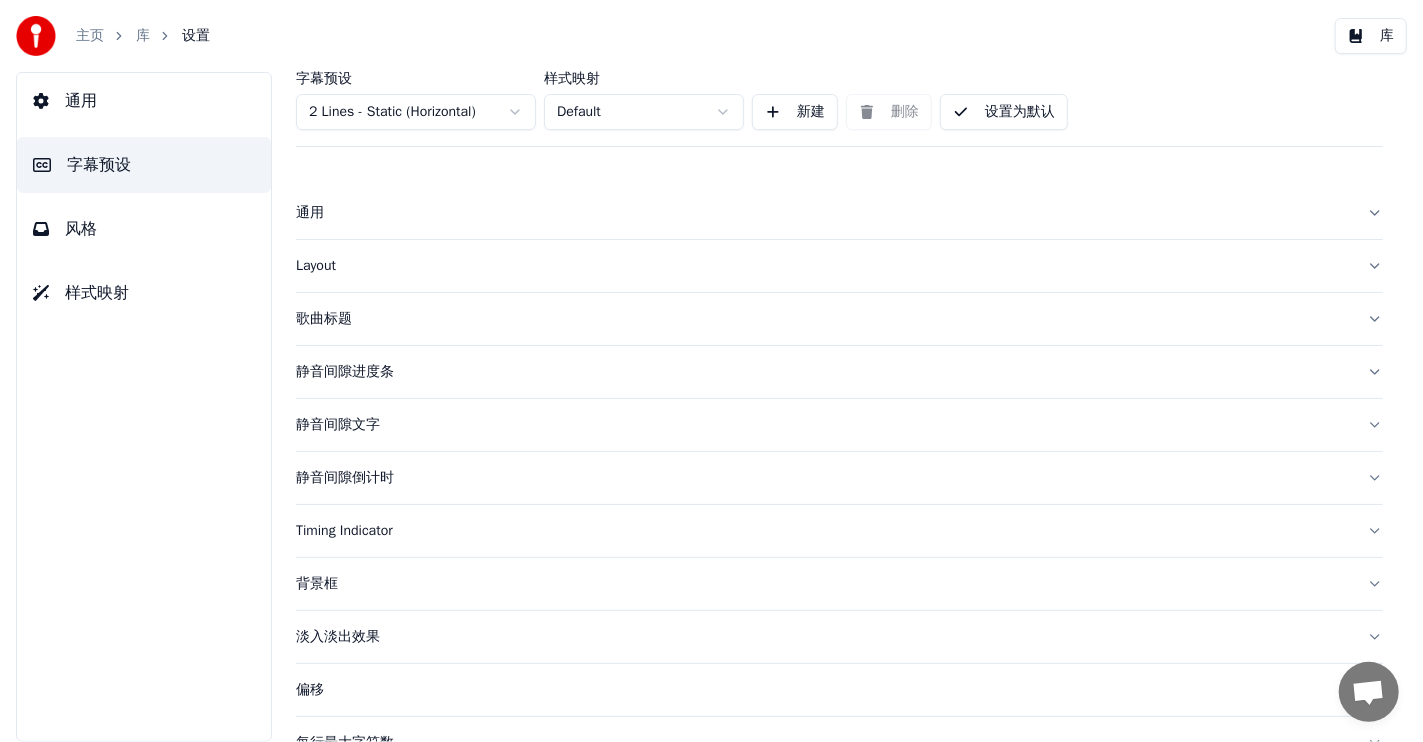 click on "歌曲标题" at bounding box center [823, 319] 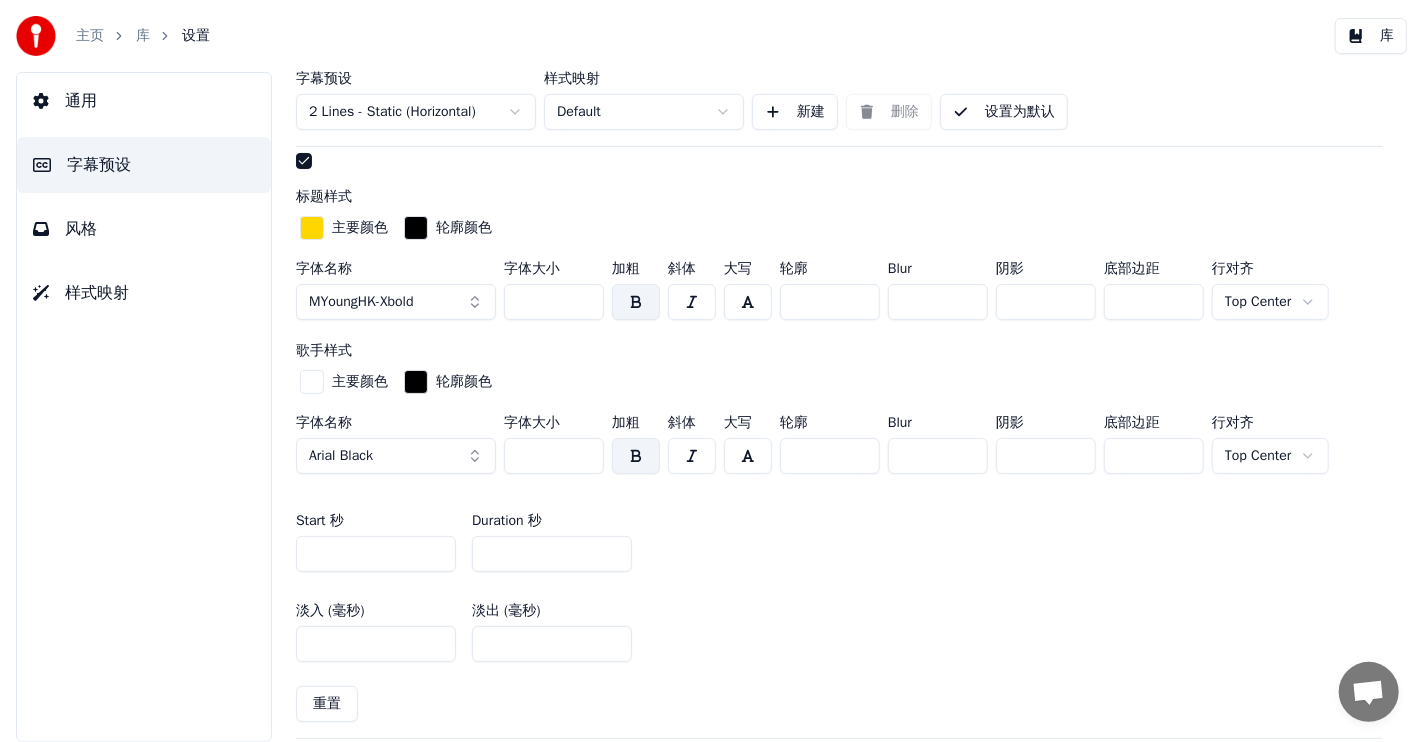 scroll, scrollTop: 600, scrollLeft: 0, axis: vertical 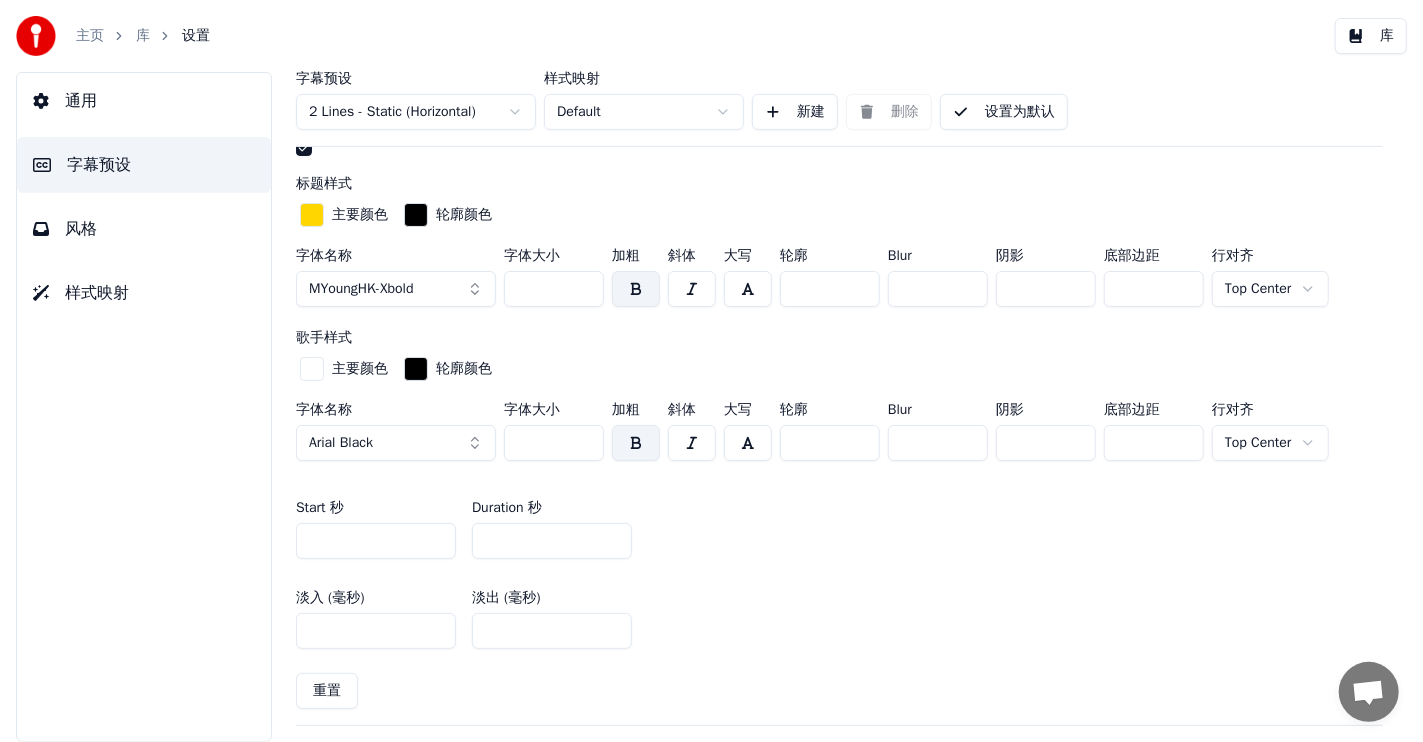 click at bounding box center [312, 215] 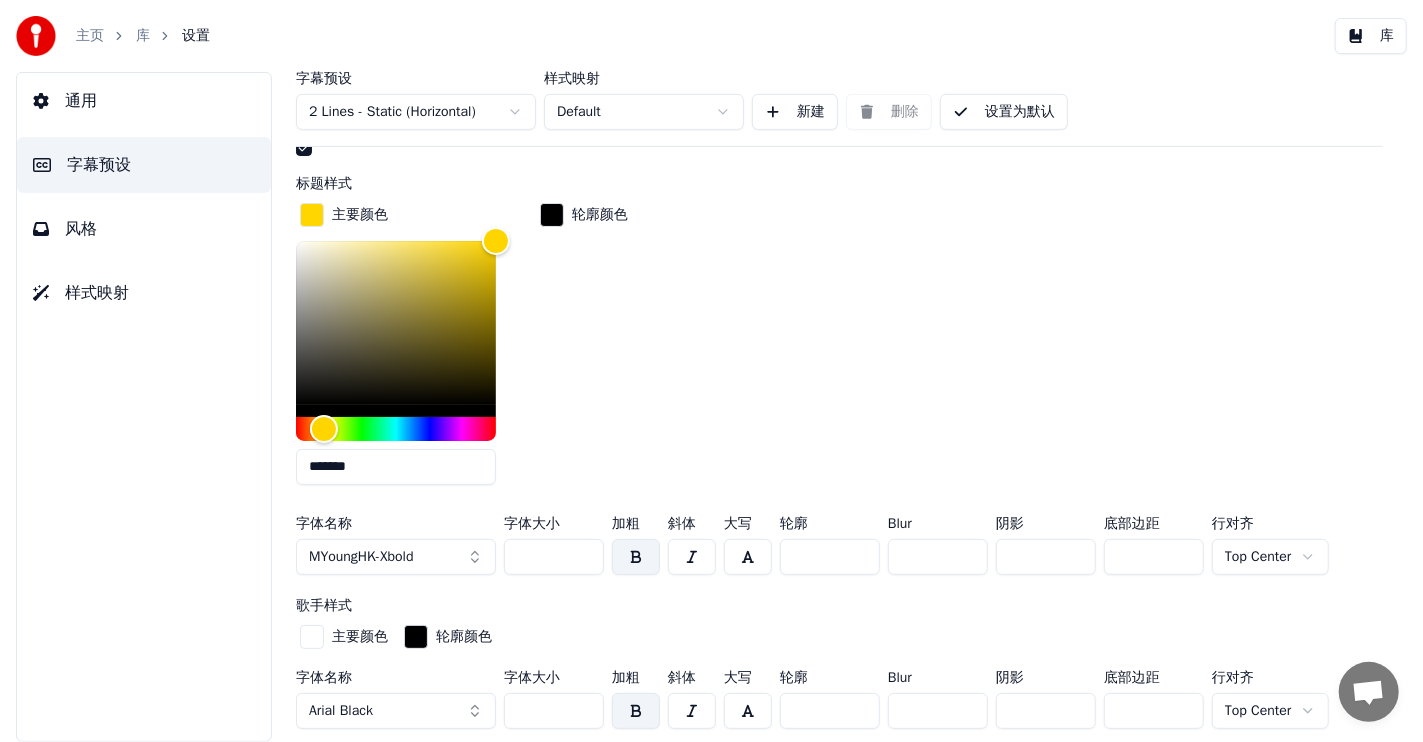 drag, startPoint x: 375, startPoint y: 468, endPoint x: 270, endPoint y: 459, distance: 105.38501 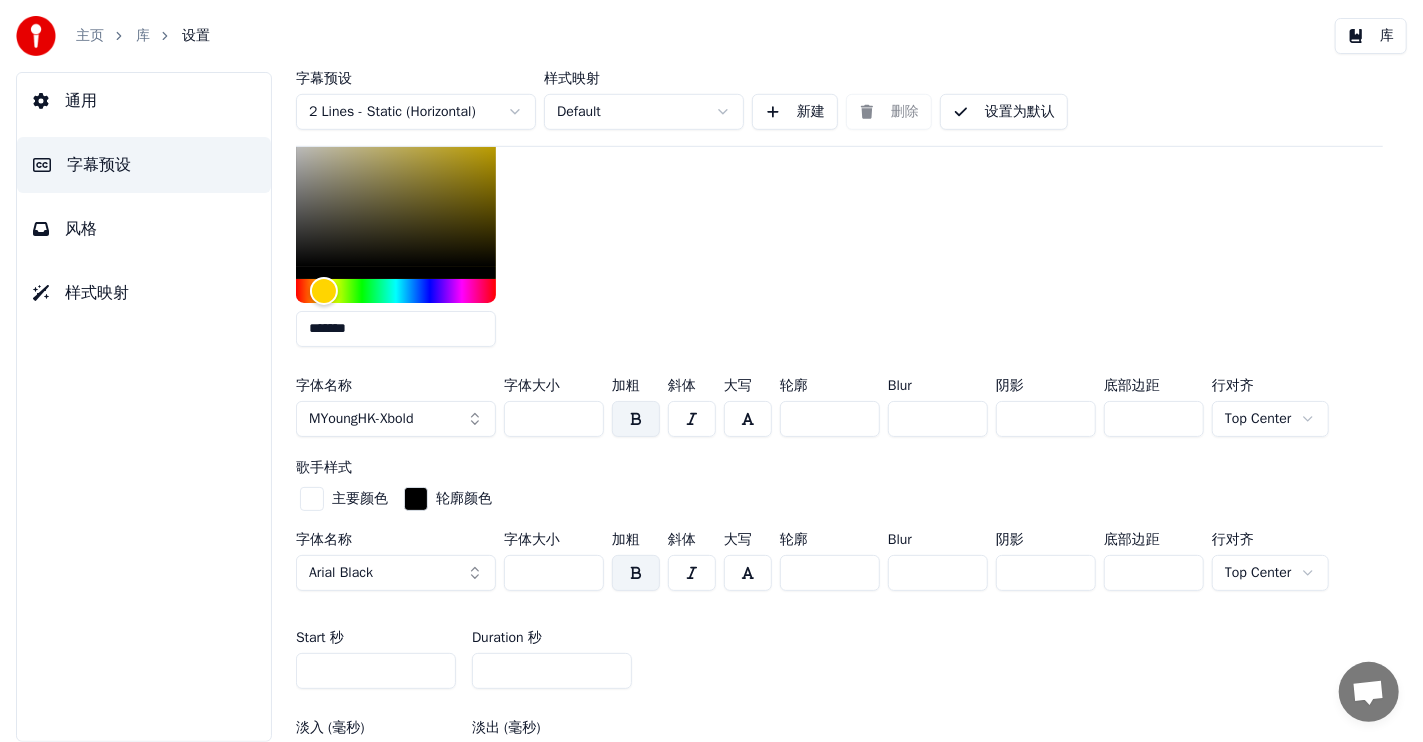 scroll, scrollTop: 799, scrollLeft: 0, axis: vertical 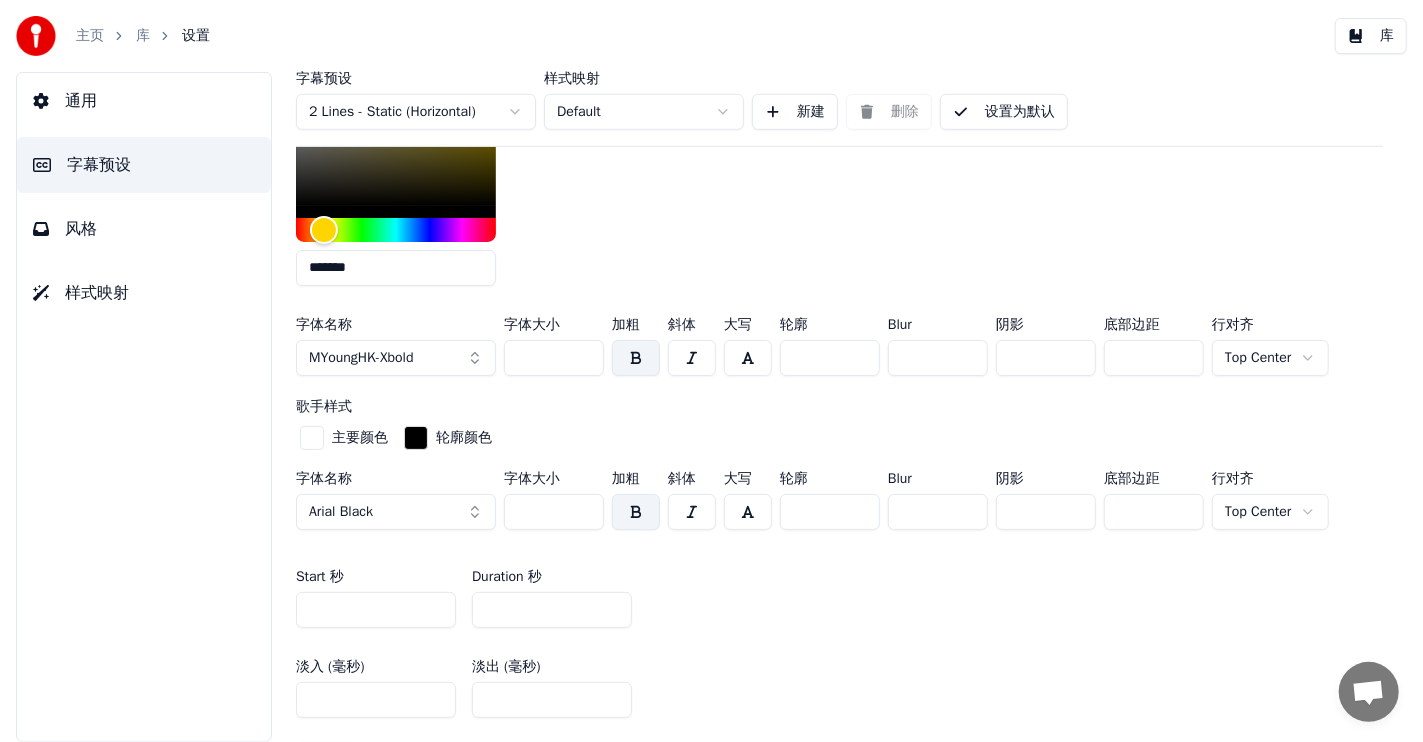 click at bounding box center (312, 438) 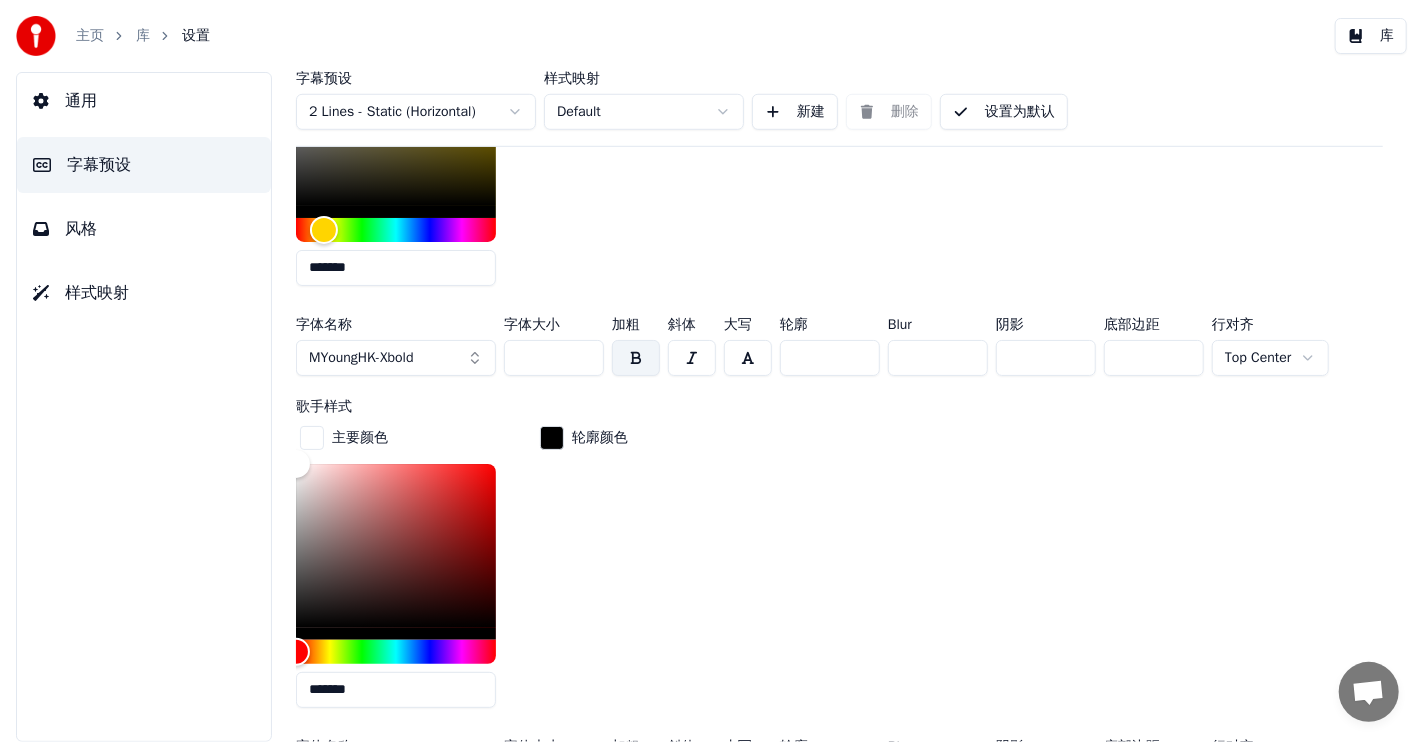 drag, startPoint x: 374, startPoint y: 677, endPoint x: 263, endPoint y: 667, distance: 111.44954 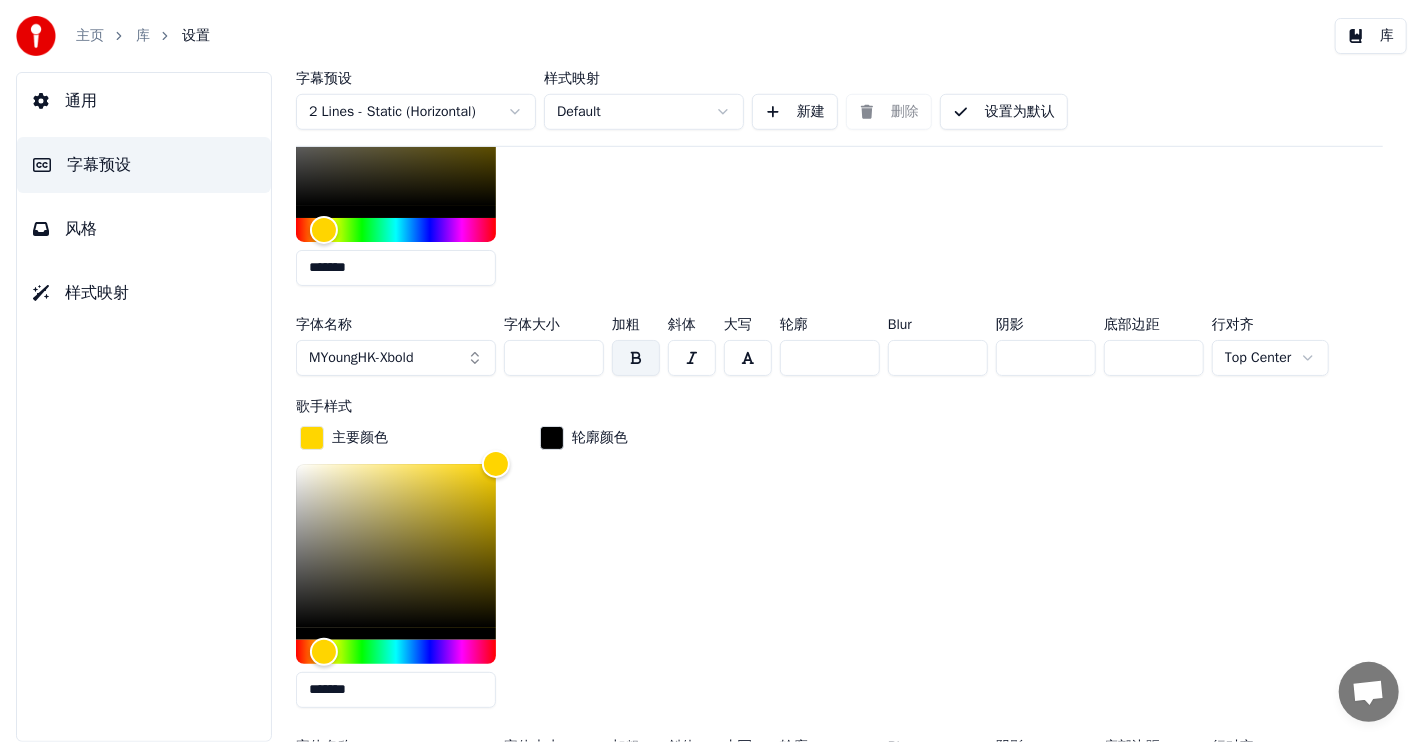 type on "*******" 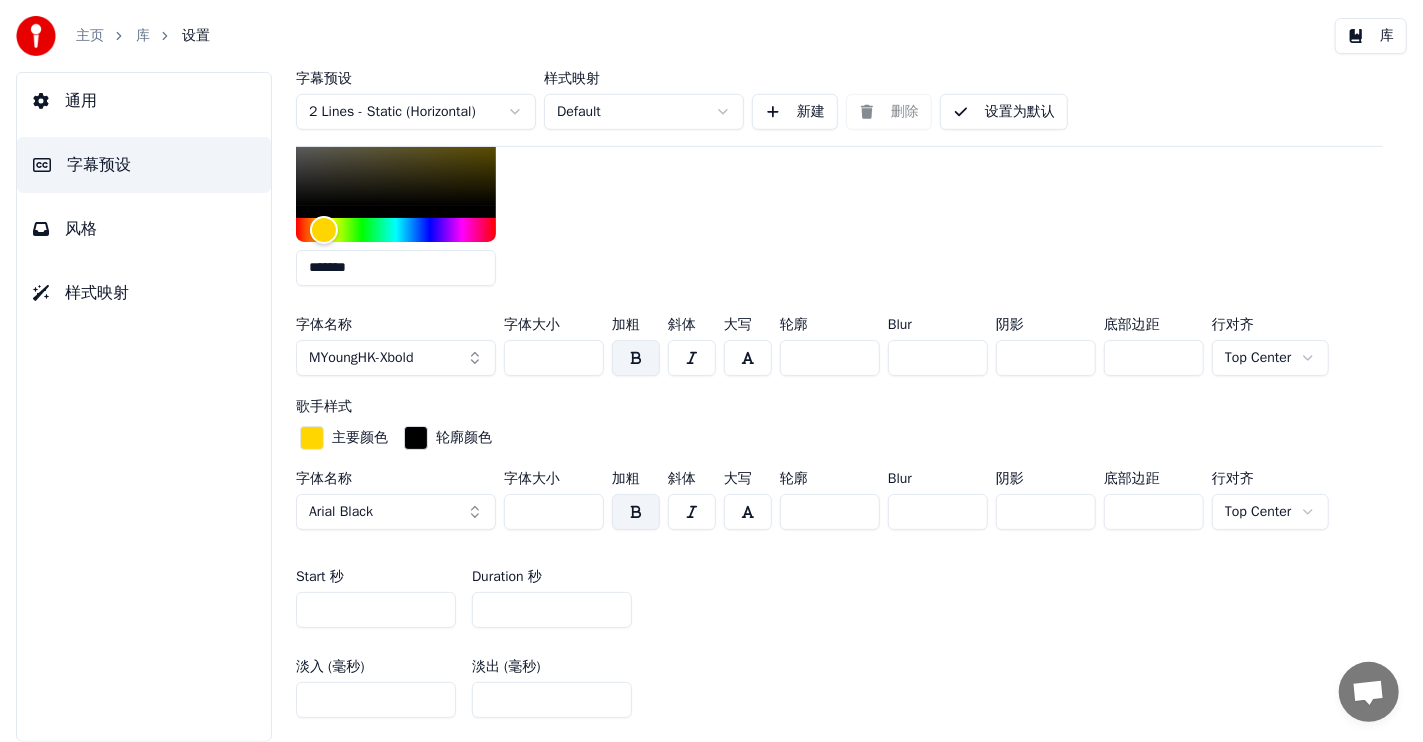 click on "MYoungHK-Xbold" at bounding box center [361, 358] 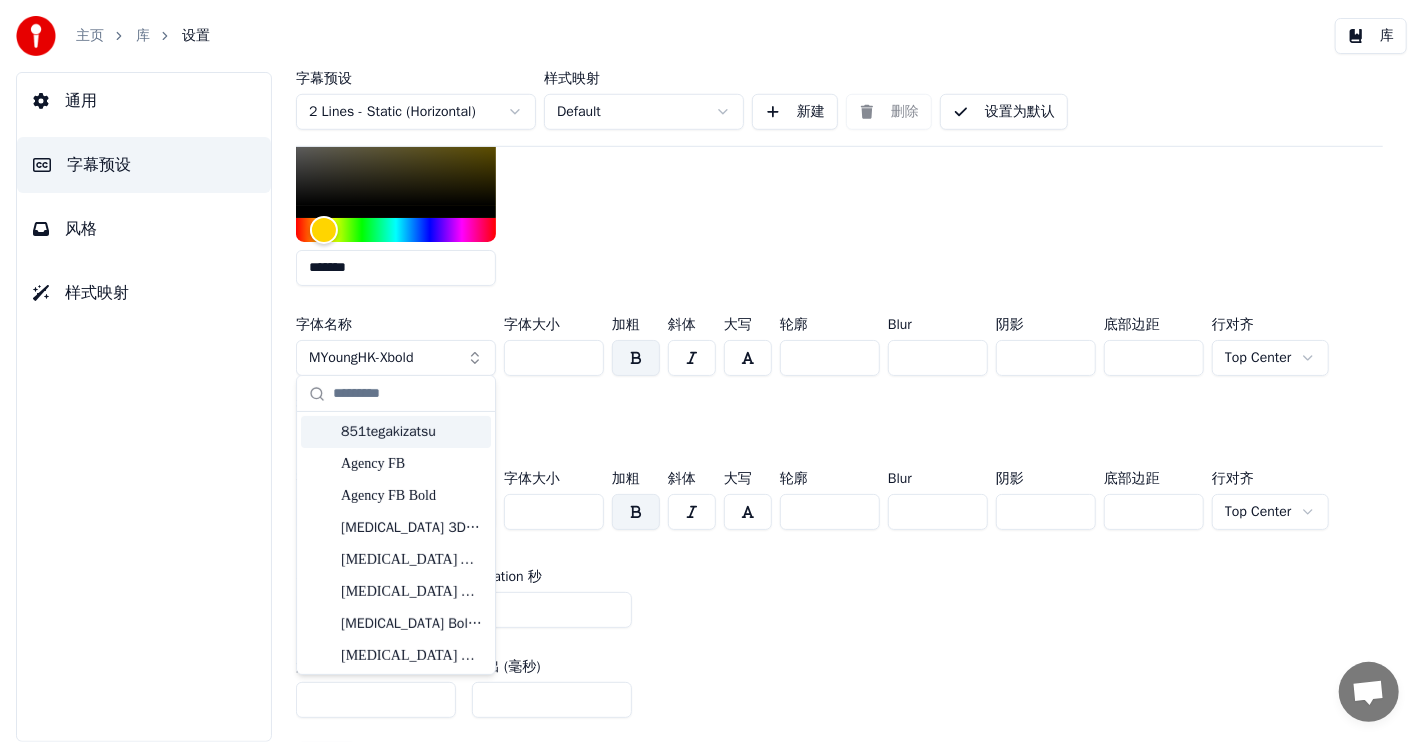 click on "歌手样式" at bounding box center (839, 407) 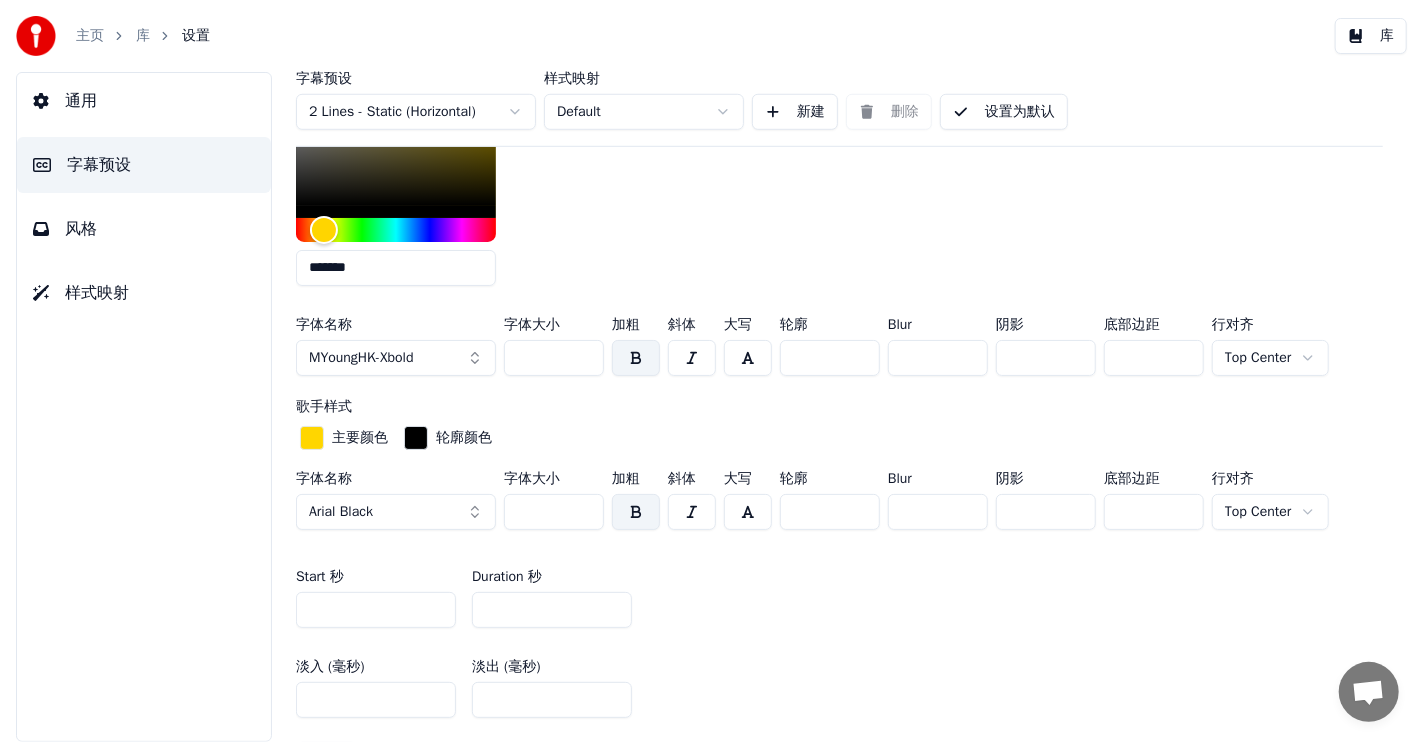 click on "Arial Black" at bounding box center [396, 512] 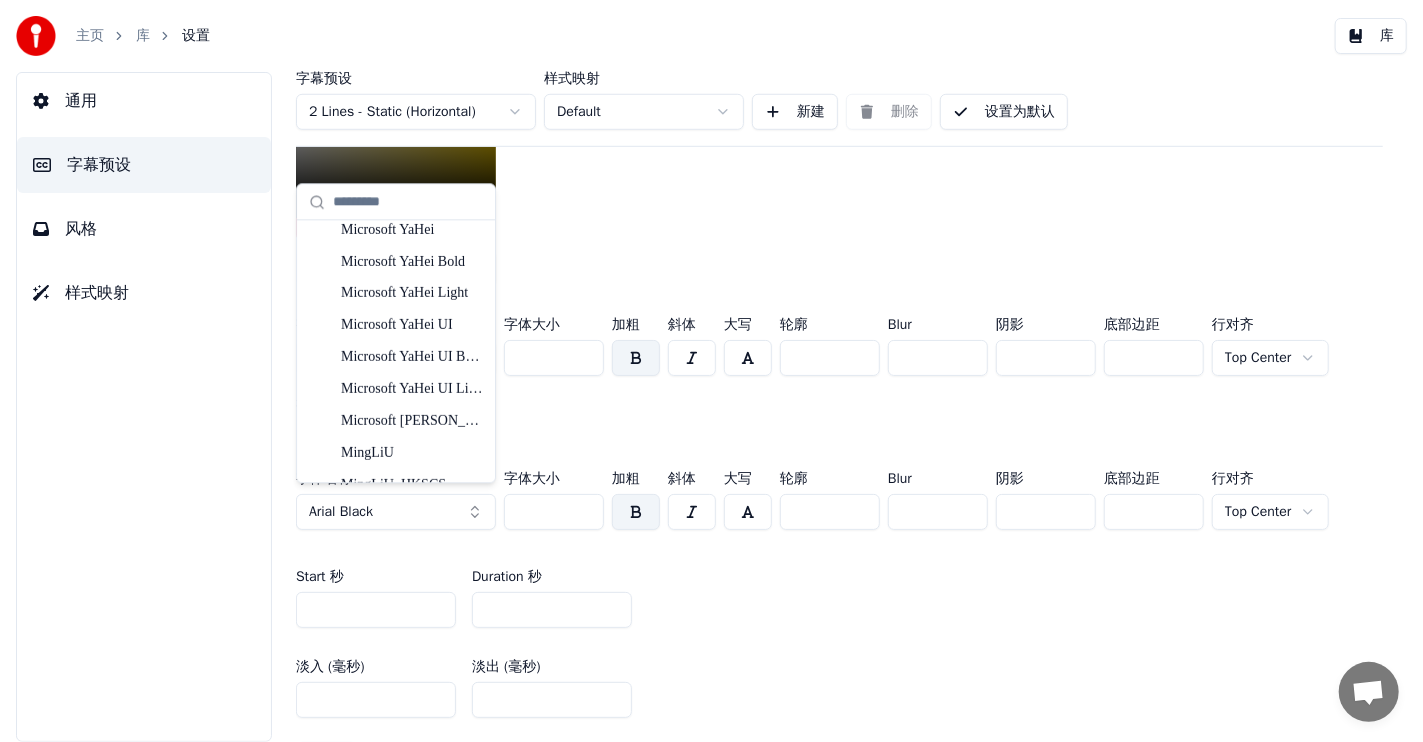 scroll, scrollTop: 13232, scrollLeft: 0, axis: vertical 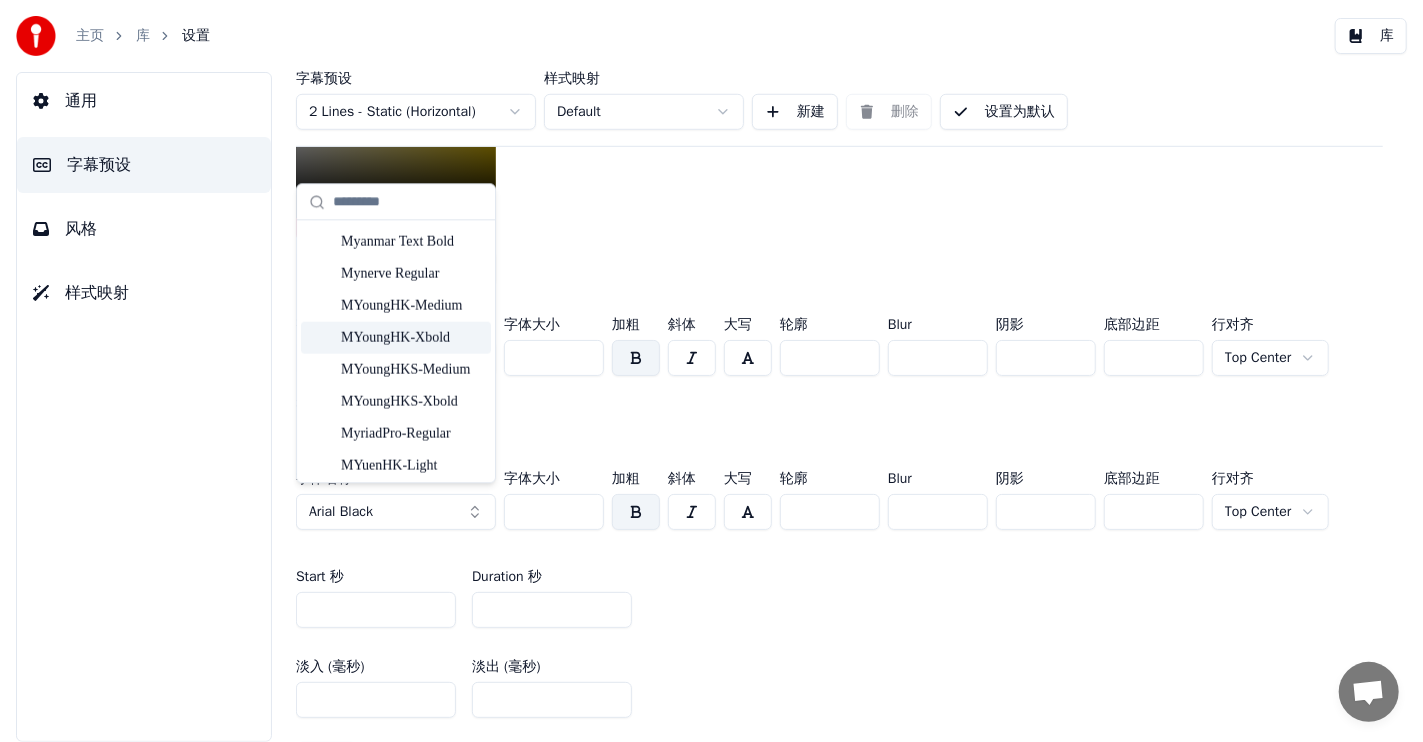 click on "MYoungHK-Xbold" at bounding box center (412, 337) 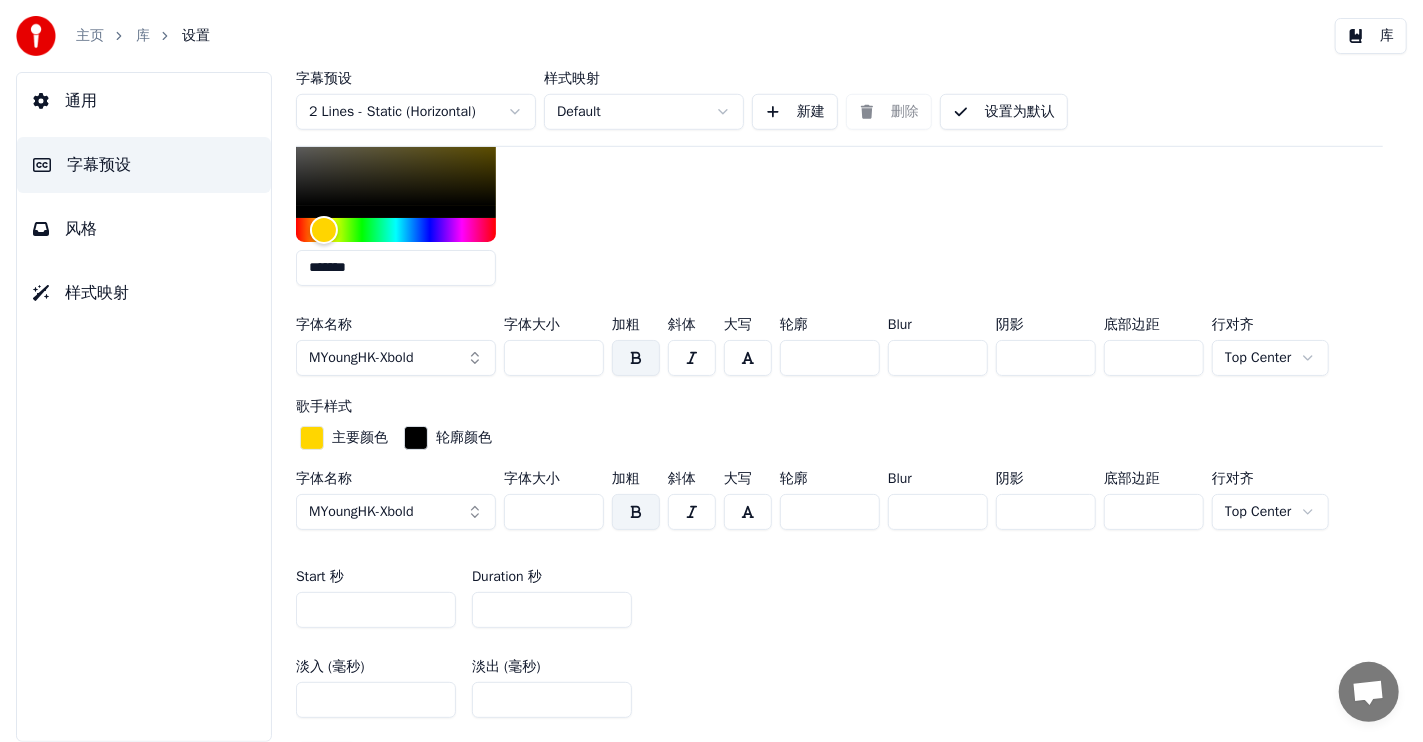 click on "Start 秒 * Duration 秒 *" at bounding box center [839, 599] 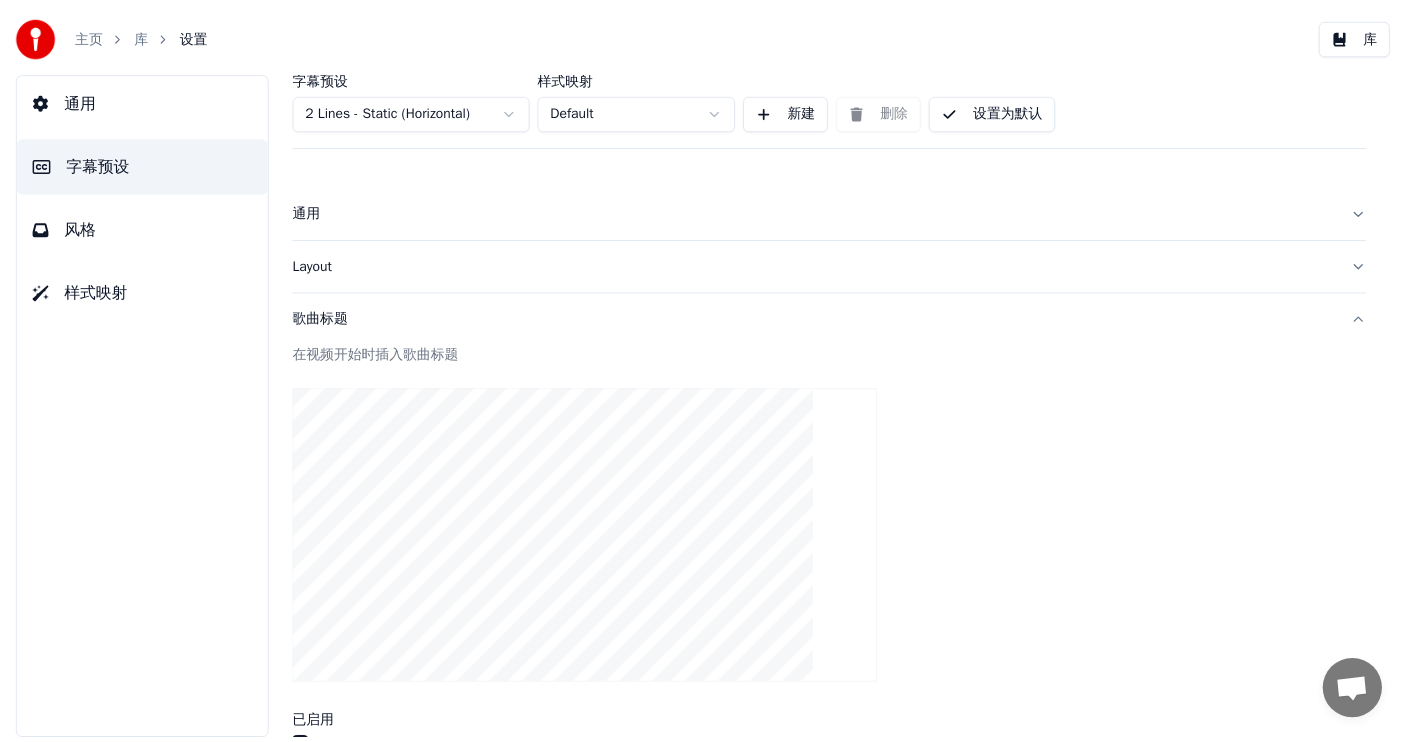 scroll, scrollTop: 0, scrollLeft: 0, axis: both 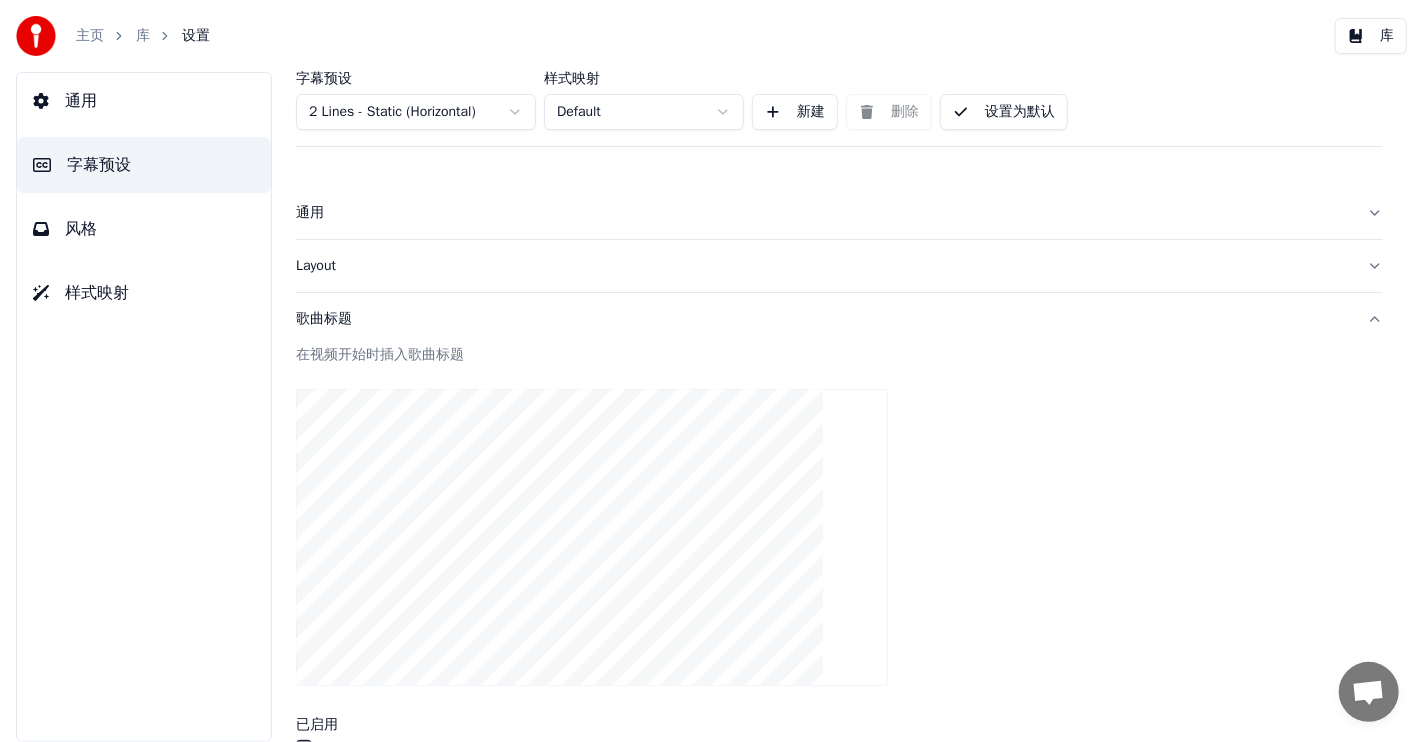 click on "歌曲标题" at bounding box center [823, 319] 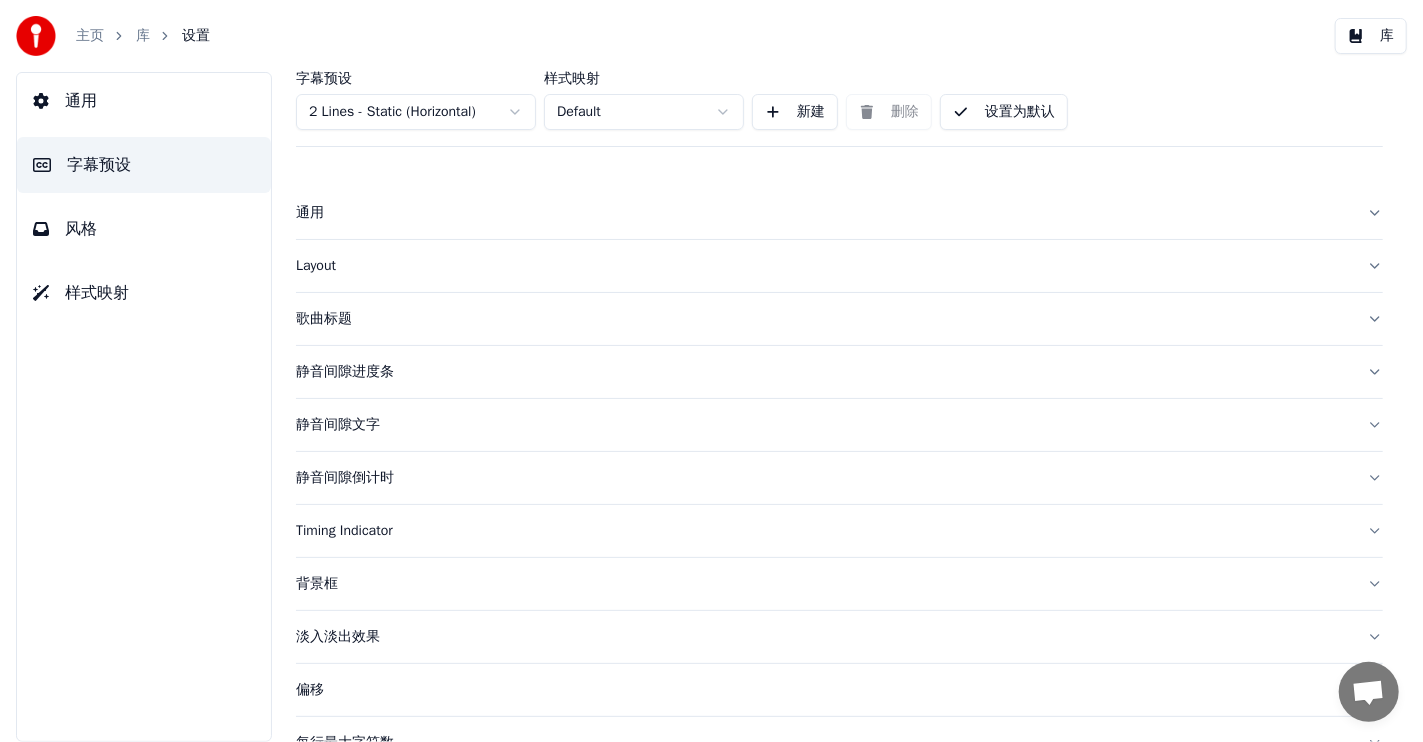 click on "库" at bounding box center (1371, 36) 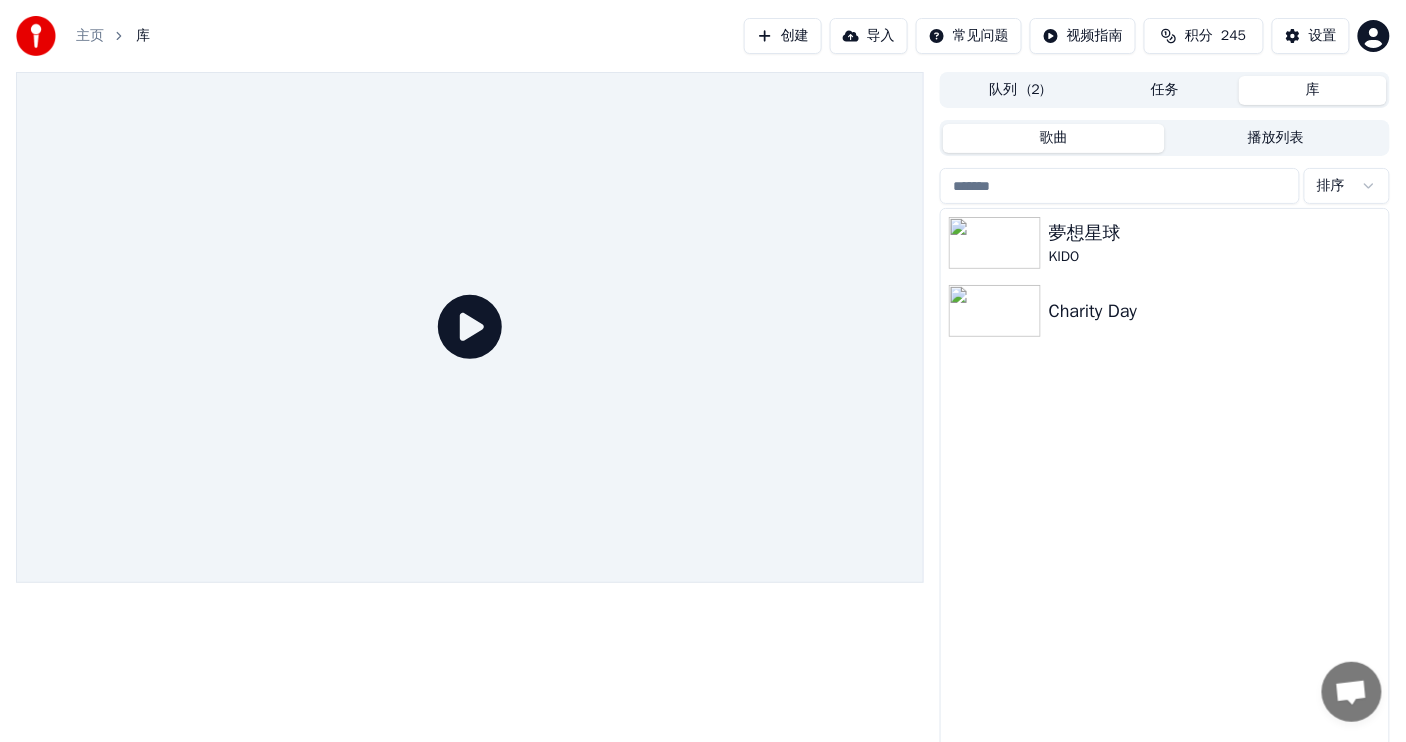 click on "任务" at bounding box center [1165, 90] 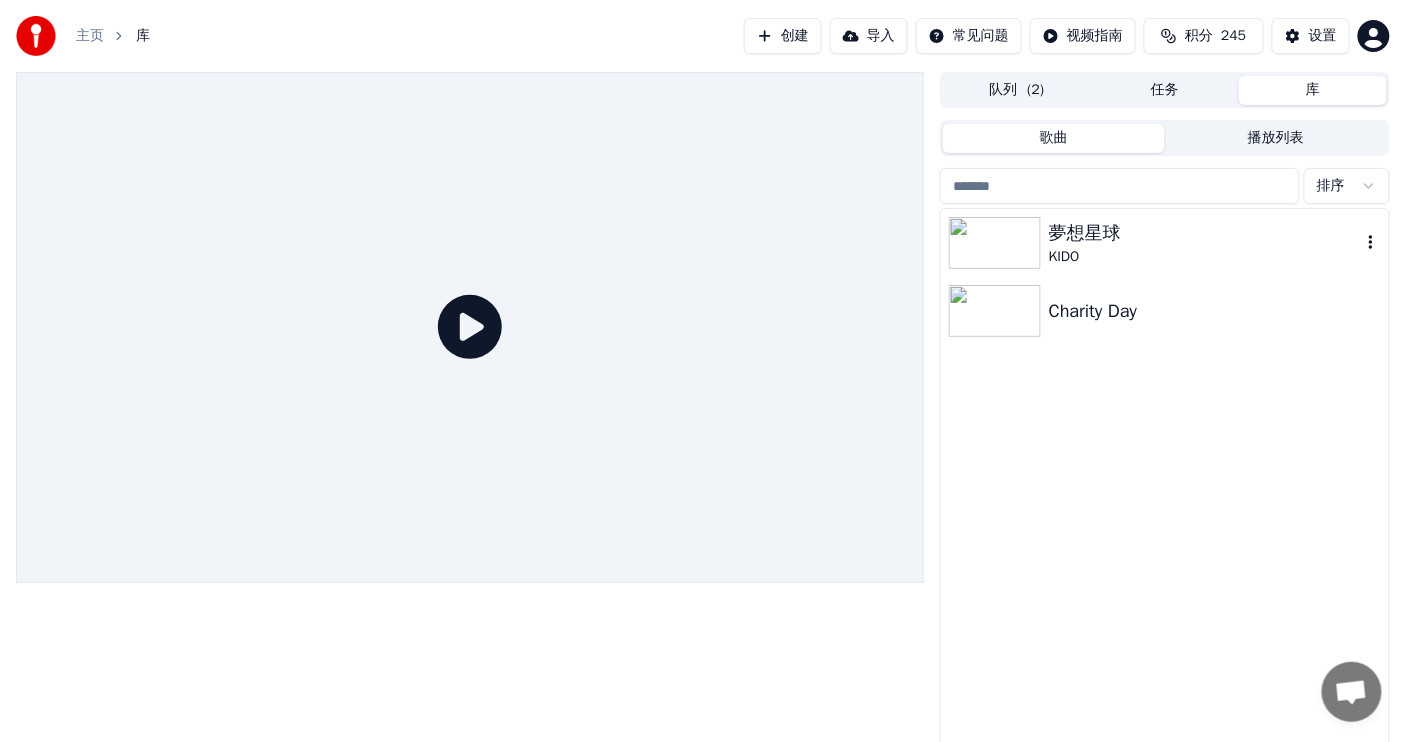click on "KIDO" at bounding box center [1205, 257] 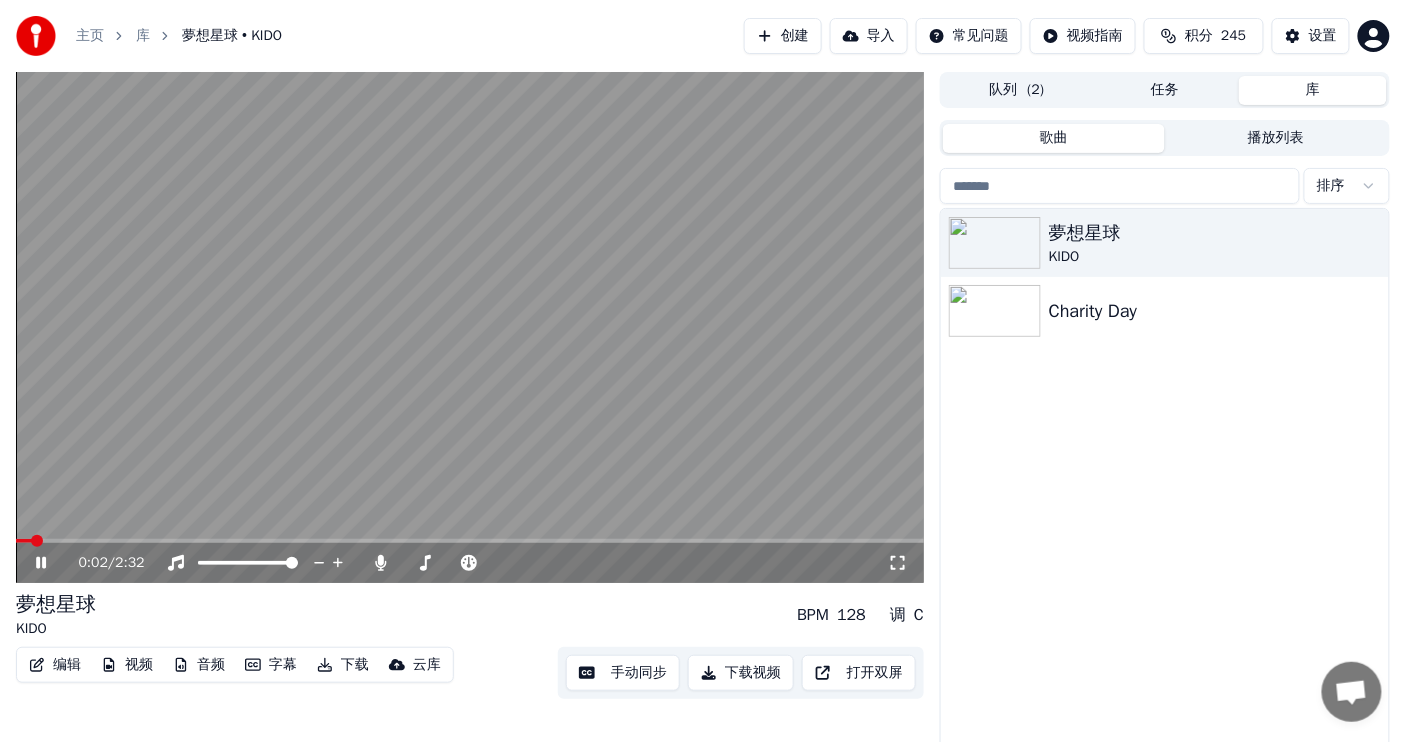click at bounding box center [470, 327] 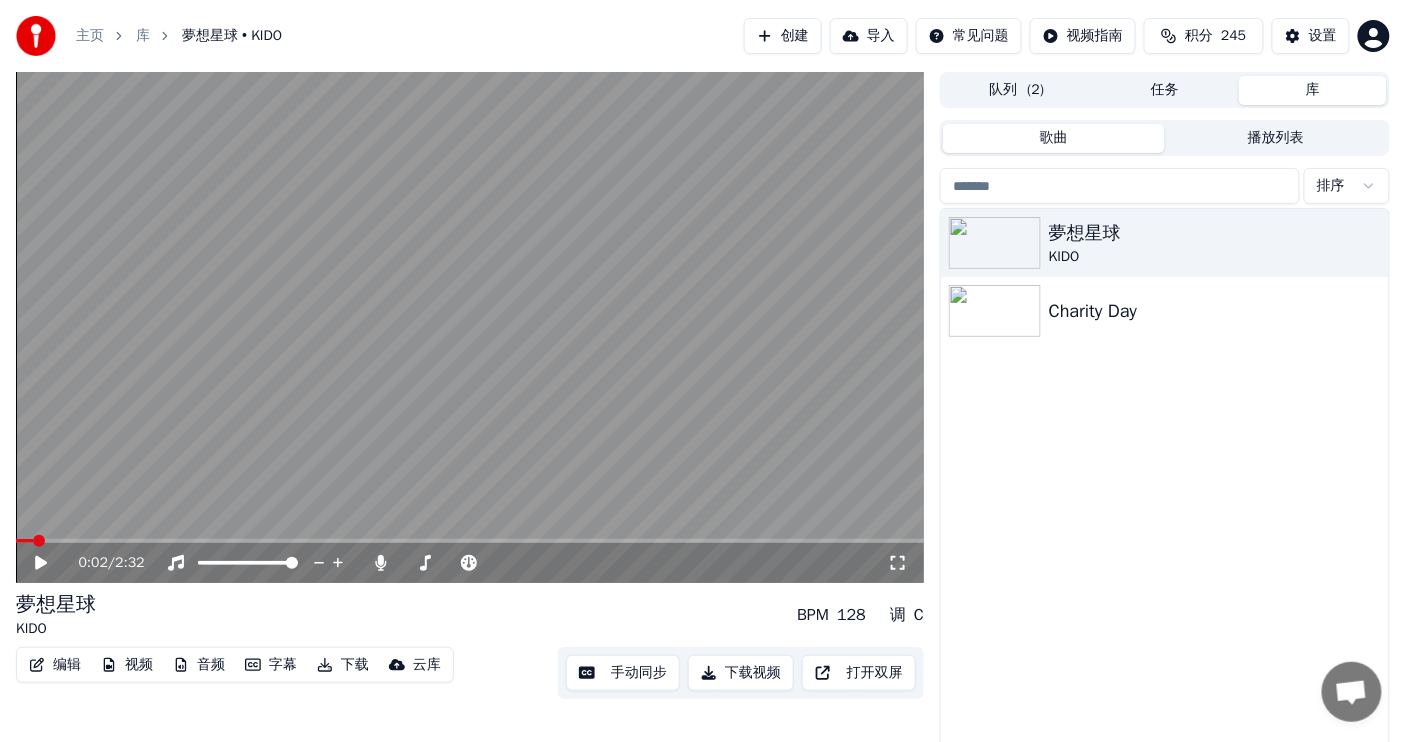 click at bounding box center [470, 327] 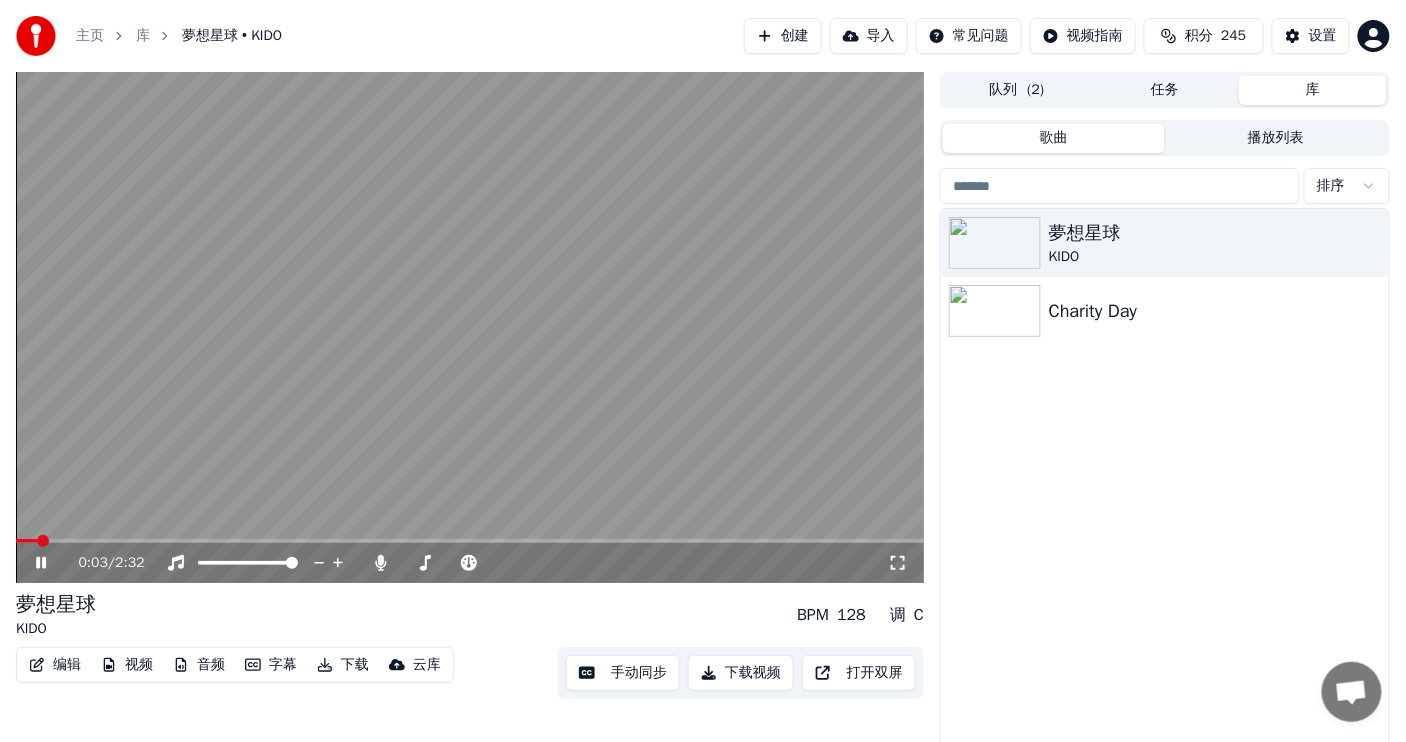 click at bounding box center (470, 541) 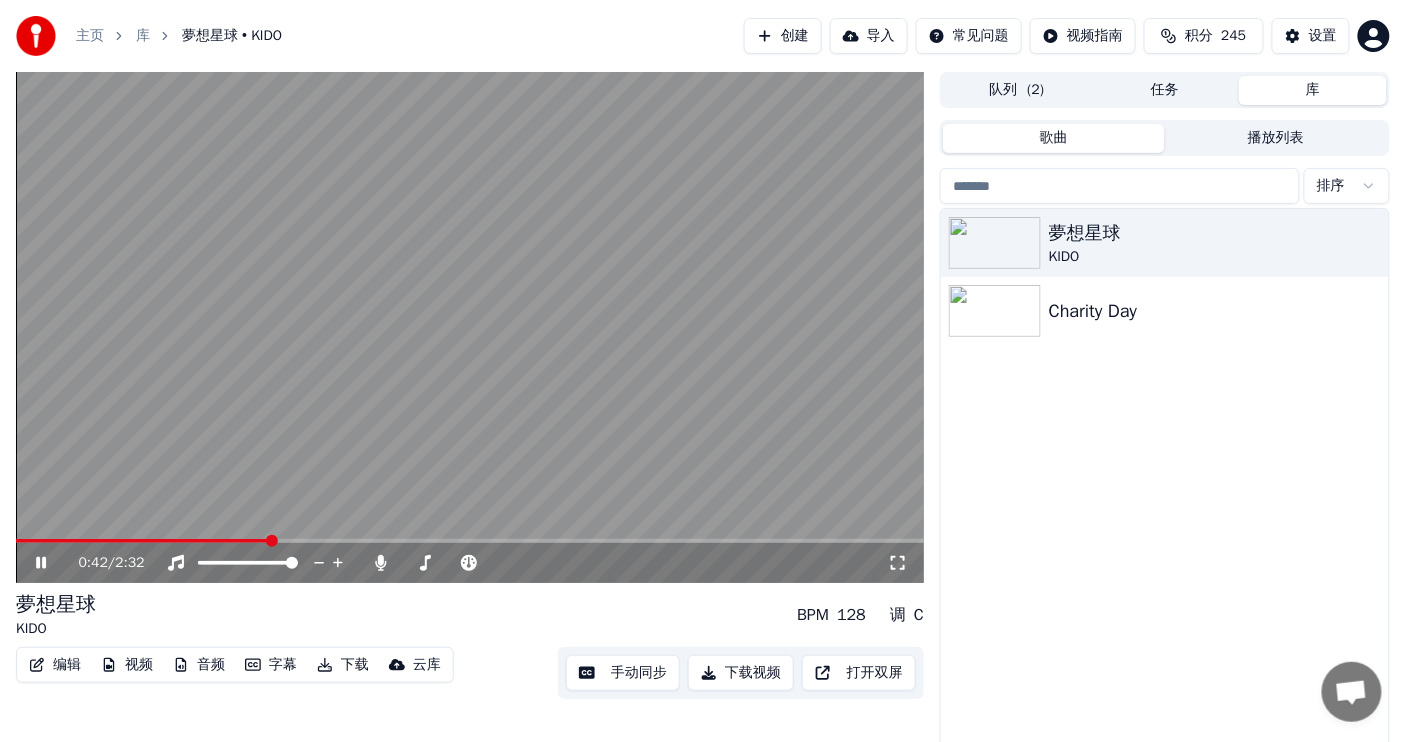 click at bounding box center (470, 327) 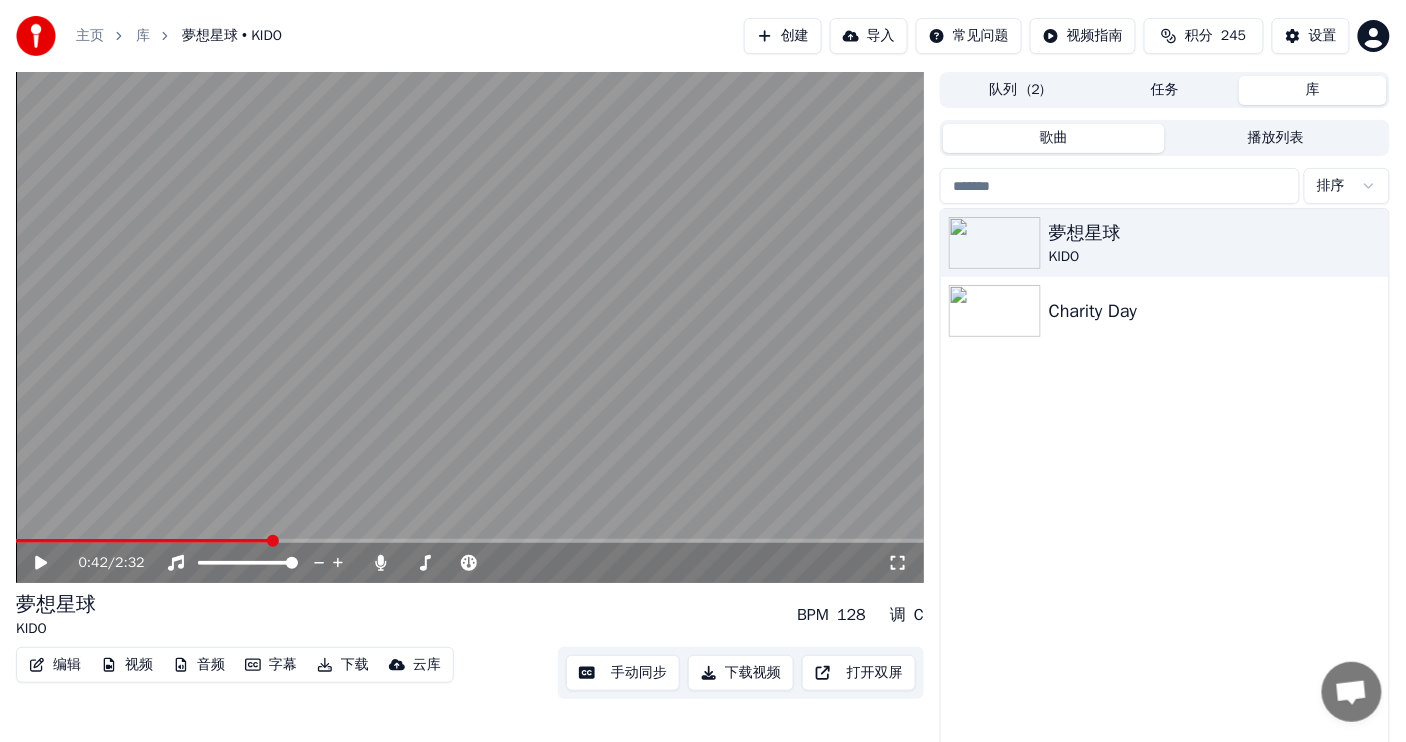click on "0:42  /  2:32" at bounding box center (470, 563) 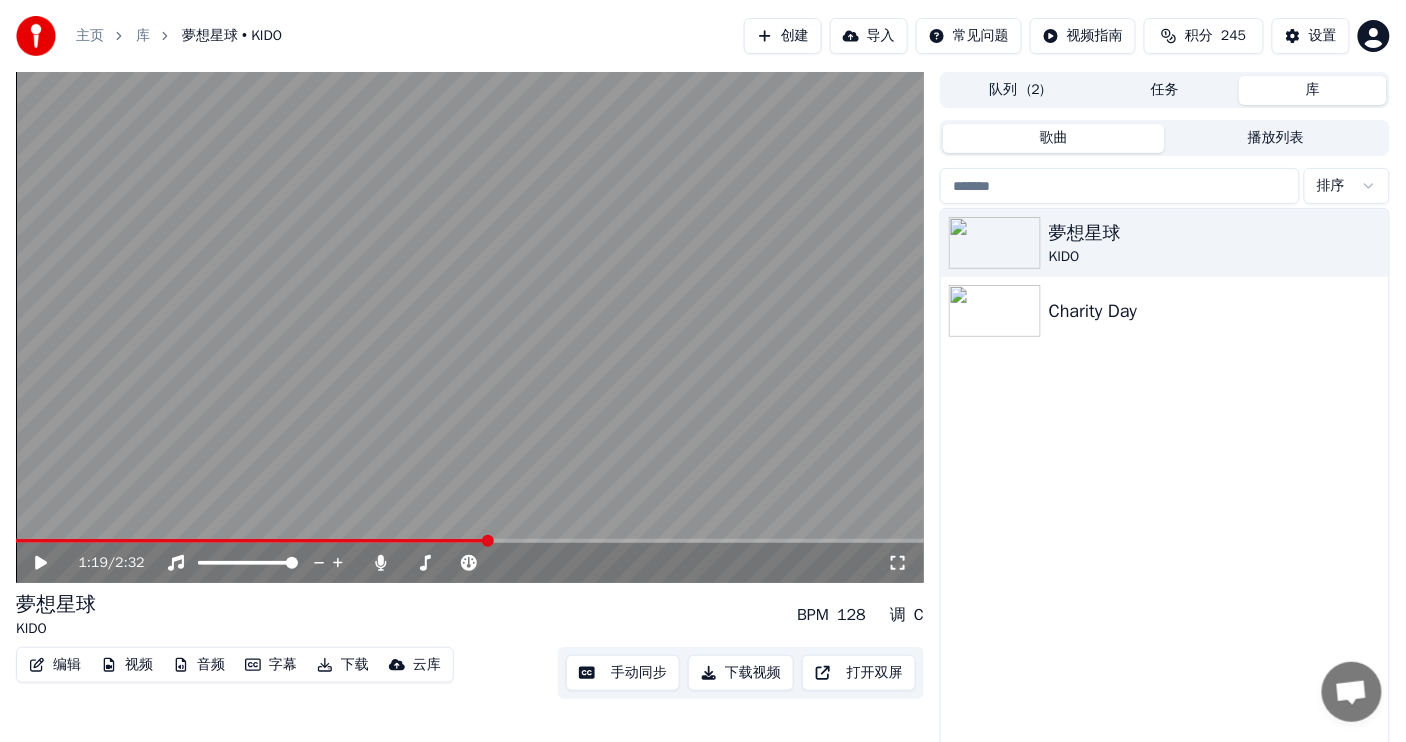 click at bounding box center [470, 541] 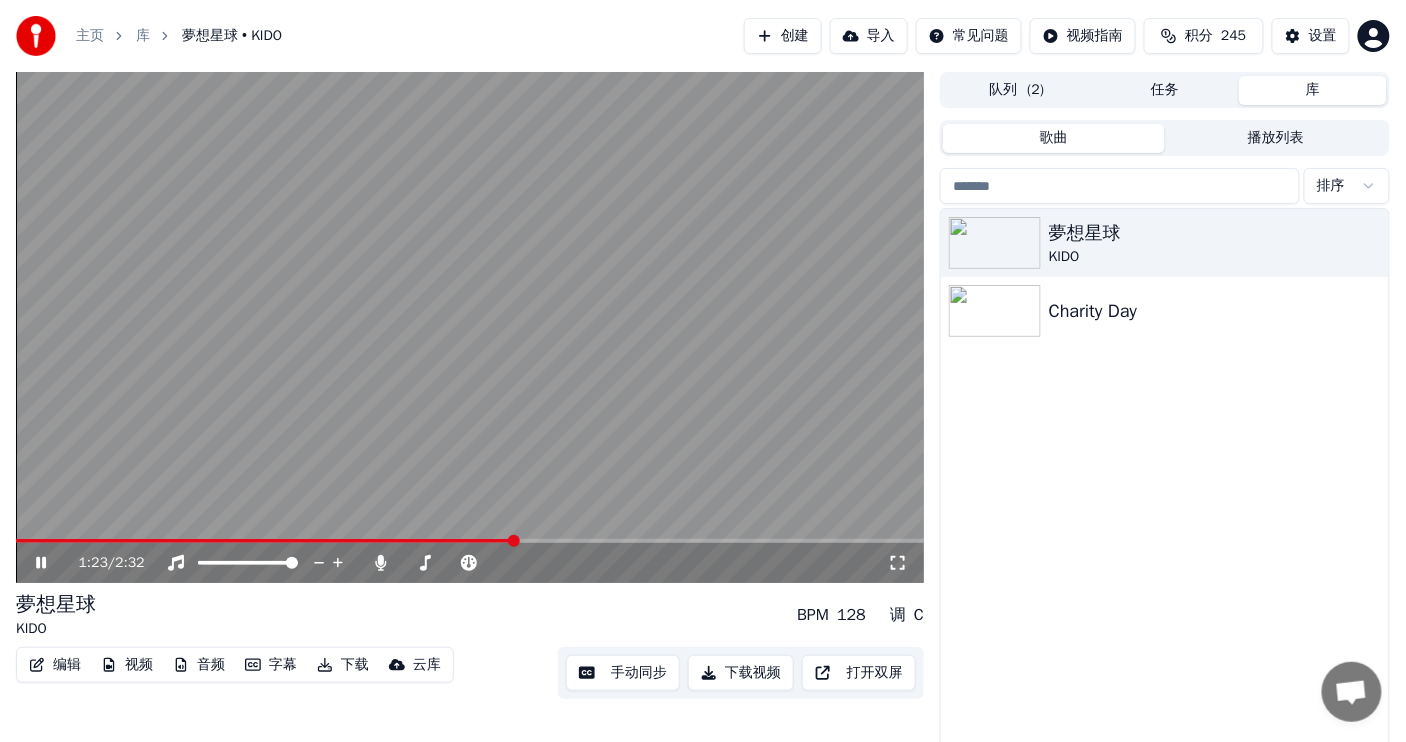 click at bounding box center (470, 327) 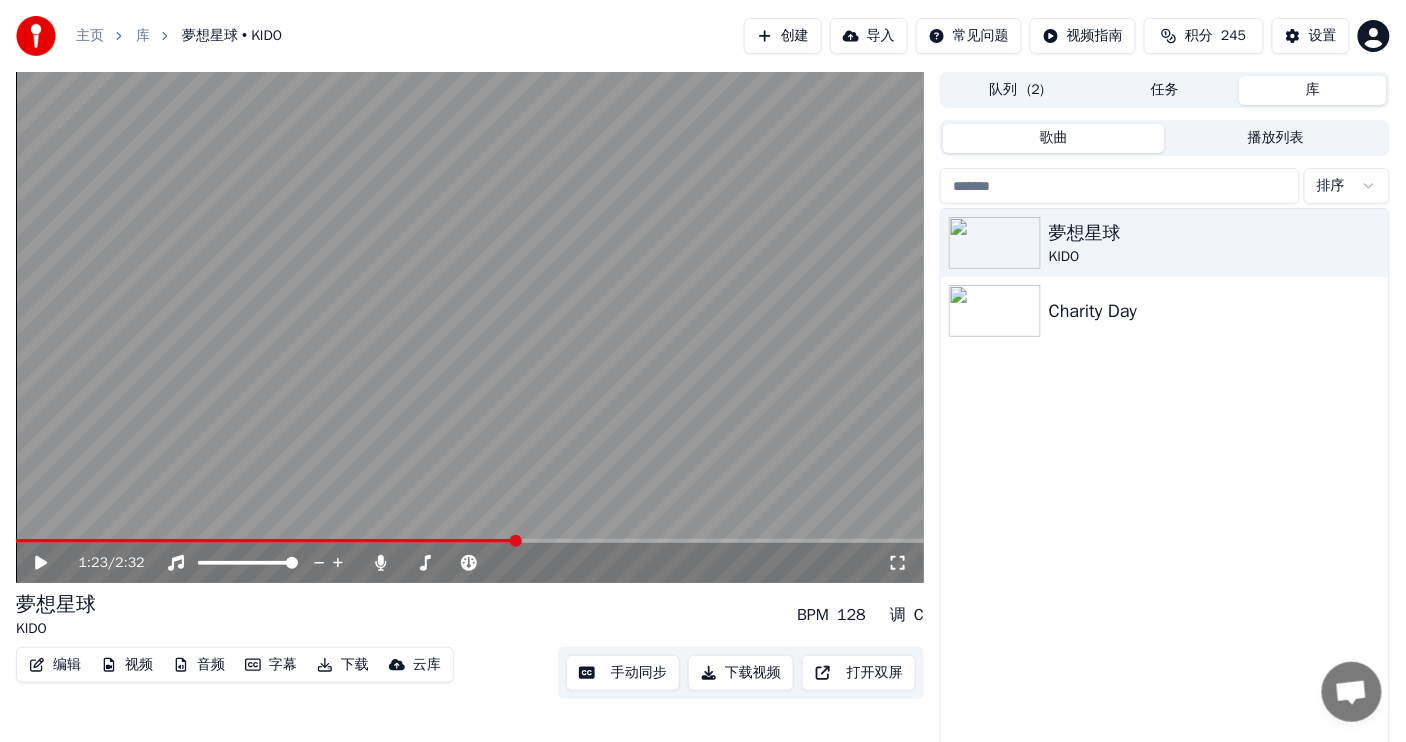 click at bounding box center (266, 541) 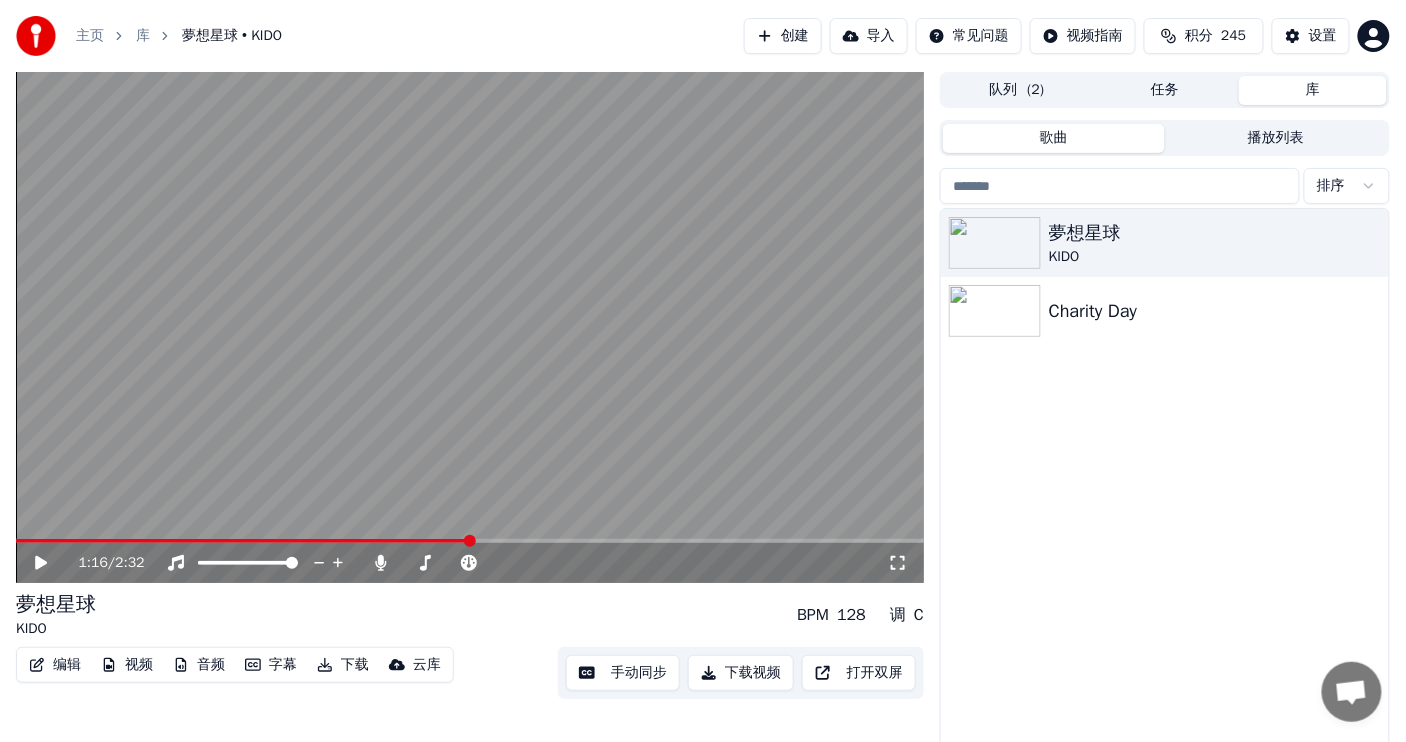click at bounding box center [470, 541] 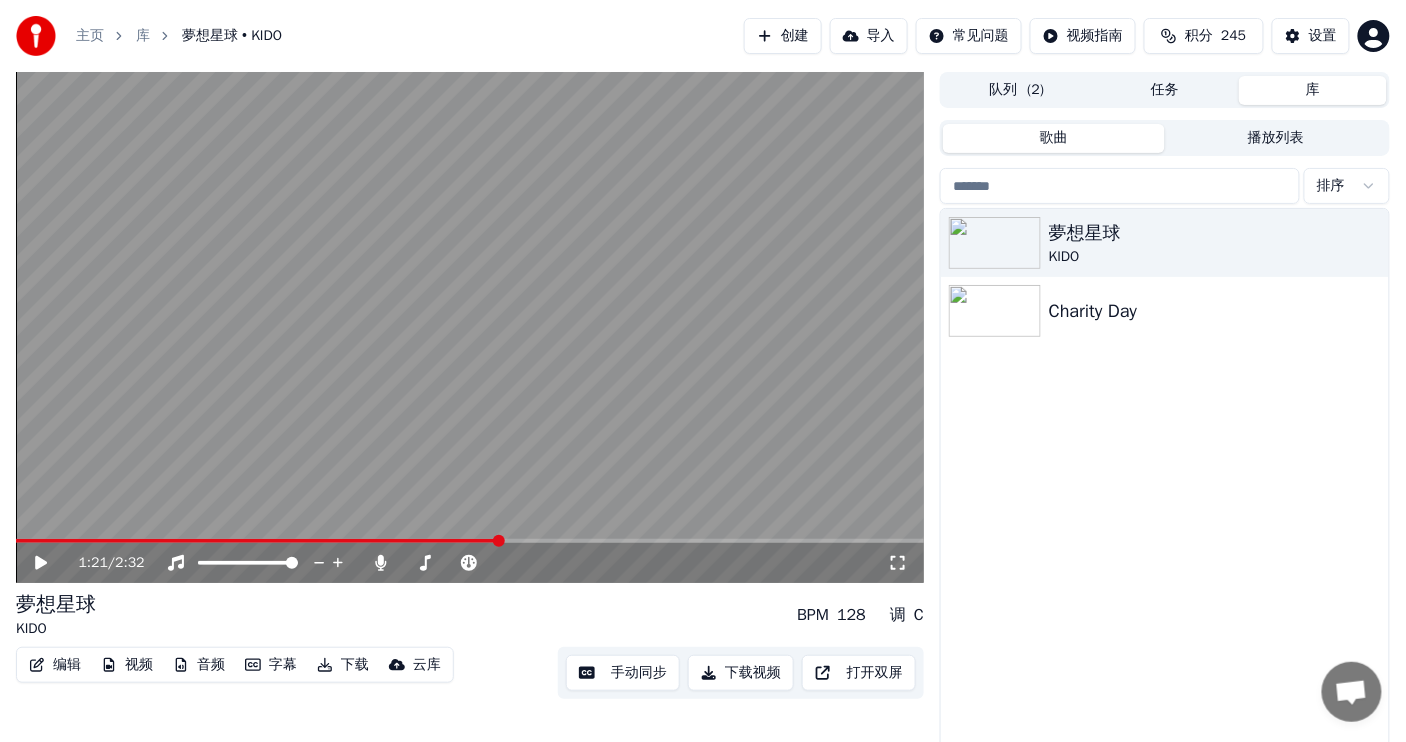 click at bounding box center (258, 541) 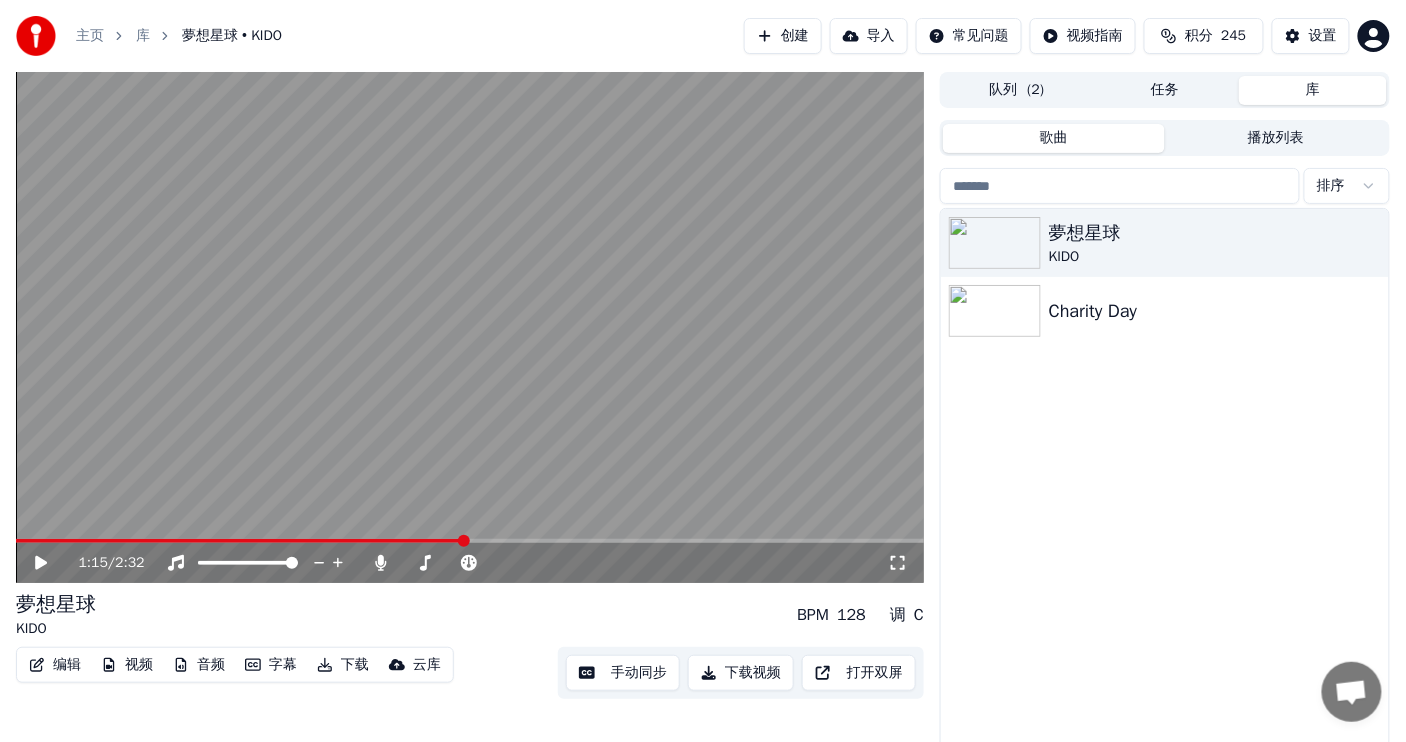 click 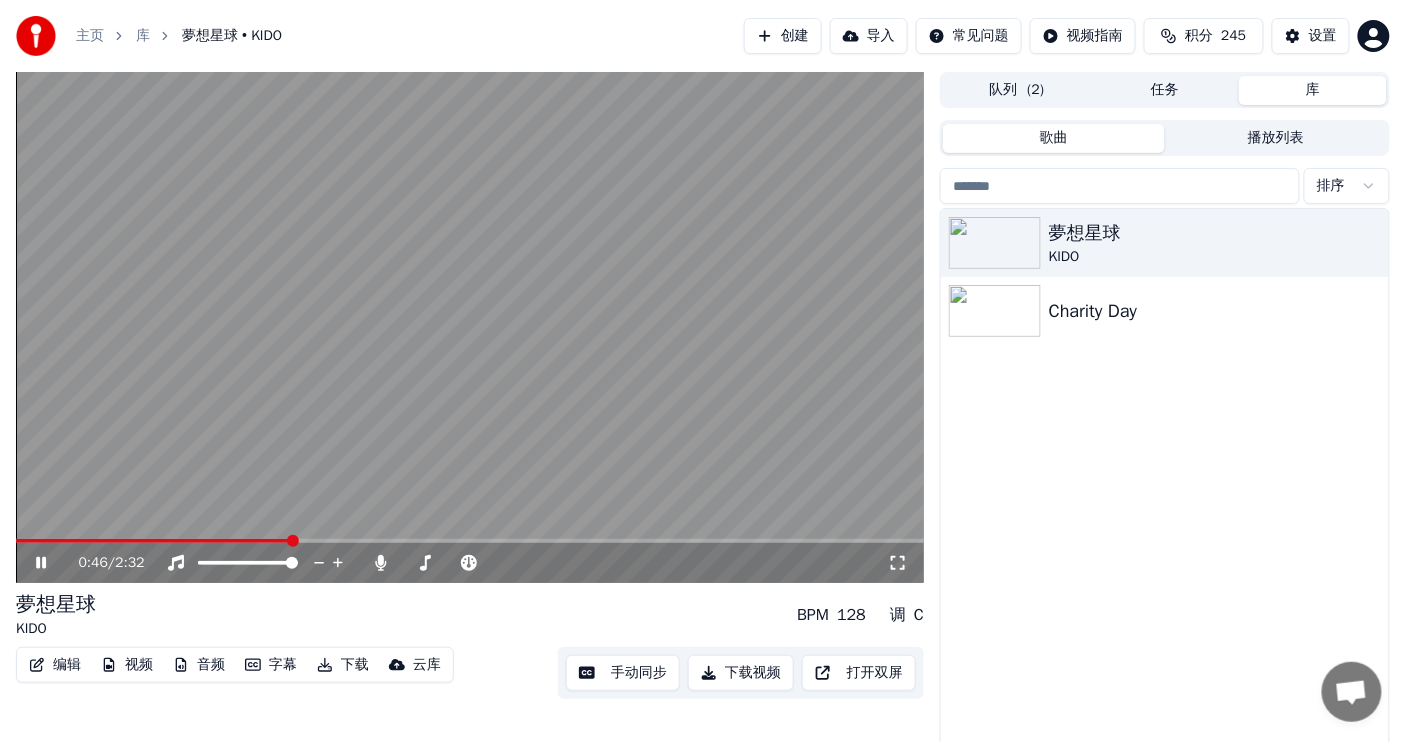 click at bounding box center (153, 541) 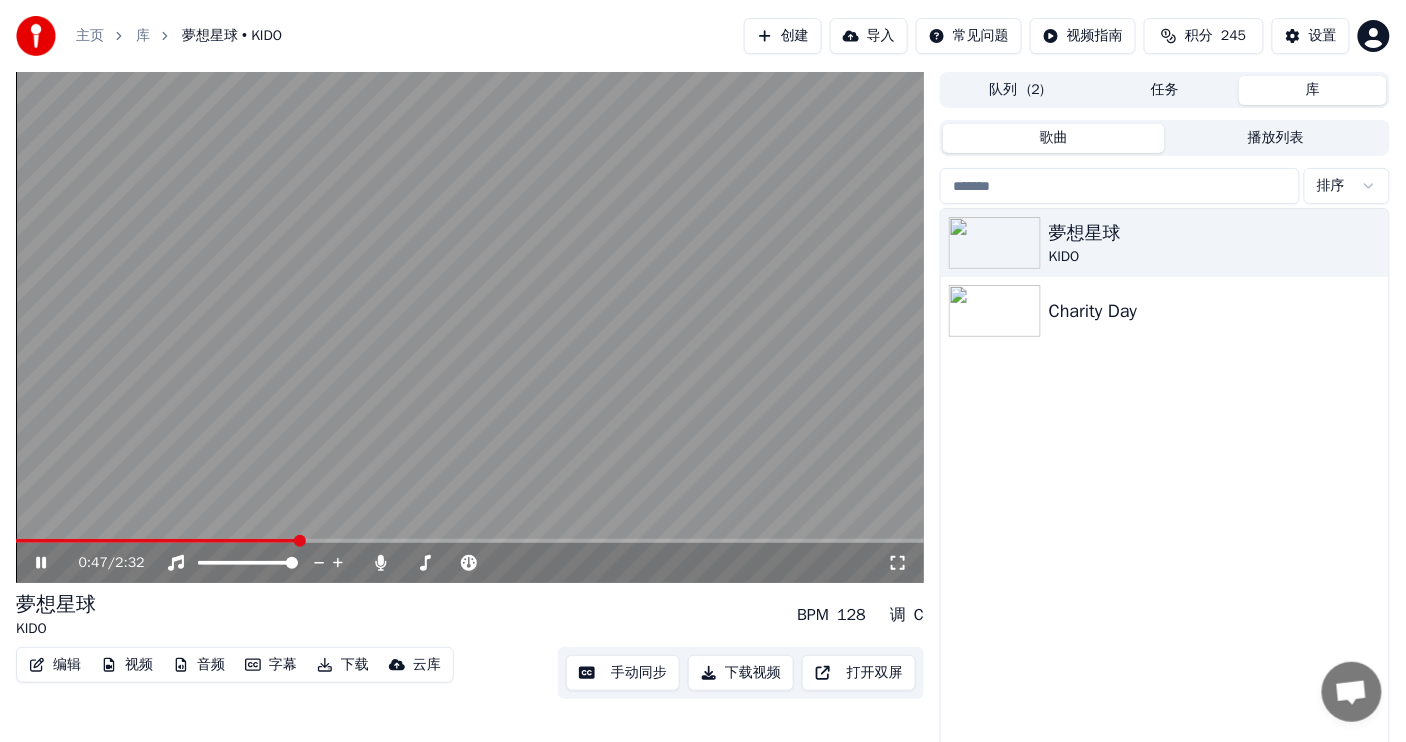 click at bounding box center [470, 327] 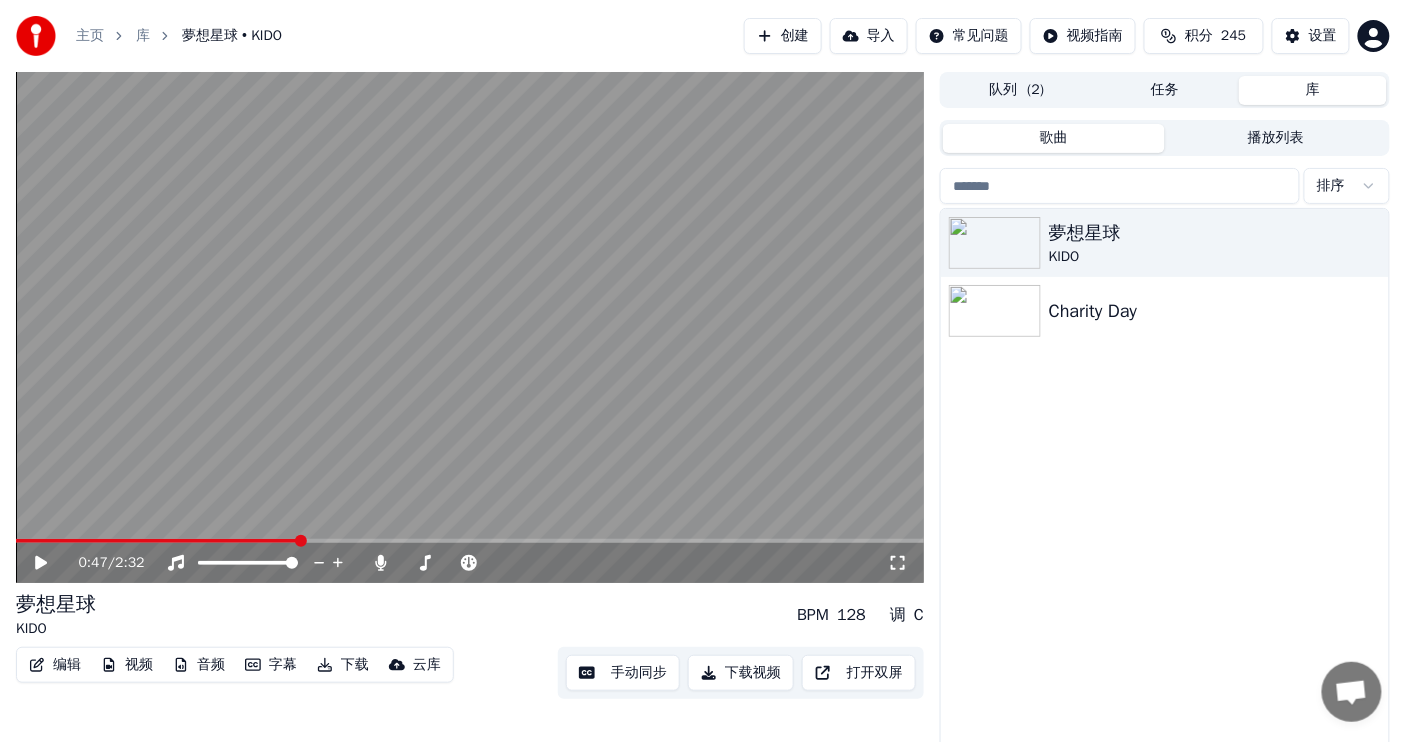 click at bounding box center (470, 541) 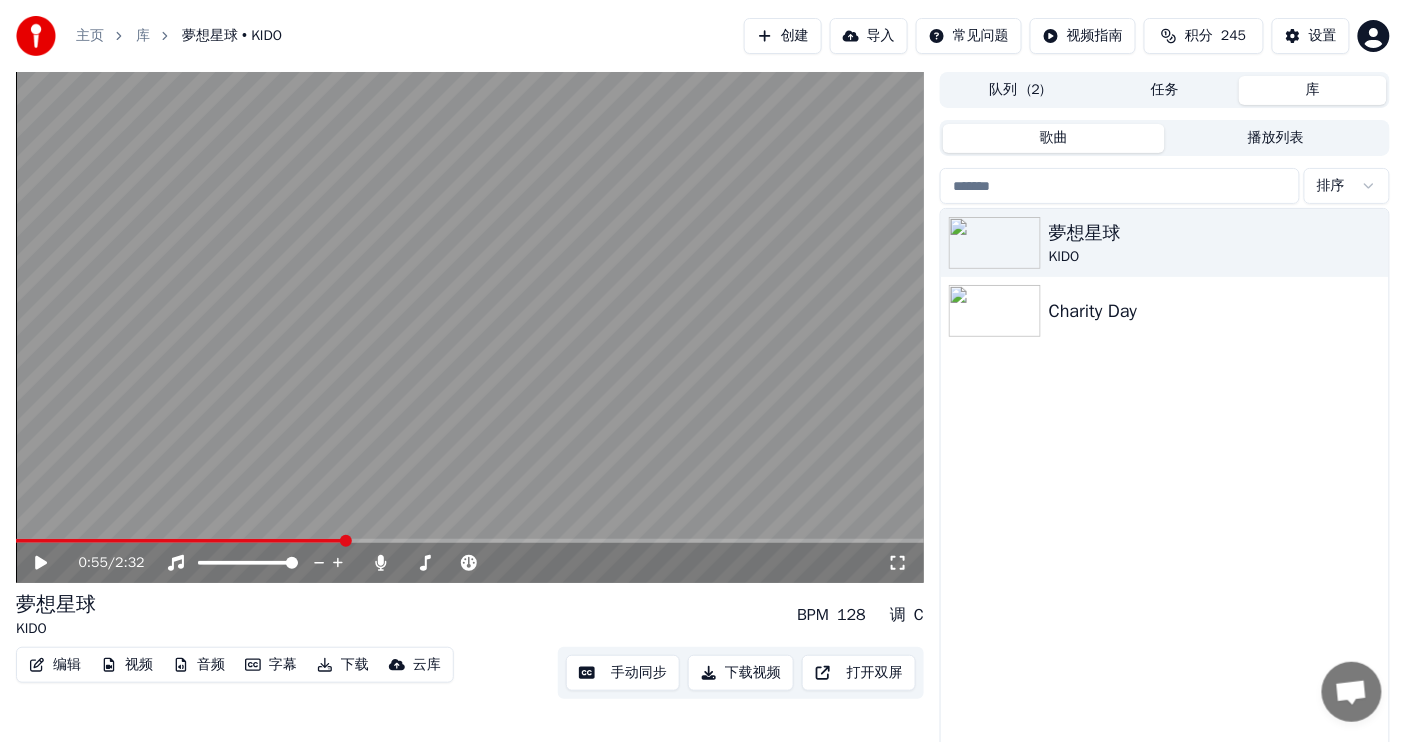 click 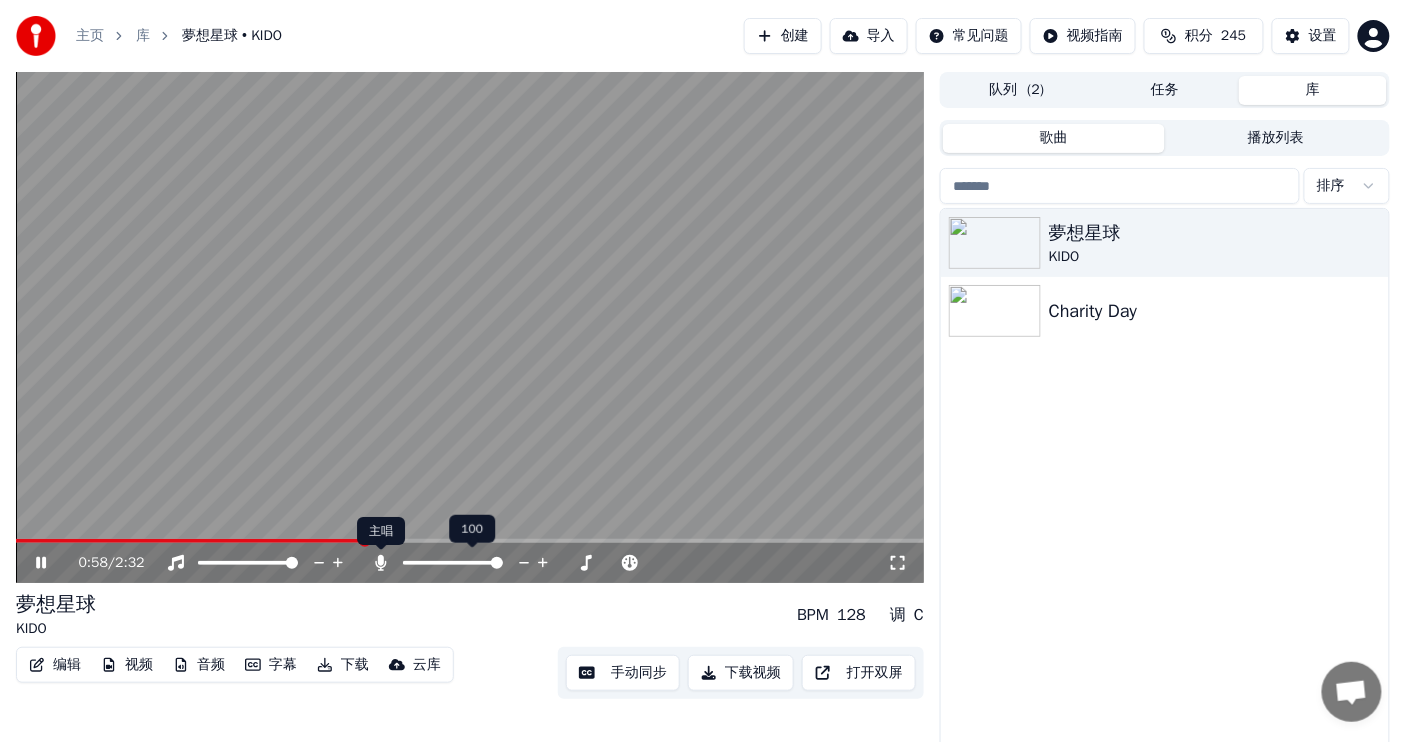 click 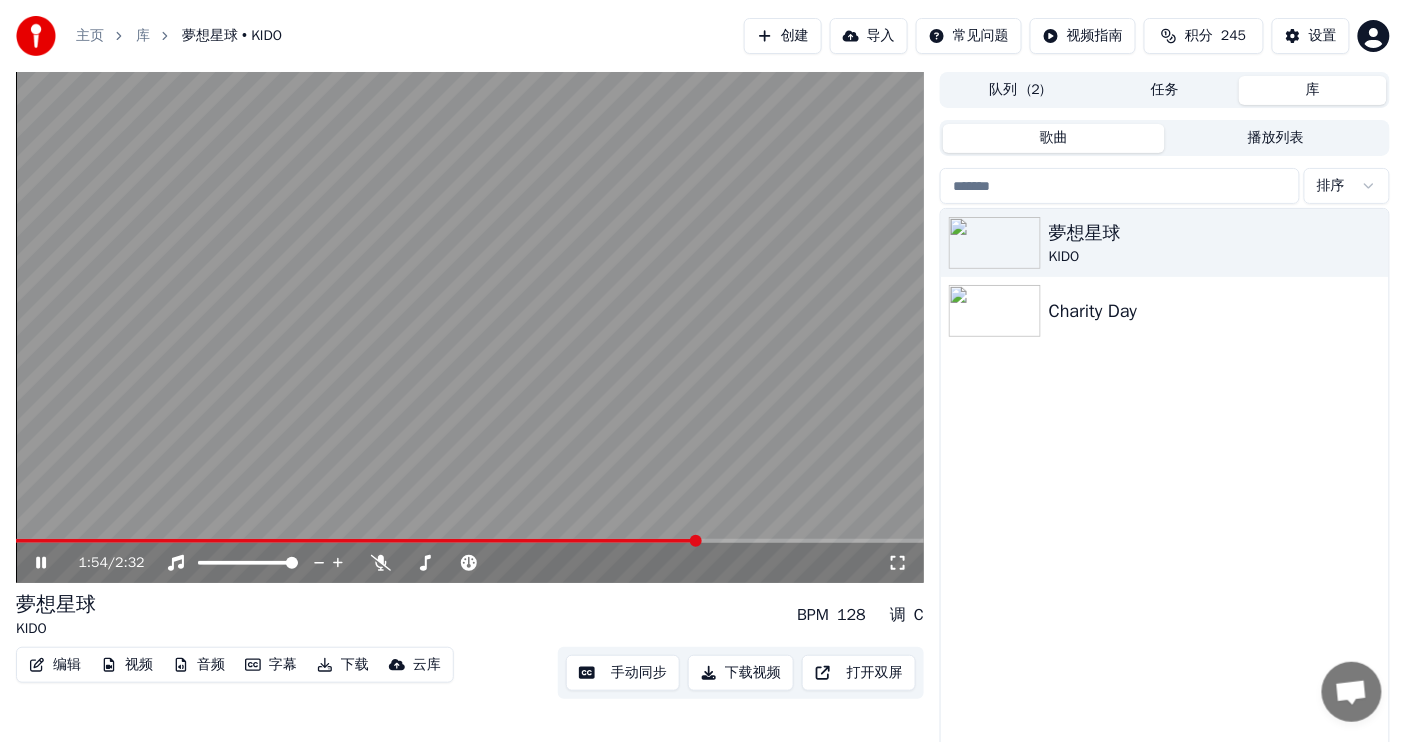 click at bounding box center (357, 541) 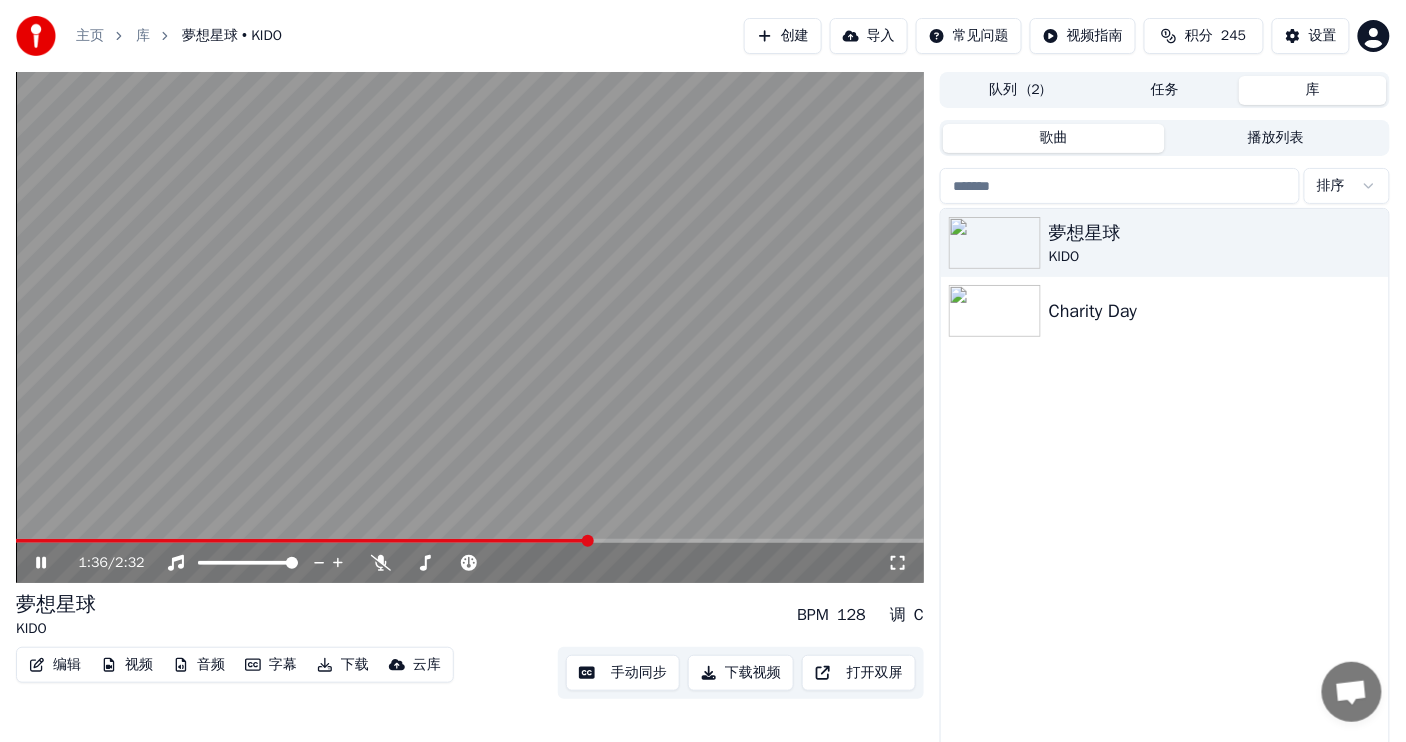 click at bounding box center [470, 541] 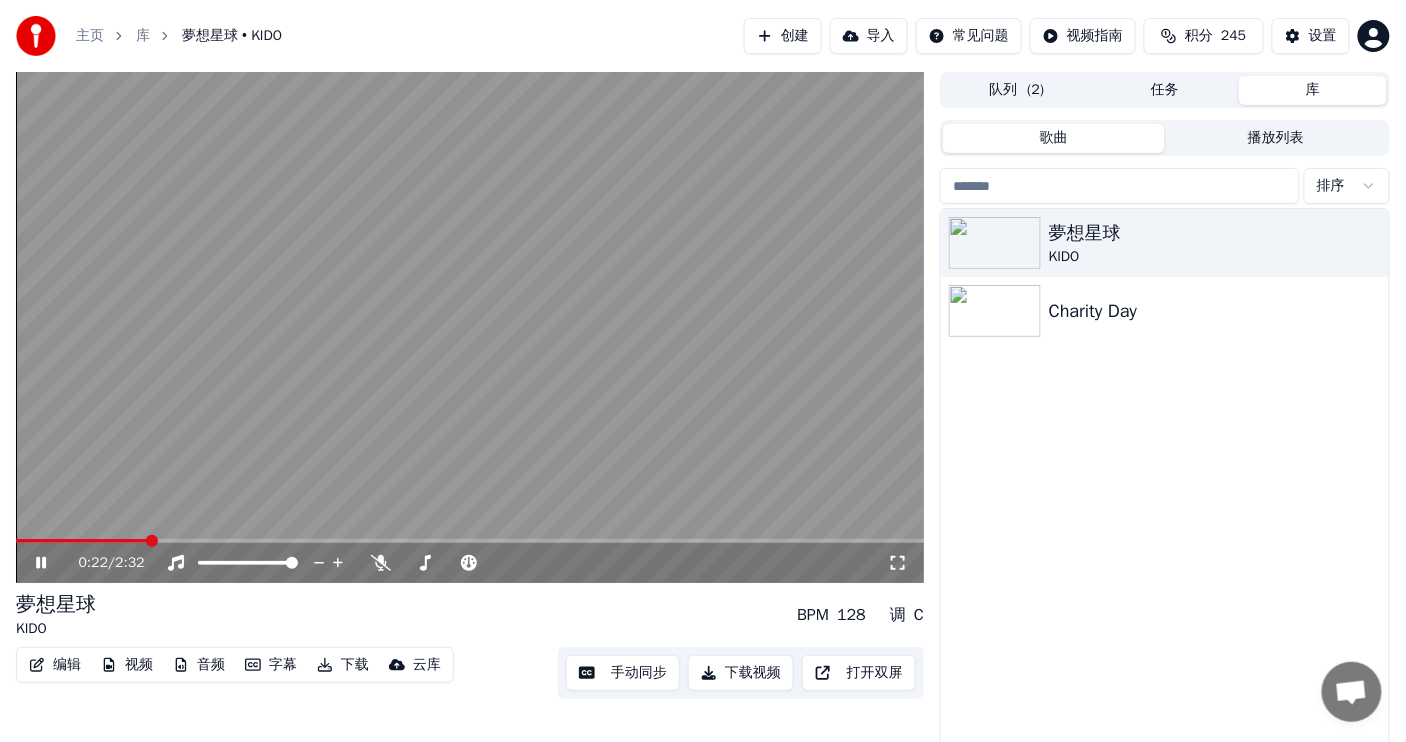 click at bounding box center (81, 541) 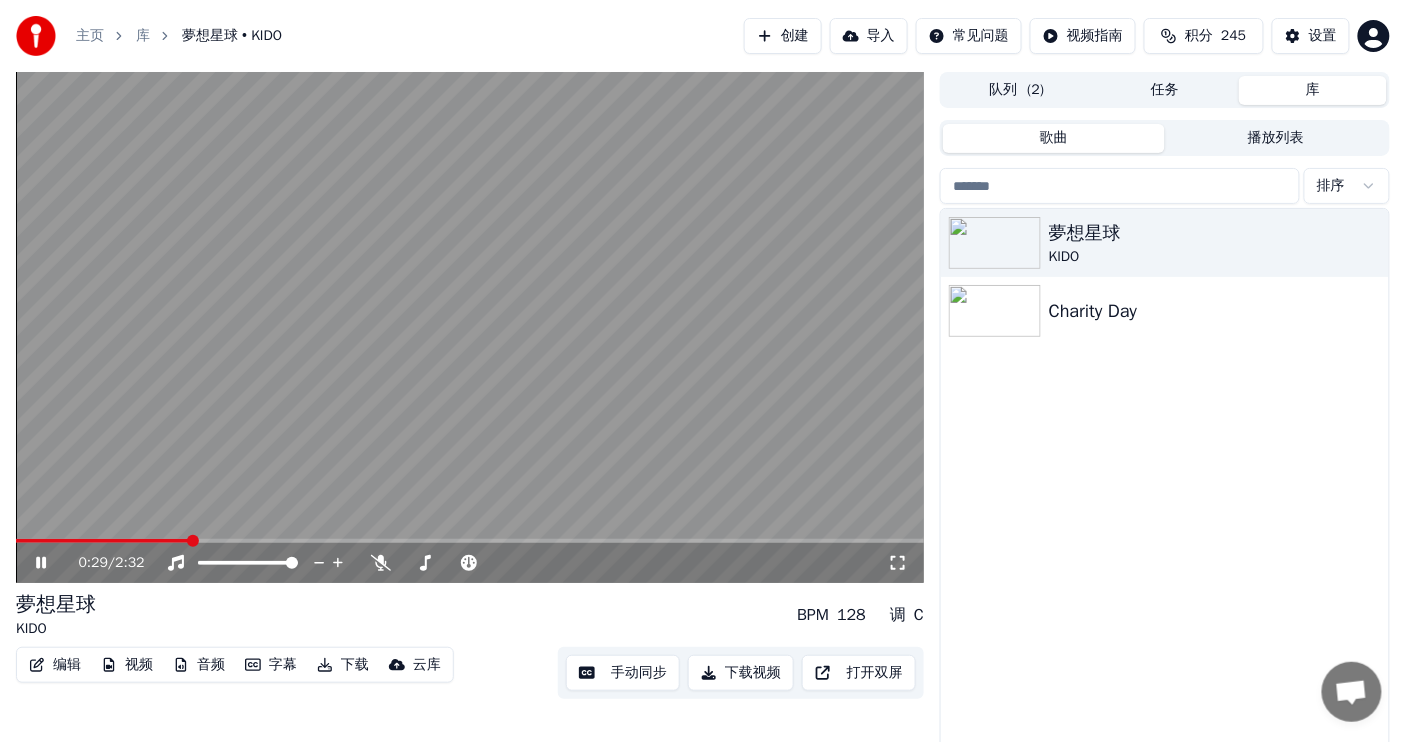 click at bounding box center (102, 541) 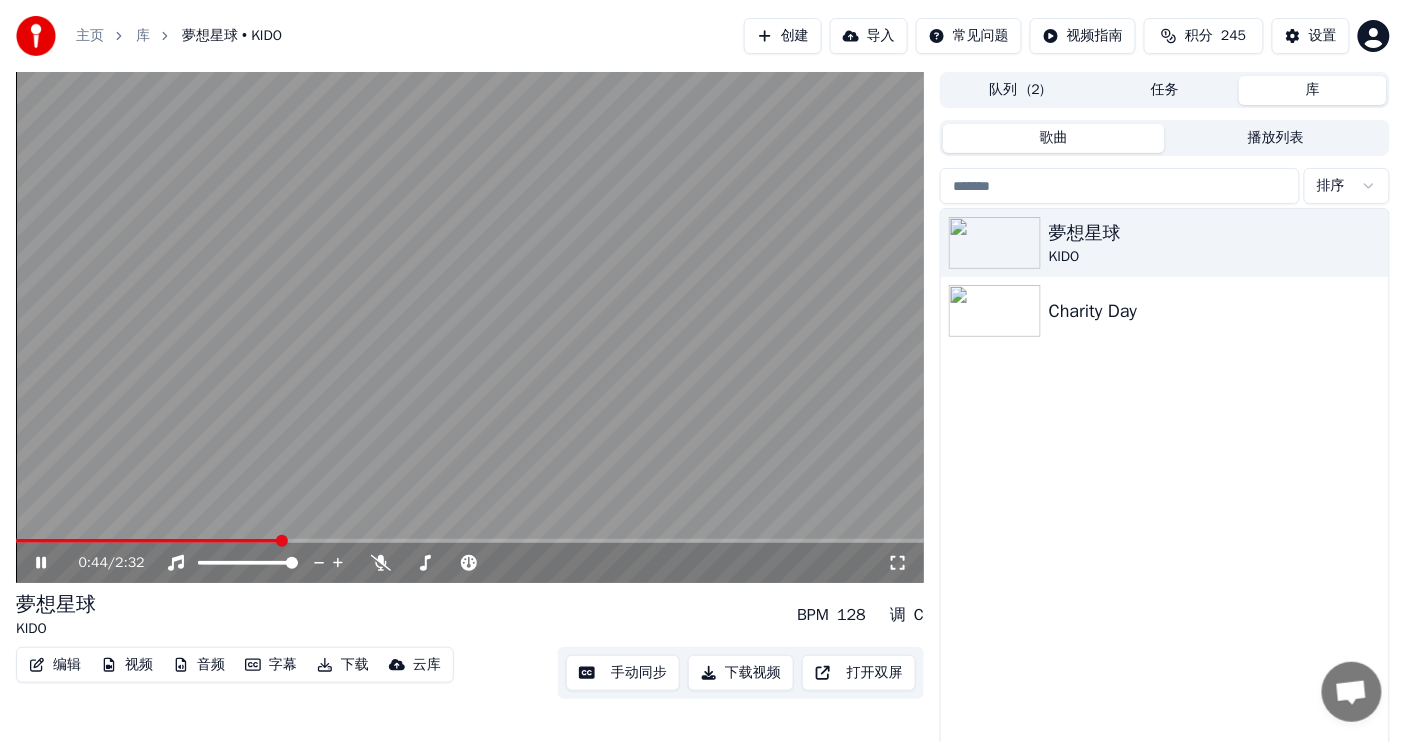 click 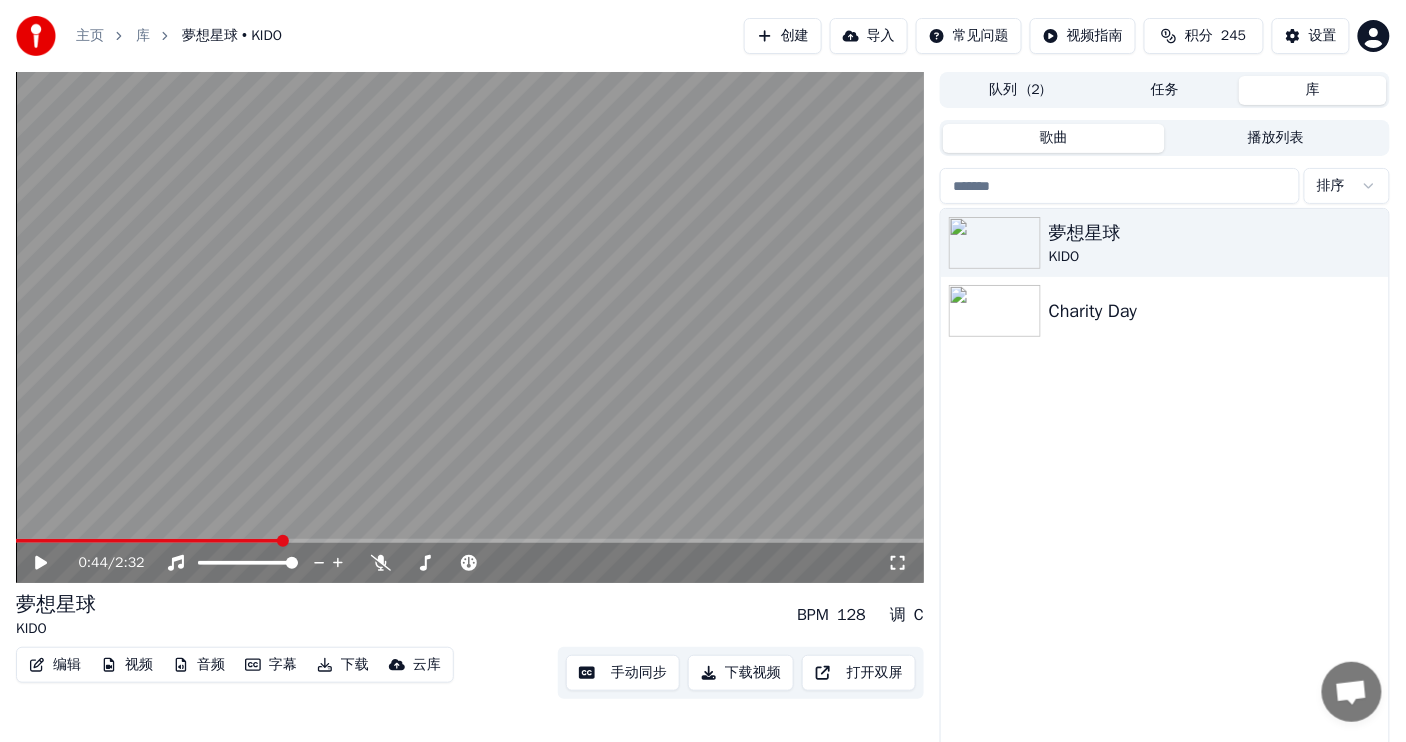 click on "下载视频" at bounding box center (741, 673) 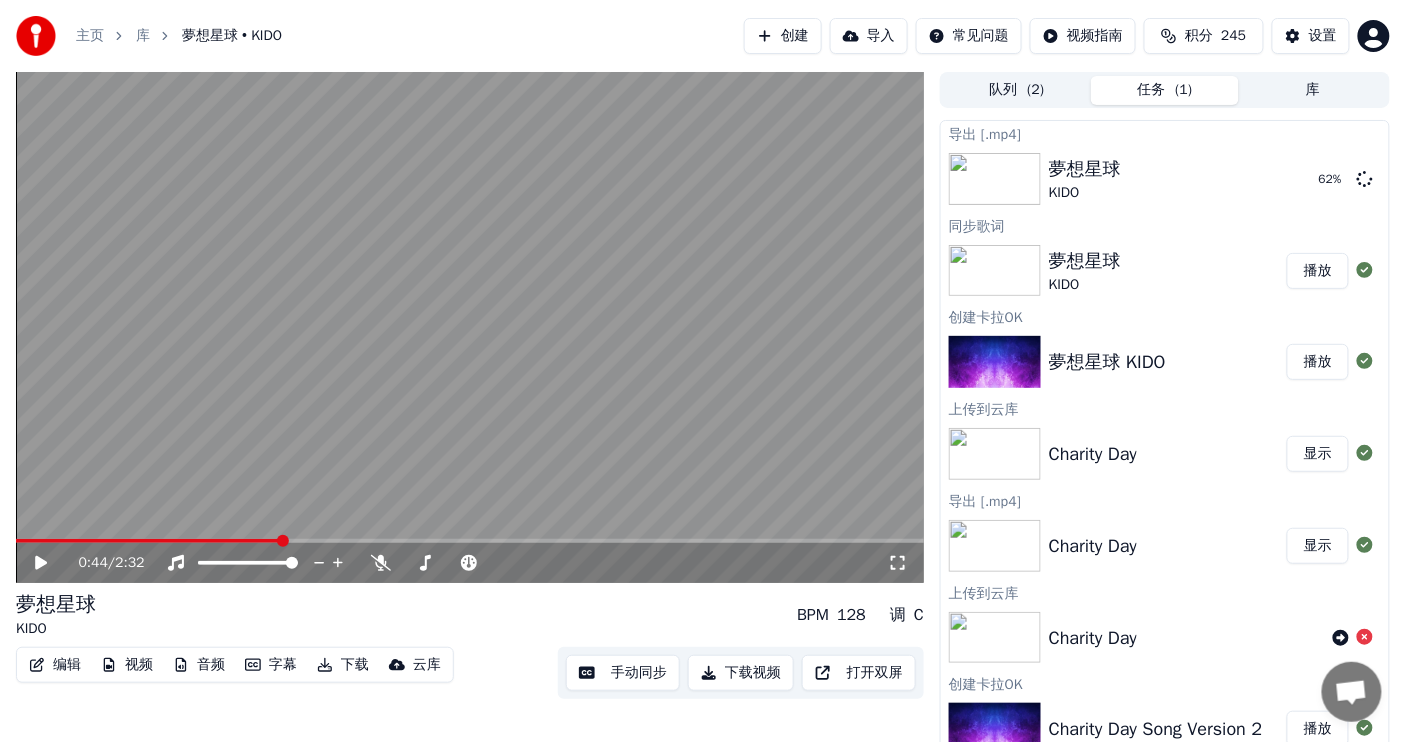 click on "队列 ( 2 )" at bounding box center (1017, 90) 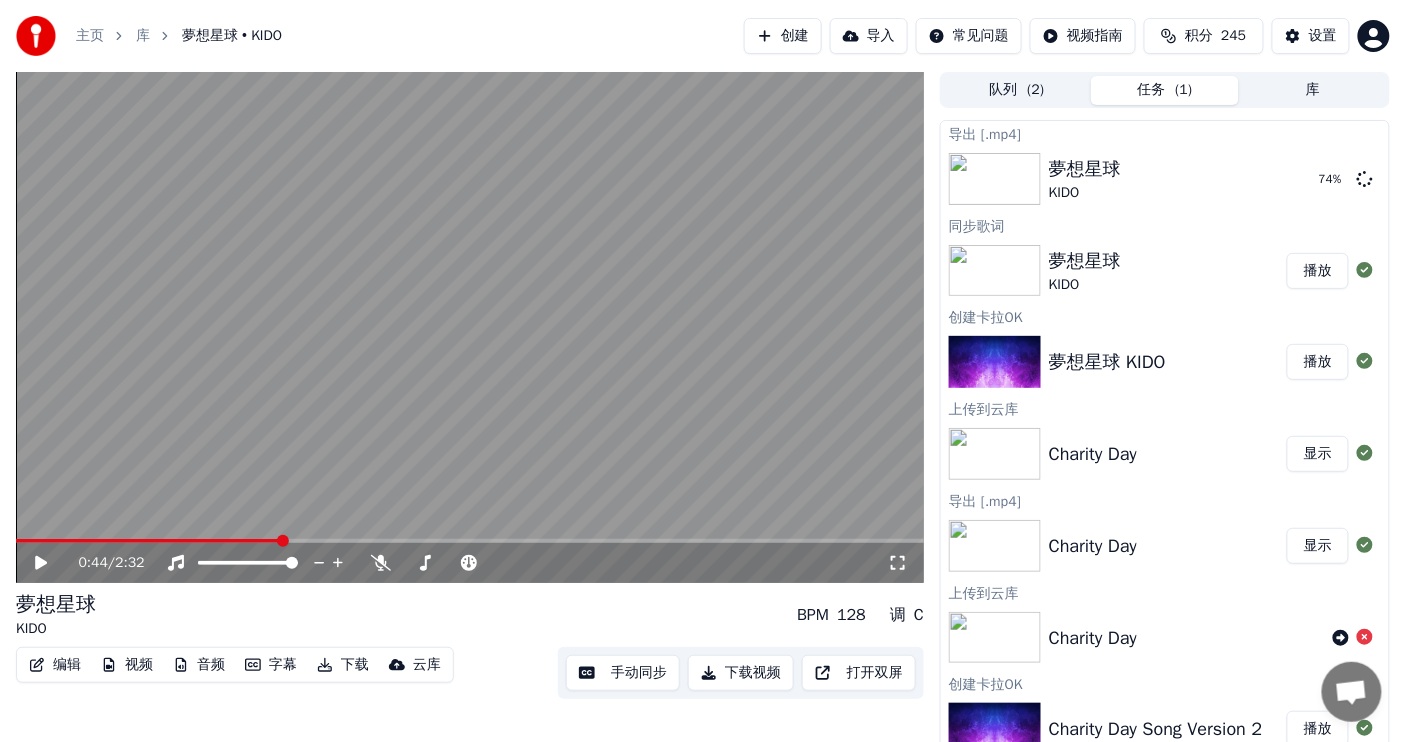 click on "任务 ( 1 )" at bounding box center [1165, 90] 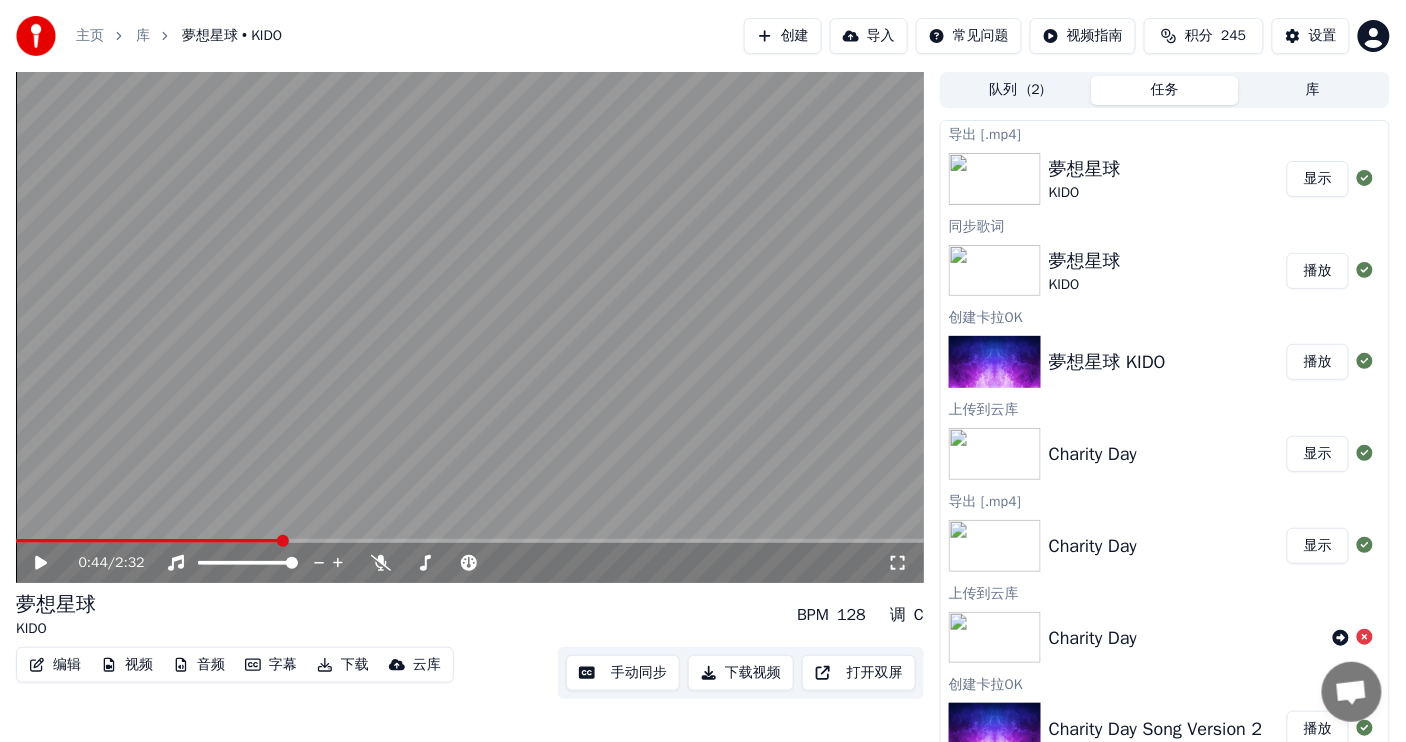 click on "显示" at bounding box center [1318, 179] 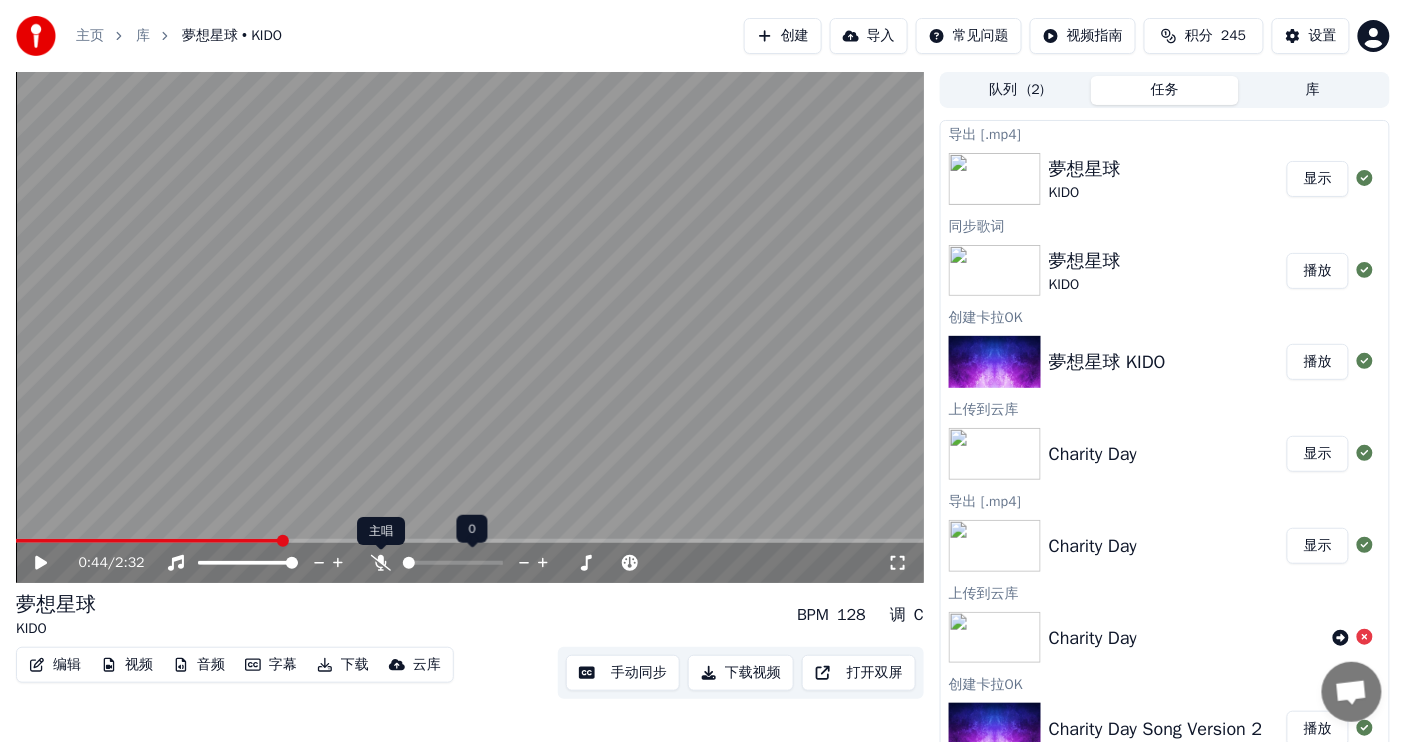 click 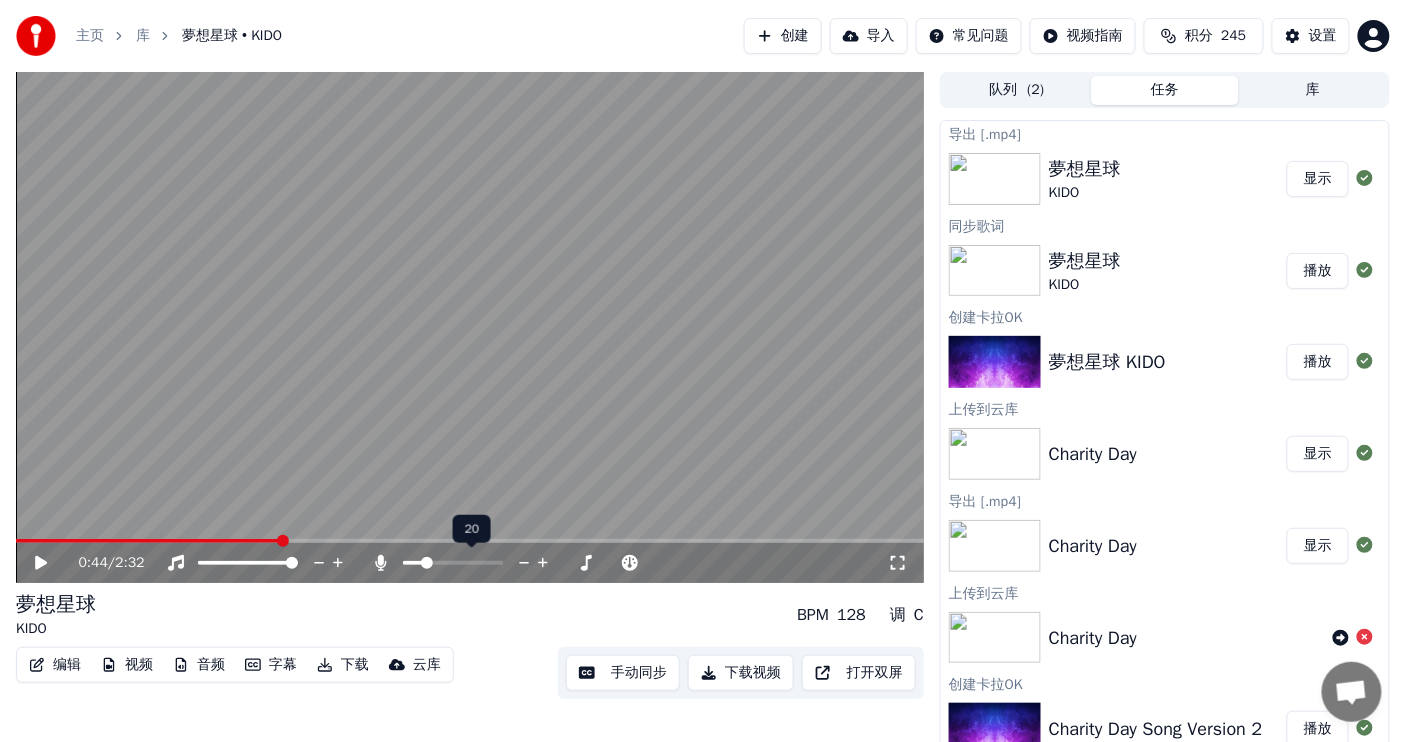 click at bounding box center (413, 563) 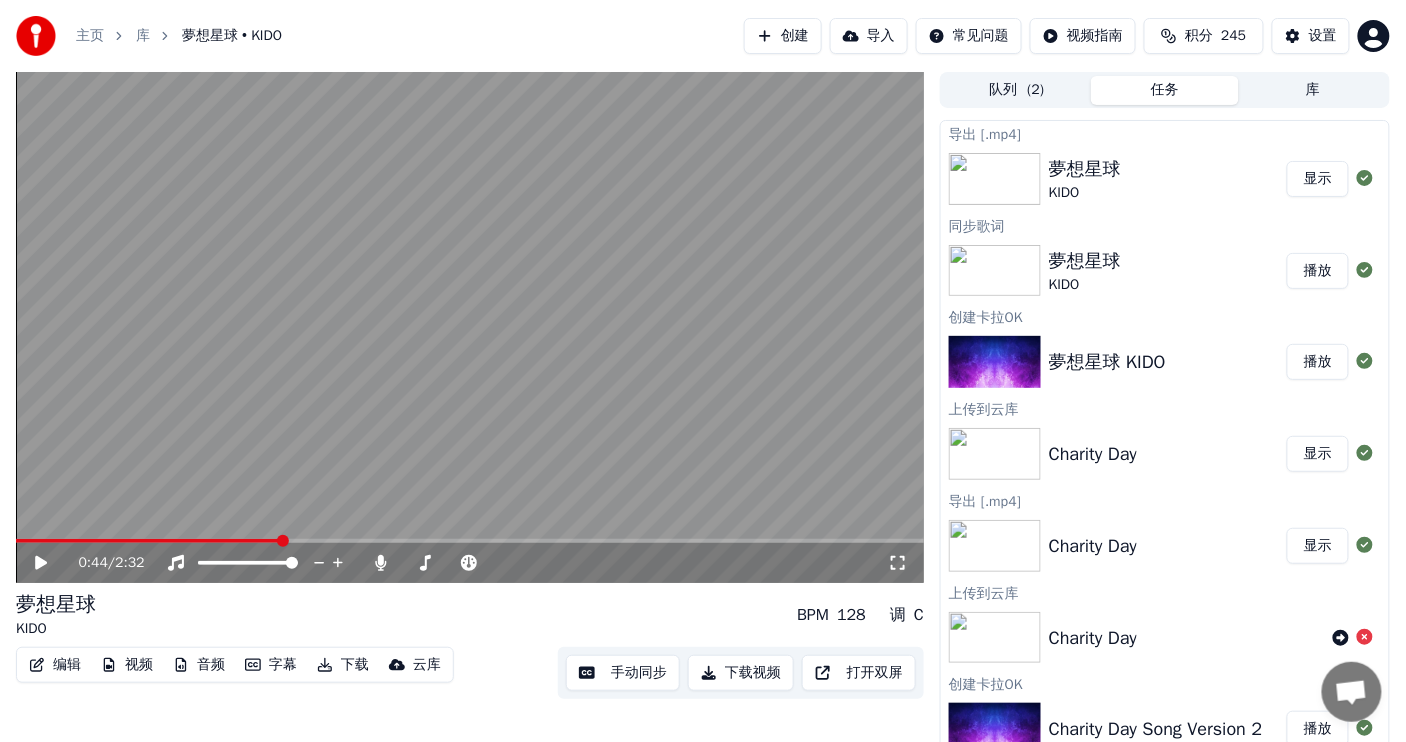 click 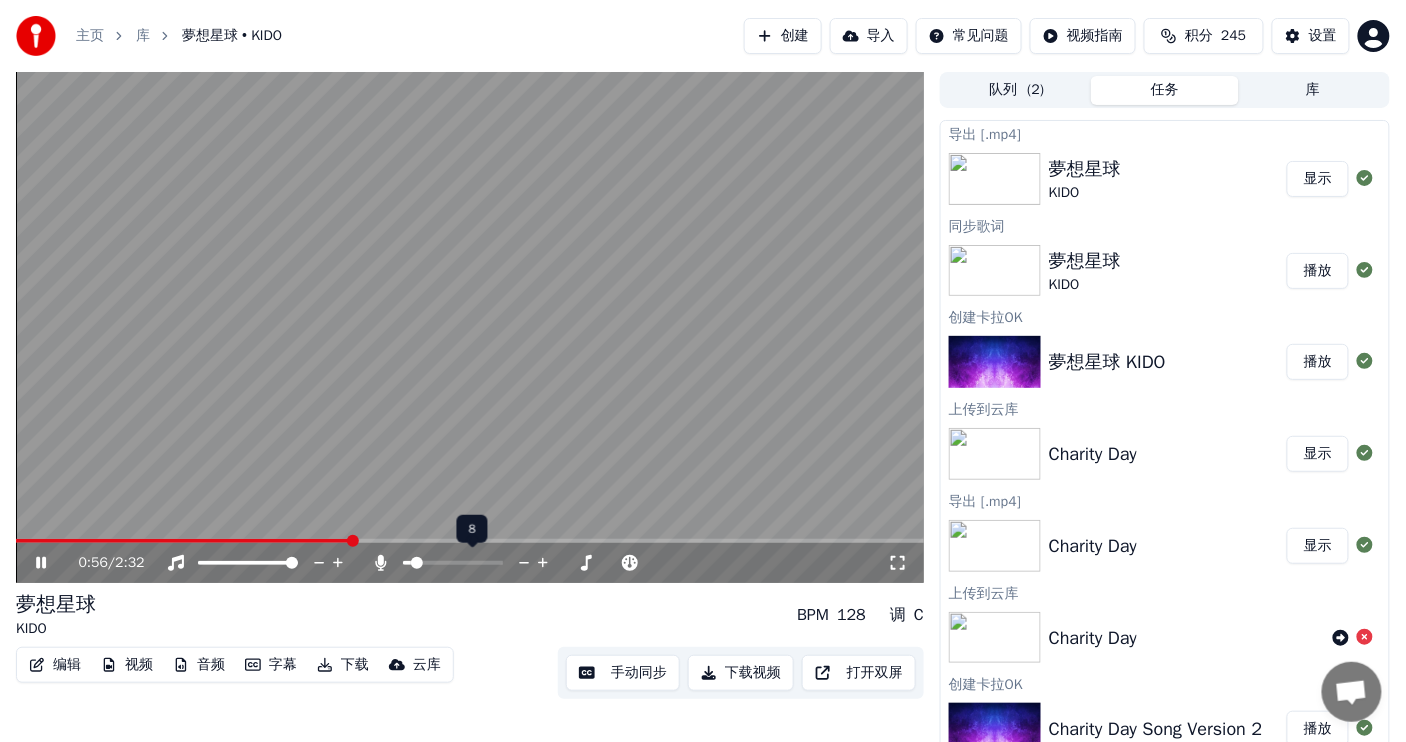 click at bounding box center (417, 563) 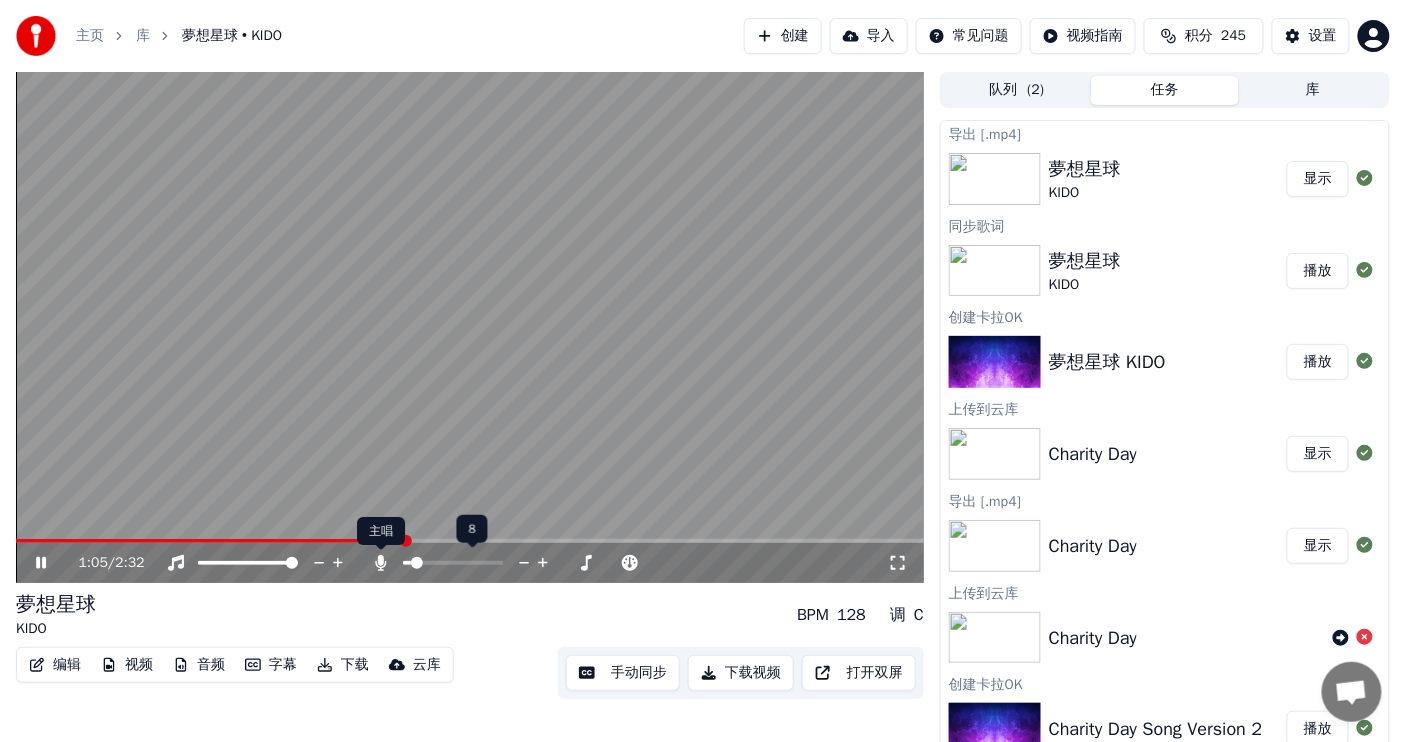 click 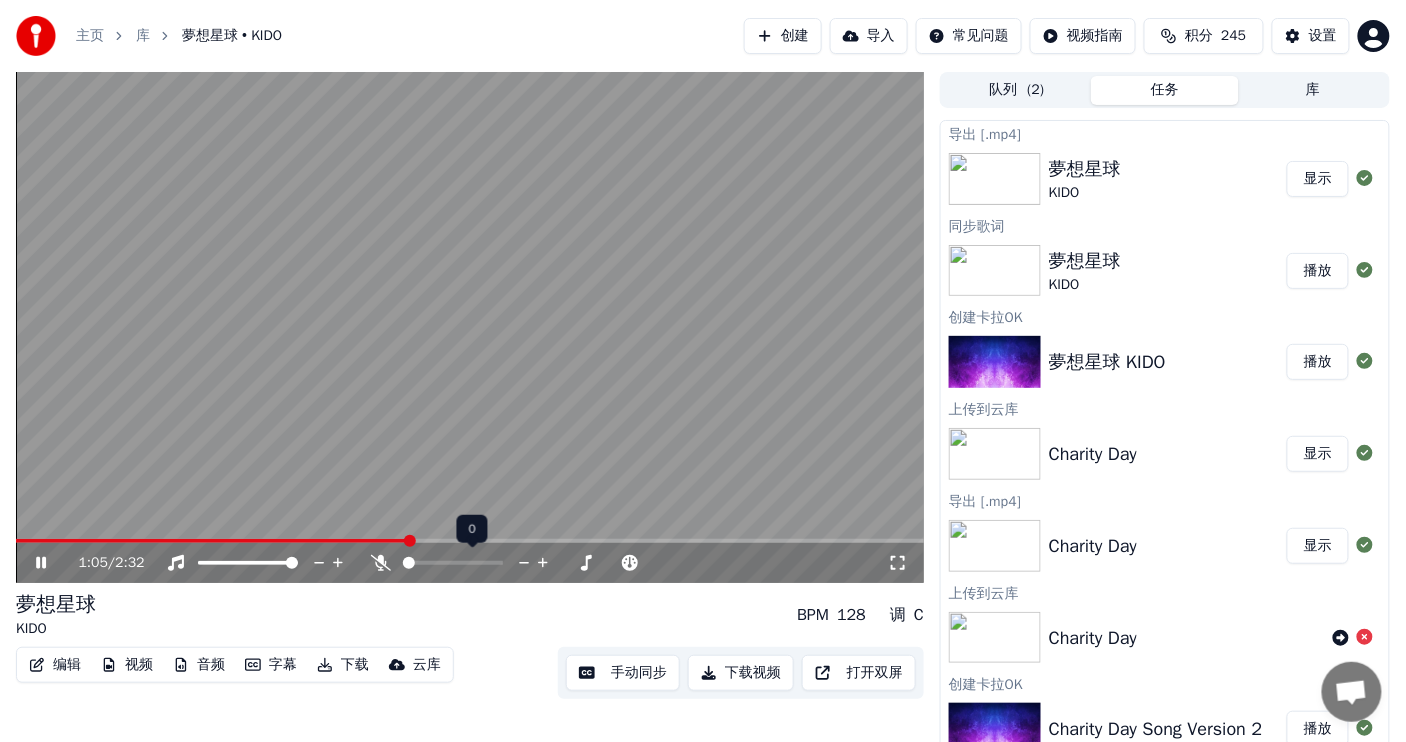 click 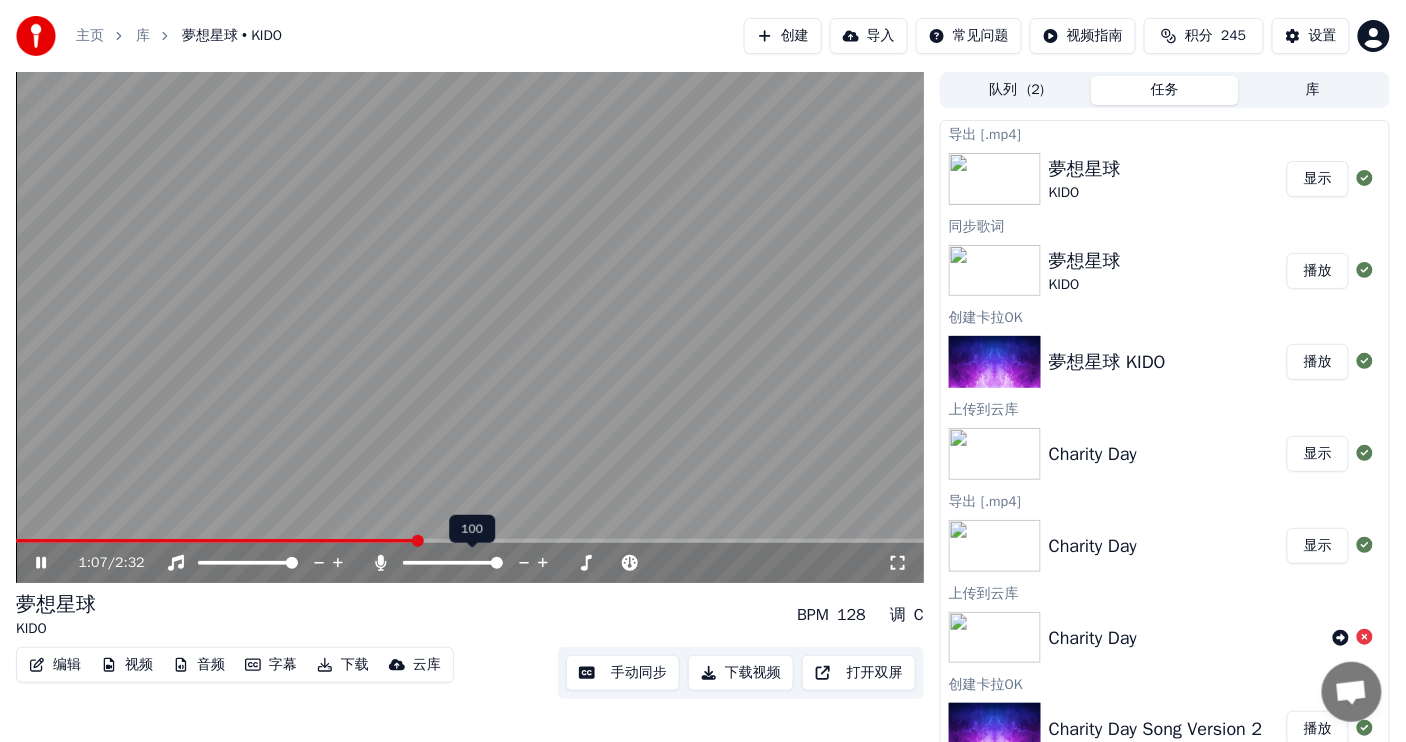 click at bounding box center (471, 563) 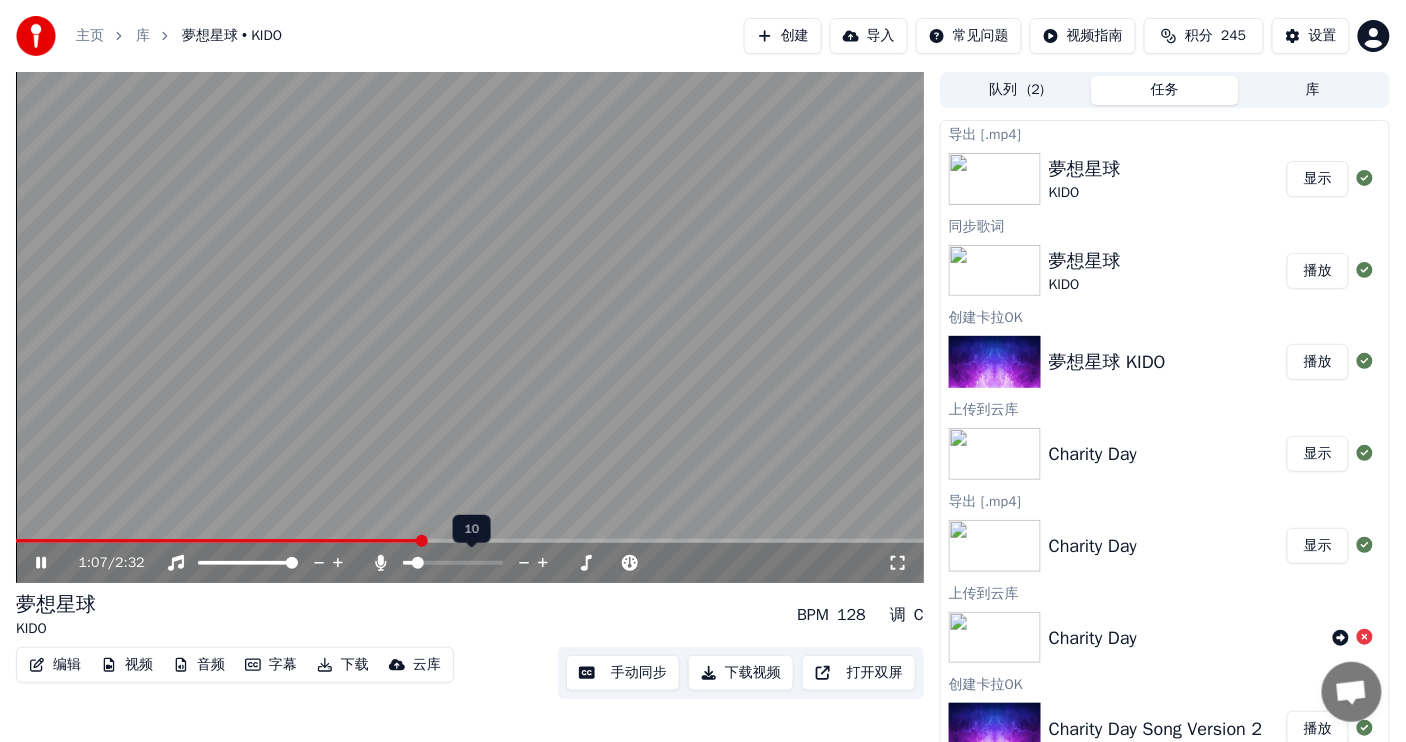 click at bounding box center [408, 563] 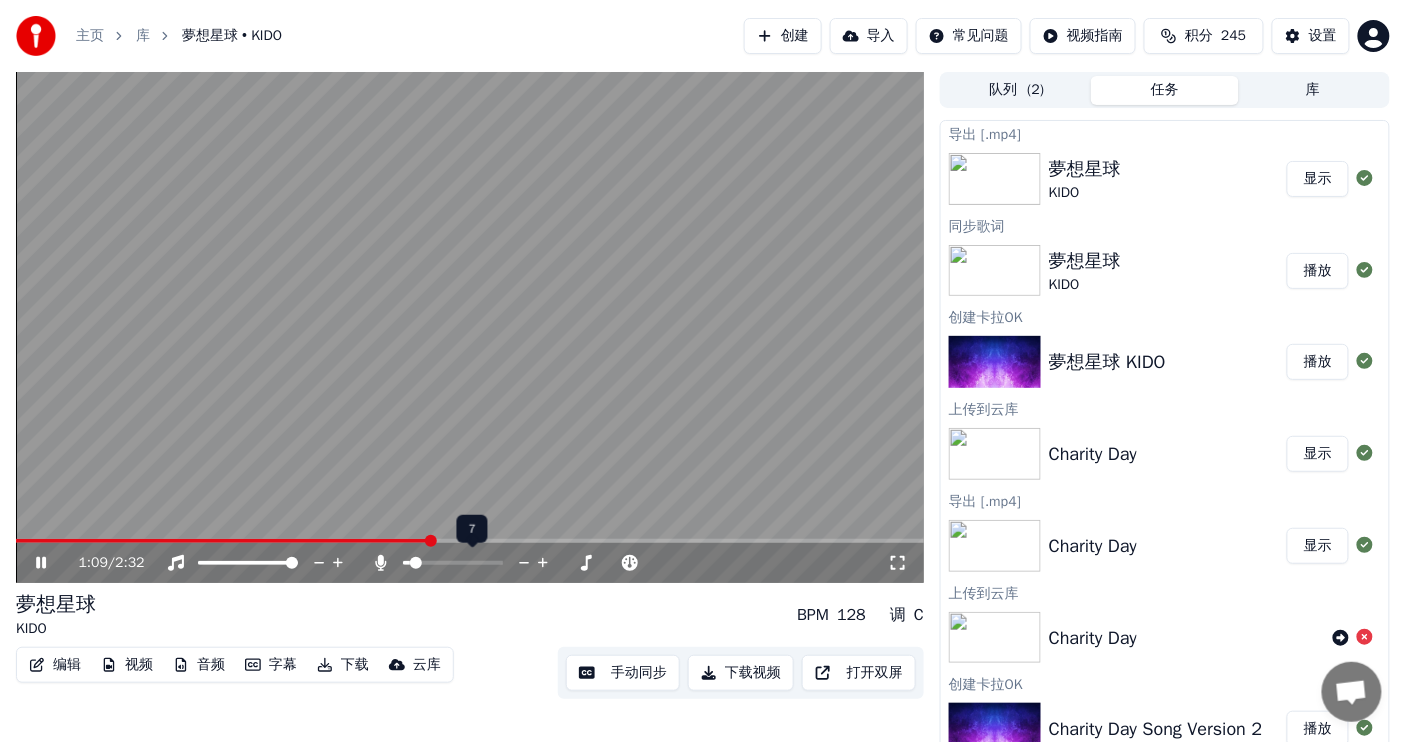 click at bounding box center (416, 563) 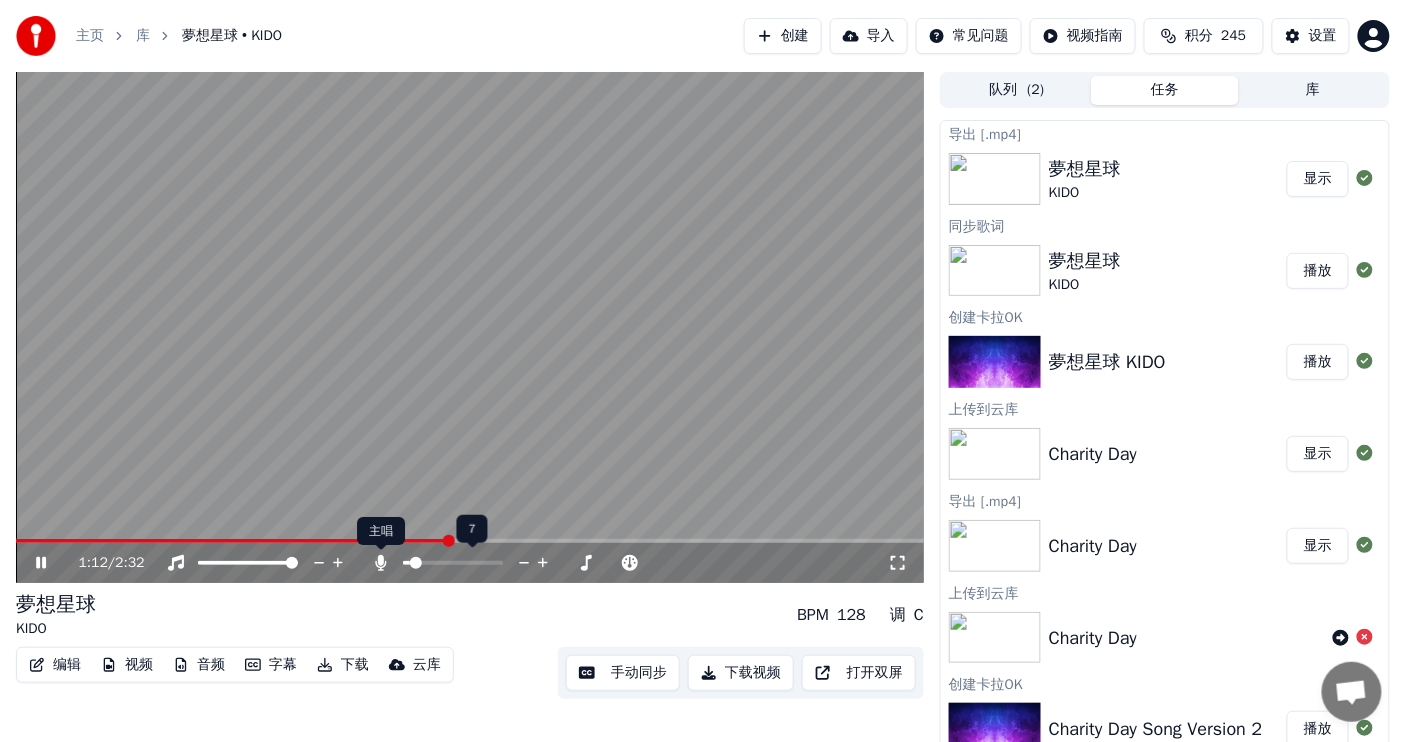 click 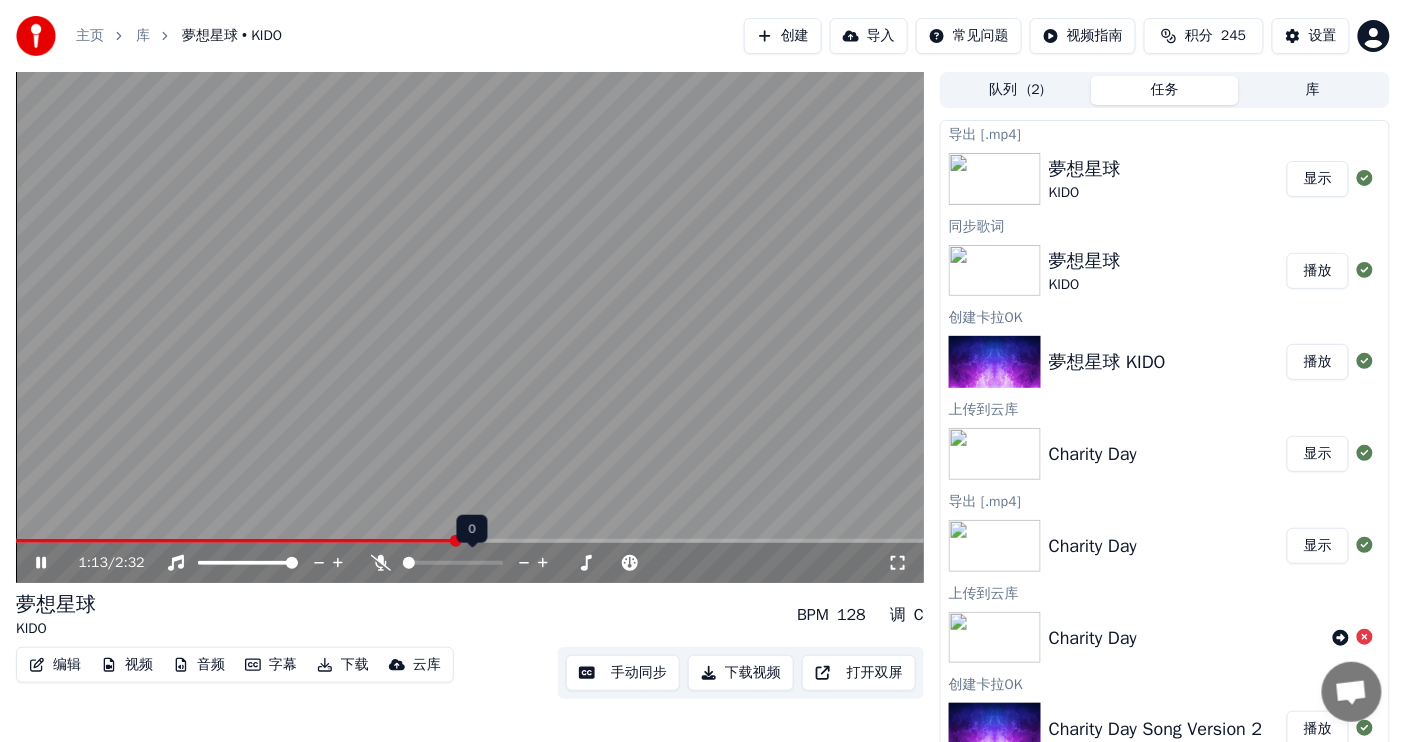 click at bounding box center [471, 563] 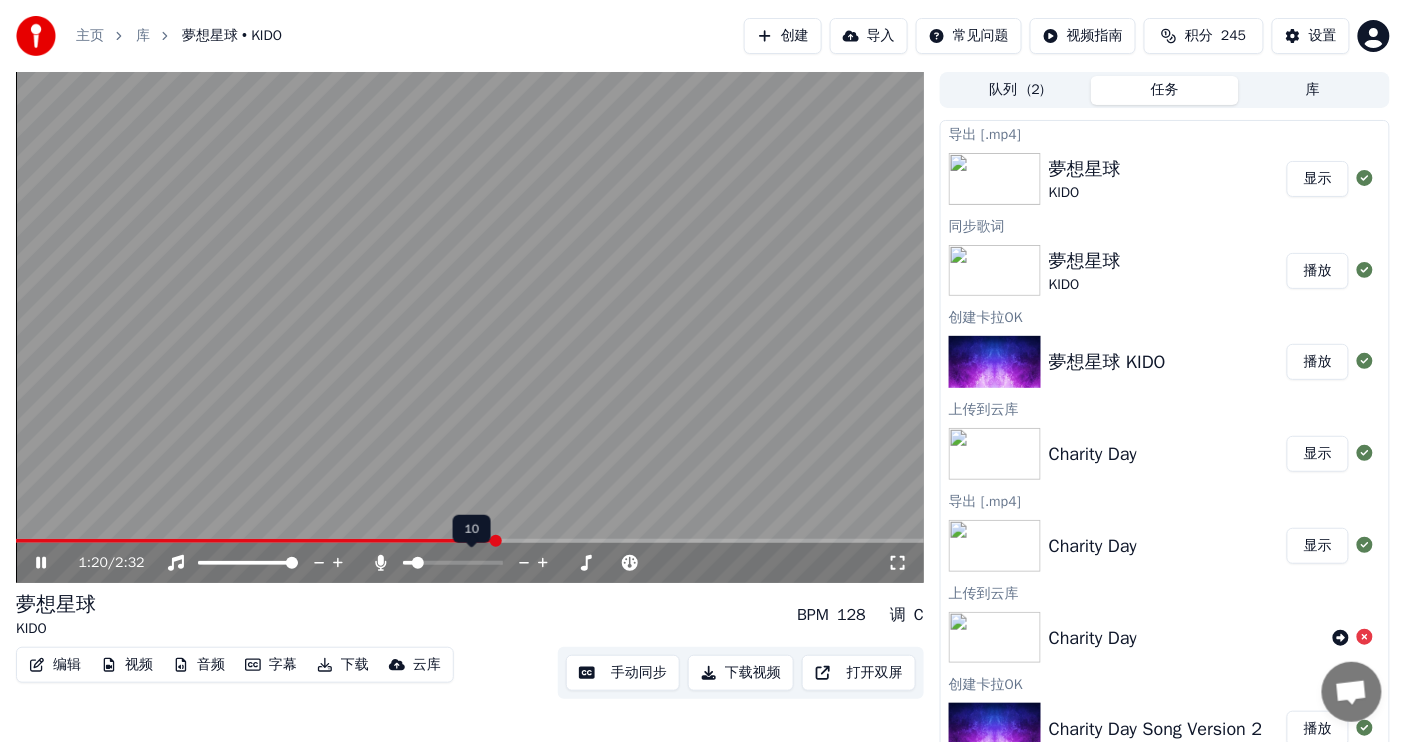 click at bounding box center (418, 563) 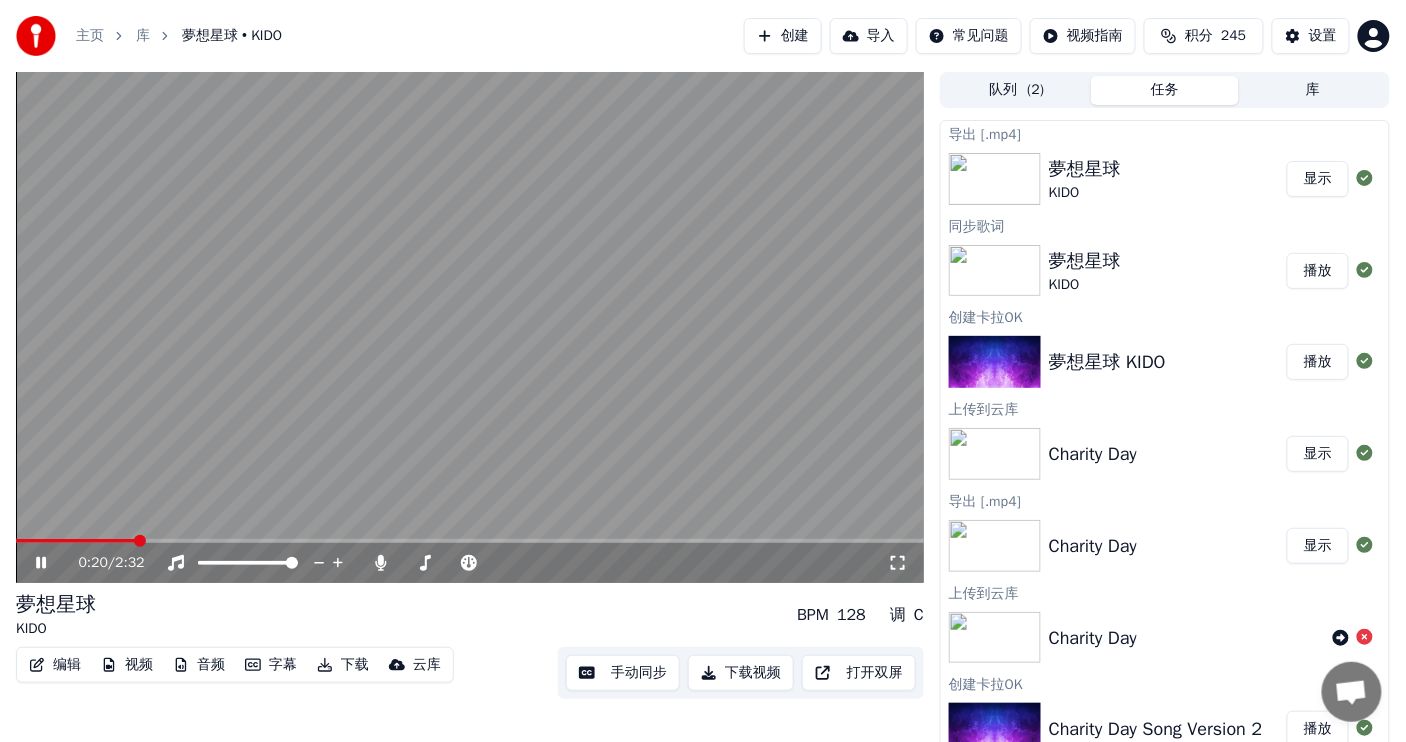 click at bounding box center [75, 541] 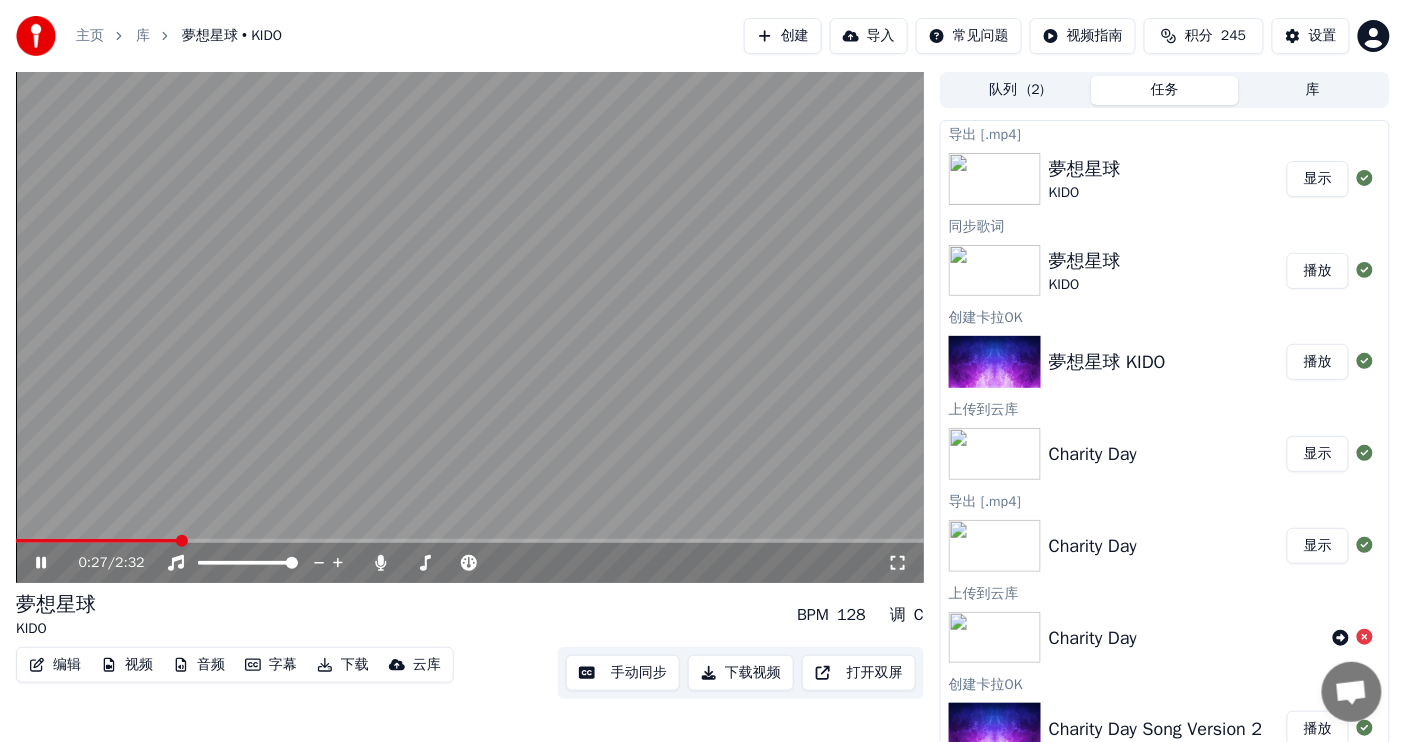click on "下载视频" at bounding box center (741, 673) 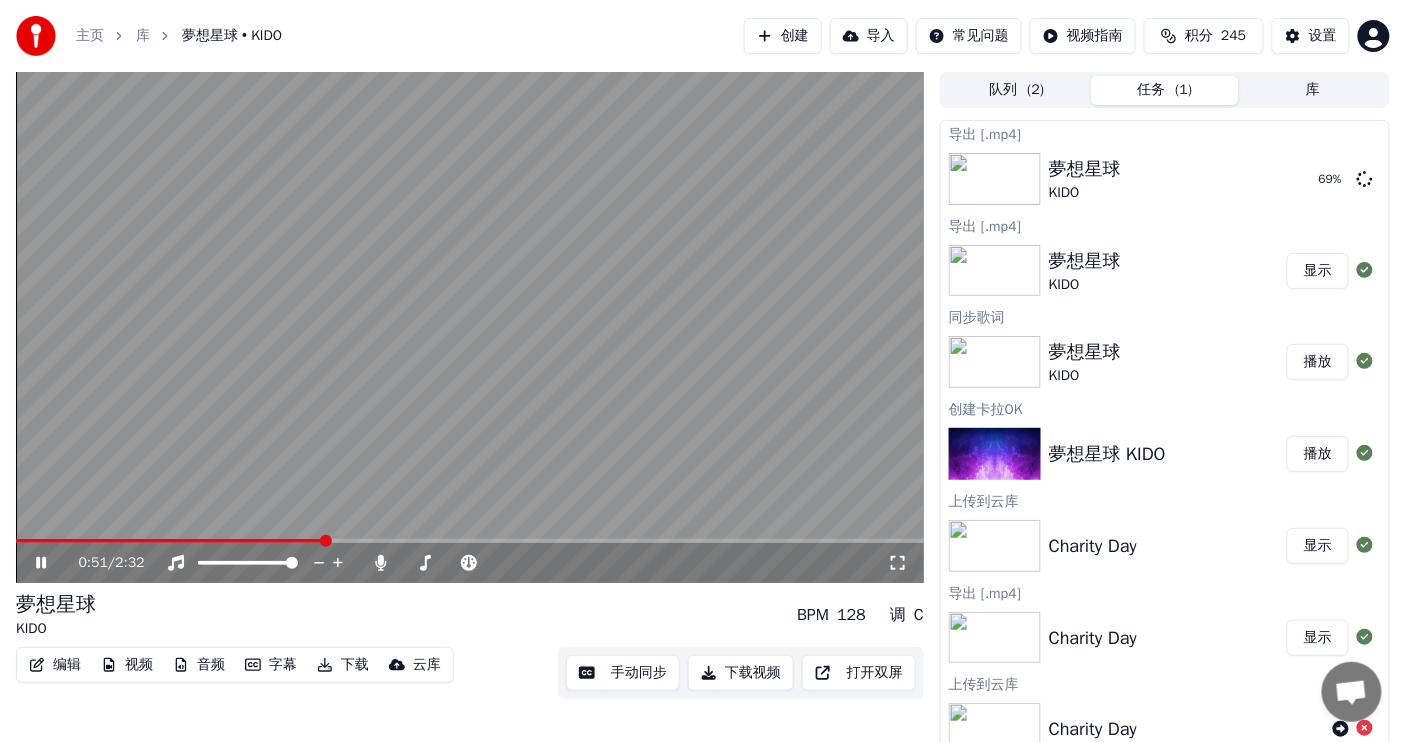 click at bounding box center (470, 327) 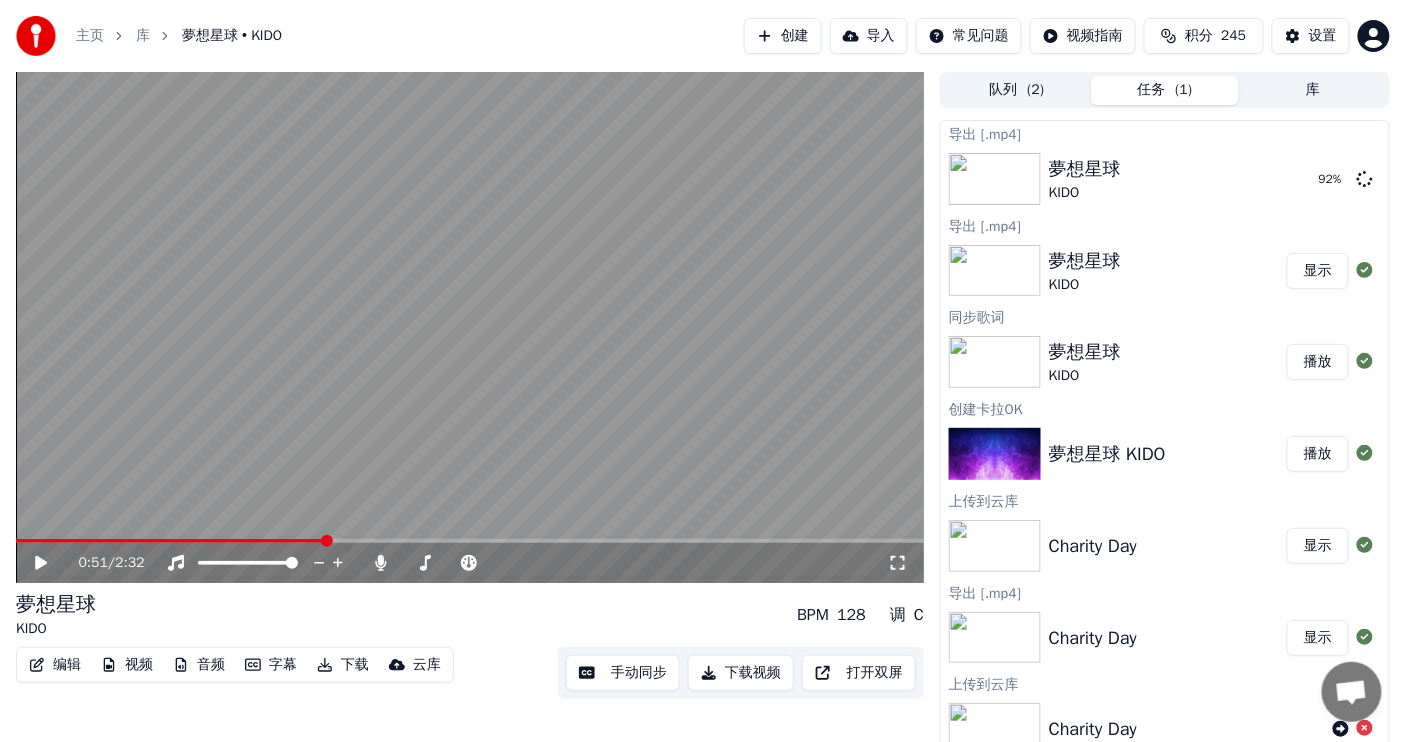 click on "显示" at bounding box center (1318, 271) 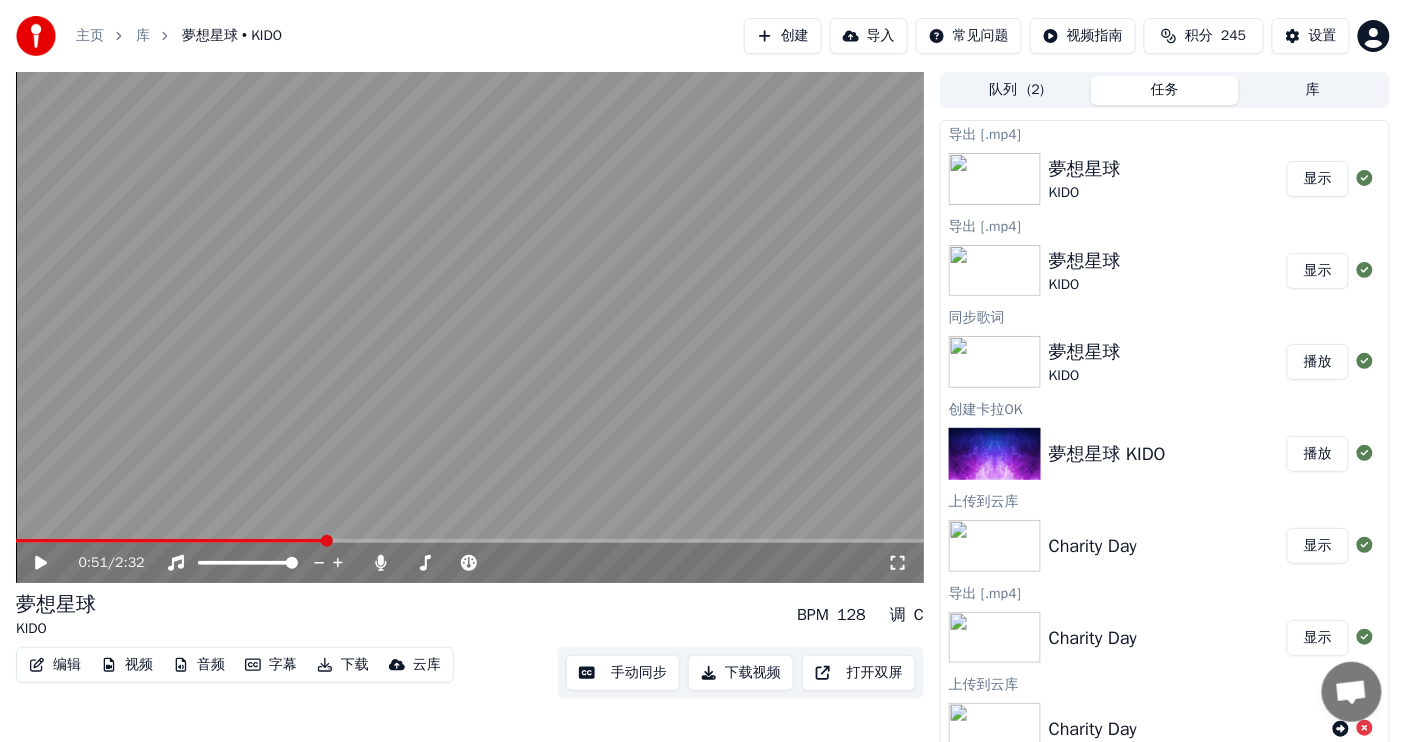 click on "0:51  /  2:32 夢想星球 KIDO BPM 128 调 C 编辑 视频 音频 字幕 下载 云库 手动同步 下载视频 打开双屏 队列 ( 2 ) 任务 库 导出 [.mp4] 夢想星球 KIDO 显示 导出 [.mp4] 夢想星球 KIDO 显示 同步歌词 夢想星球 KIDO 播放 创建[PERSON_NAME]OK 夢想星球 KIDO 播放 上传到云库 Charity Day 显示 导出 [.mp4] Charity Day 显示 上传到云库 Charity Day 创建[PERSON_NAME]OK Charity Day Song Version 2 播放" at bounding box center [703, 411] 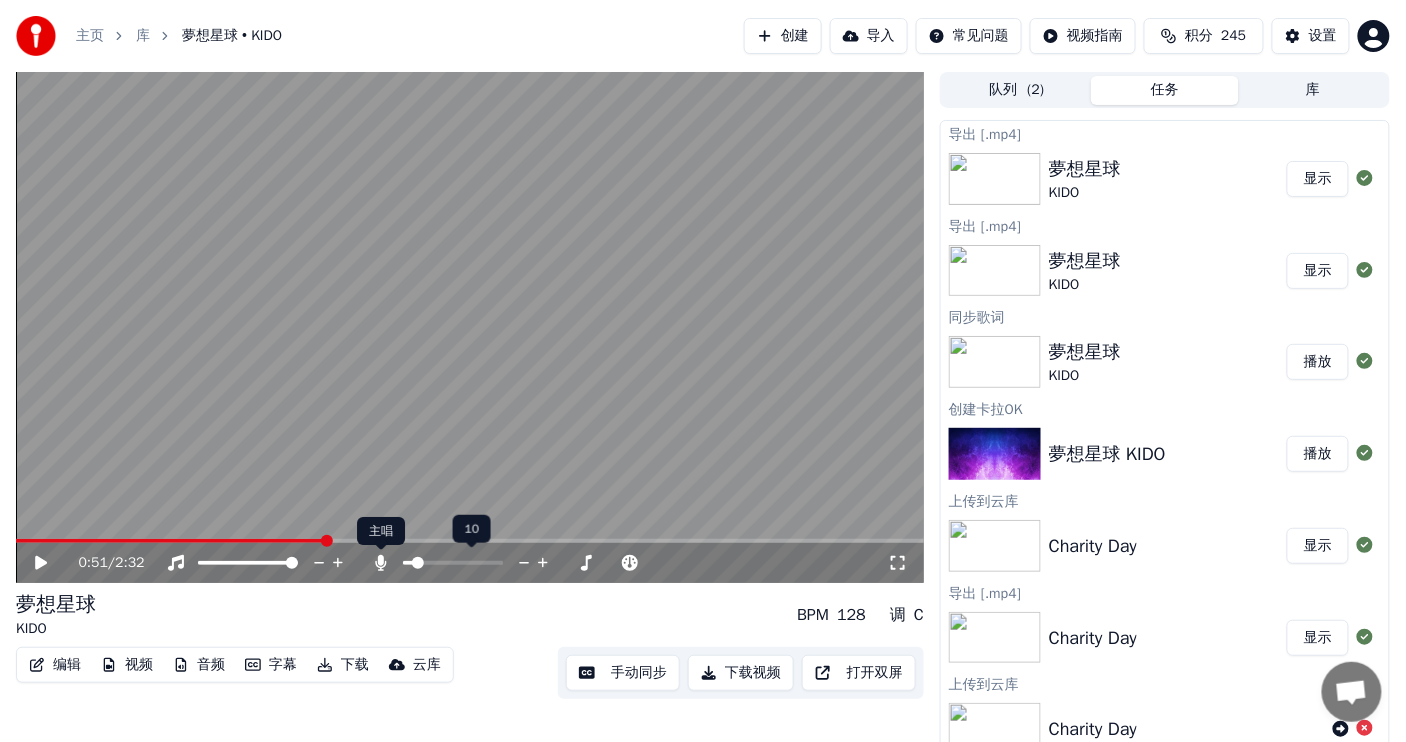 click 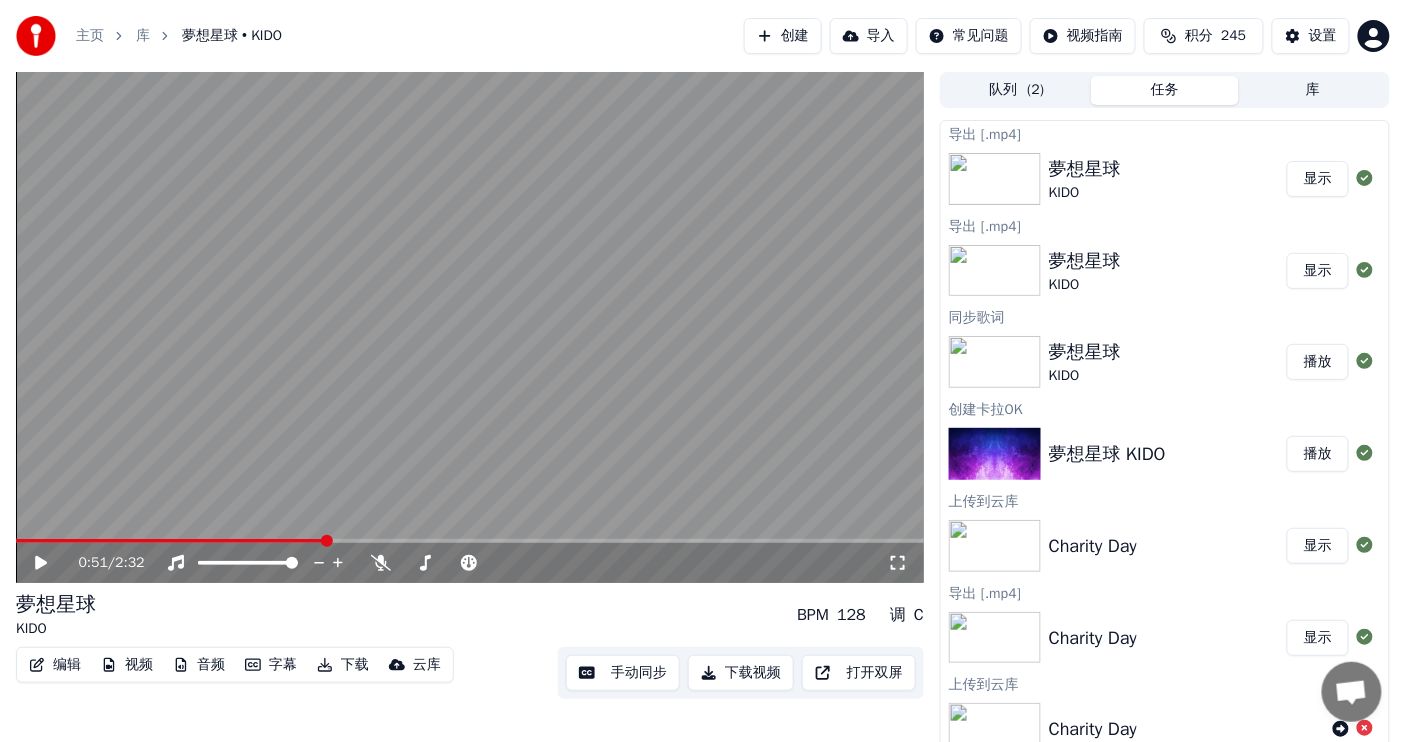 click on "下载视频" at bounding box center (741, 673) 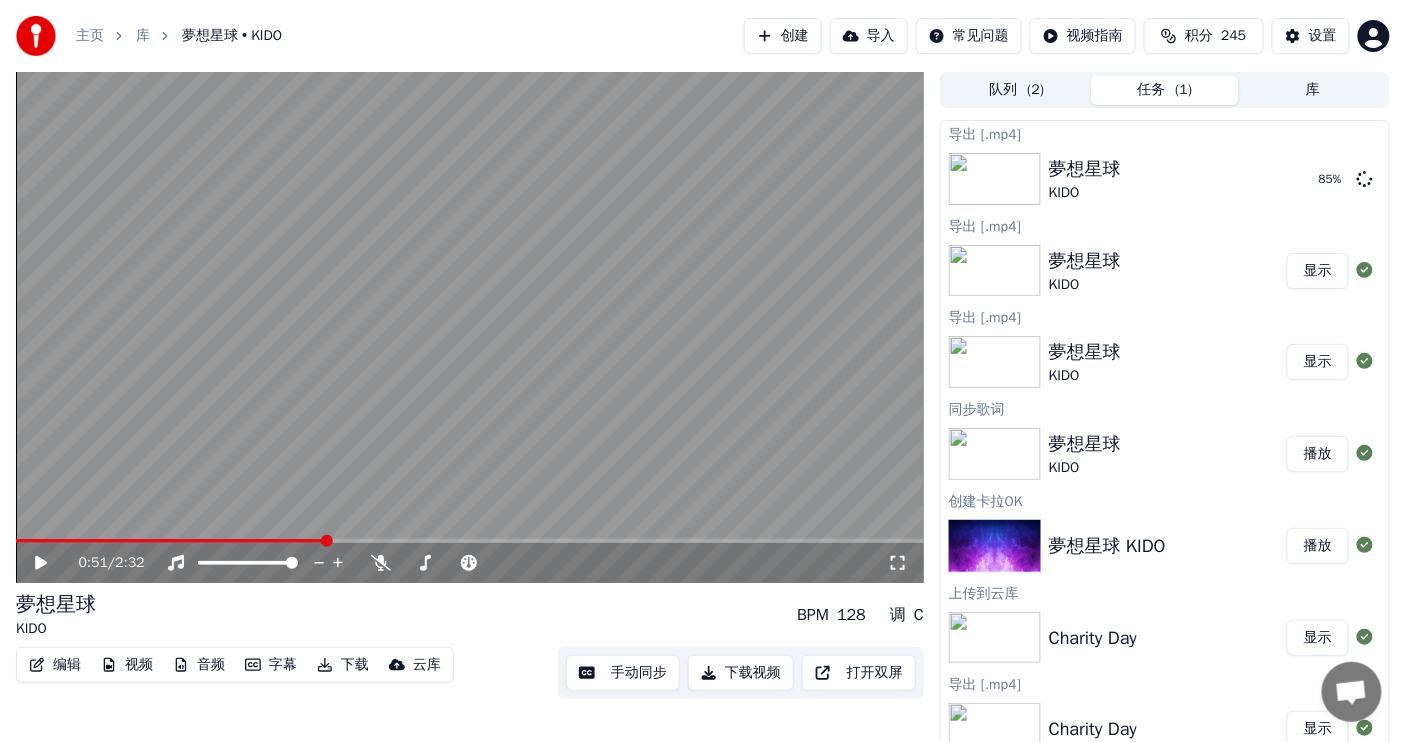 click 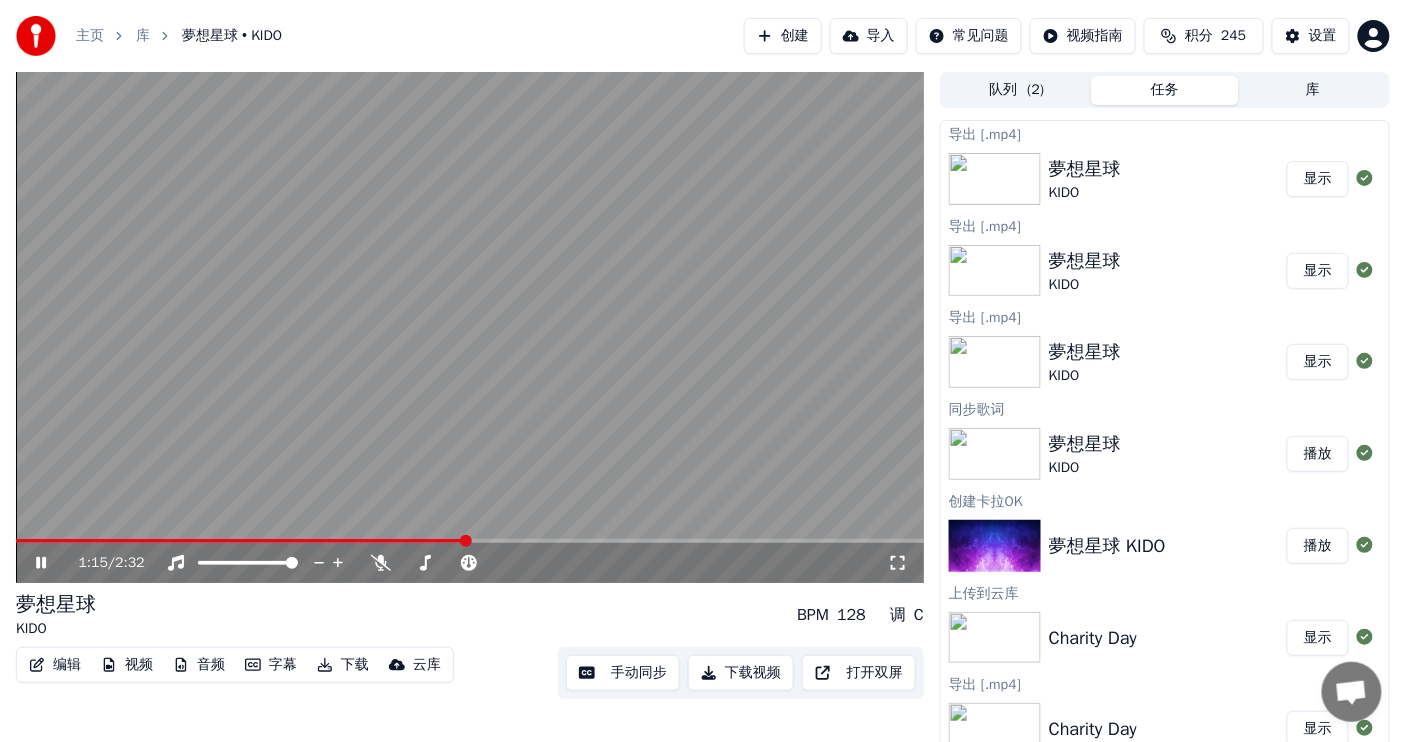 click 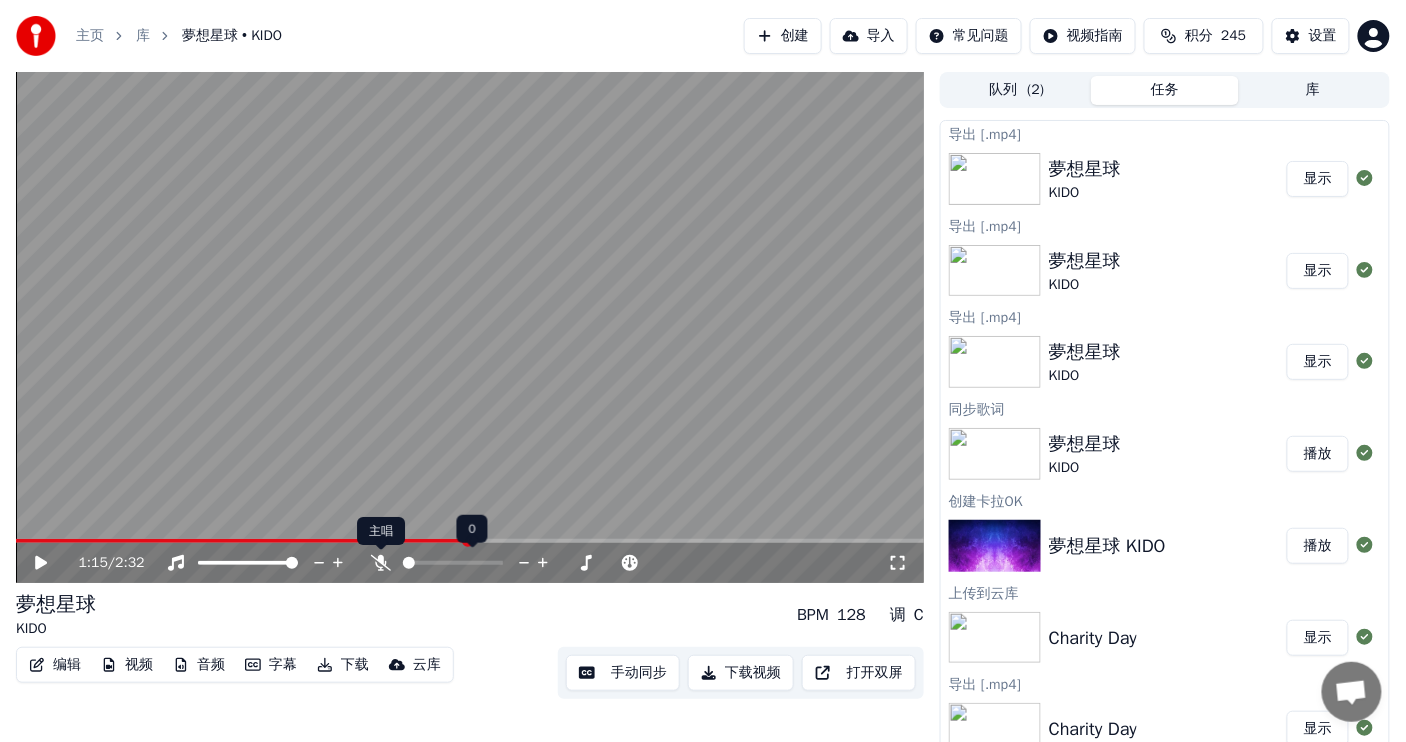 click 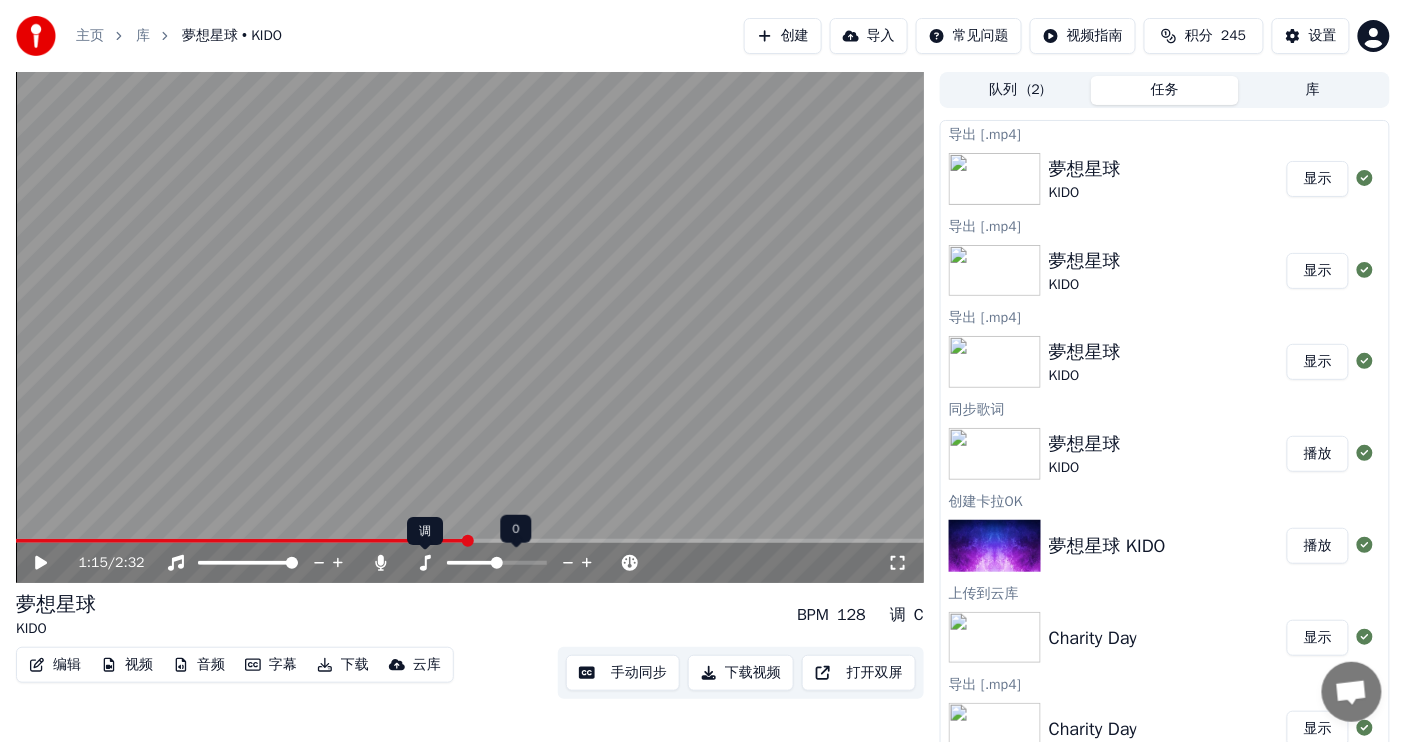 click 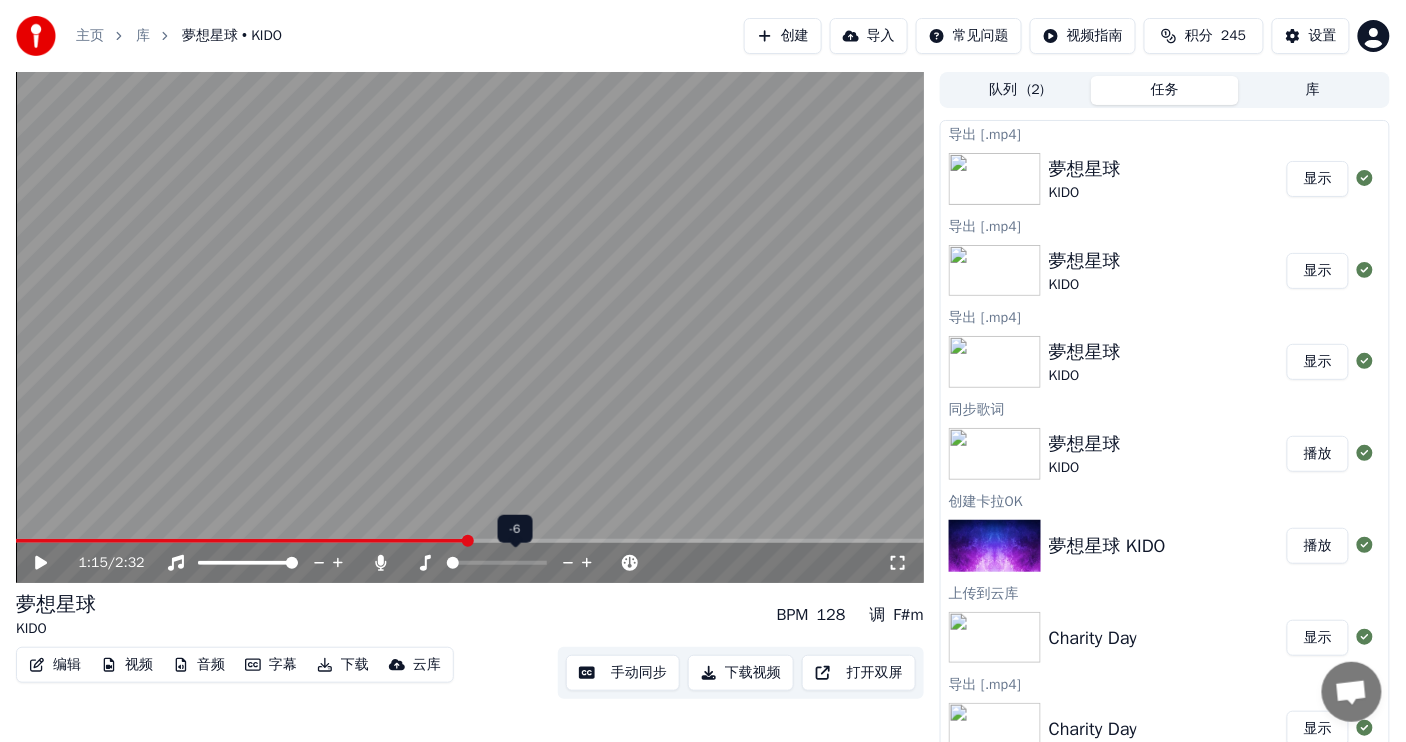 click at bounding box center (453, 563) 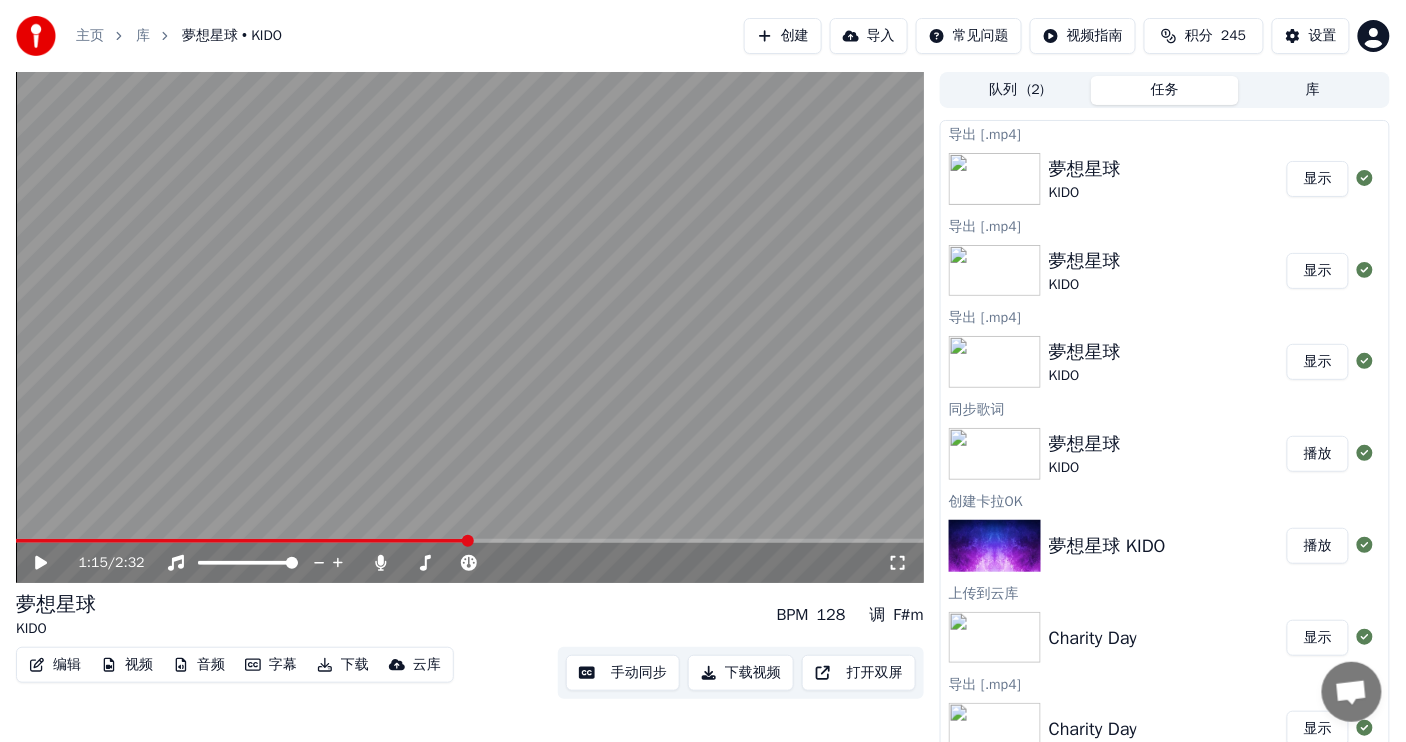 click 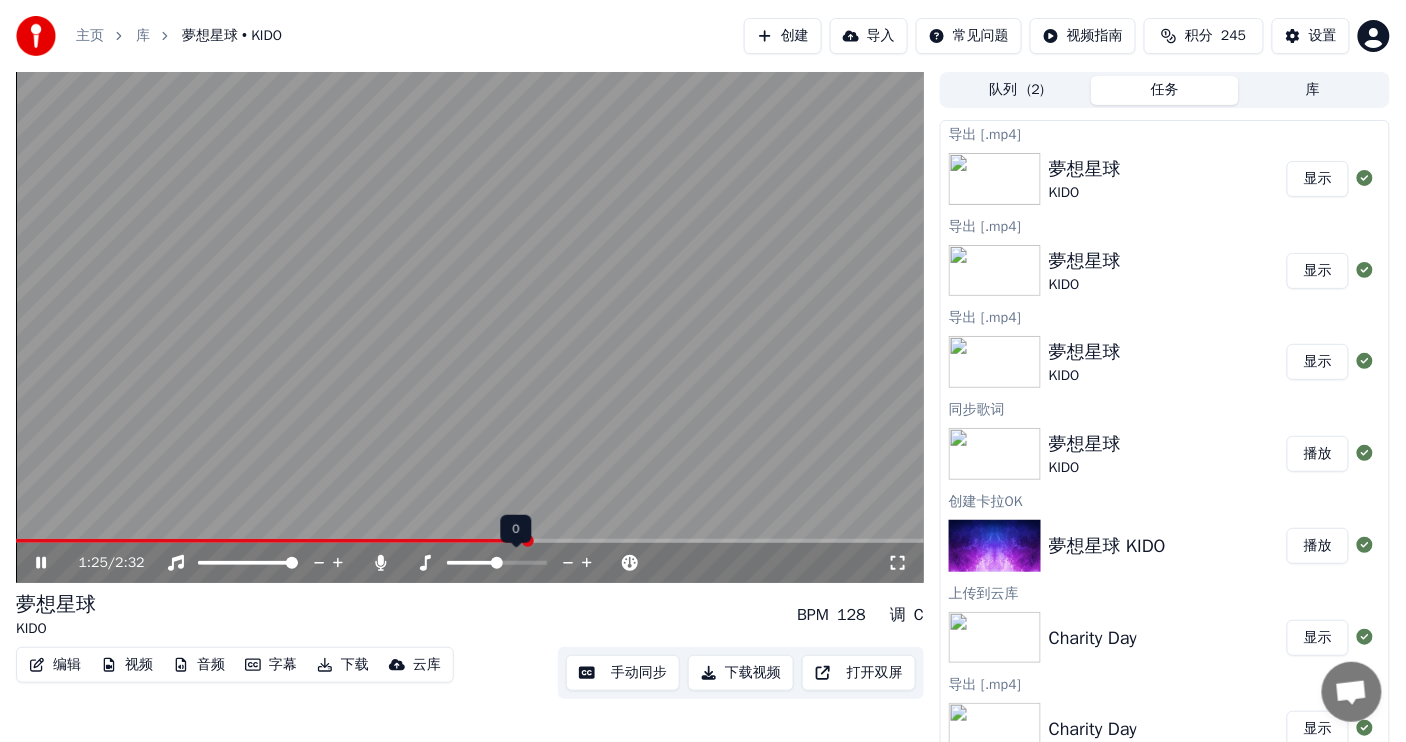 click at bounding box center (497, 563) 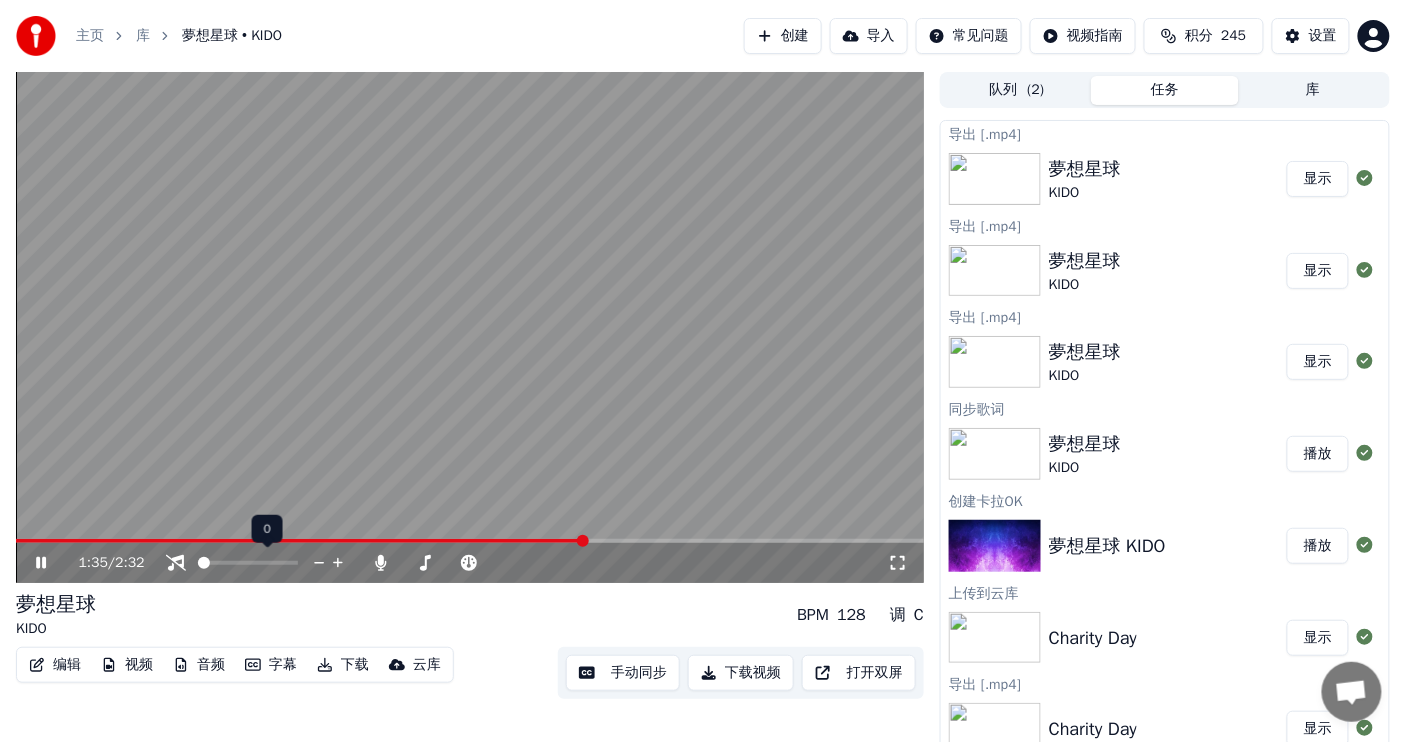 click at bounding box center (204, 563) 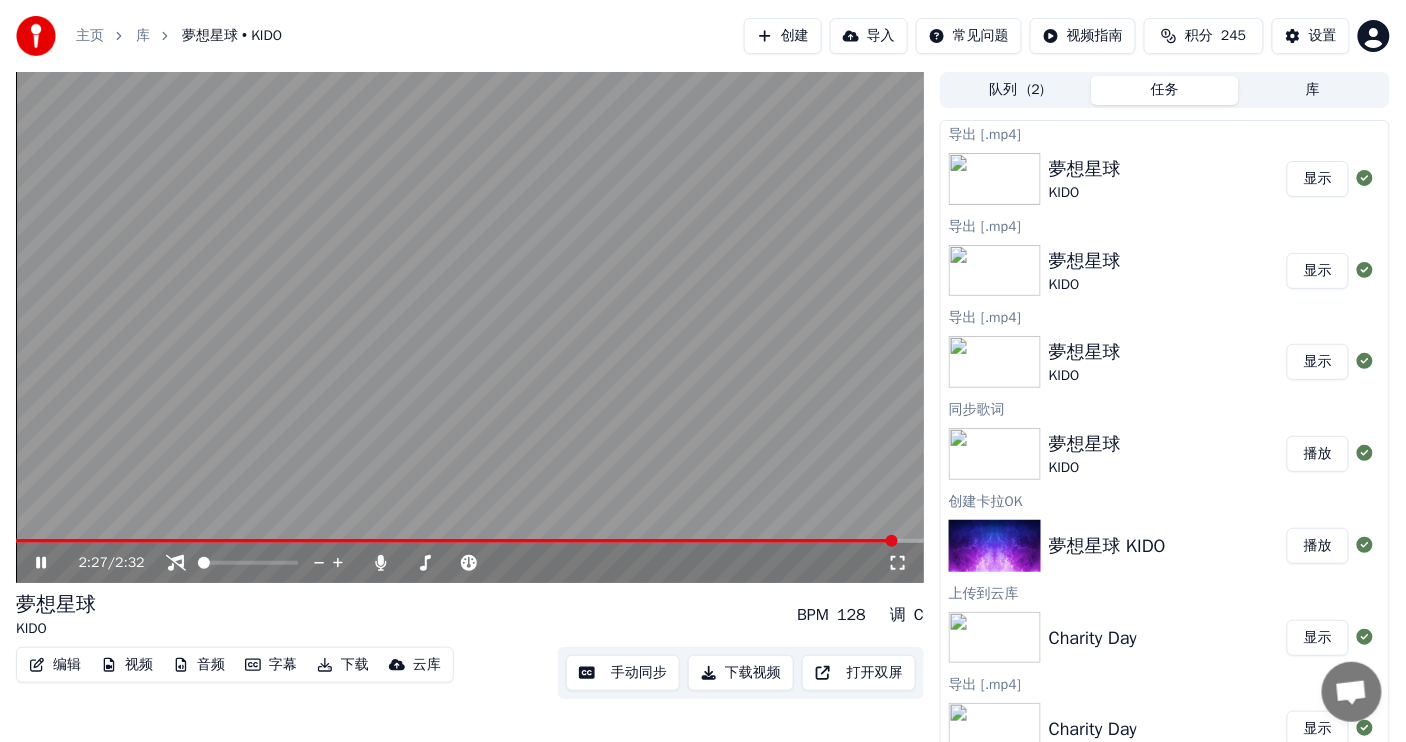 click on "2:27  /  2:32" at bounding box center [470, 327] 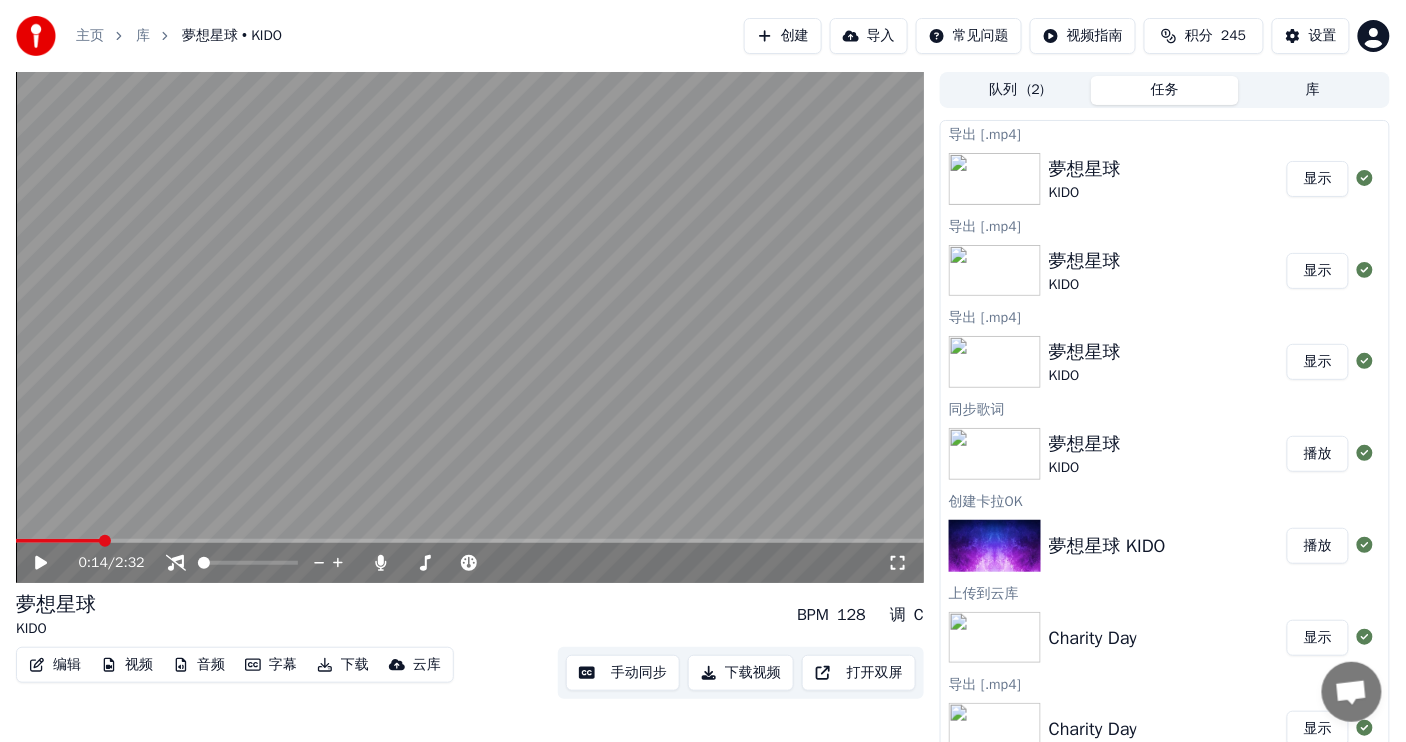 click at bounding box center (58, 541) 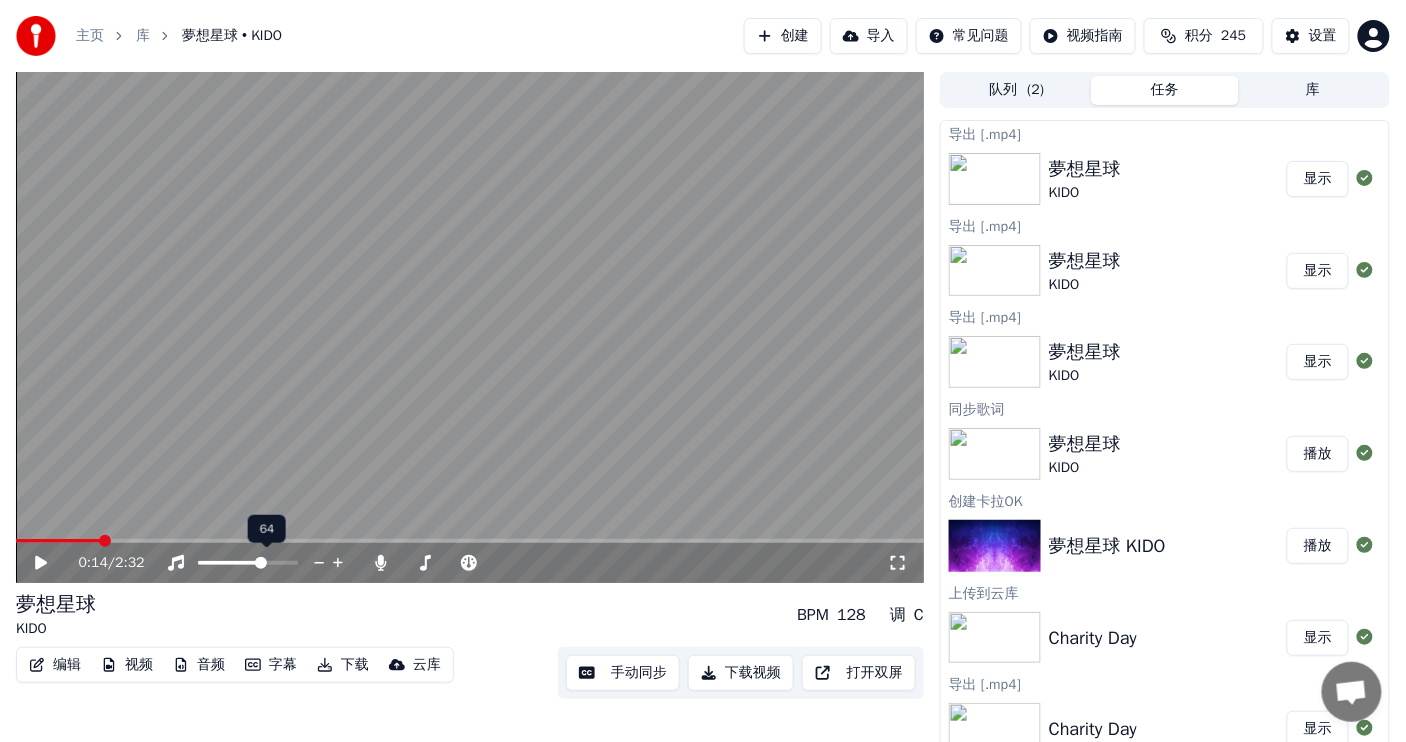 click at bounding box center [261, 563] 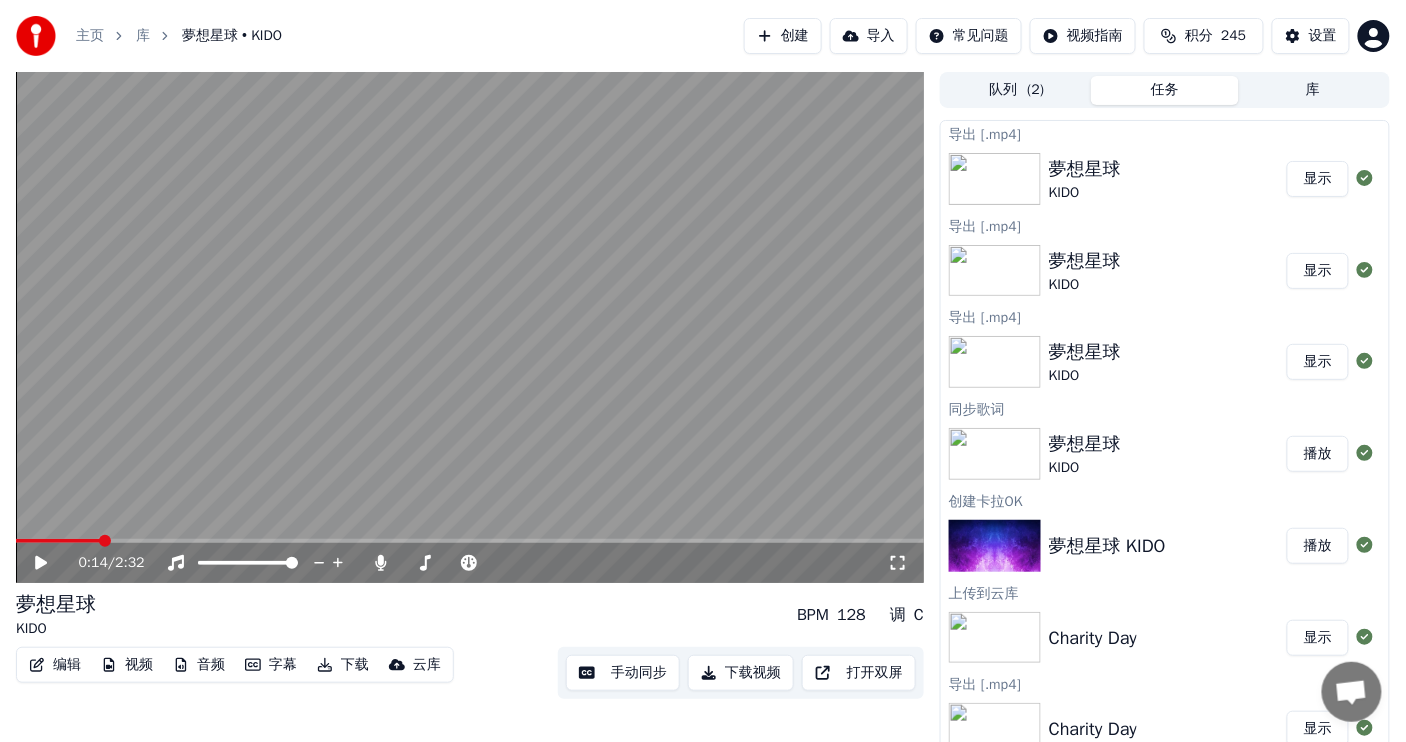 click 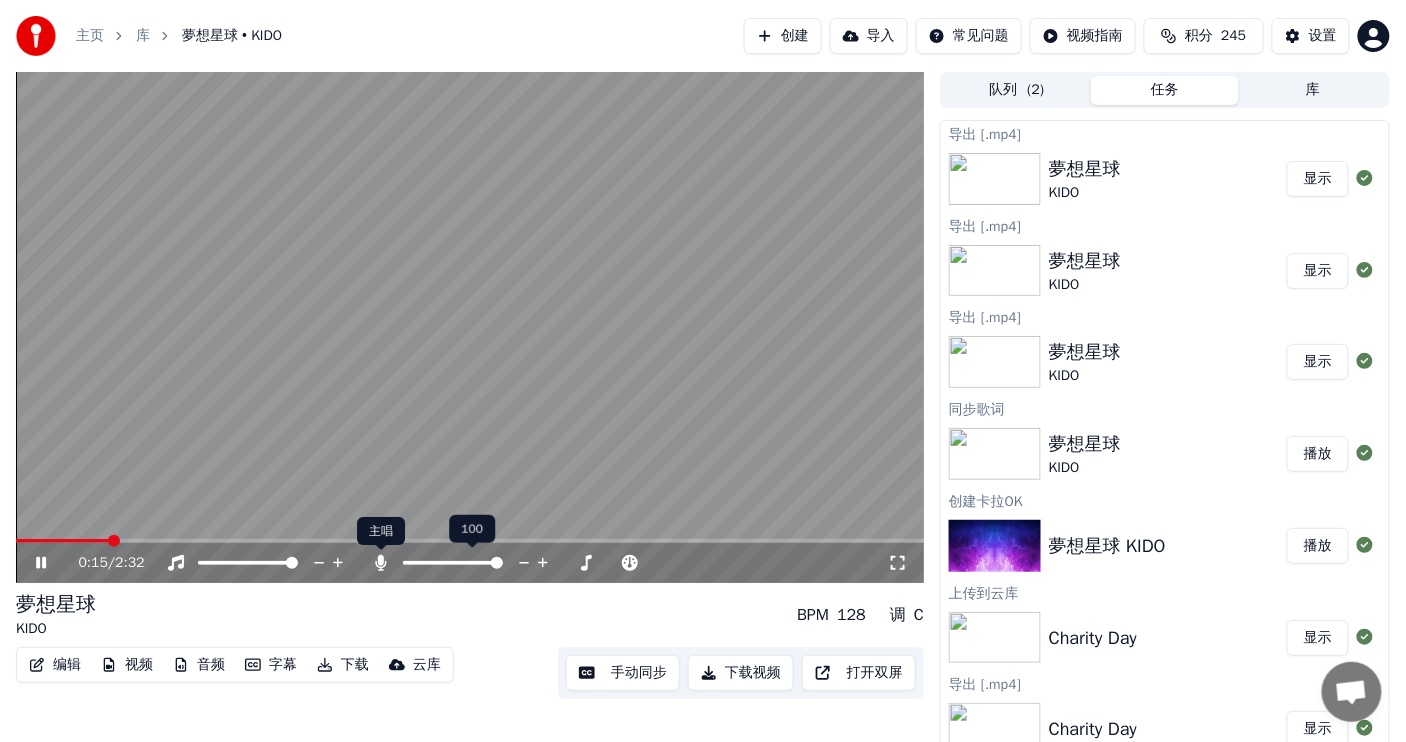 click 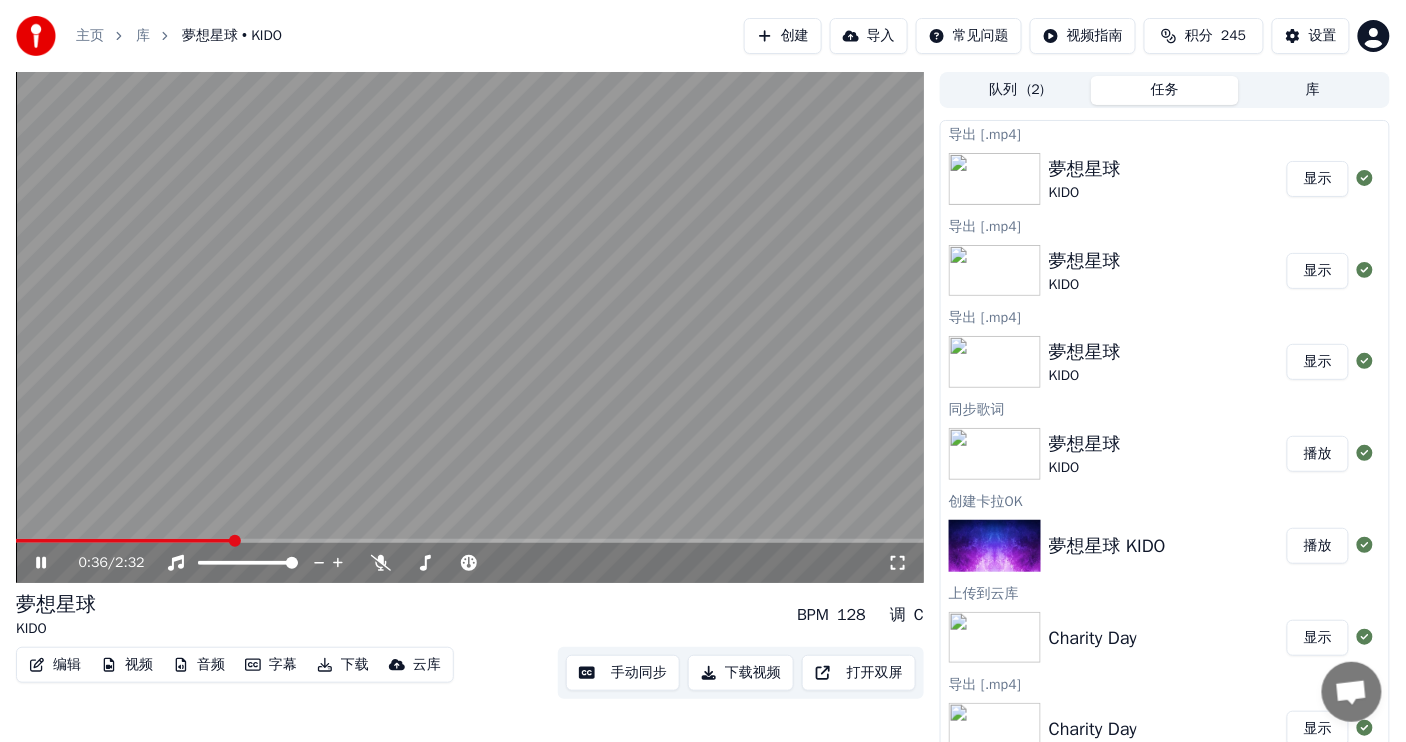 click 